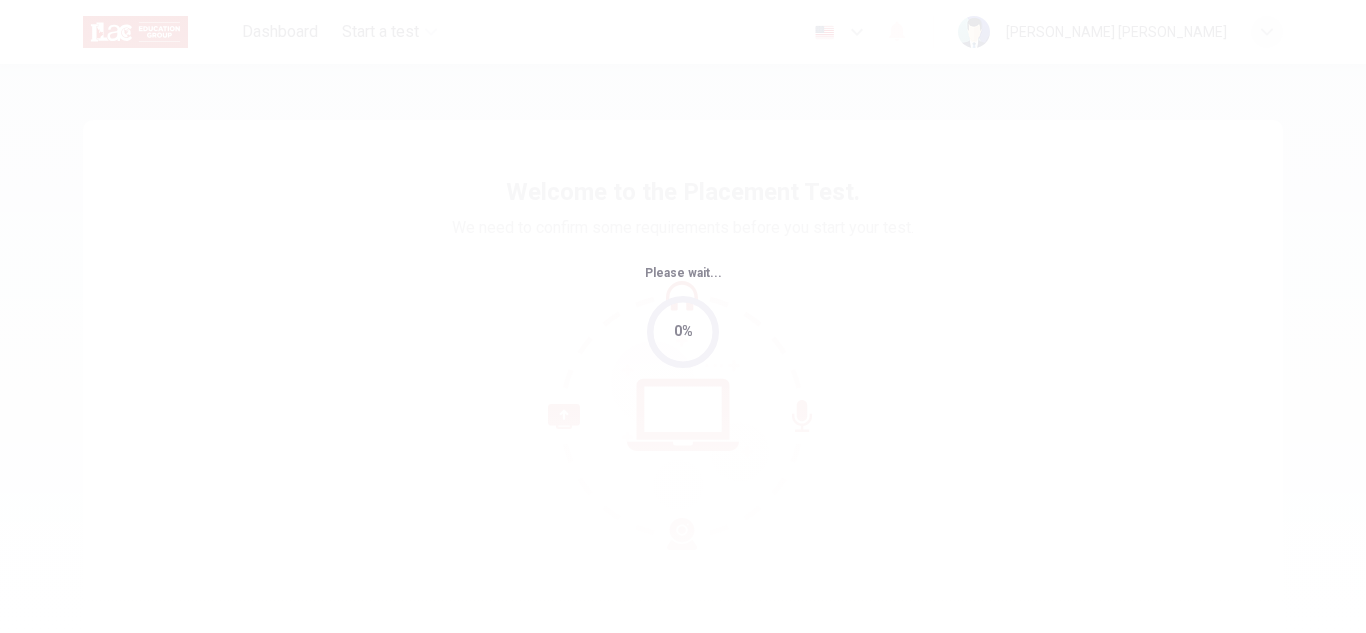 scroll, scrollTop: 0, scrollLeft: 0, axis: both 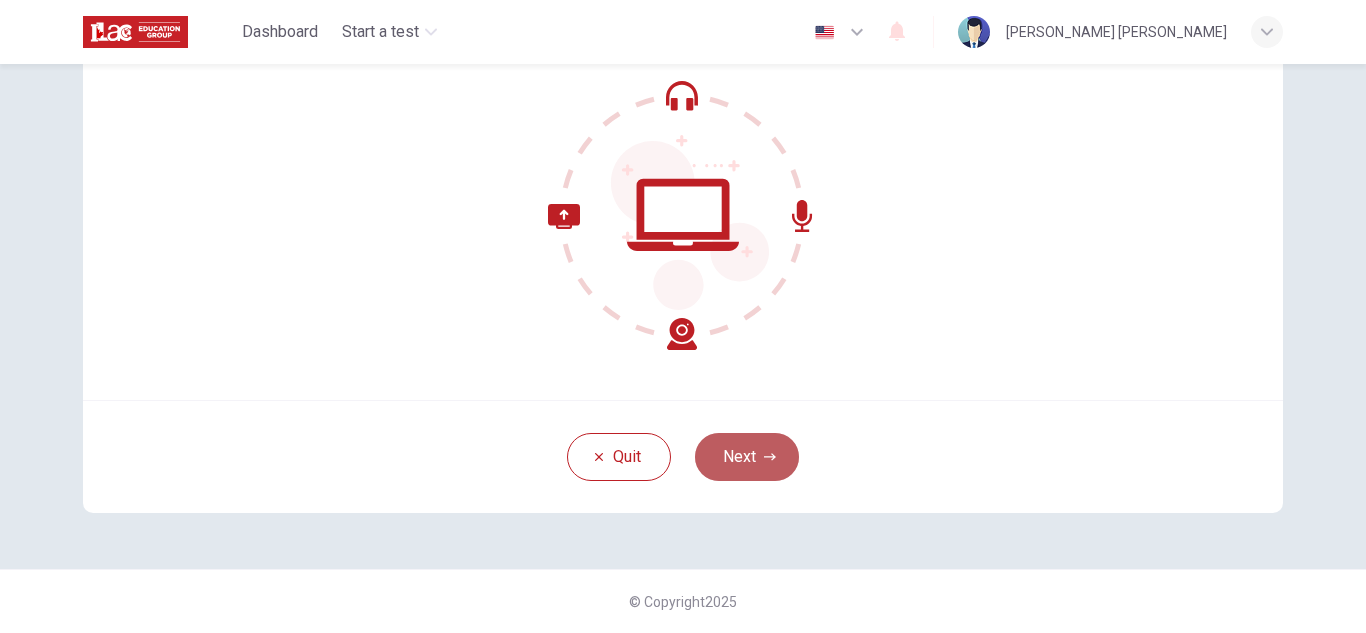 click on "Next" at bounding box center [747, 457] 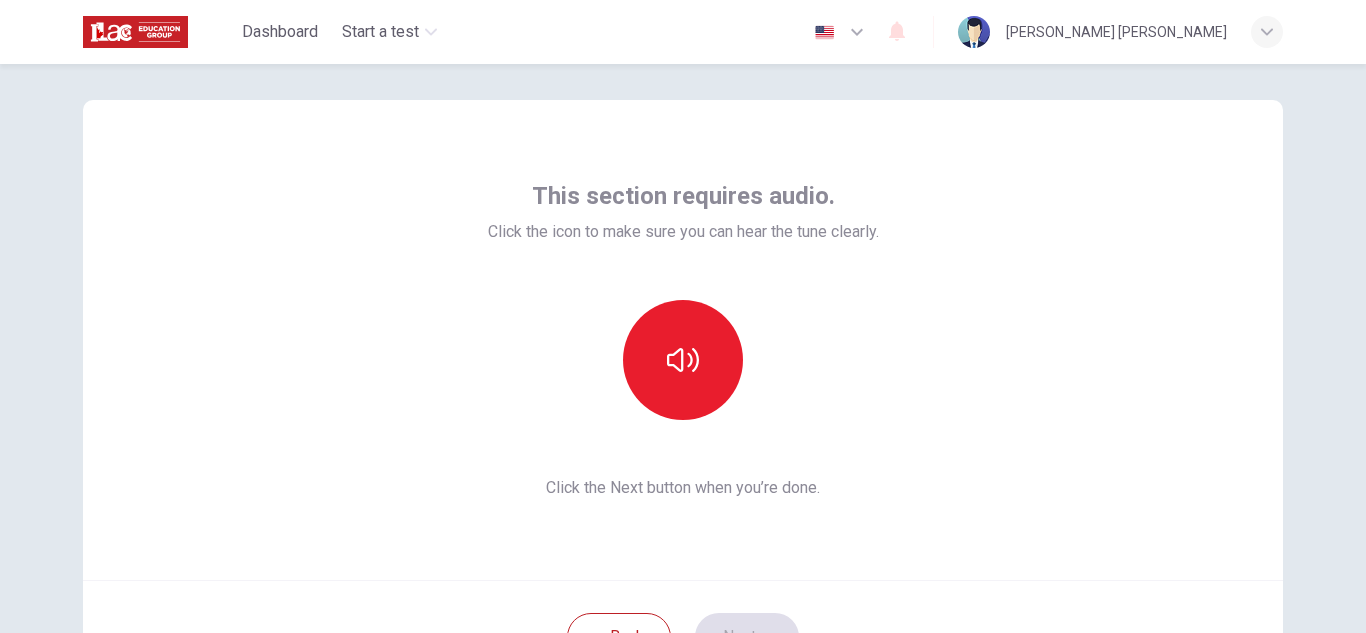 scroll, scrollTop: 0, scrollLeft: 0, axis: both 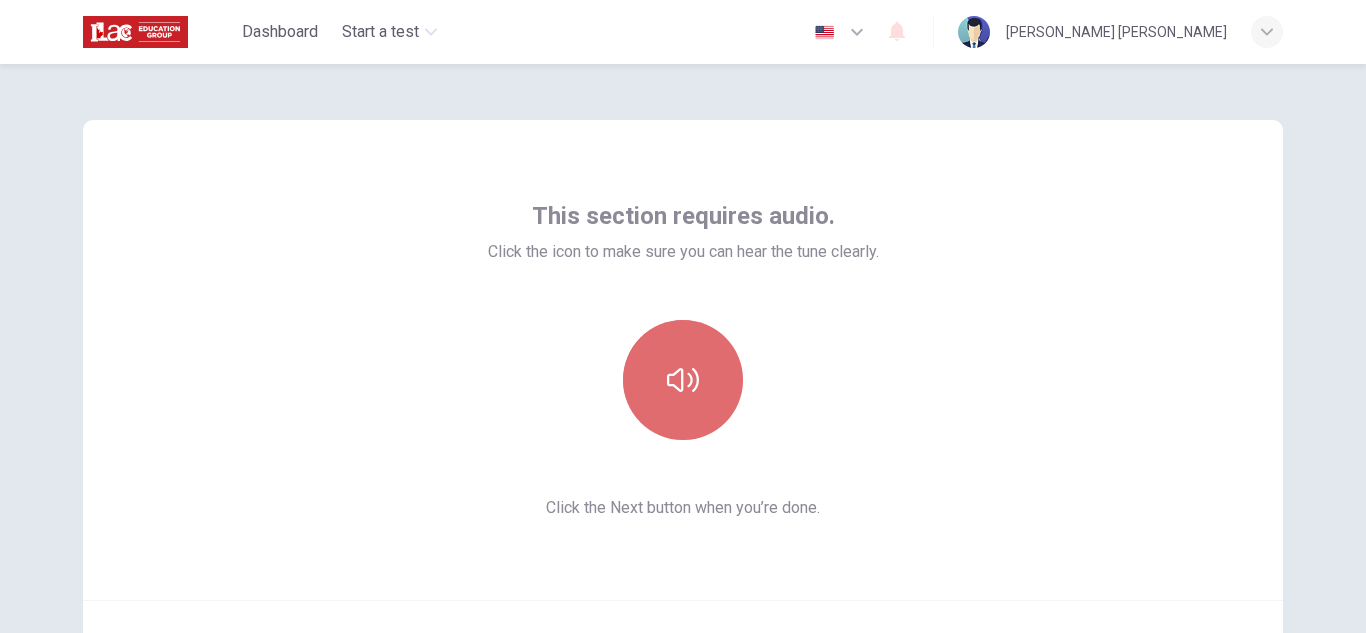 click at bounding box center [683, 380] 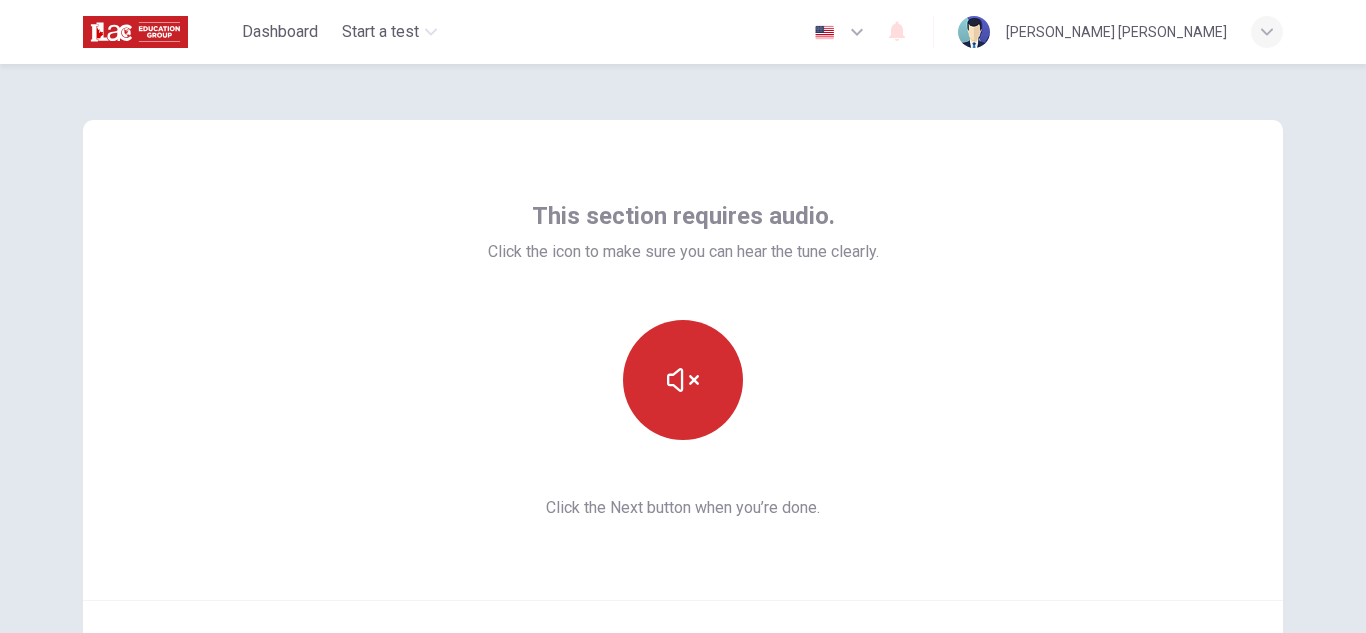 type 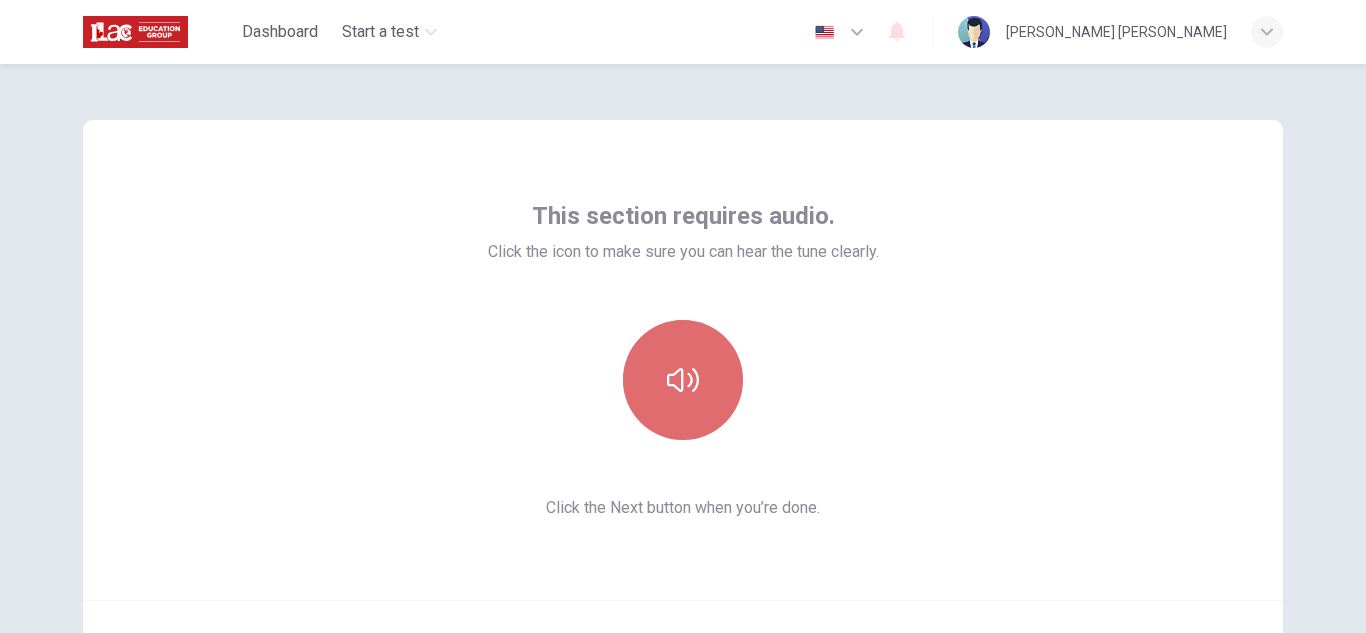 click 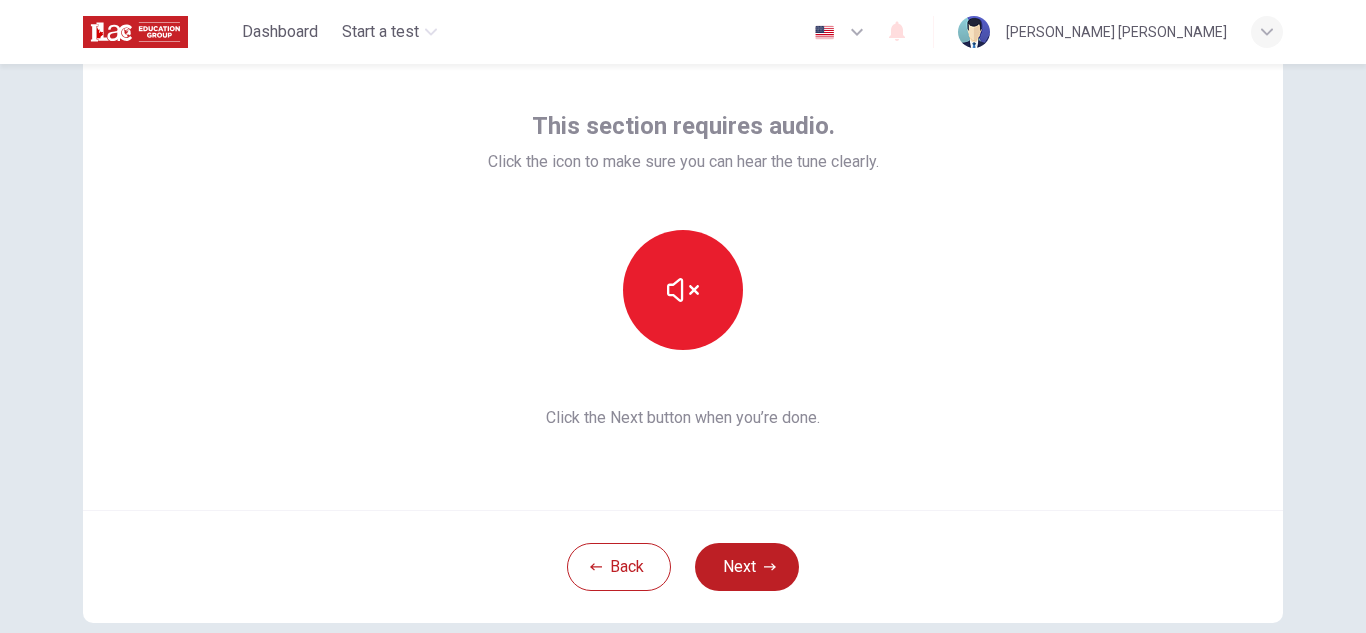 scroll, scrollTop: 200, scrollLeft: 0, axis: vertical 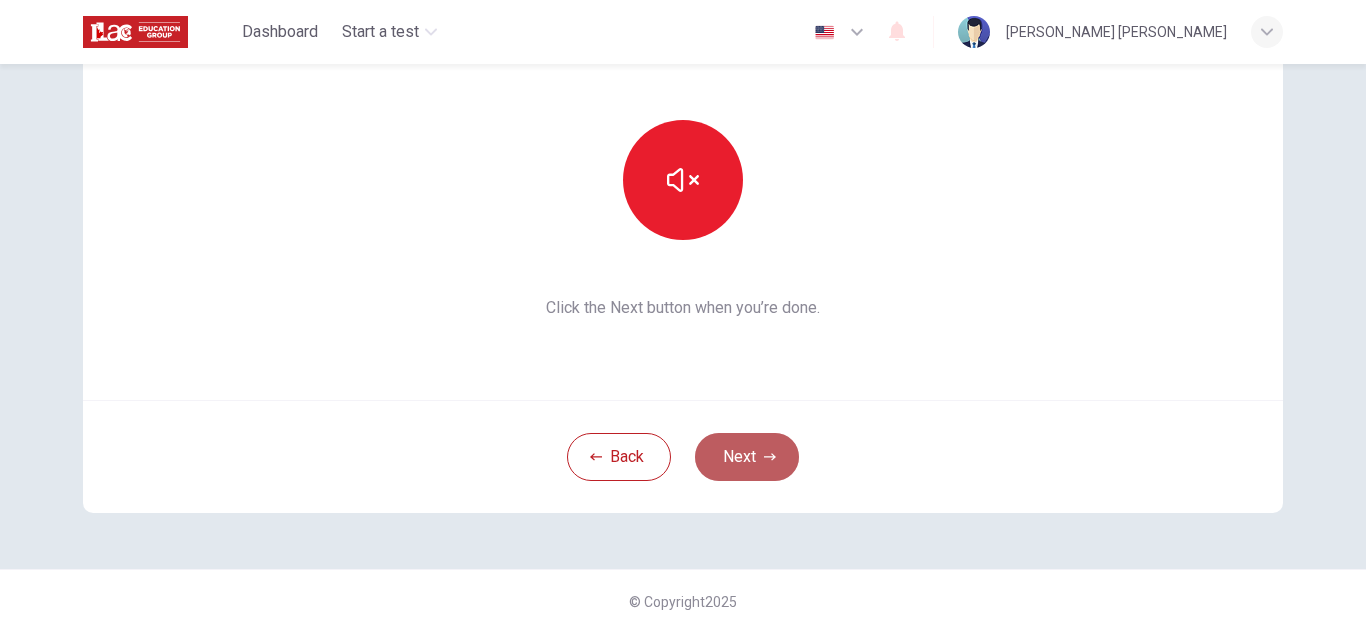 click on "Next" at bounding box center (747, 457) 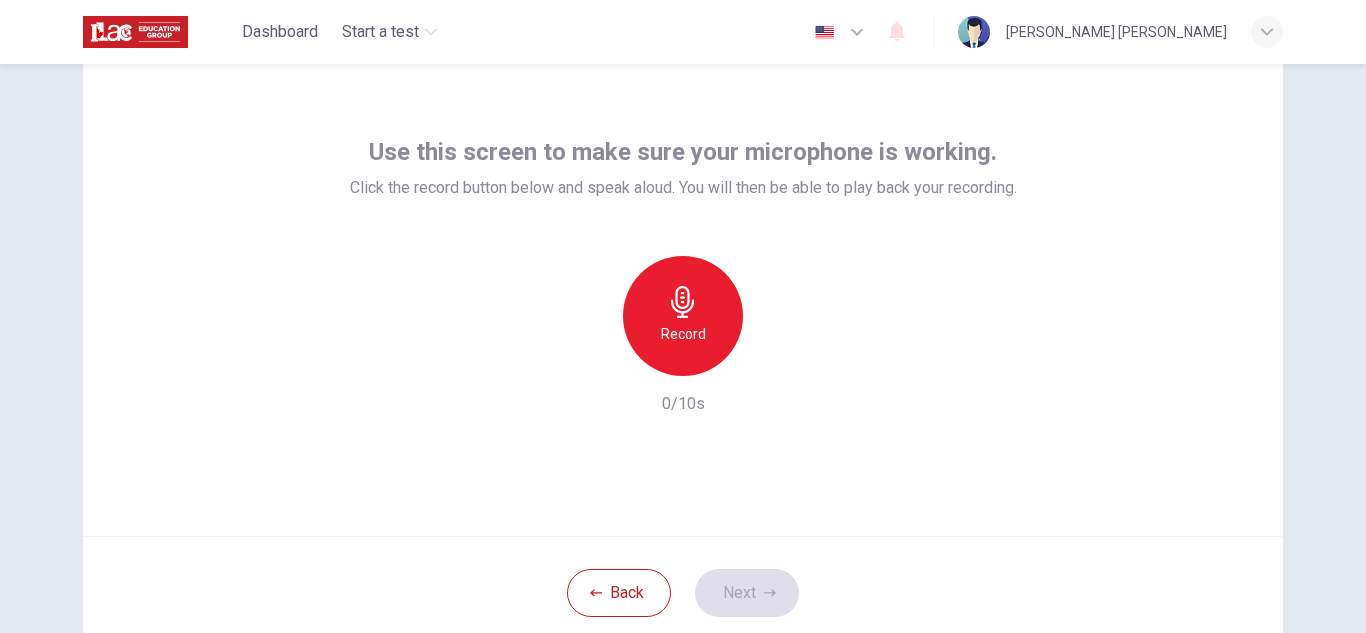 scroll, scrollTop: 100, scrollLeft: 0, axis: vertical 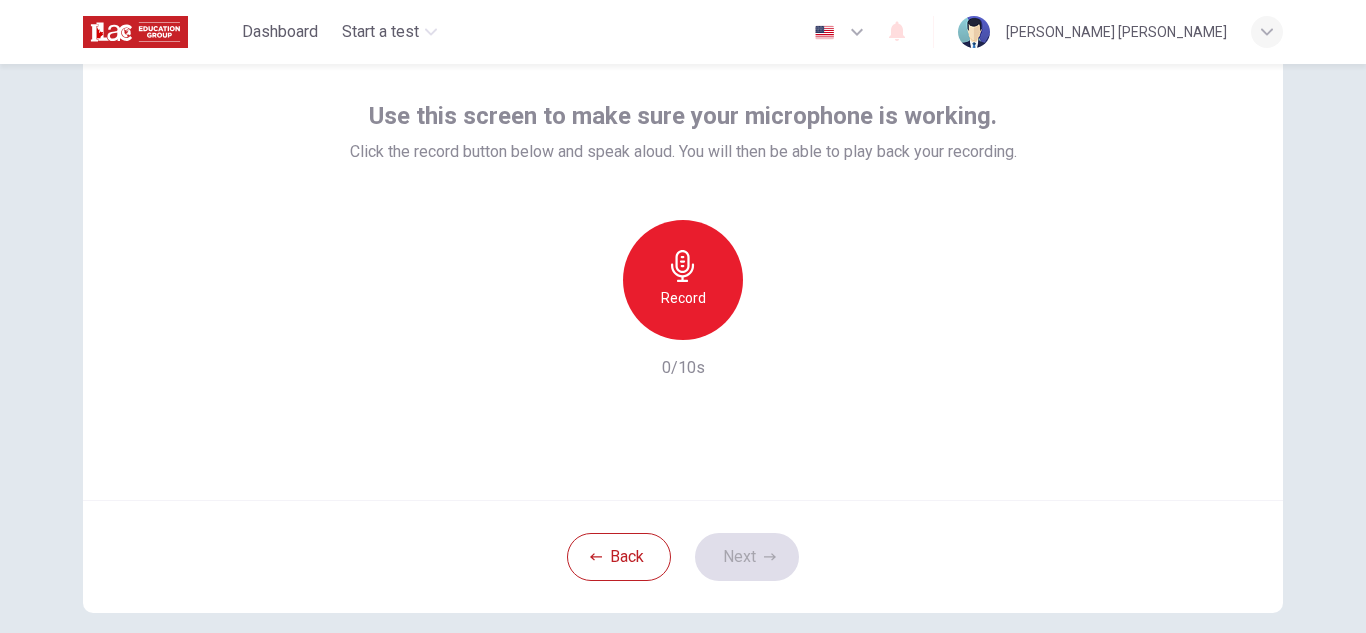 click on "Record" at bounding box center (683, 280) 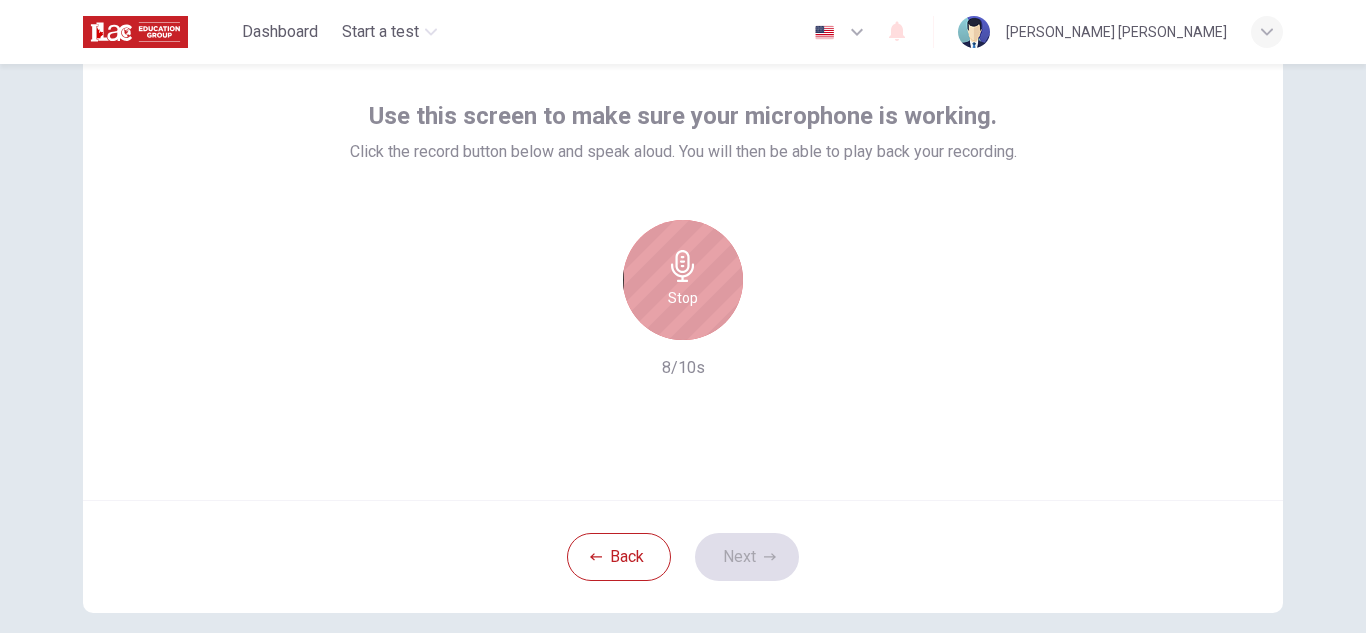 click 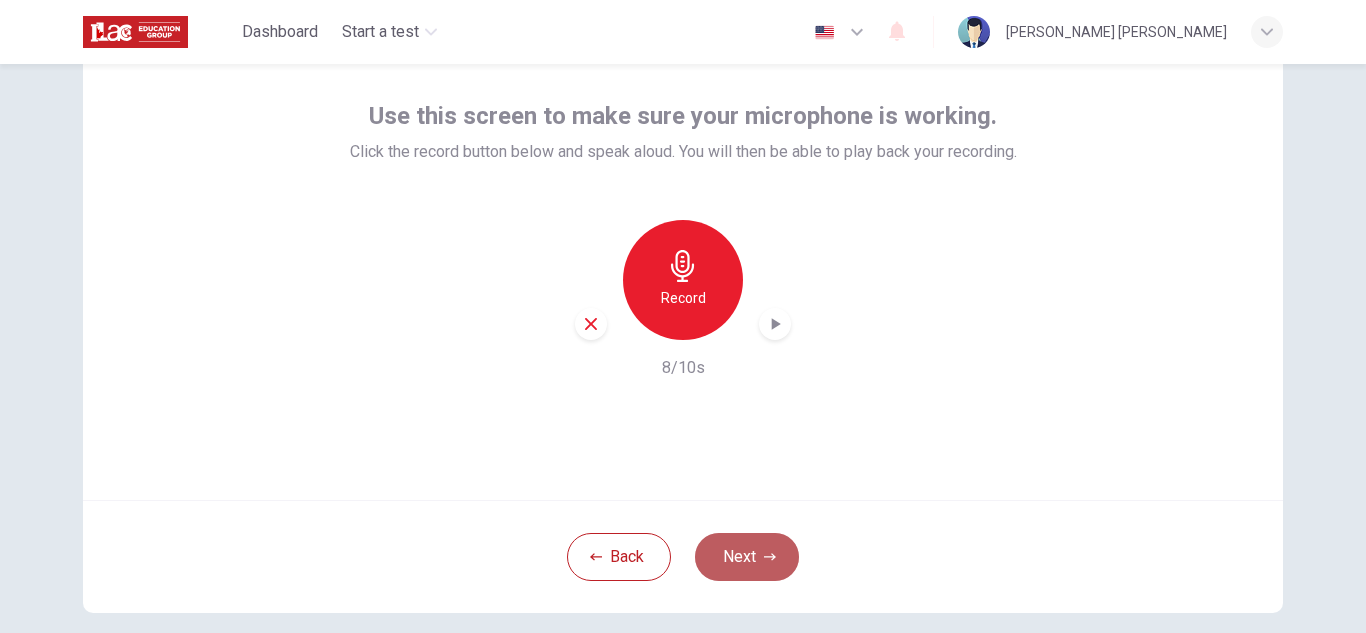 click on "Next" at bounding box center (747, 557) 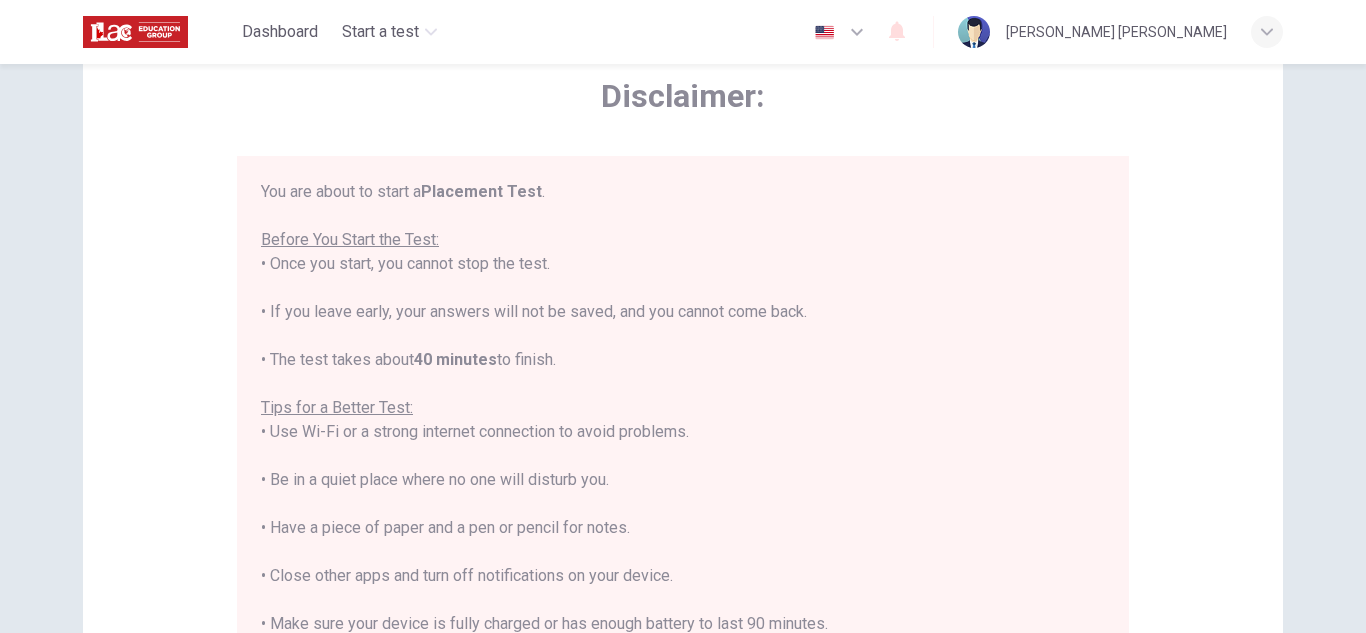 scroll, scrollTop: 23, scrollLeft: 0, axis: vertical 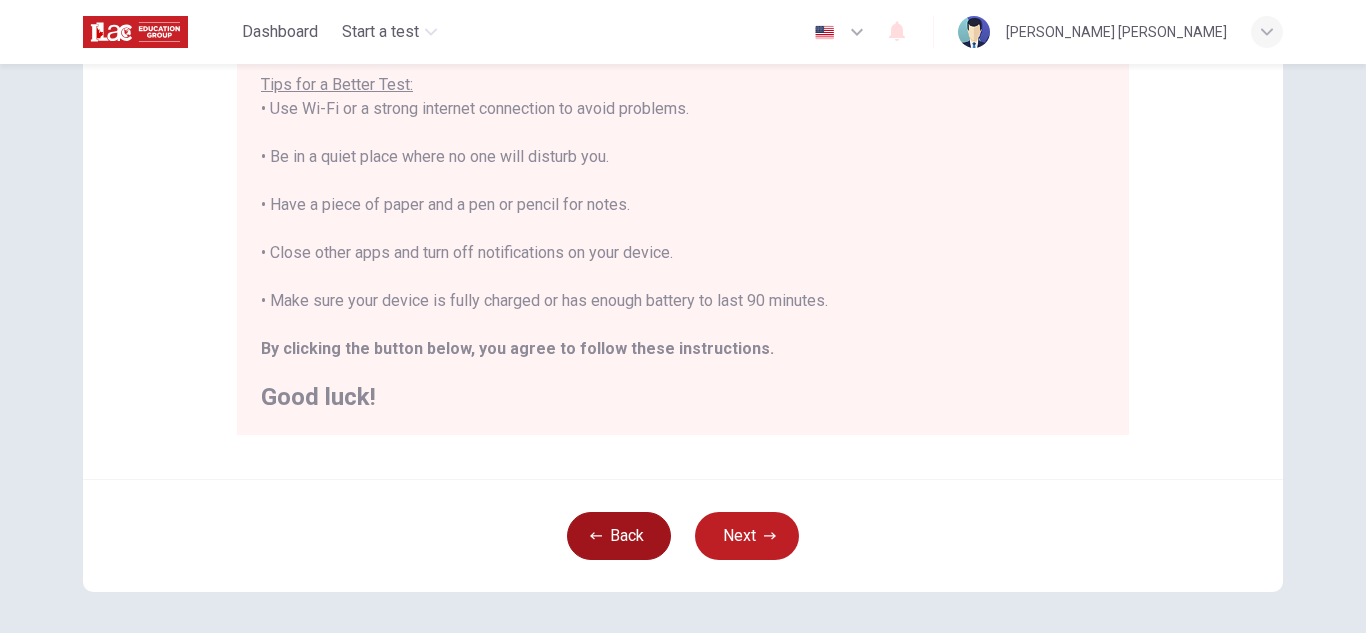 click on "Back" at bounding box center (619, 536) 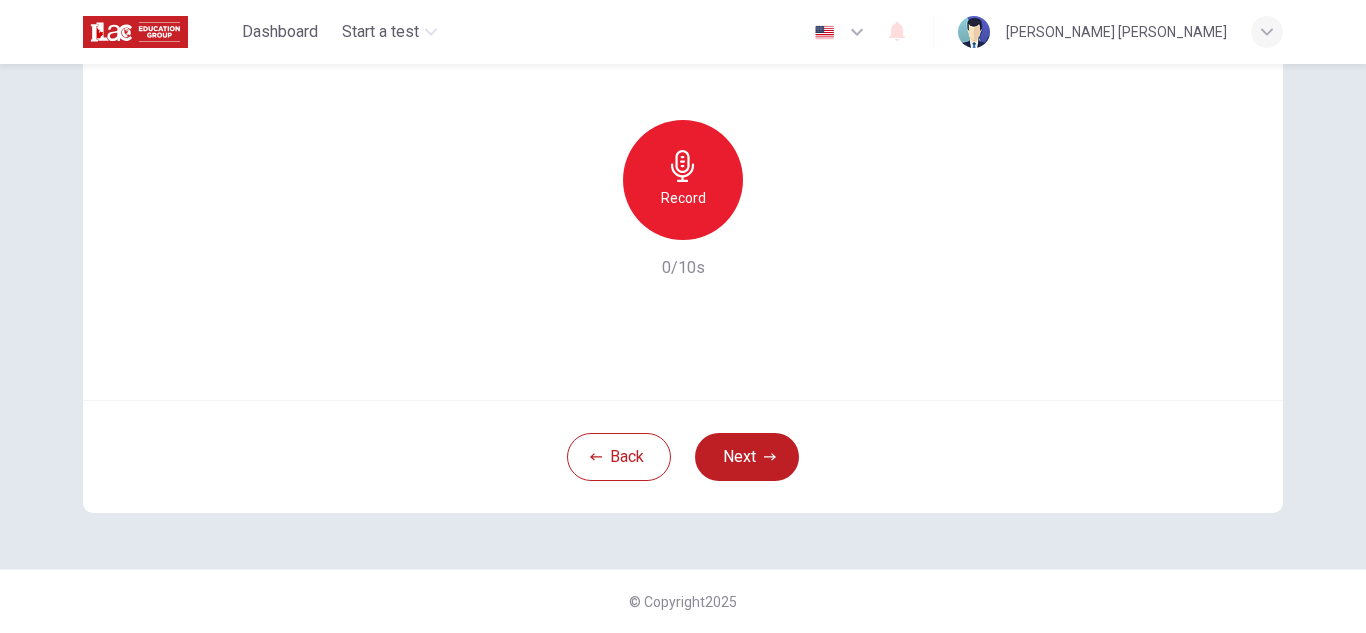 scroll, scrollTop: 0, scrollLeft: 0, axis: both 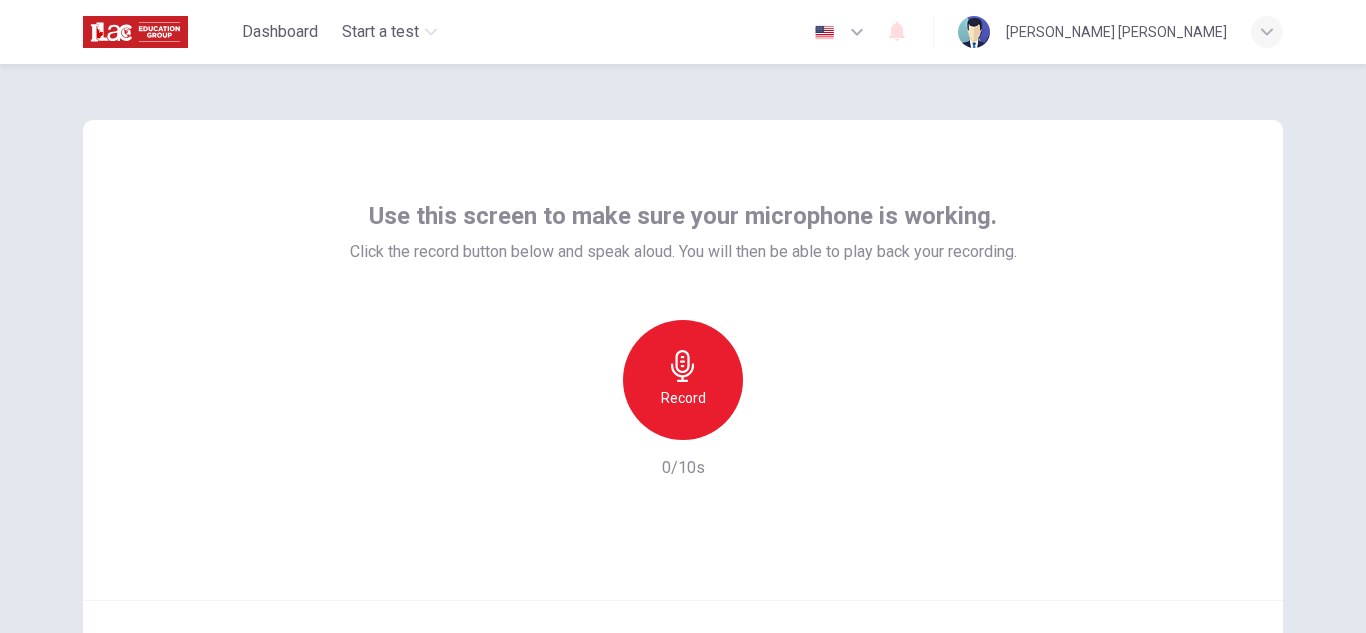 click on "Record" at bounding box center [683, 380] 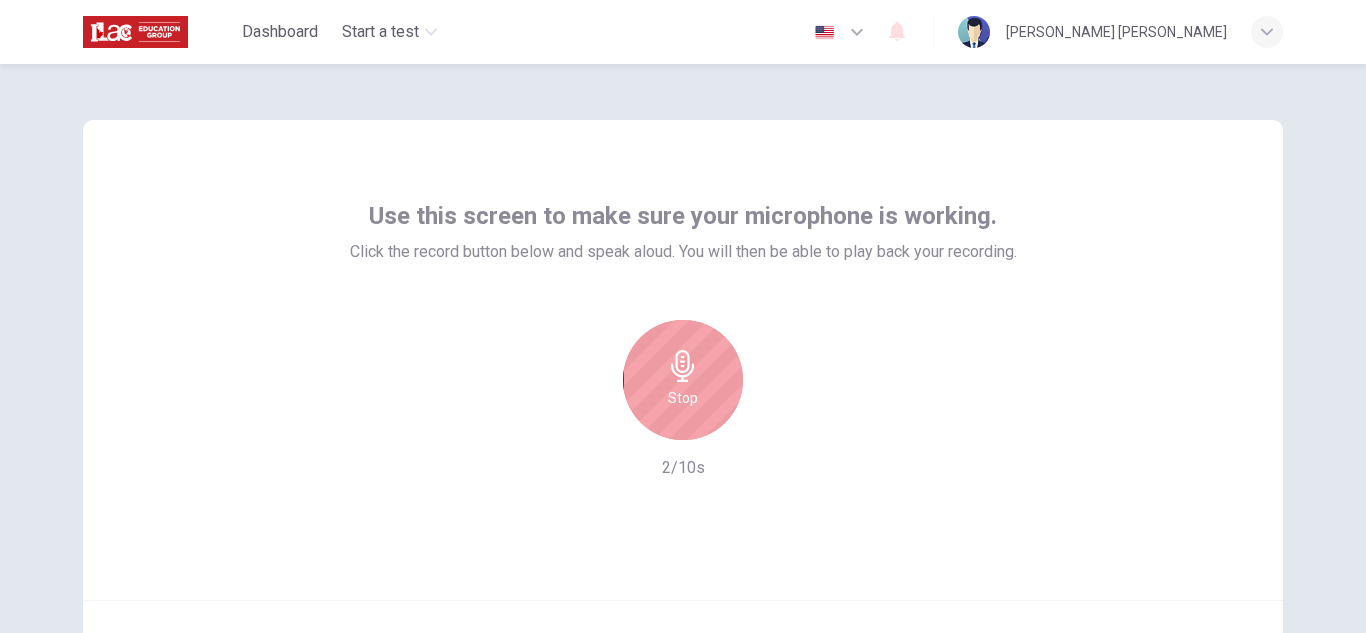 click 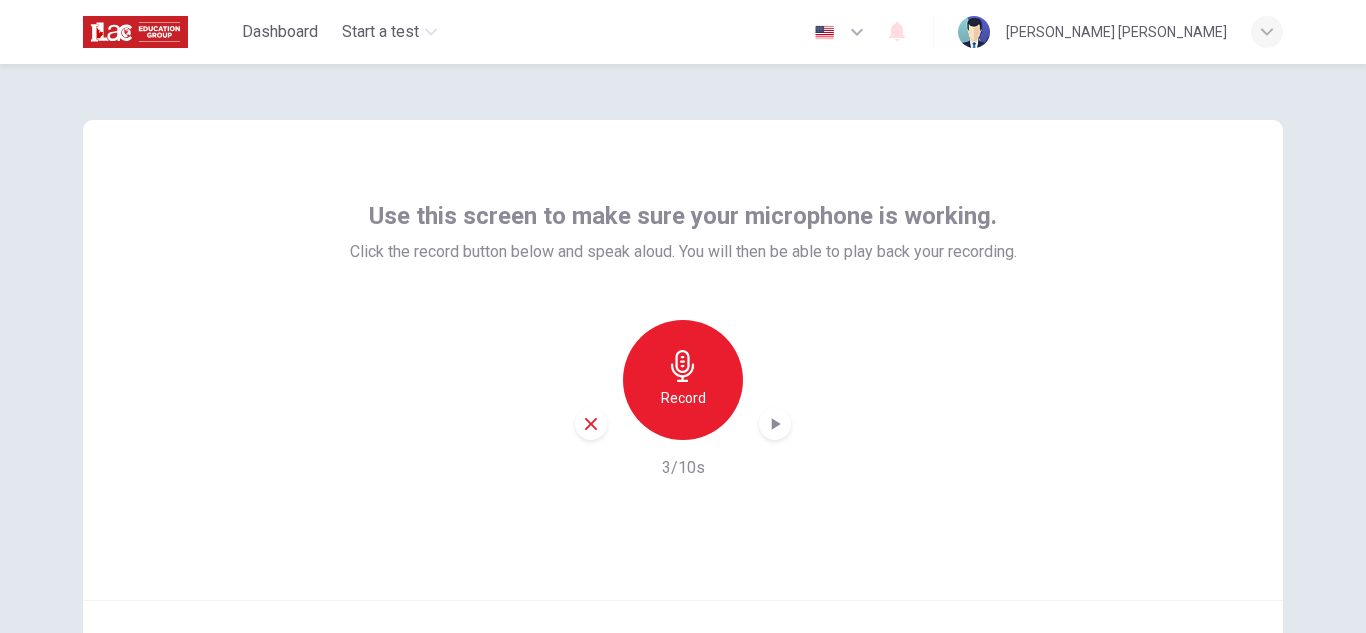 click 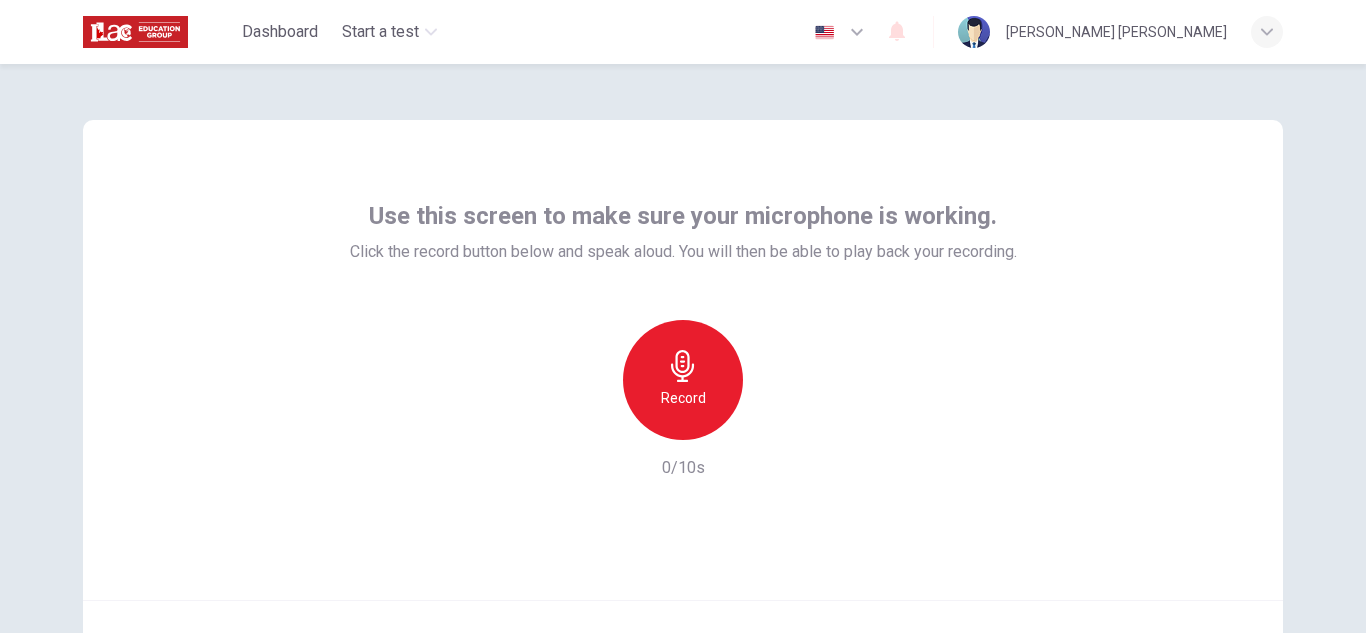 click 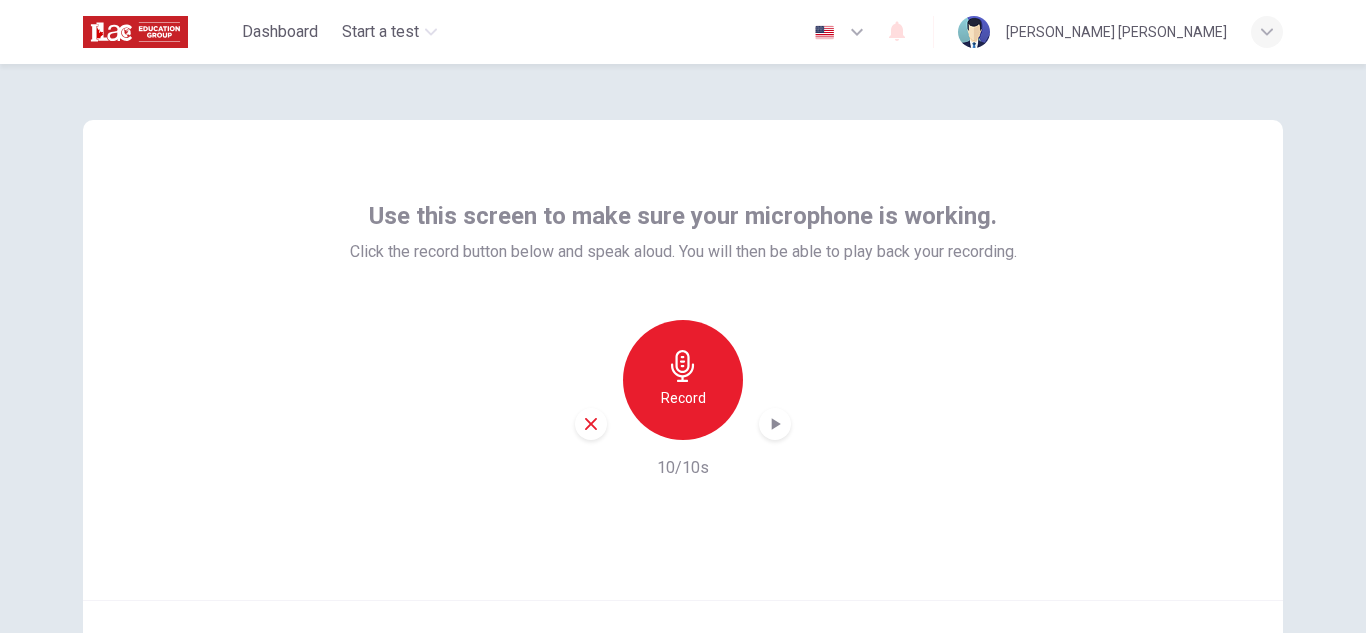 click on "10/10s" at bounding box center (683, 468) 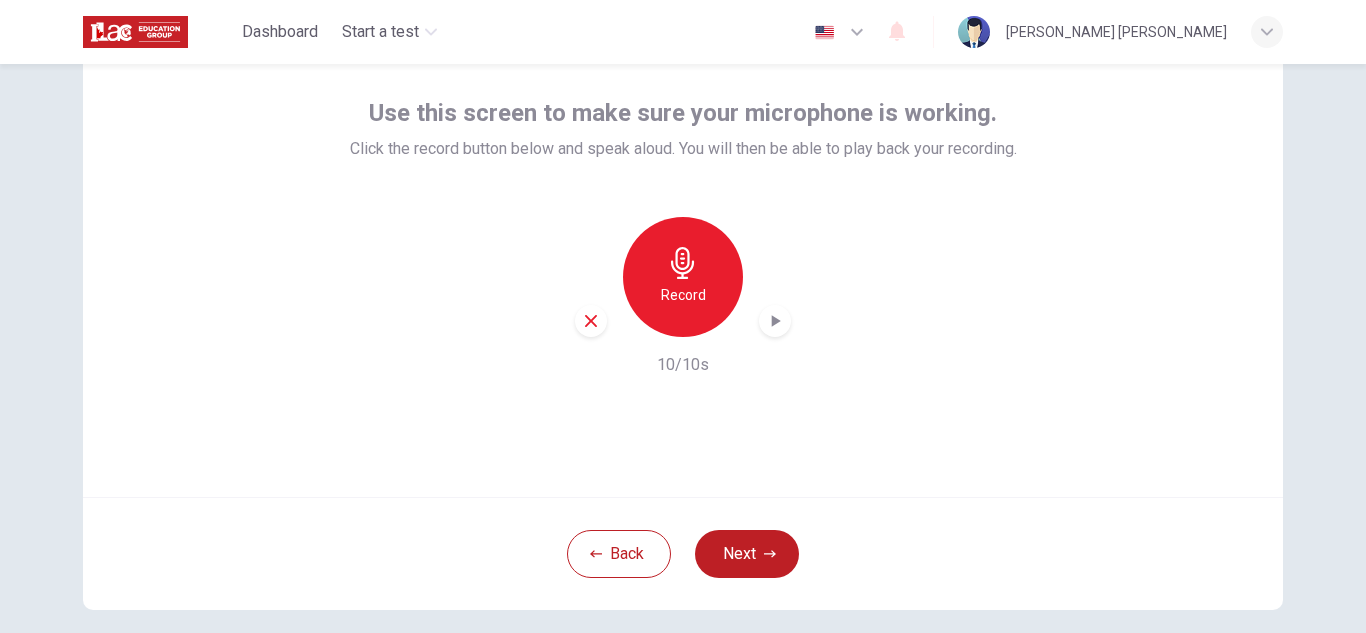 scroll, scrollTop: 0, scrollLeft: 0, axis: both 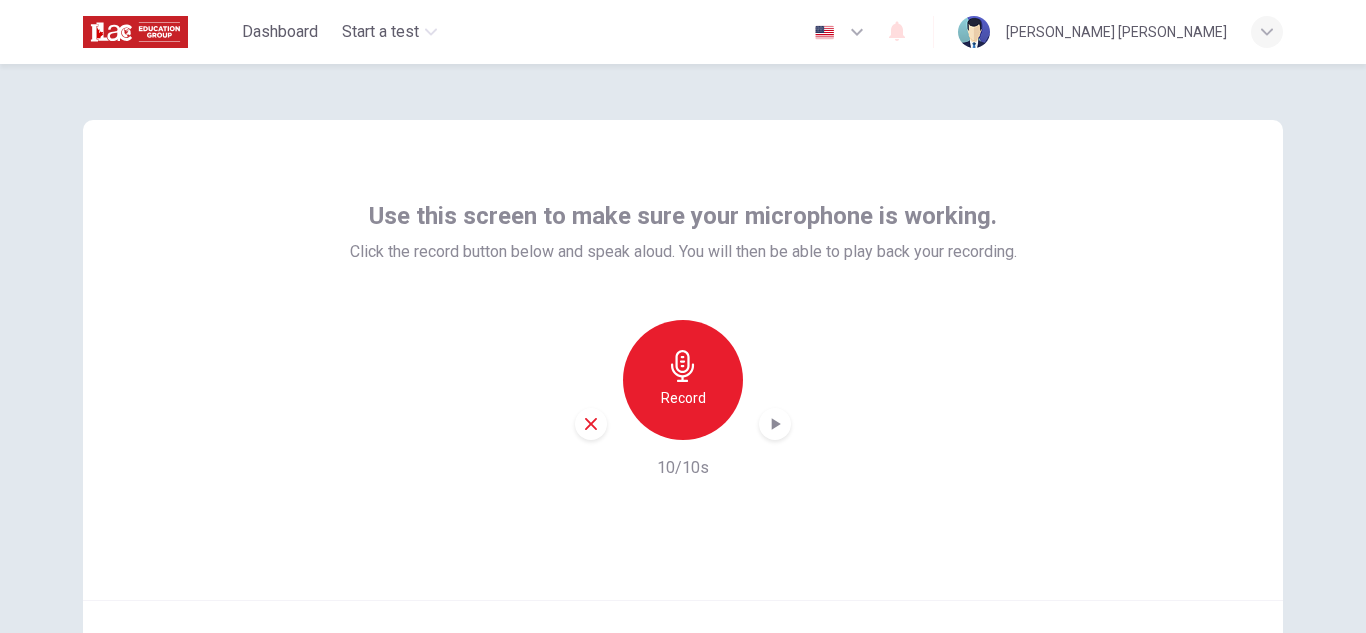 click on "Record" at bounding box center (683, 380) 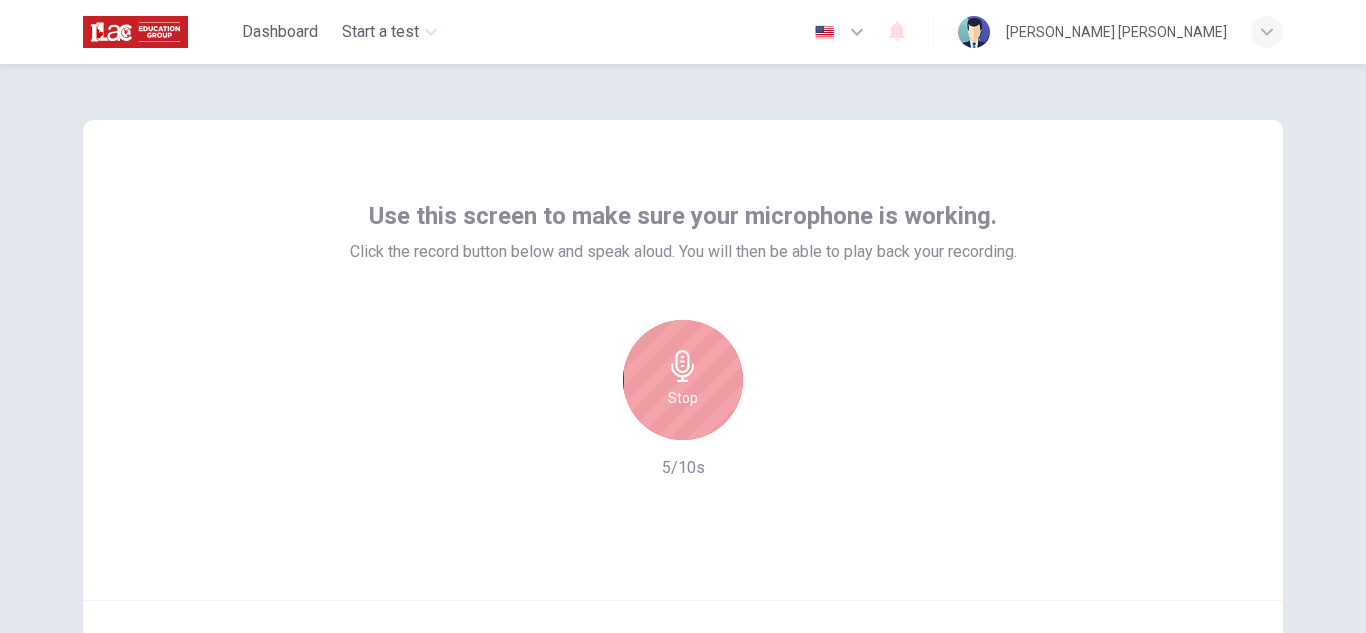 click on "Stop" at bounding box center [683, 380] 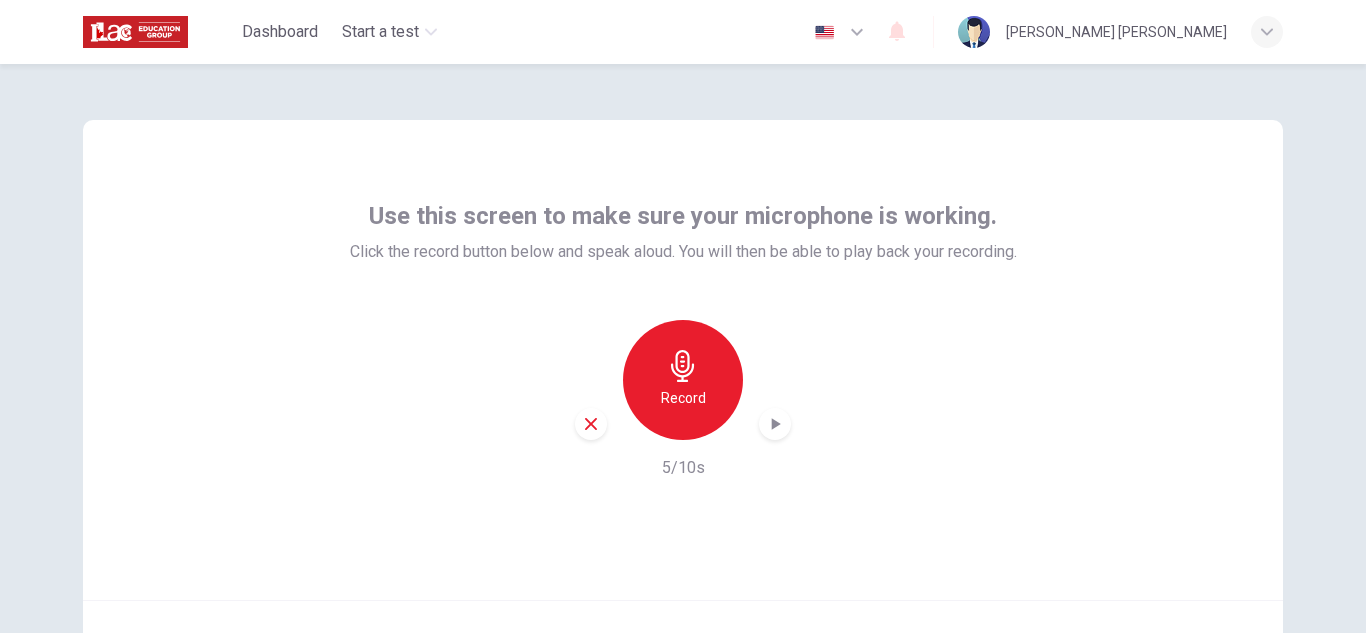 click 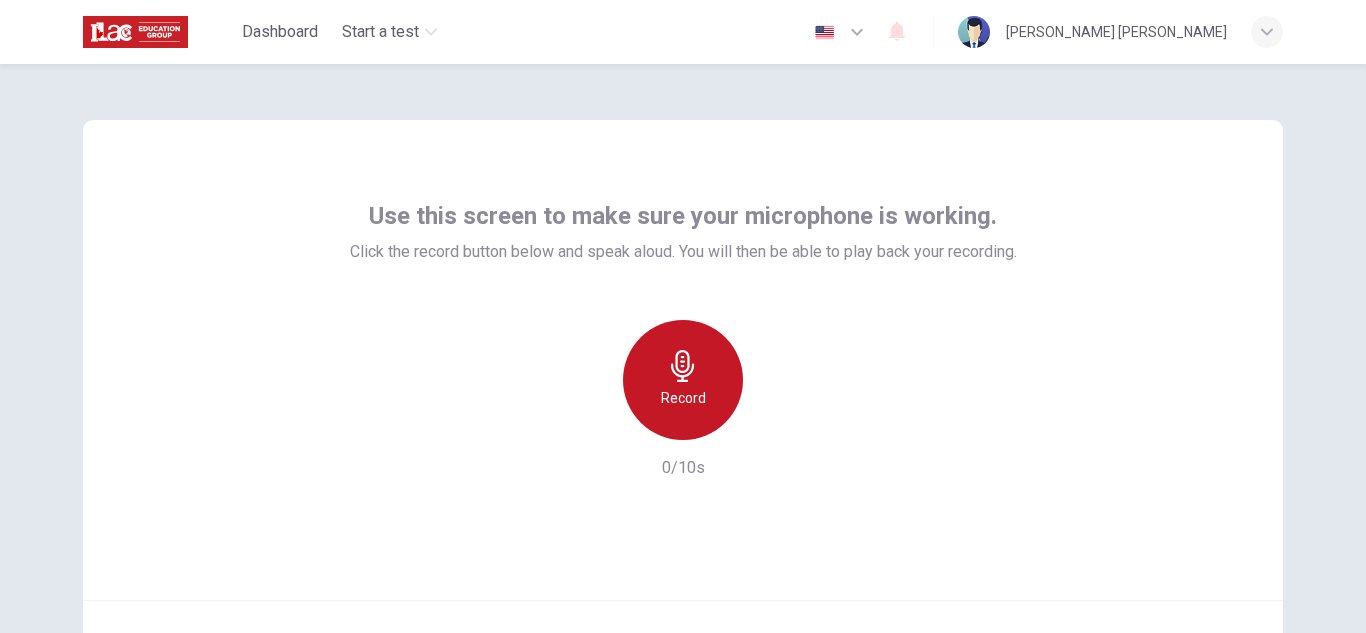 click on "Record" at bounding box center (683, 398) 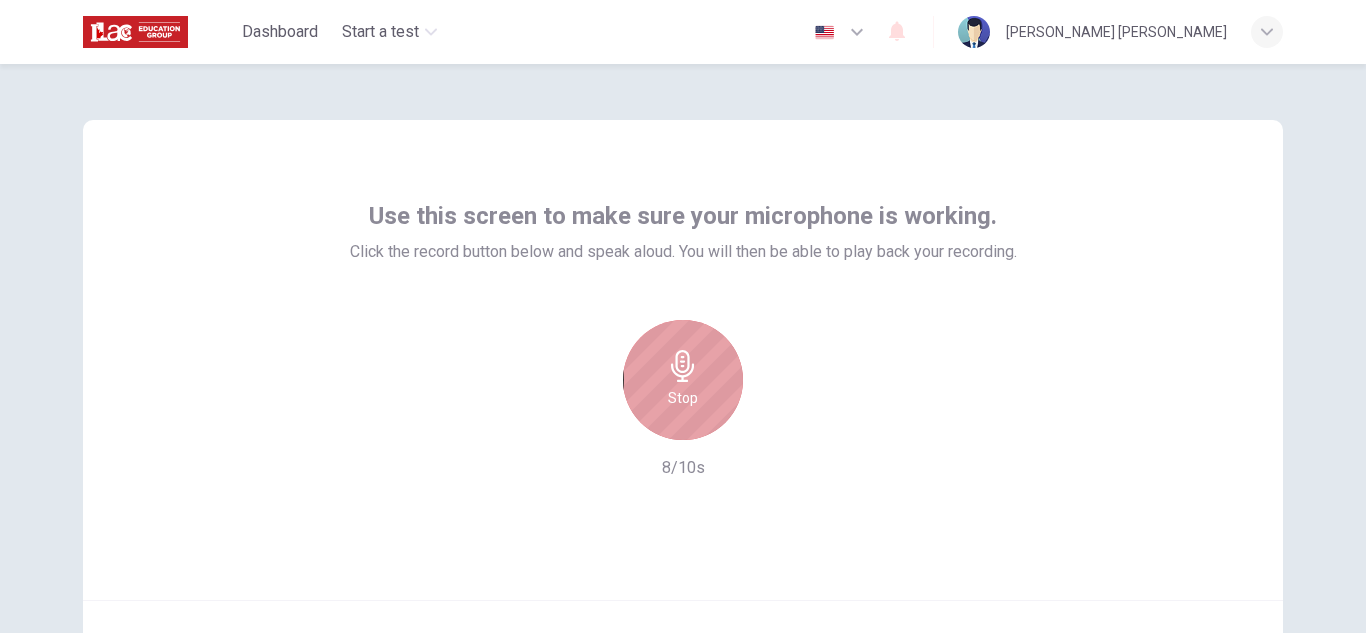 click on "Stop" at bounding box center (683, 398) 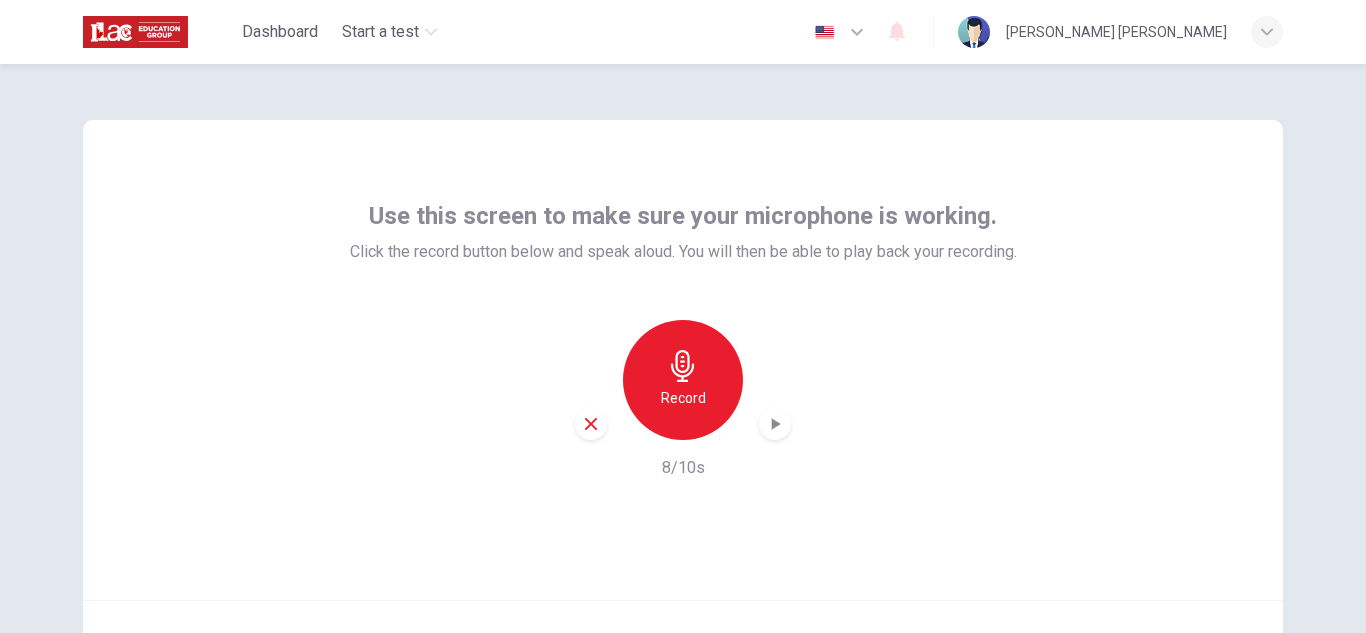 click 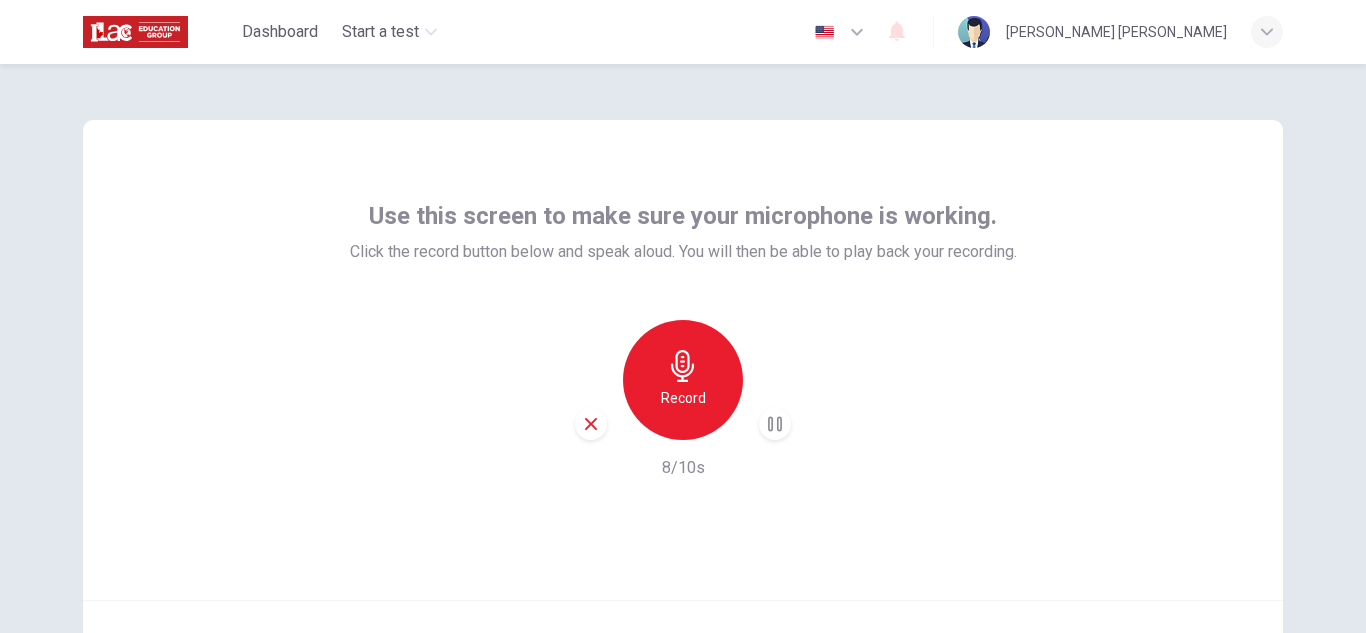 click 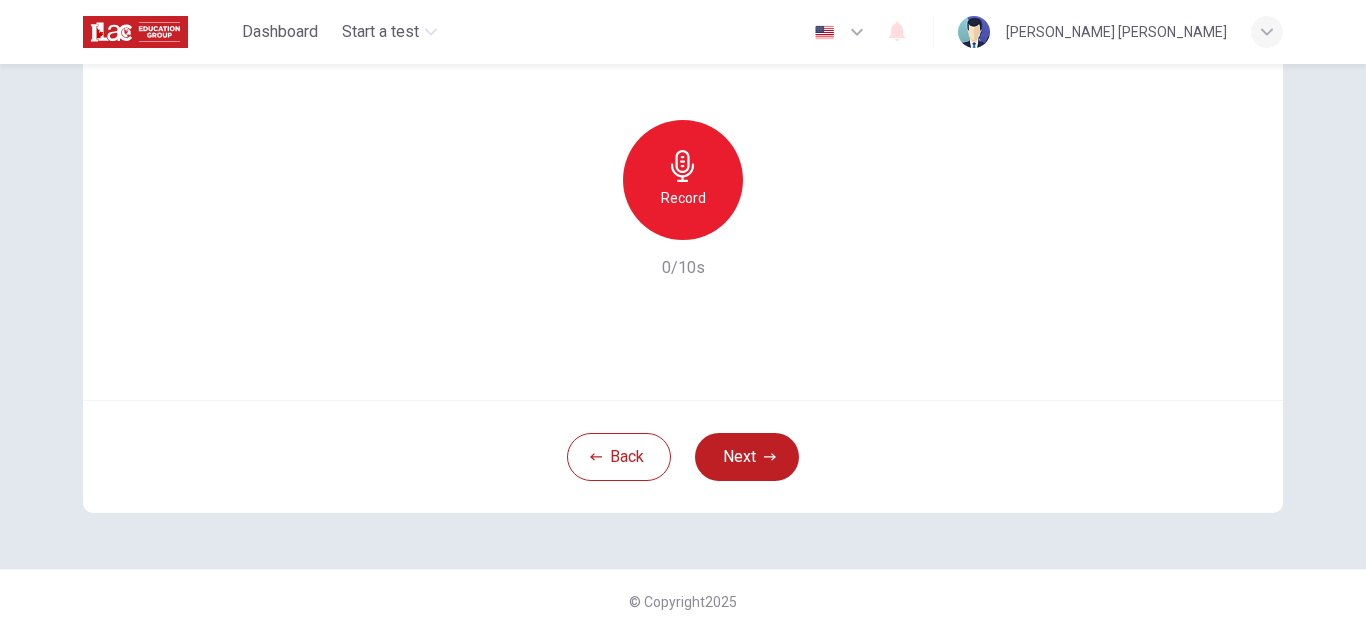 scroll, scrollTop: 0, scrollLeft: 0, axis: both 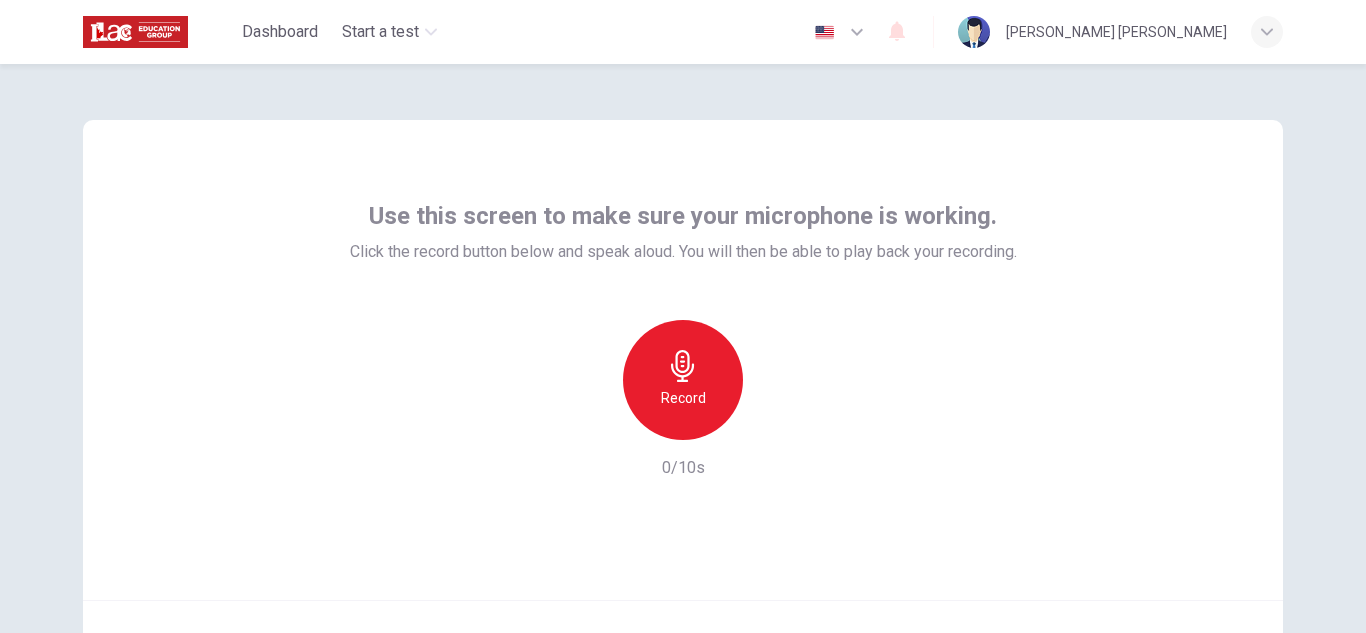 click on "Use this screen to make sure your microphone is working. Click the record button below and speak aloud. You will then be able to play back your recording. Record 0/10s Back Next © Copyright  2025" at bounding box center [683, 348] 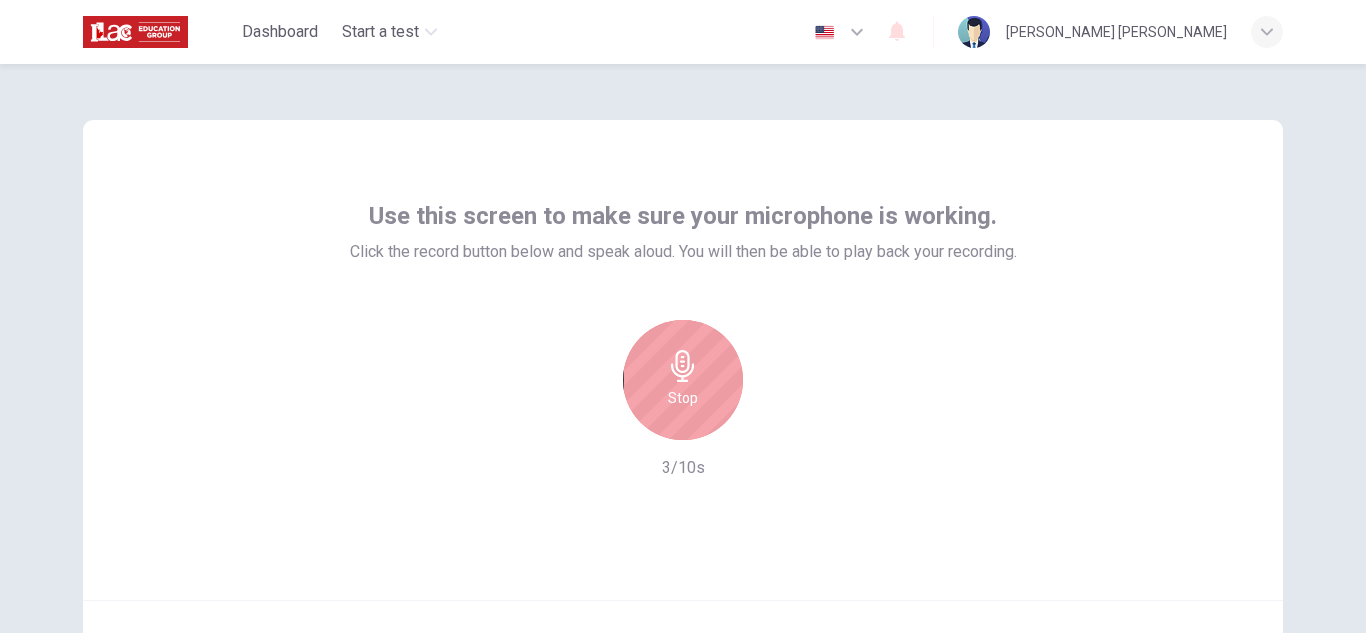 scroll, scrollTop: 100, scrollLeft: 0, axis: vertical 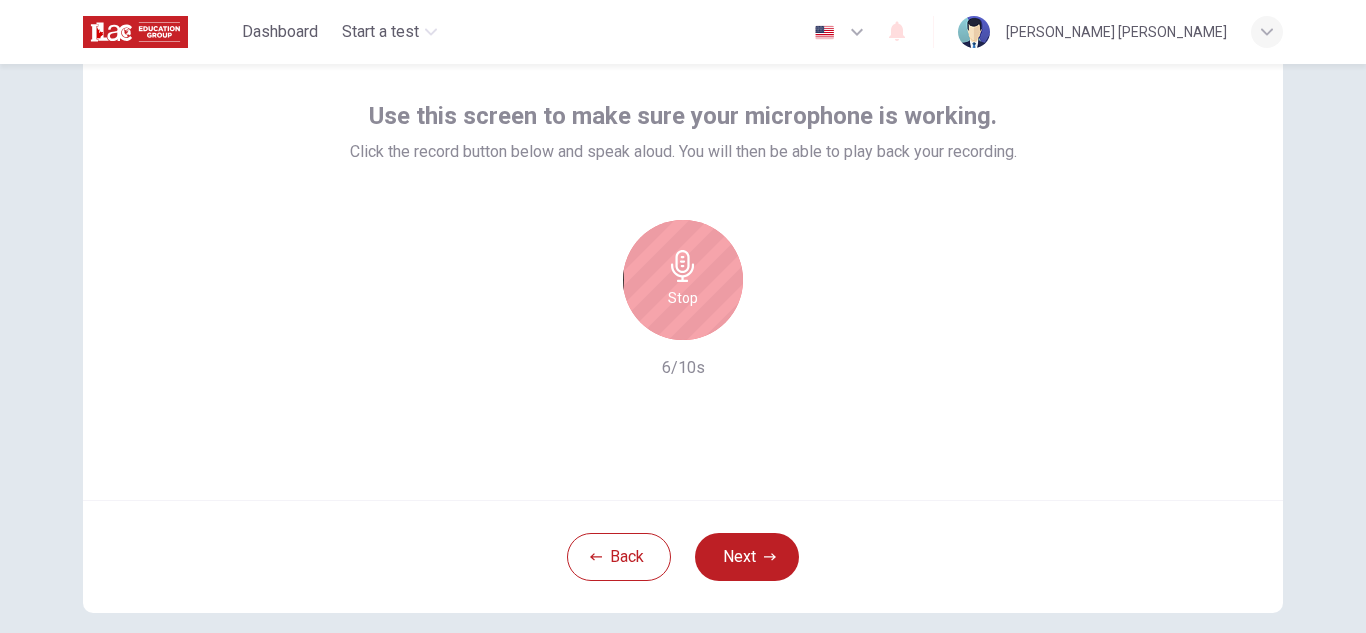 click on "Stop" at bounding box center (683, 280) 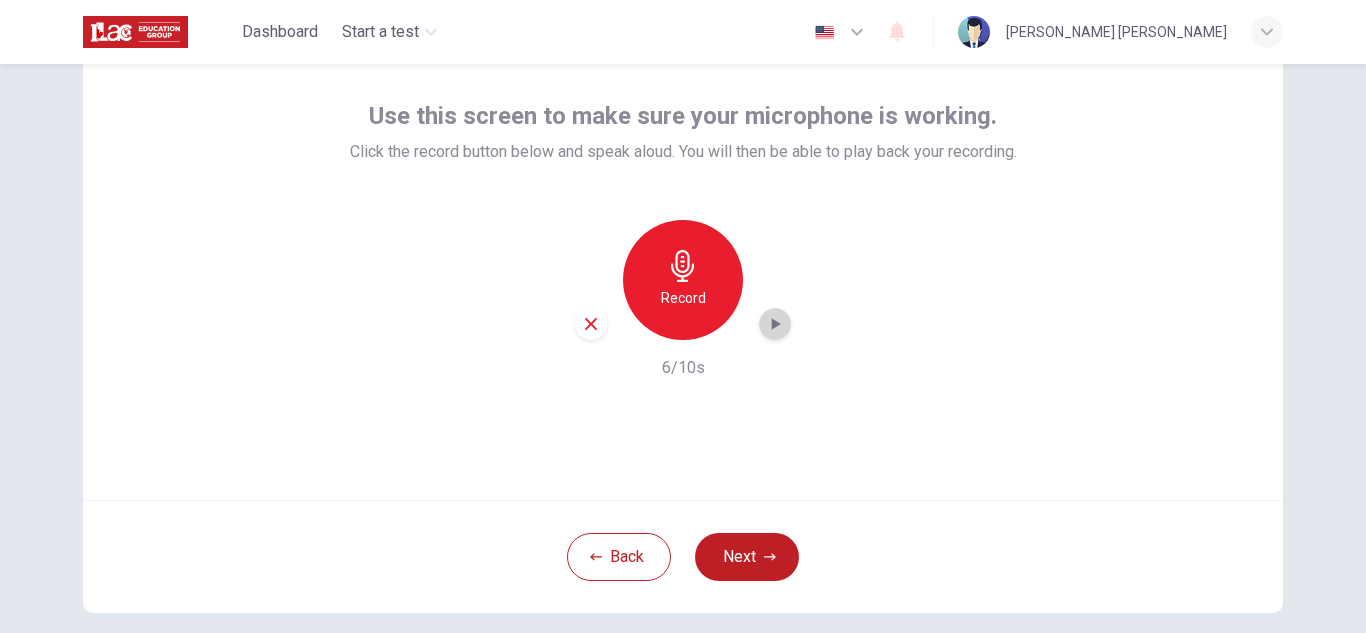 click 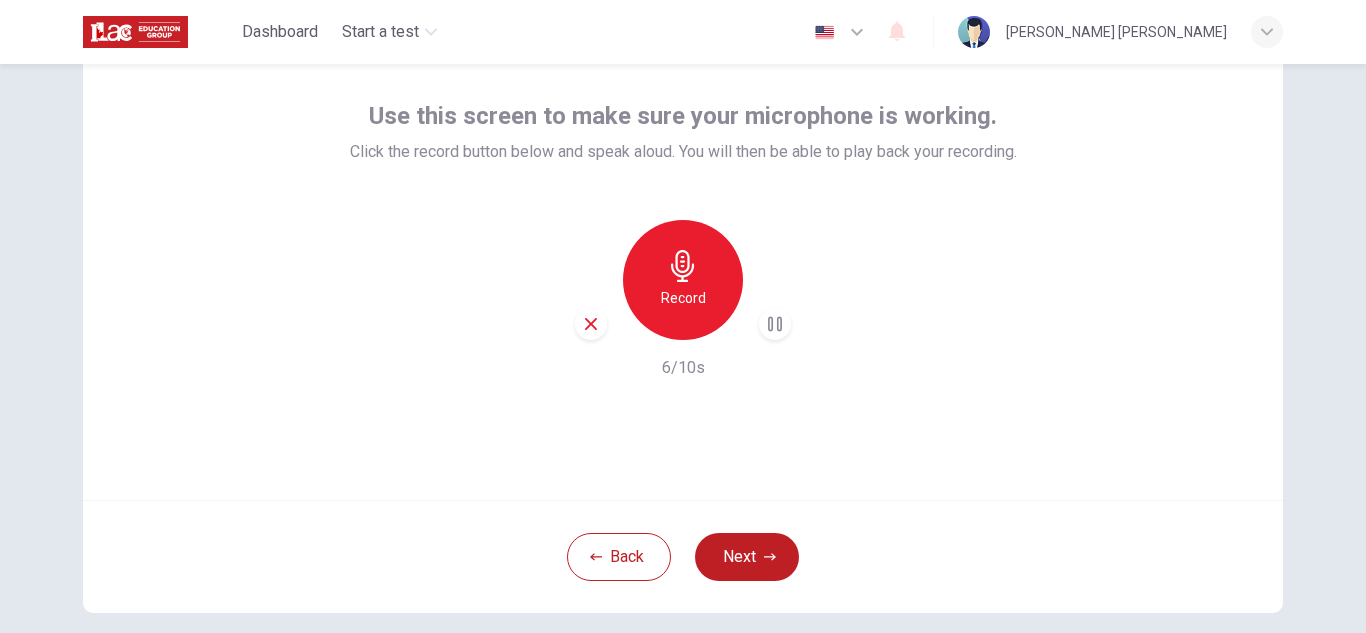 click 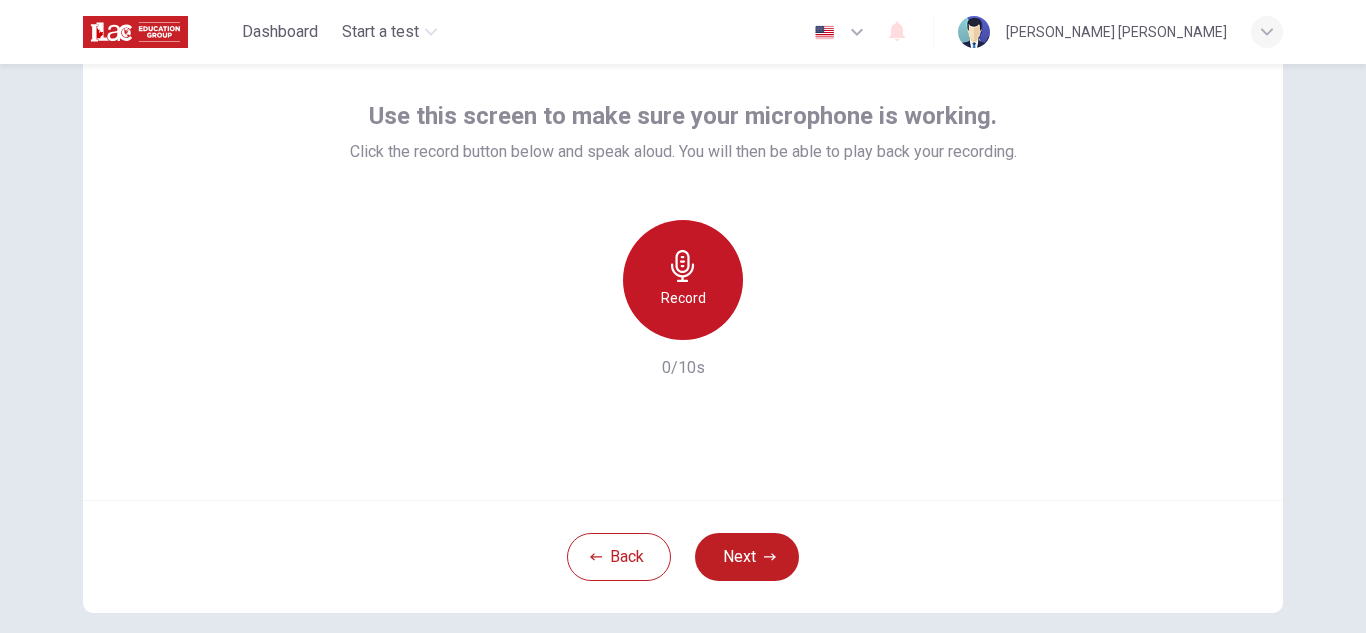 click on "Record" at bounding box center (683, 280) 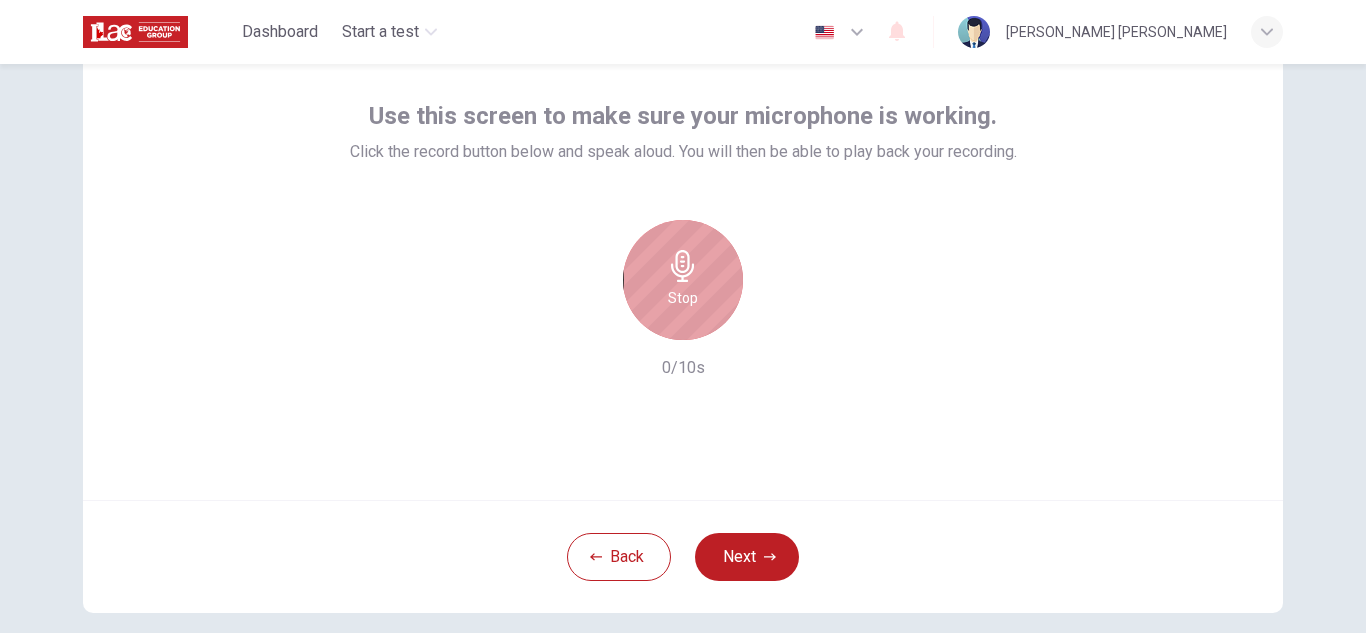 click on "Stop" at bounding box center [683, 280] 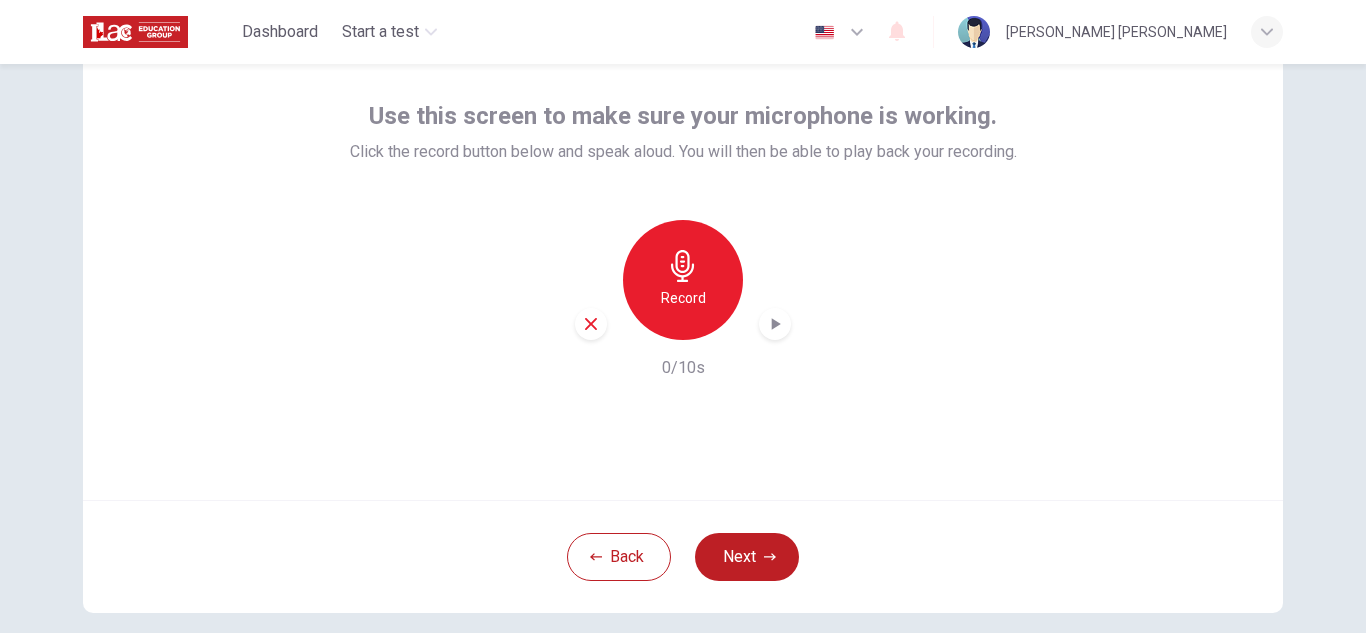 click 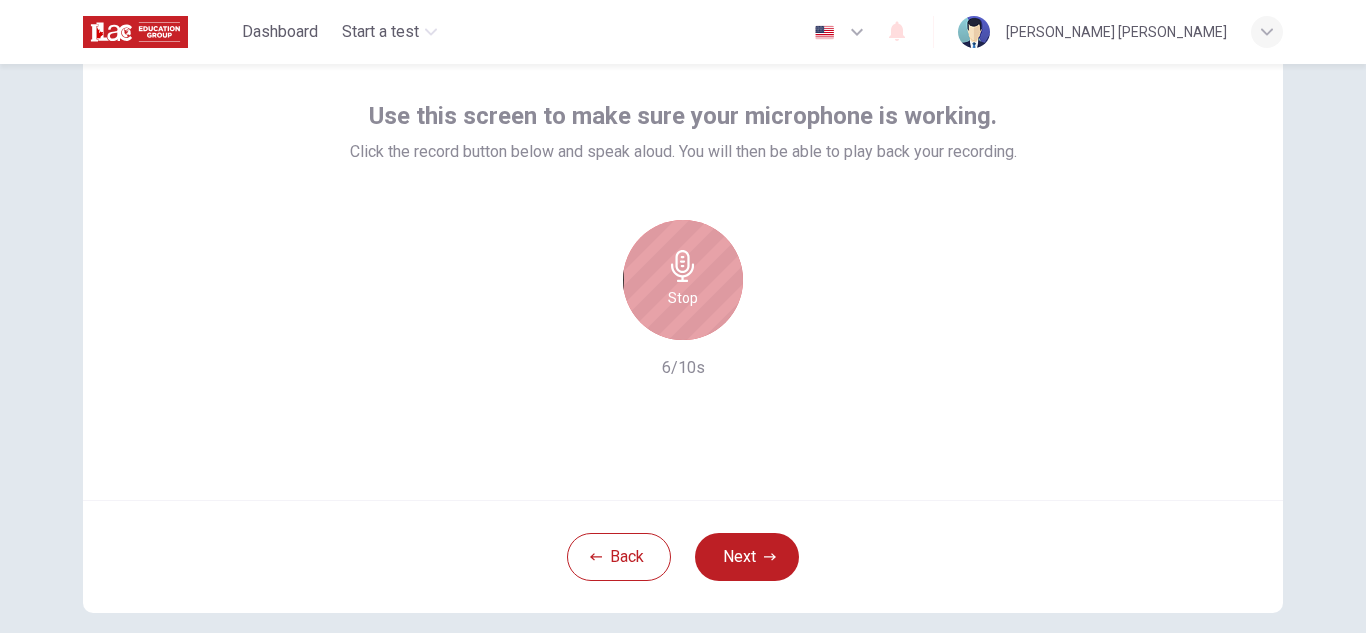 click on "Stop" at bounding box center (683, 280) 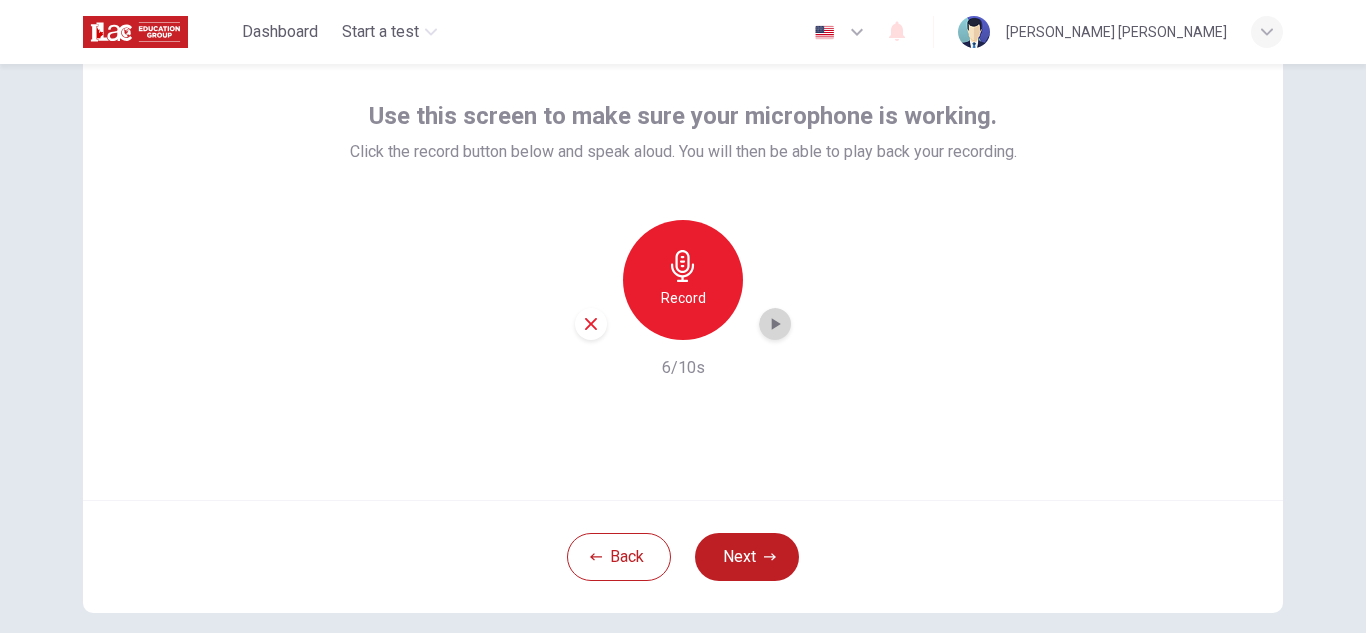 click 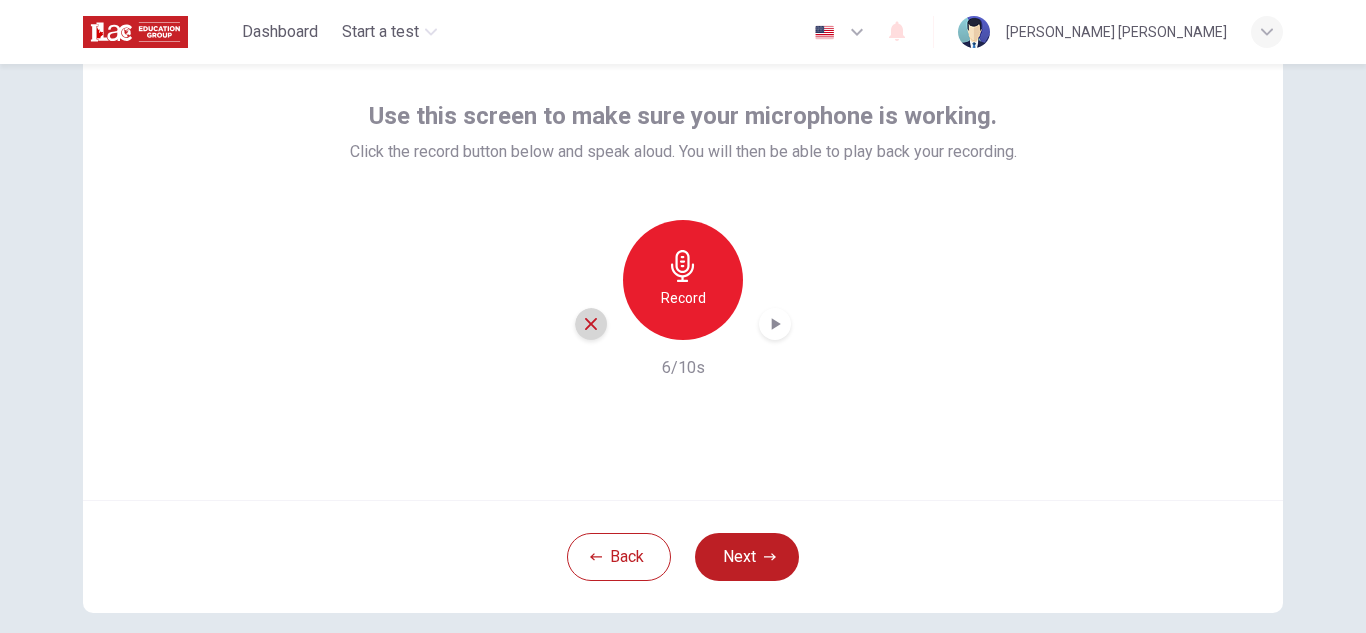 click 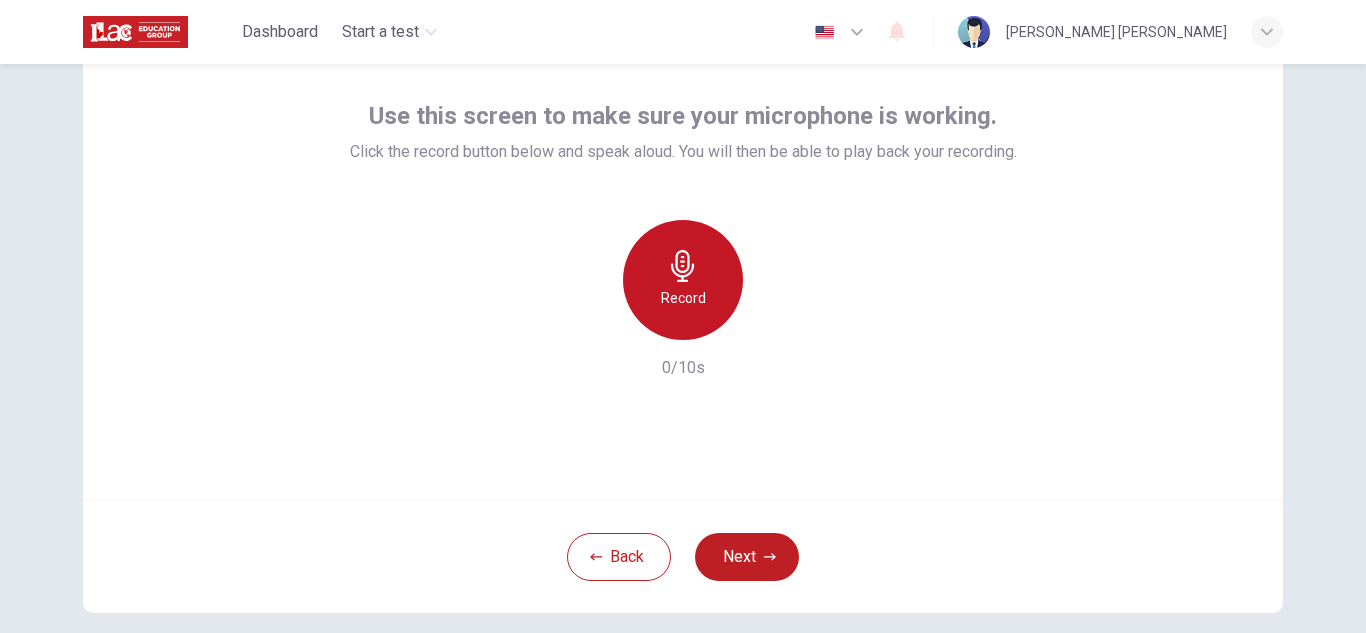 click on "Record" at bounding box center (683, 298) 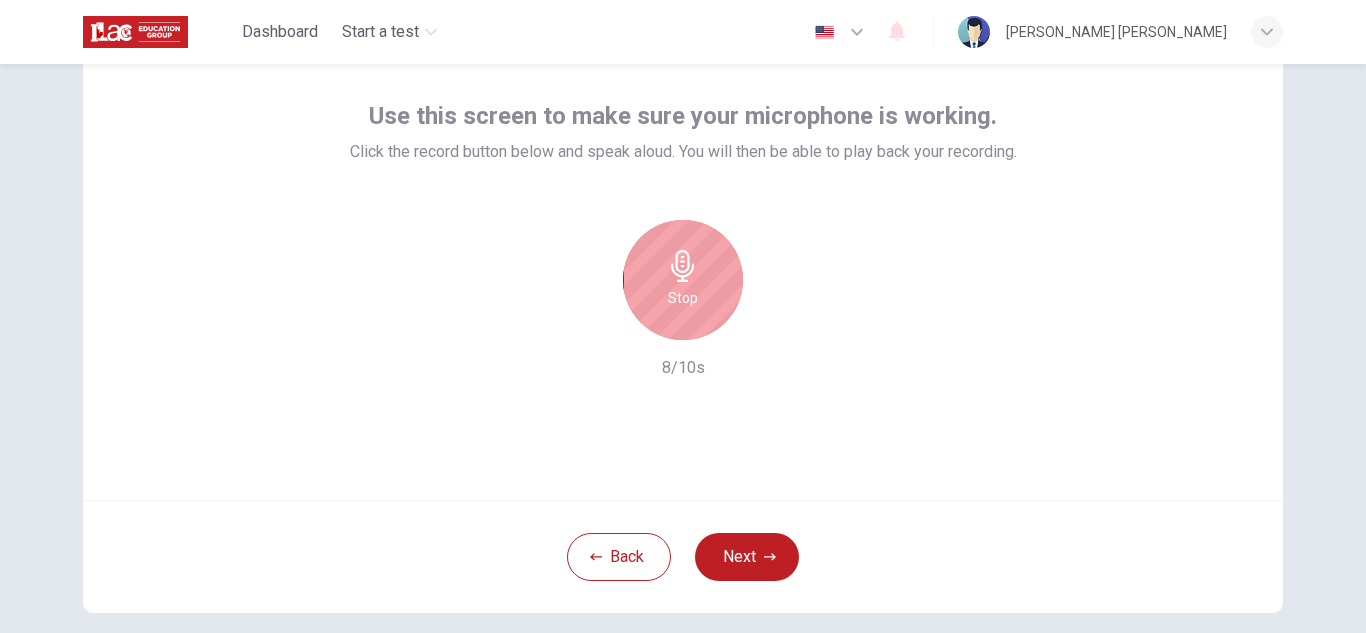 click 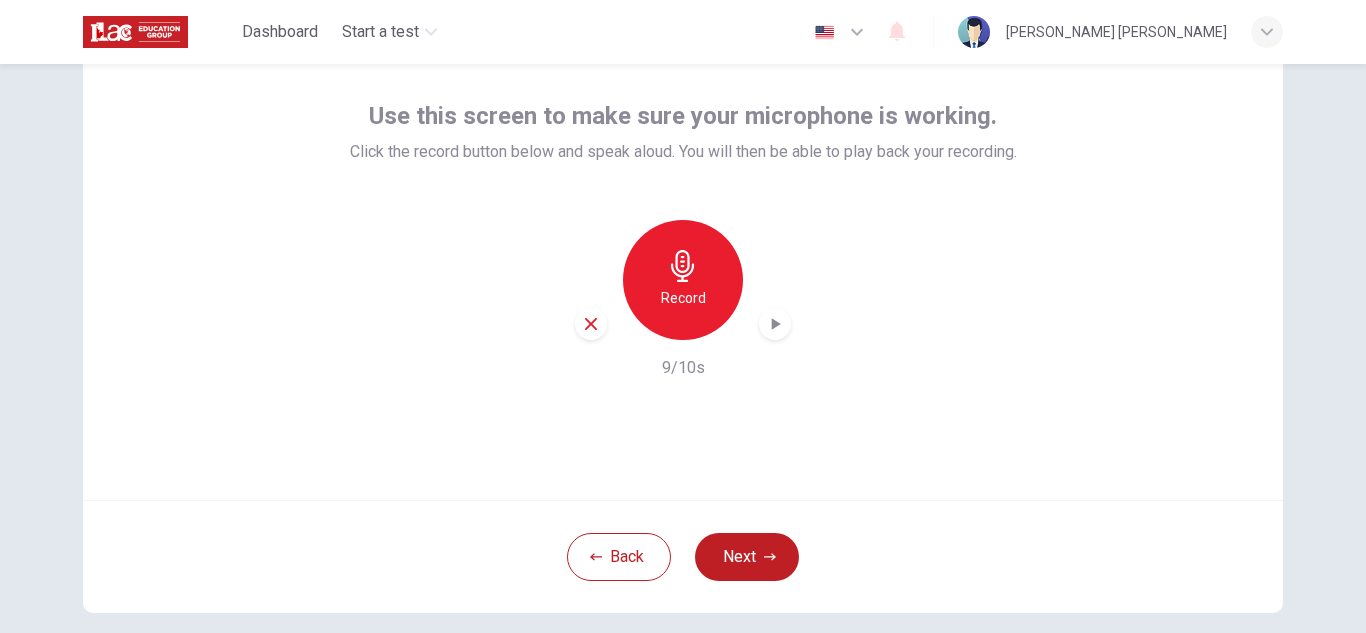 click 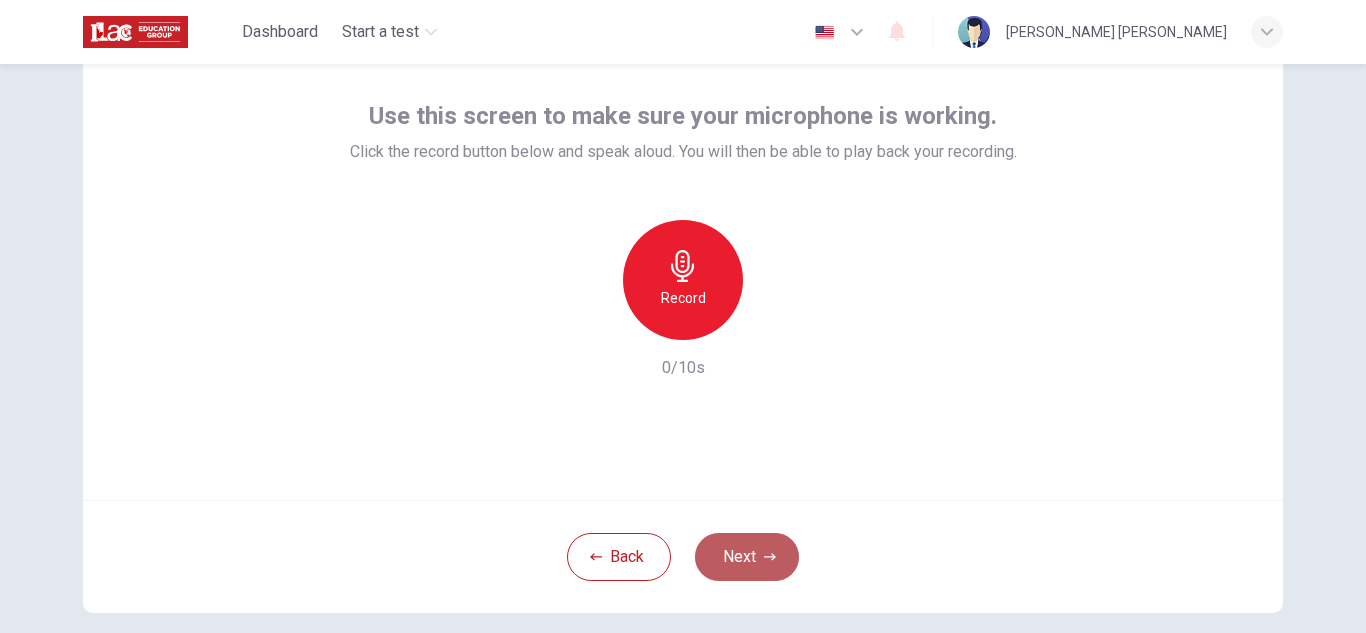 click on "Next" at bounding box center (747, 557) 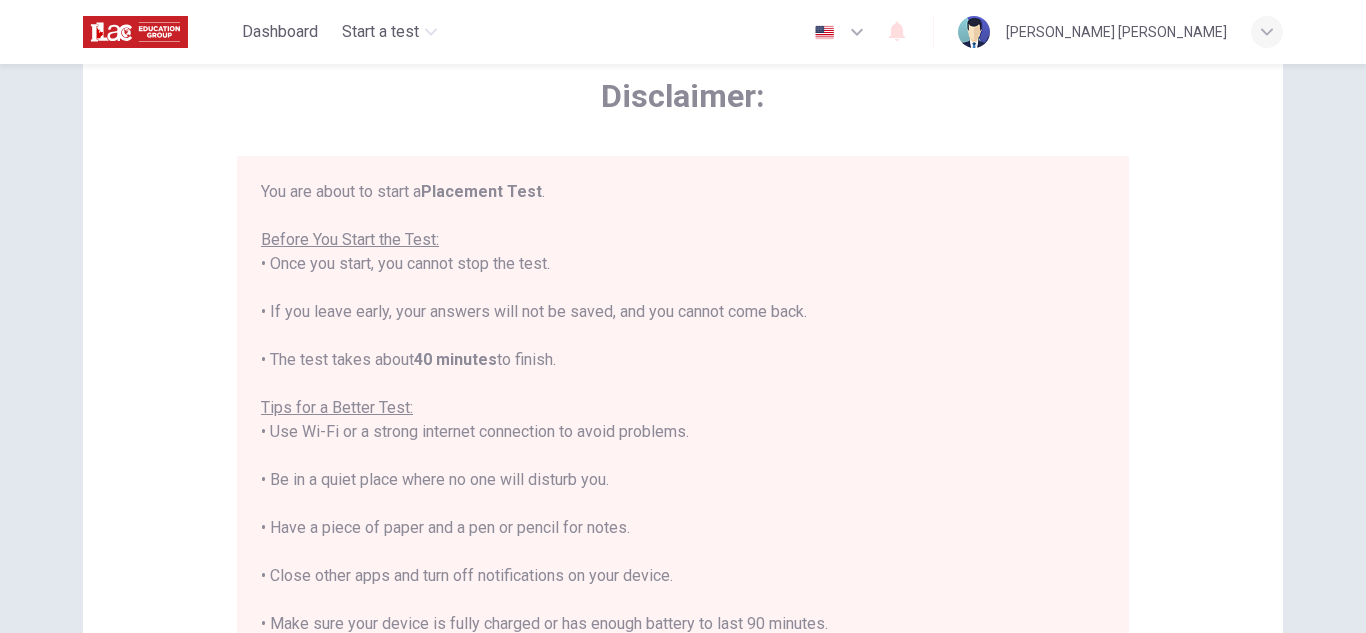 scroll, scrollTop: 23, scrollLeft: 0, axis: vertical 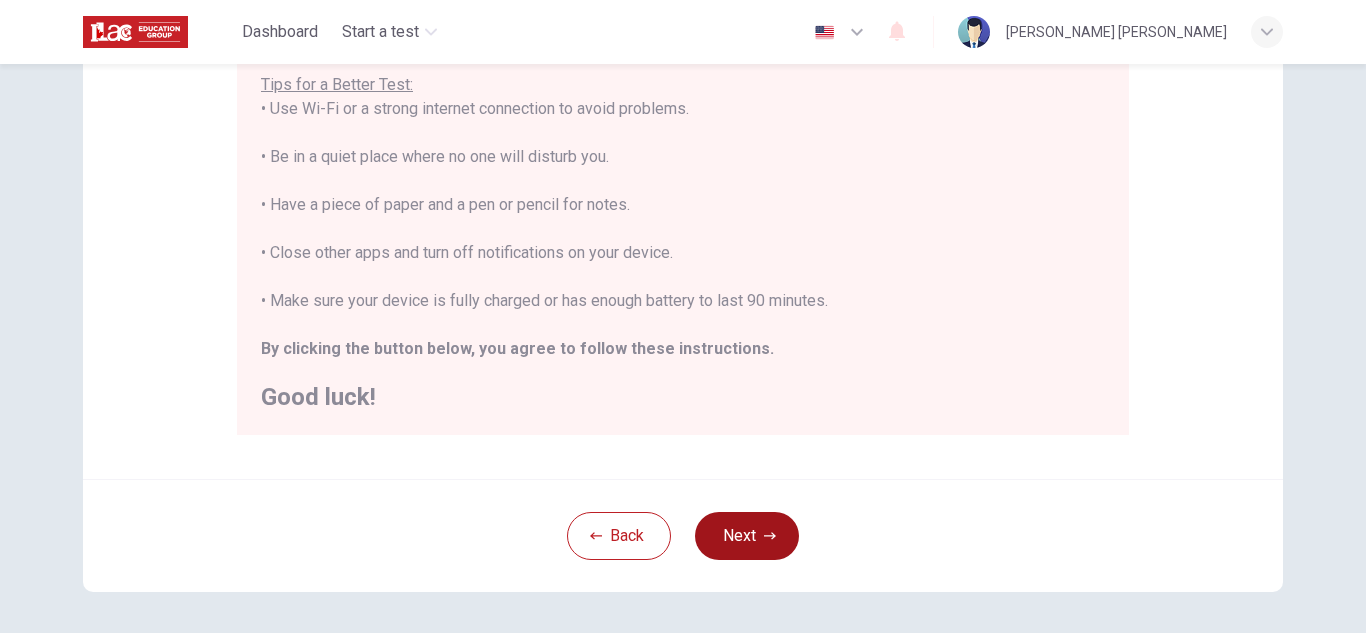 click on "Next" at bounding box center (747, 536) 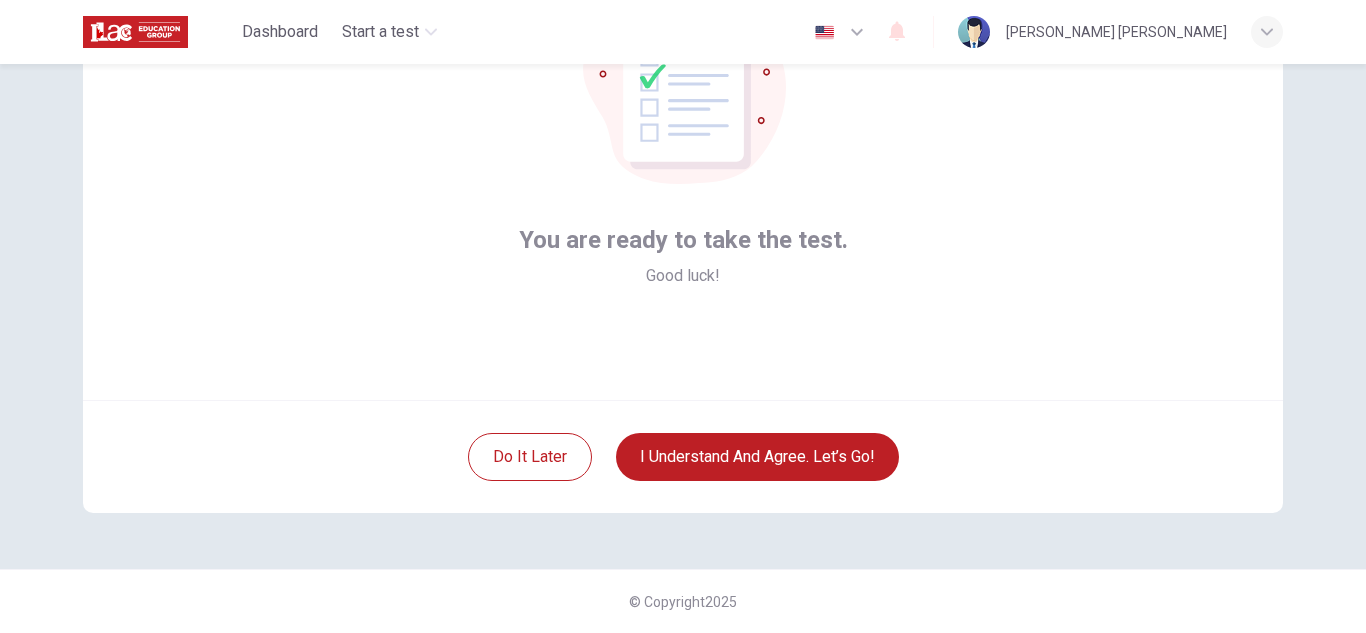 scroll, scrollTop: 200, scrollLeft: 0, axis: vertical 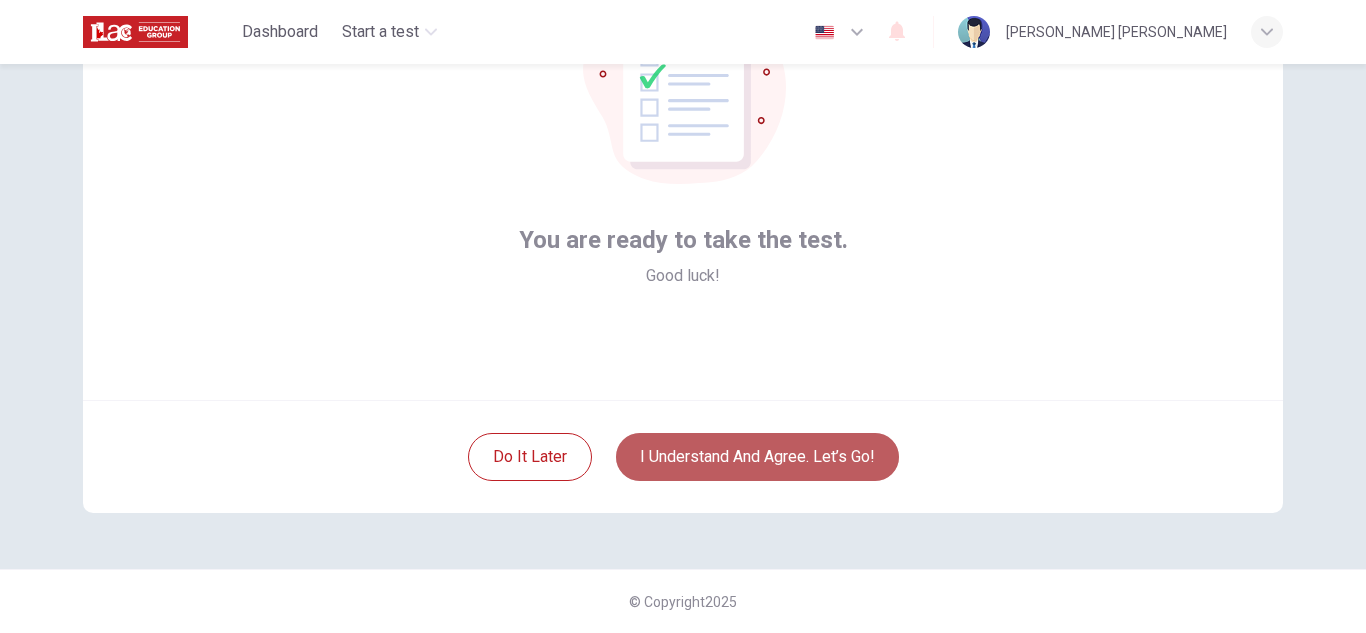 click on "I understand and agree. Let’s go!" at bounding box center (757, 457) 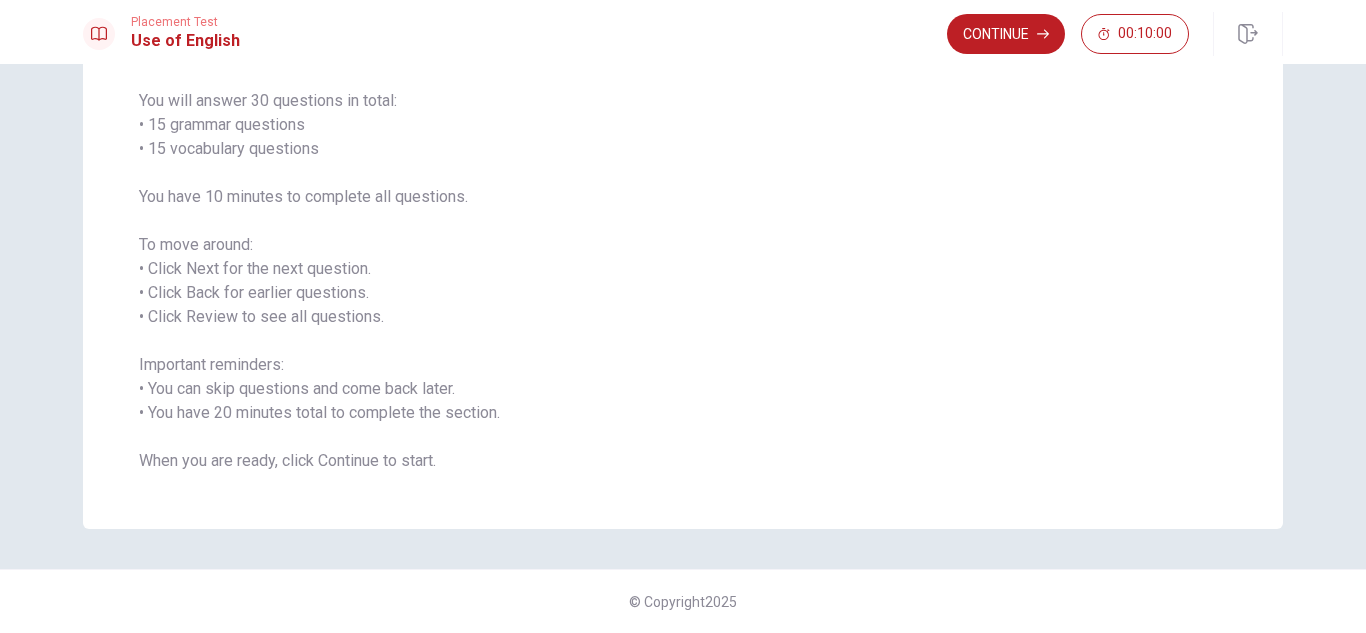 scroll, scrollTop: 0, scrollLeft: 0, axis: both 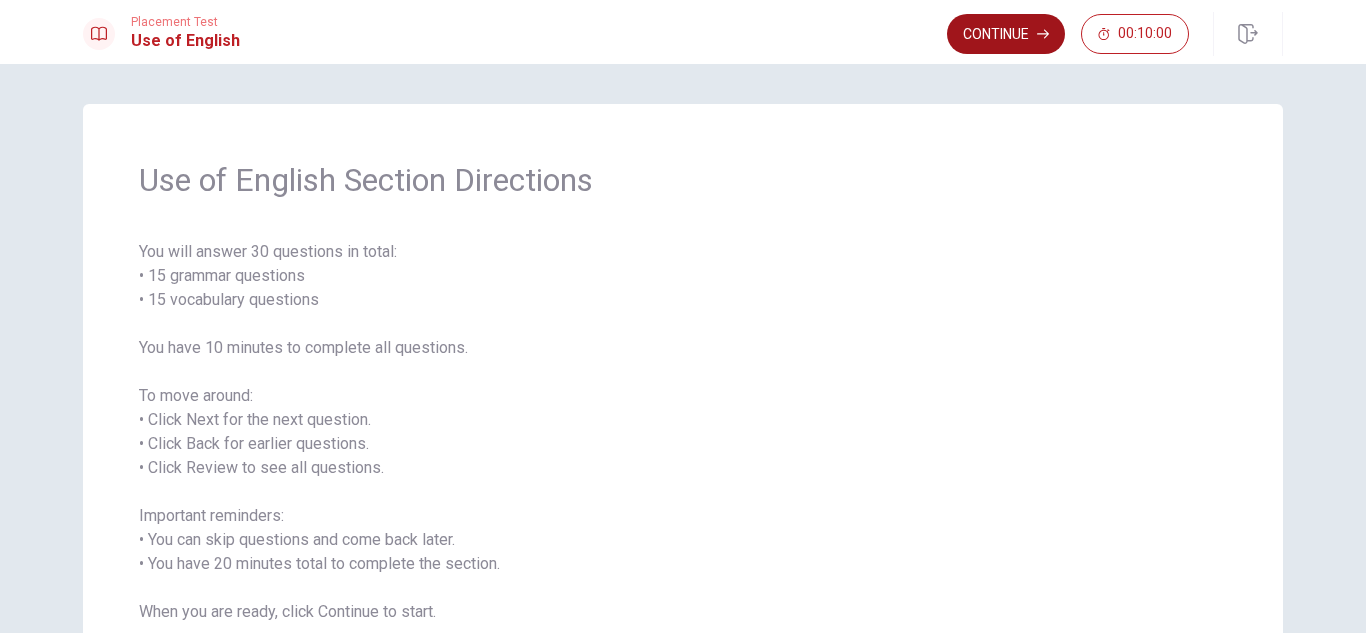 click on "Continue" at bounding box center [1006, 34] 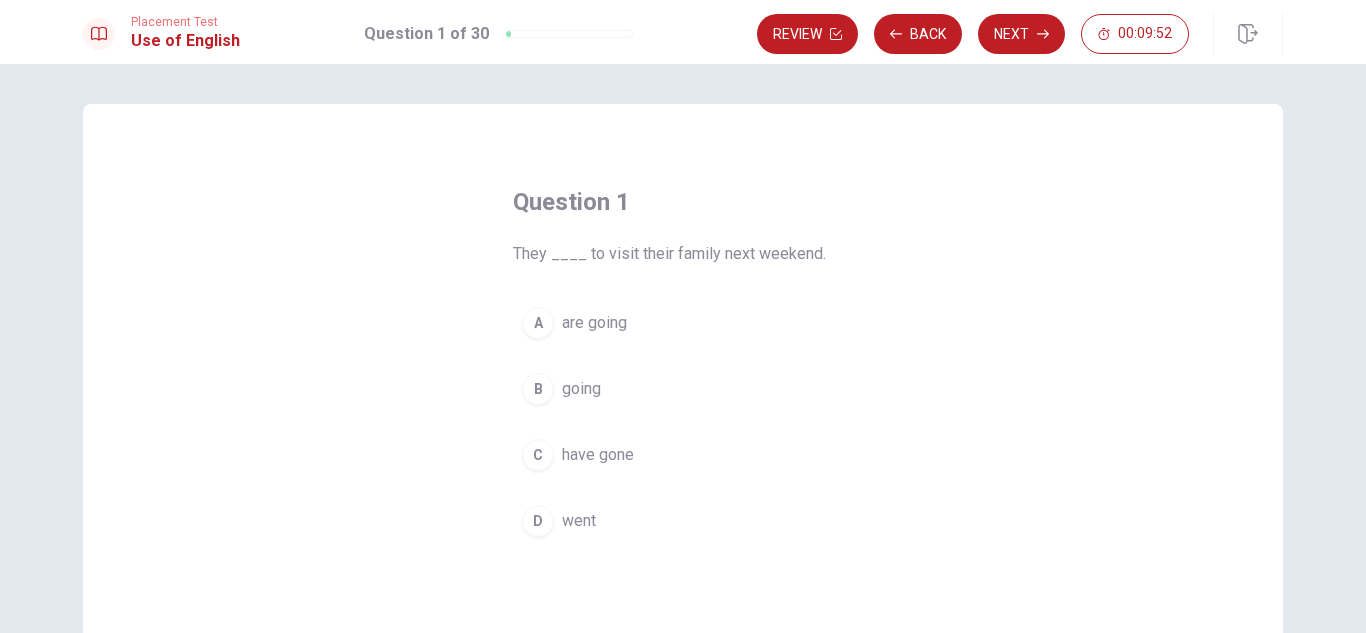 click on "are going" at bounding box center (594, 323) 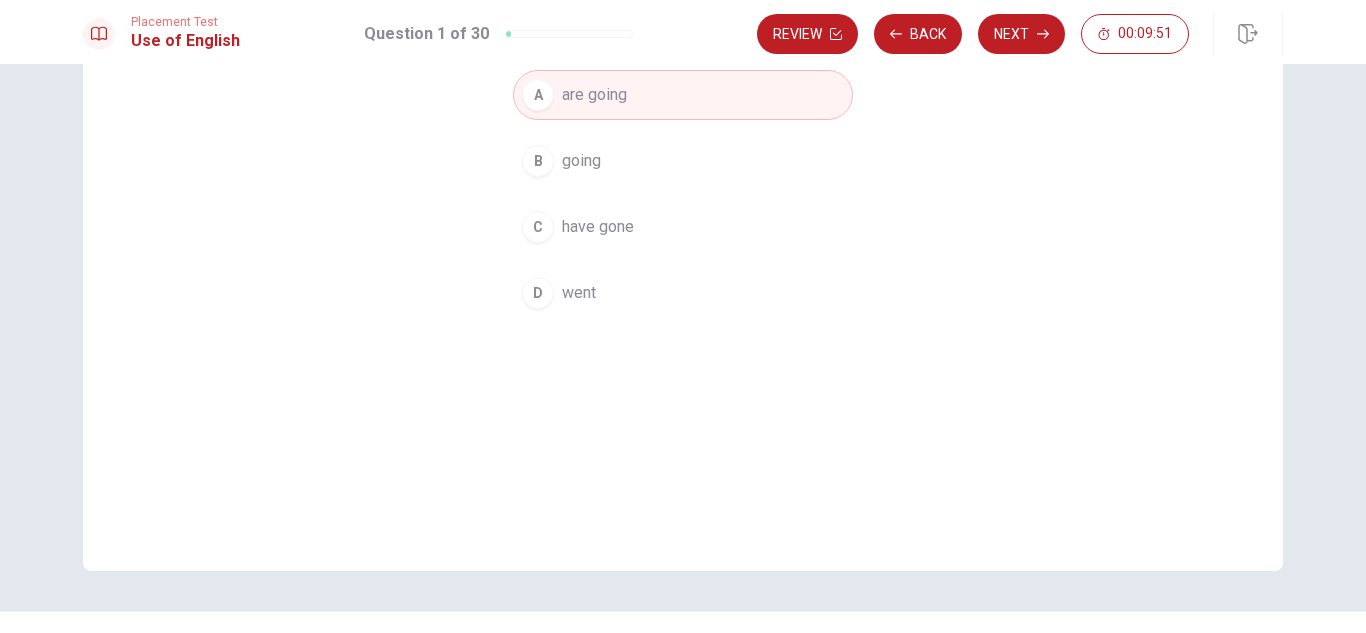 scroll, scrollTop: 270, scrollLeft: 0, axis: vertical 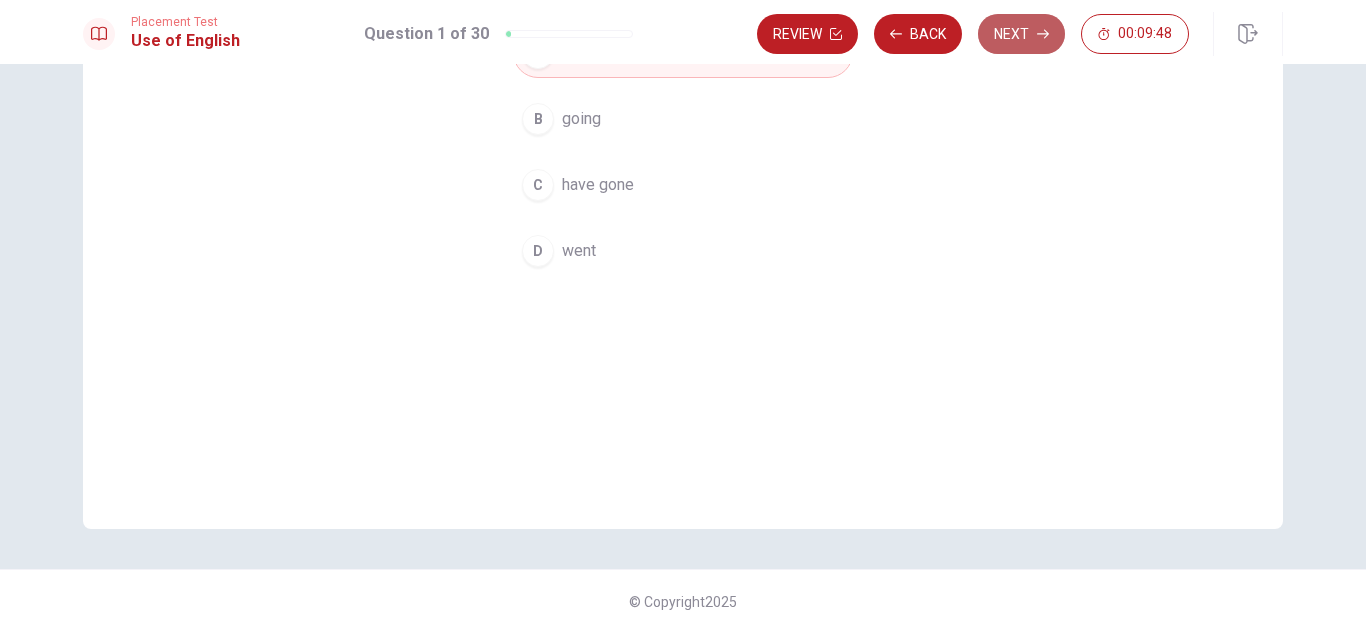 click on "Next" at bounding box center (1021, 34) 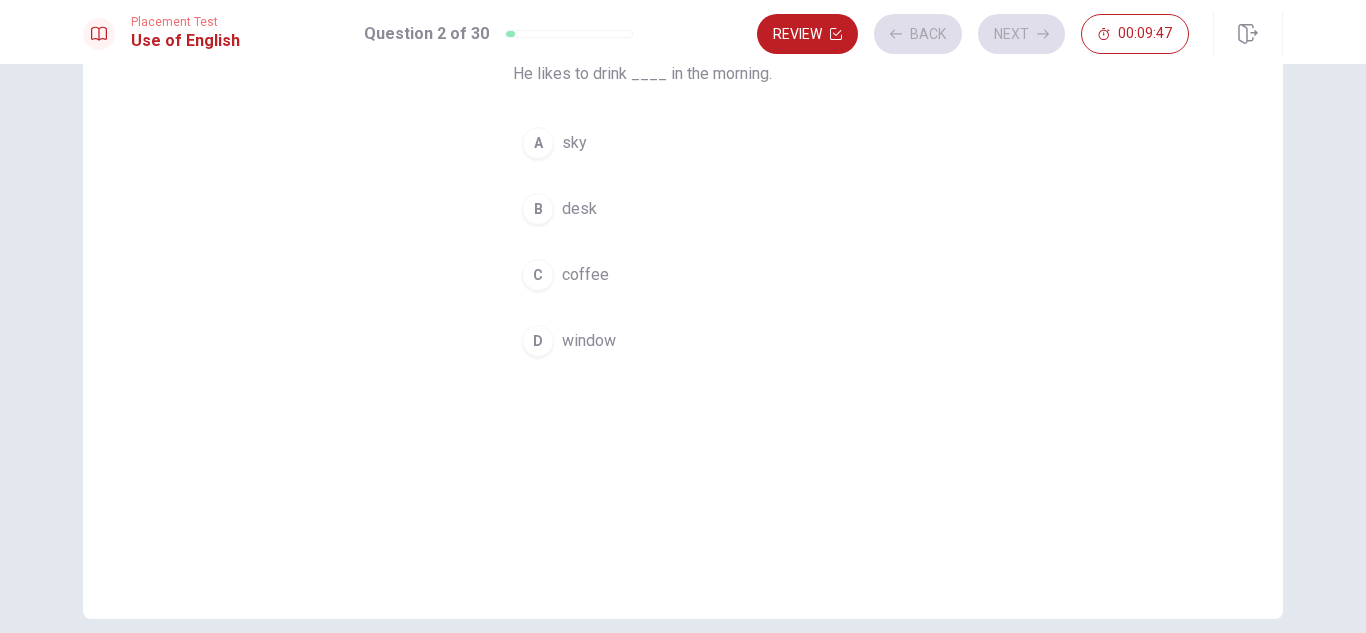 scroll, scrollTop: 70, scrollLeft: 0, axis: vertical 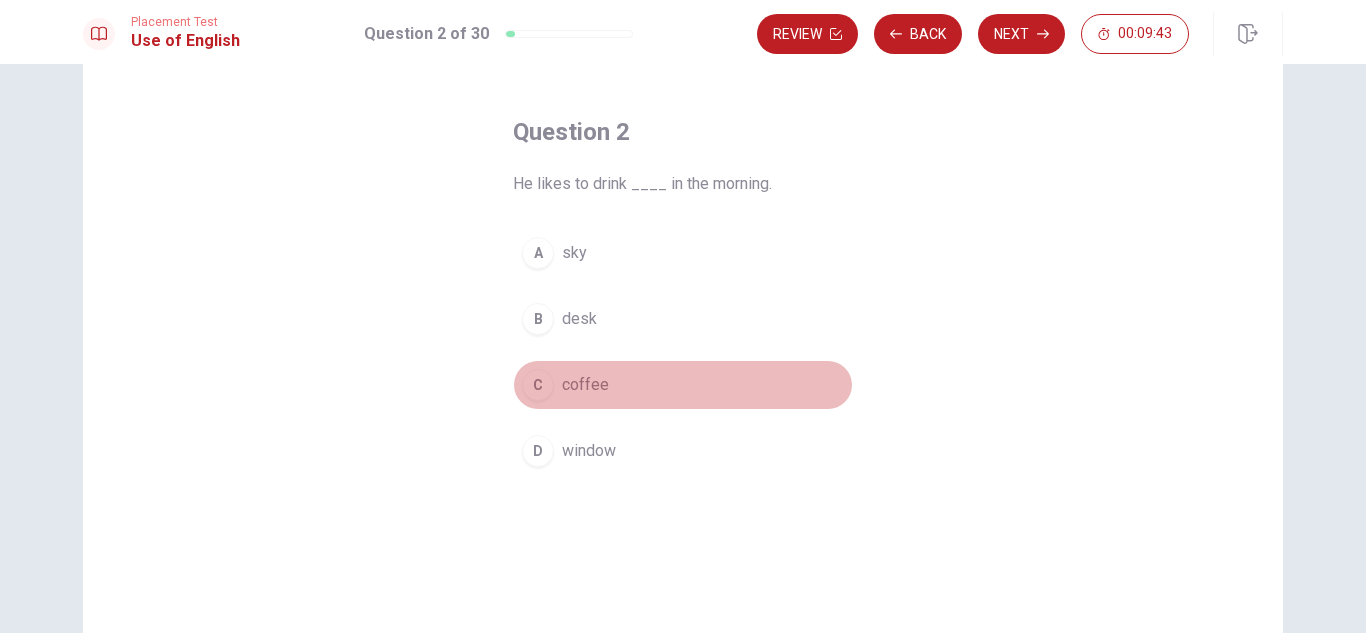 click on "coffee" at bounding box center (585, 385) 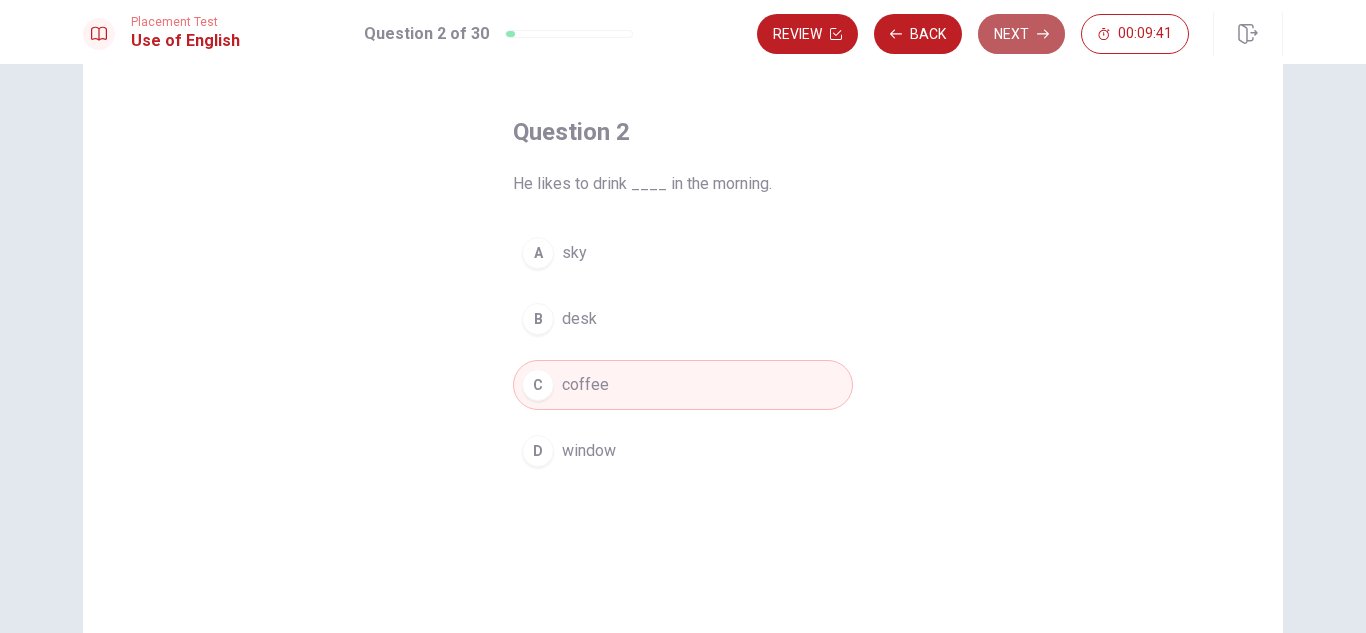 click on "Next" at bounding box center (1021, 34) 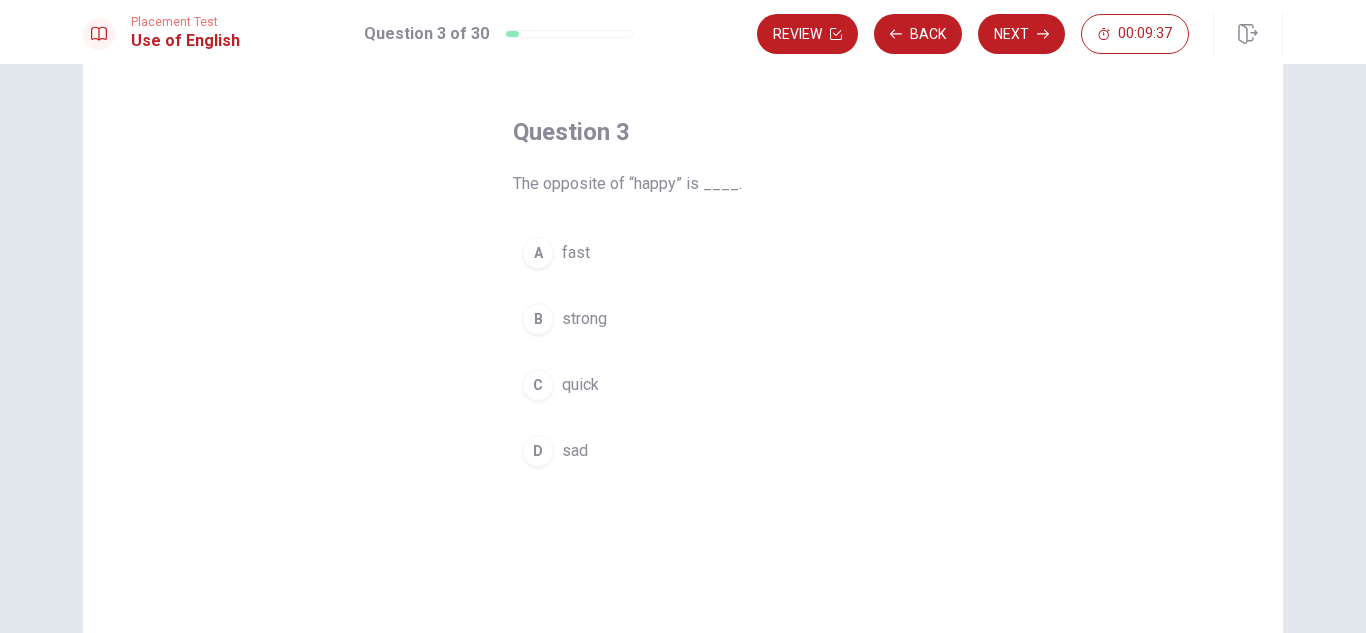 click on "D sad" at bounding box center (683, 451) 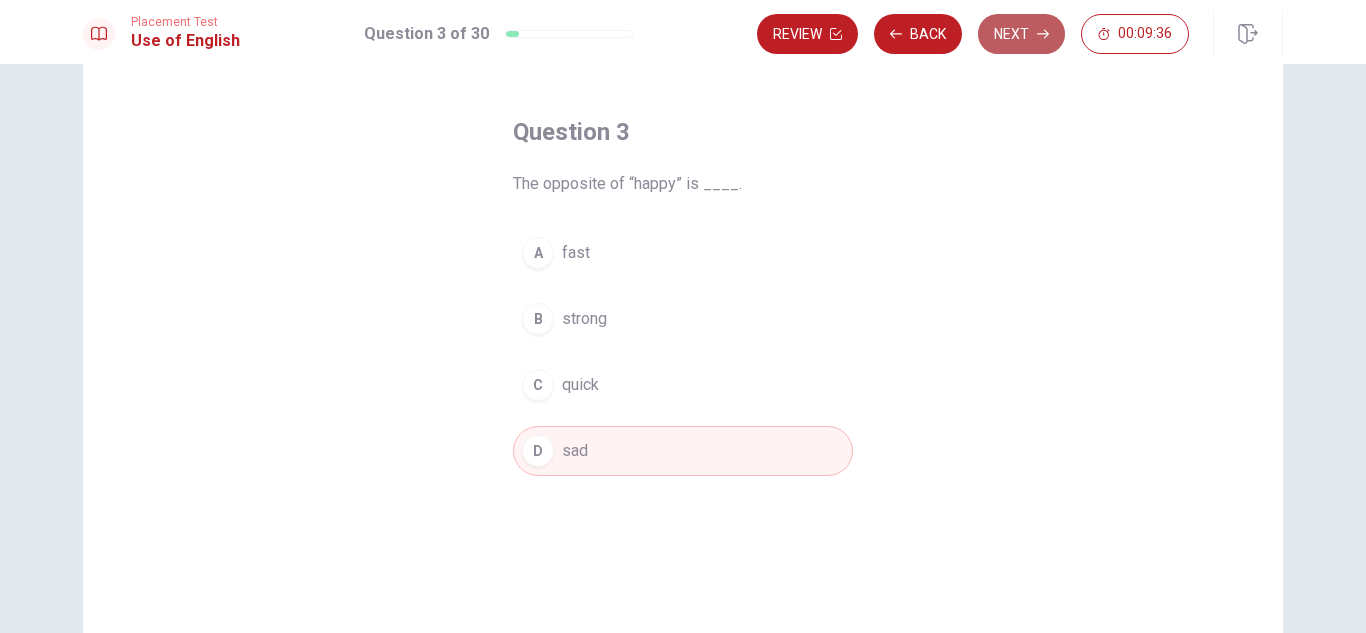 click on "Next" at bounding box center (1021, 34) 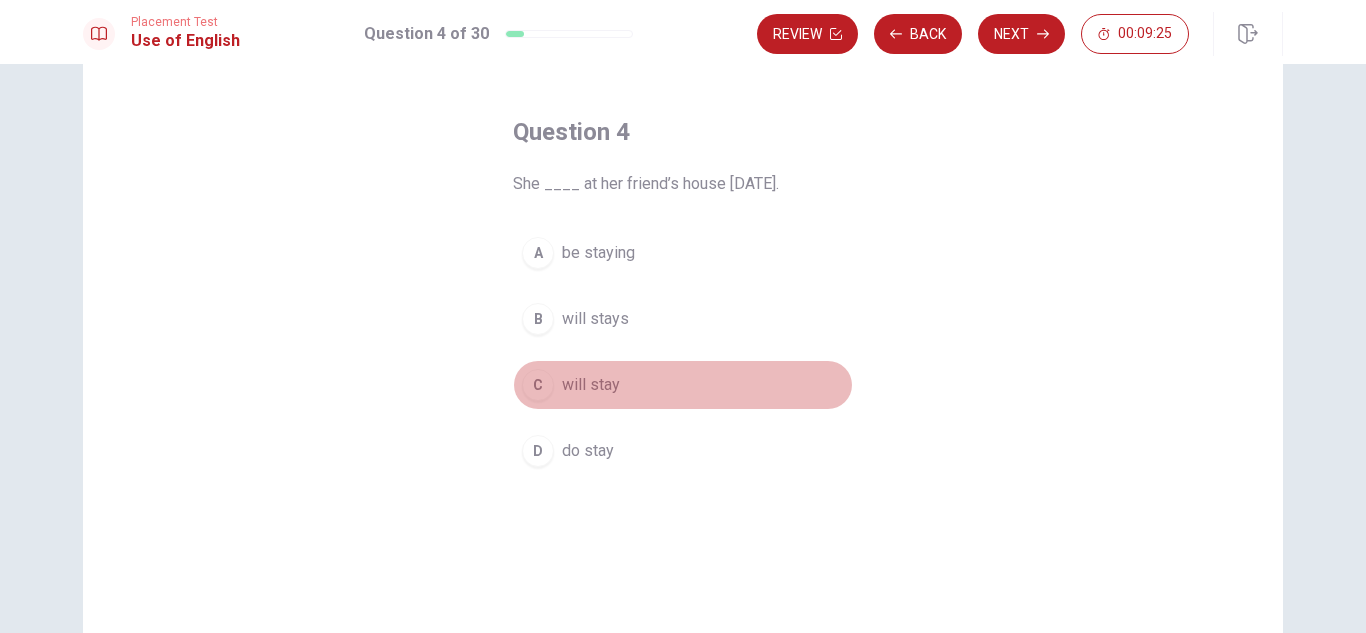 click on "will stay" at bounding box center [591, 385] 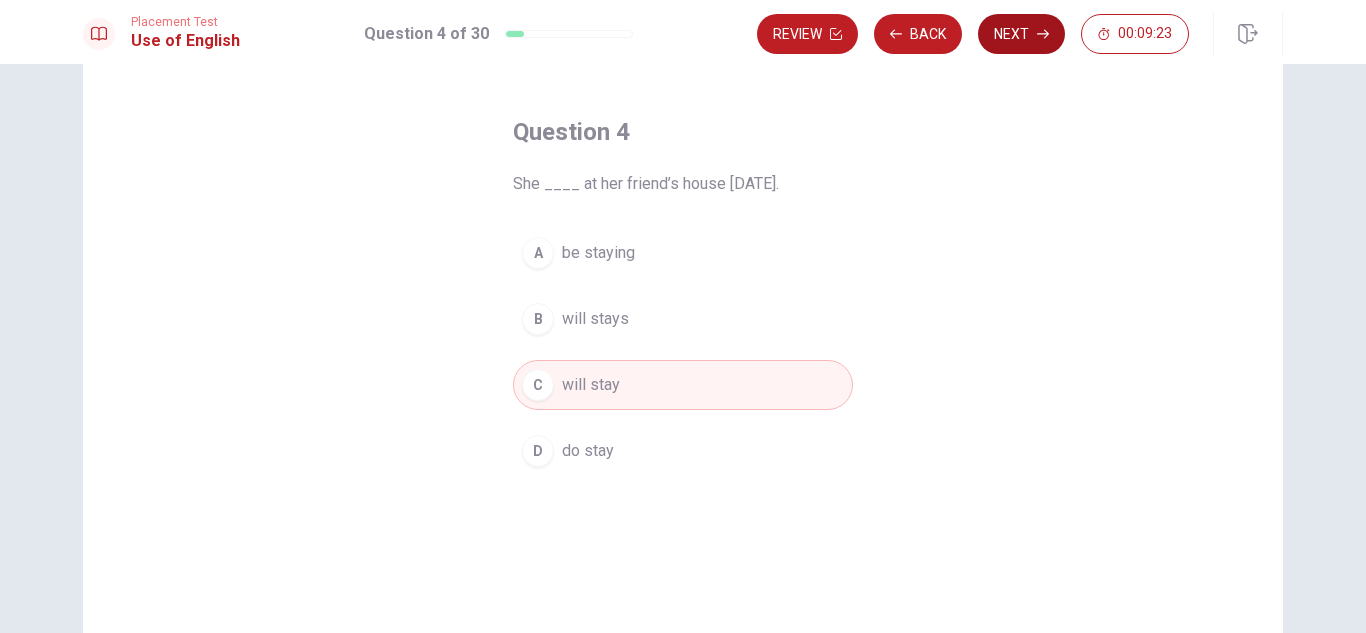 click on "Next" at bounding box center (1021, 34) 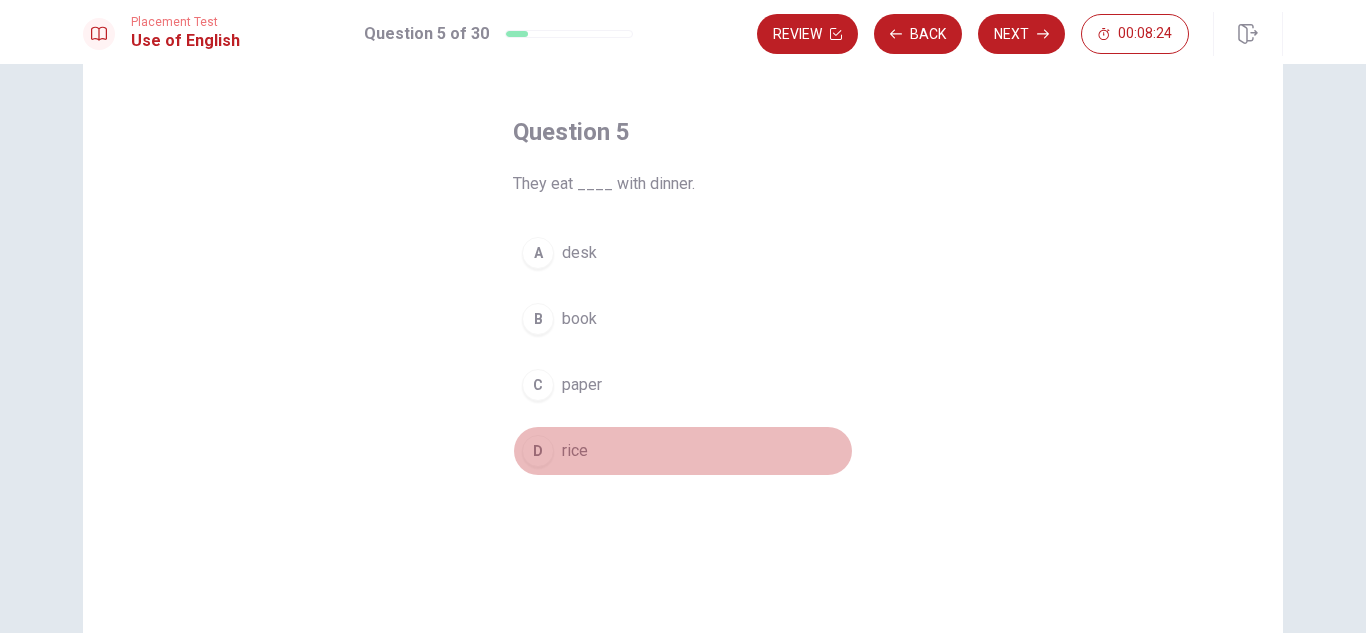 click on "D" at bounding box center (538, 451) 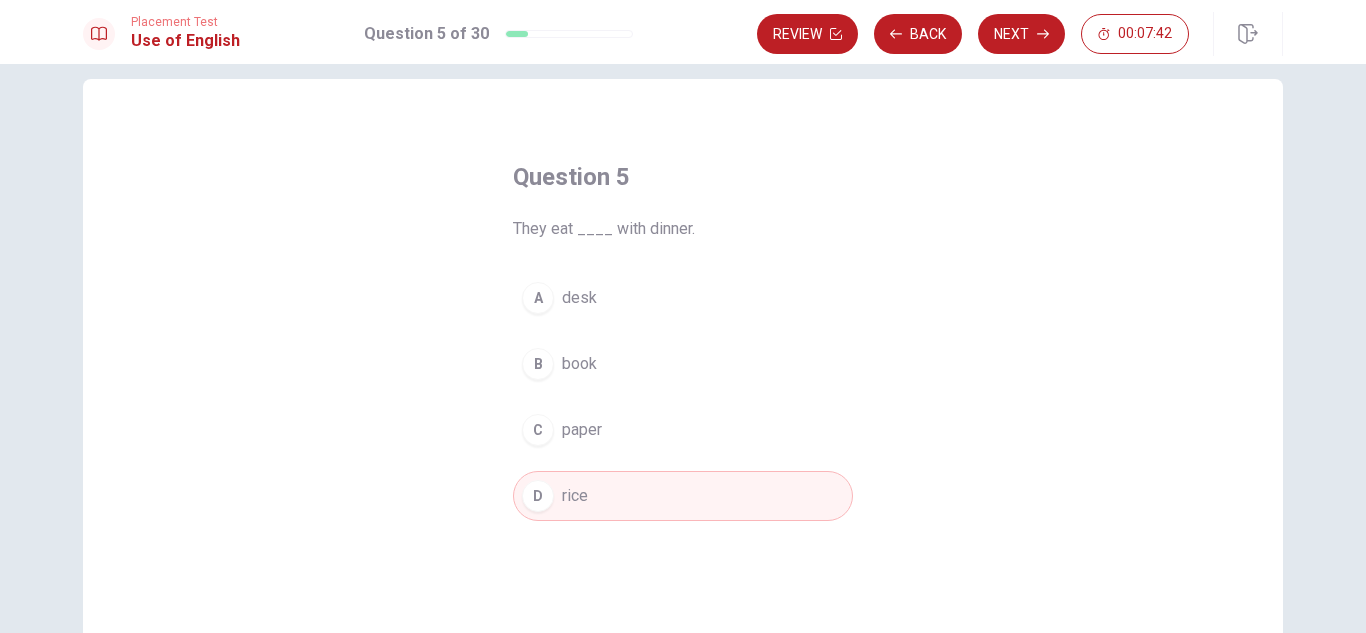 scroll, scrollTop: 0, scrollLeft: 0, axis: both 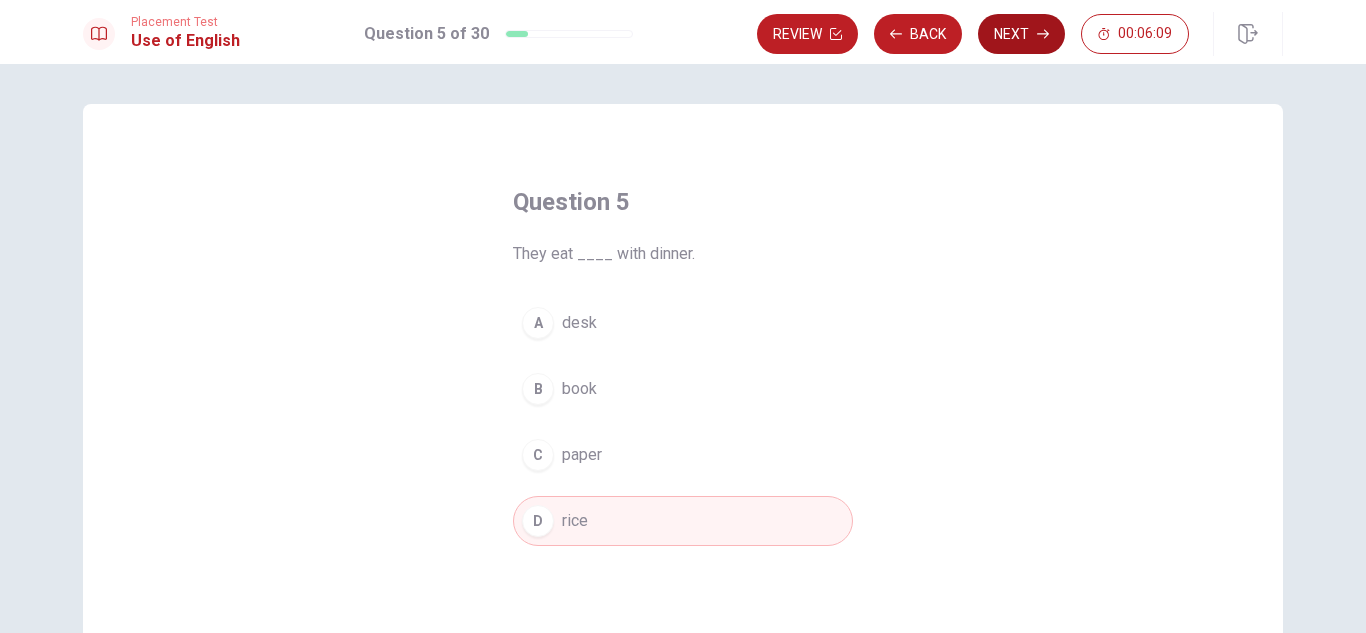 click on "Next" at bounding box center [1021, 34] 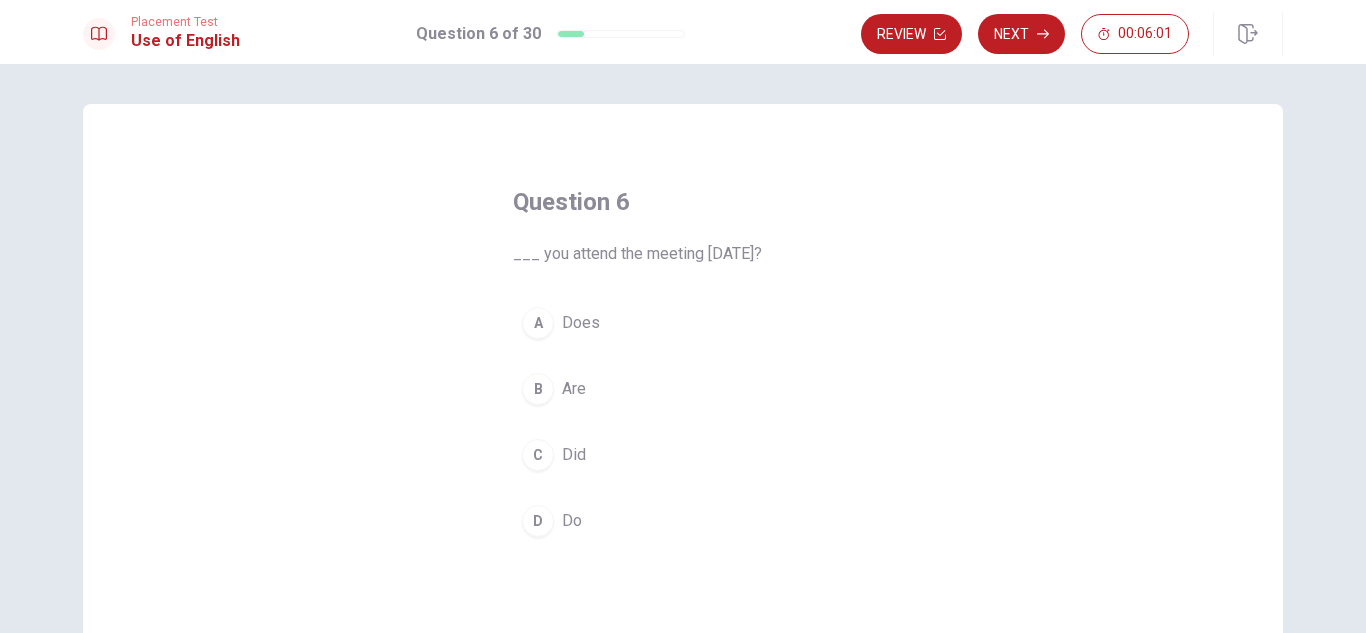 click on "Do" at bounding box center [572, 521] 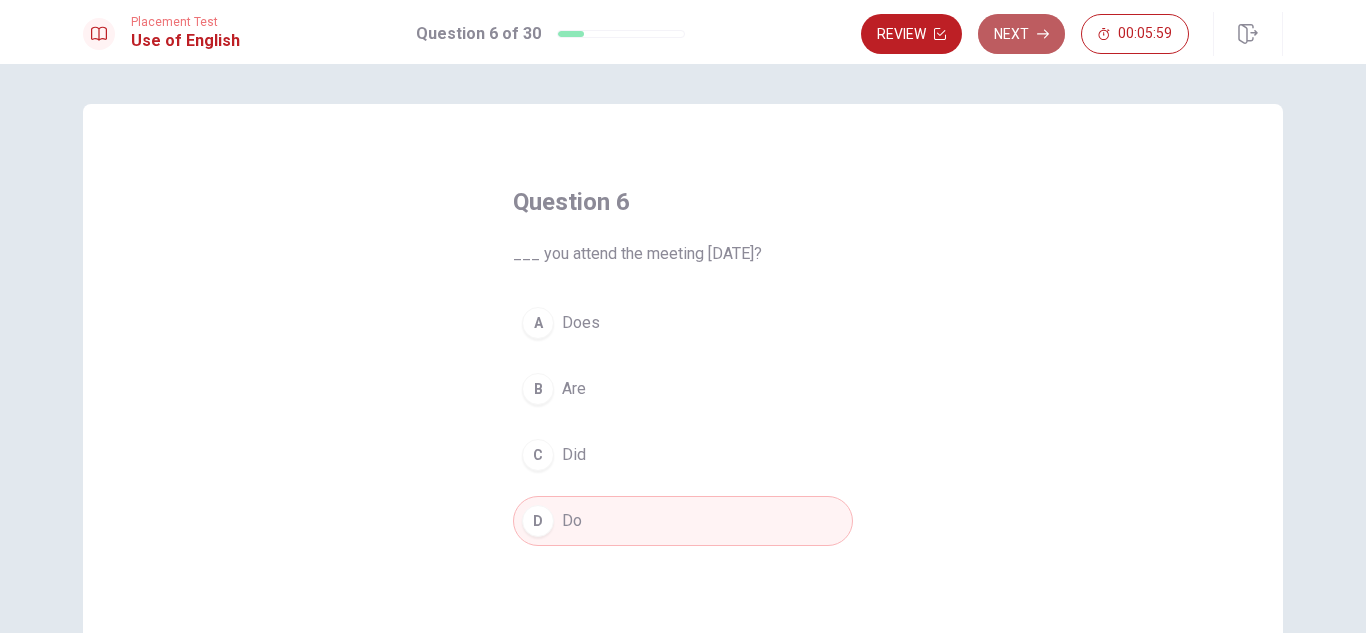 click on "Next" at bounding box center [1021, 34] 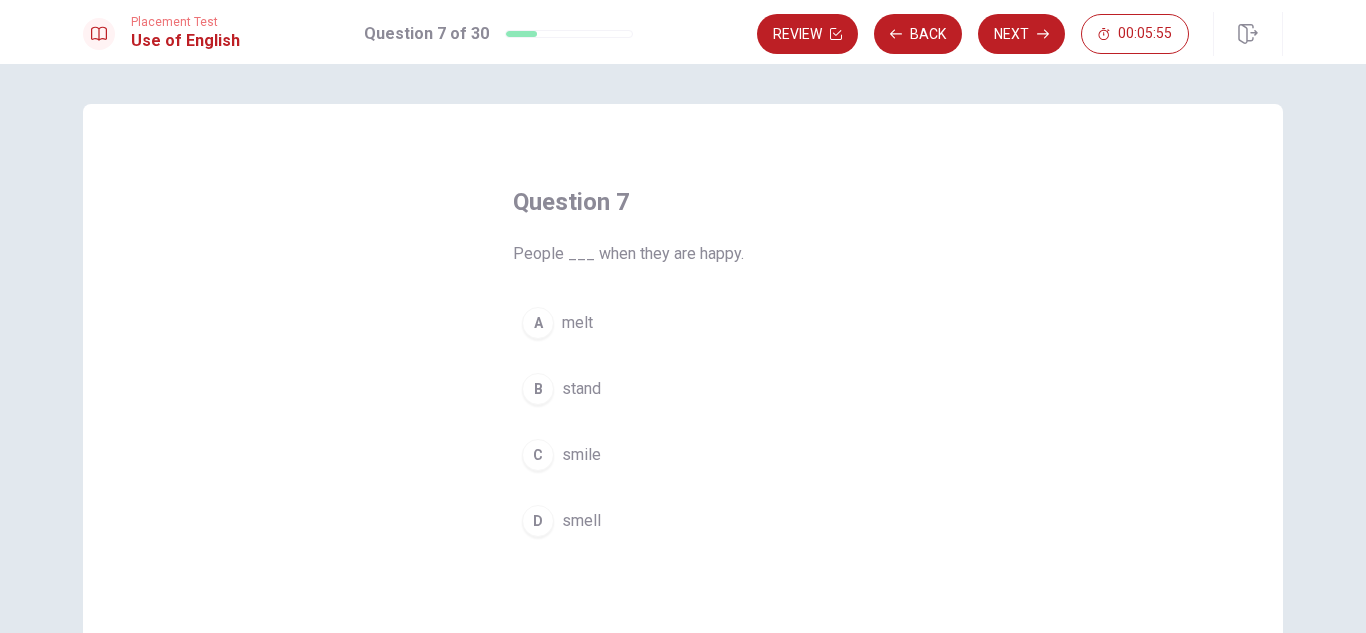 click on "smile" at bounding box center (581, 455) 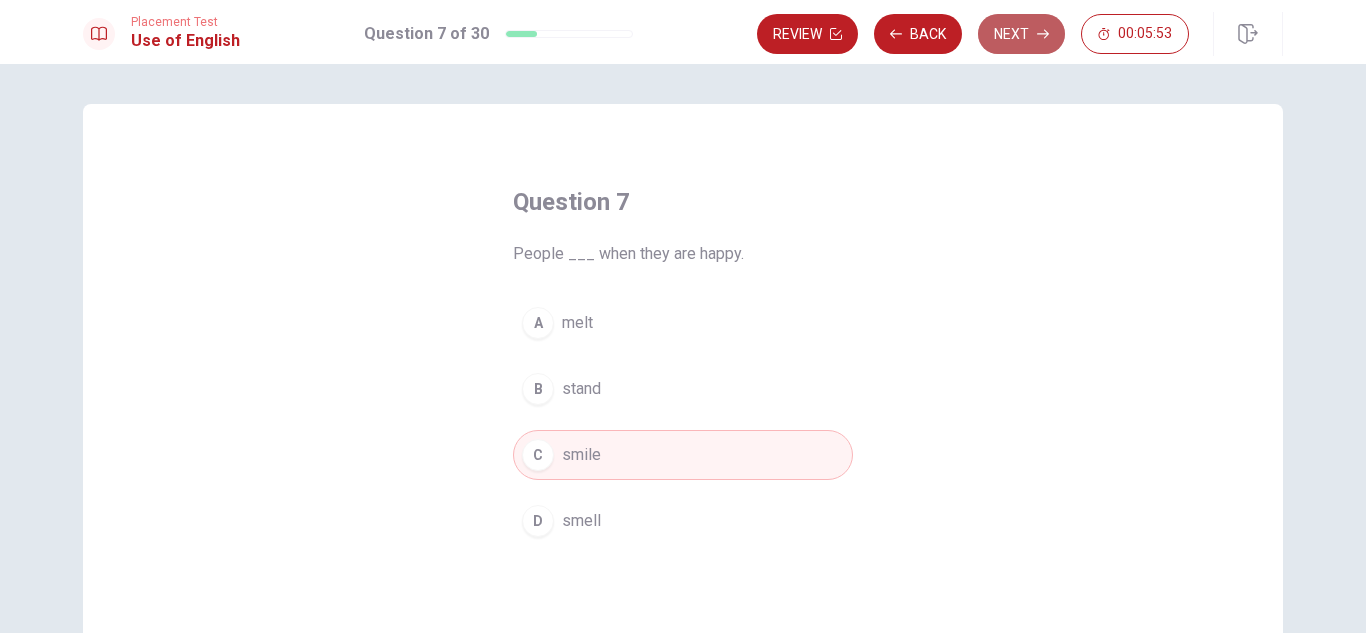 click on "Next" at bounding box center [1021, 34] 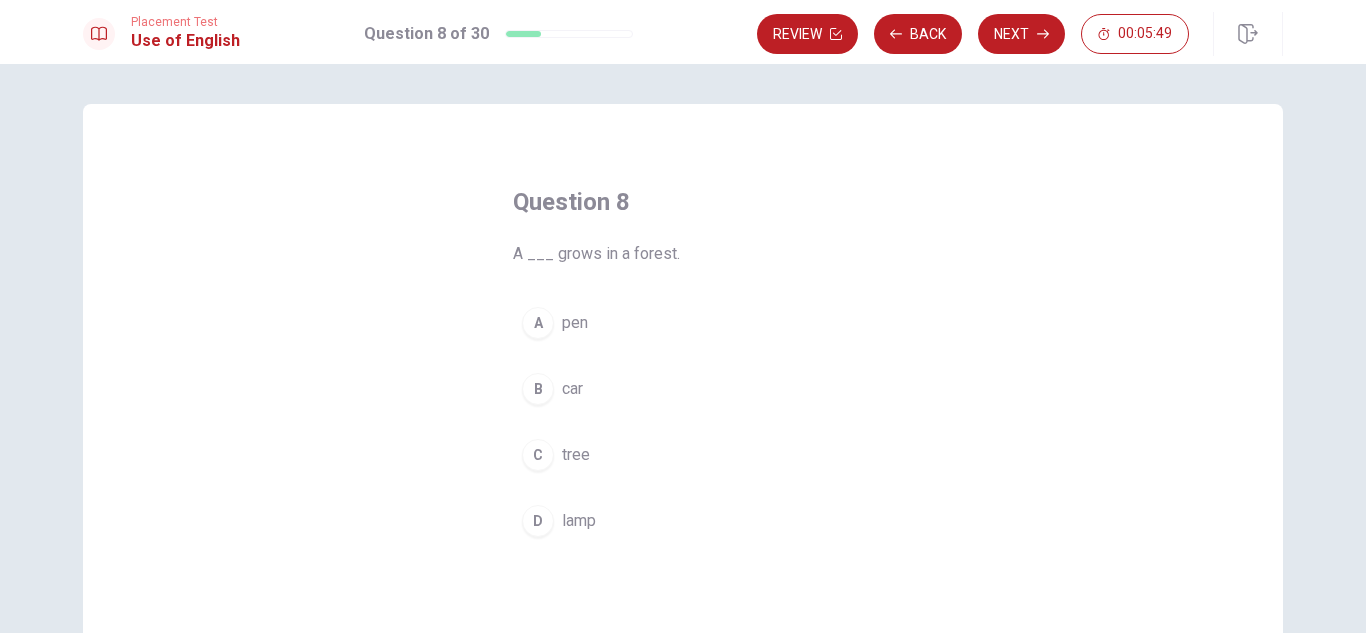 click on "tree" at bounding box center [576, 455] 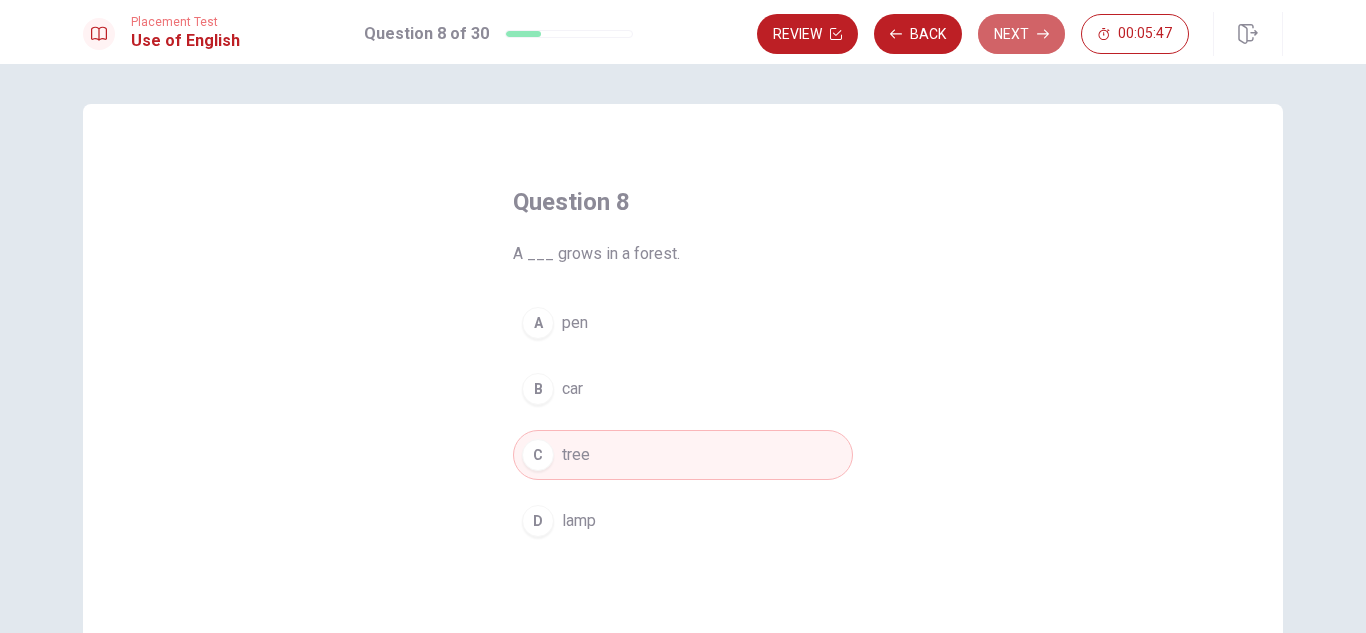 click on "Next" at bounding box center [1021, 34] 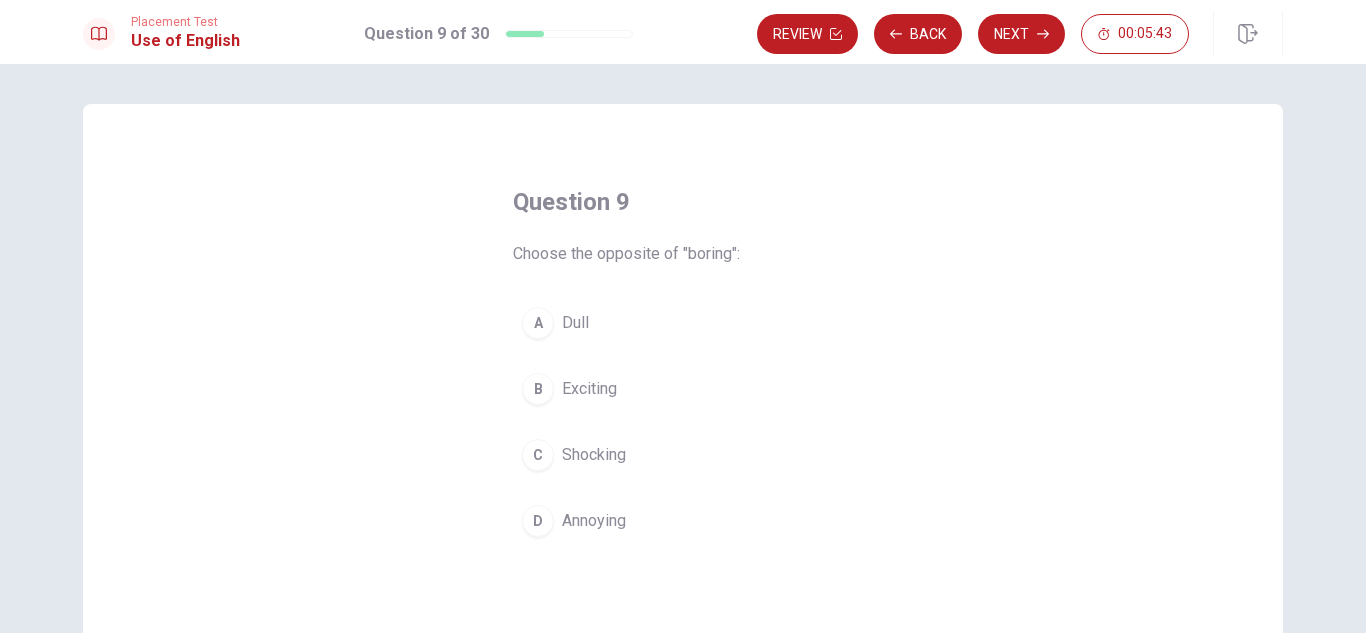 click on "Exciting" at bounding box center [589, 389] 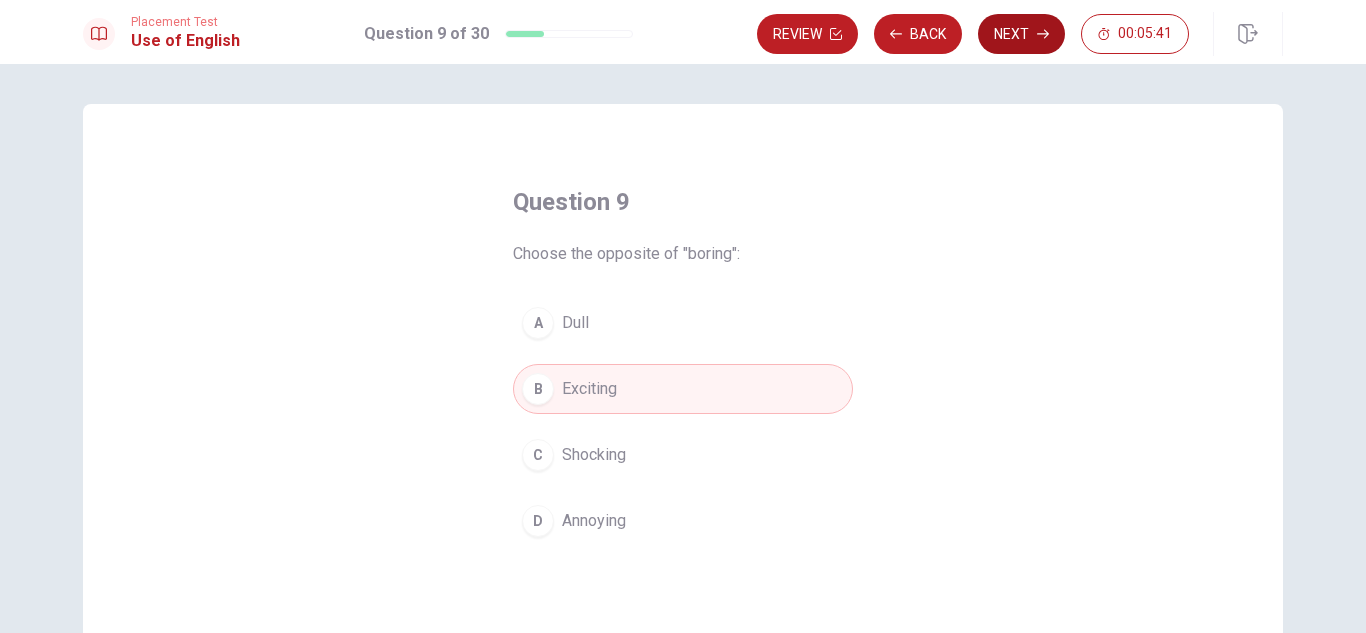 click on "Next" at bounding box center [1021, 34] 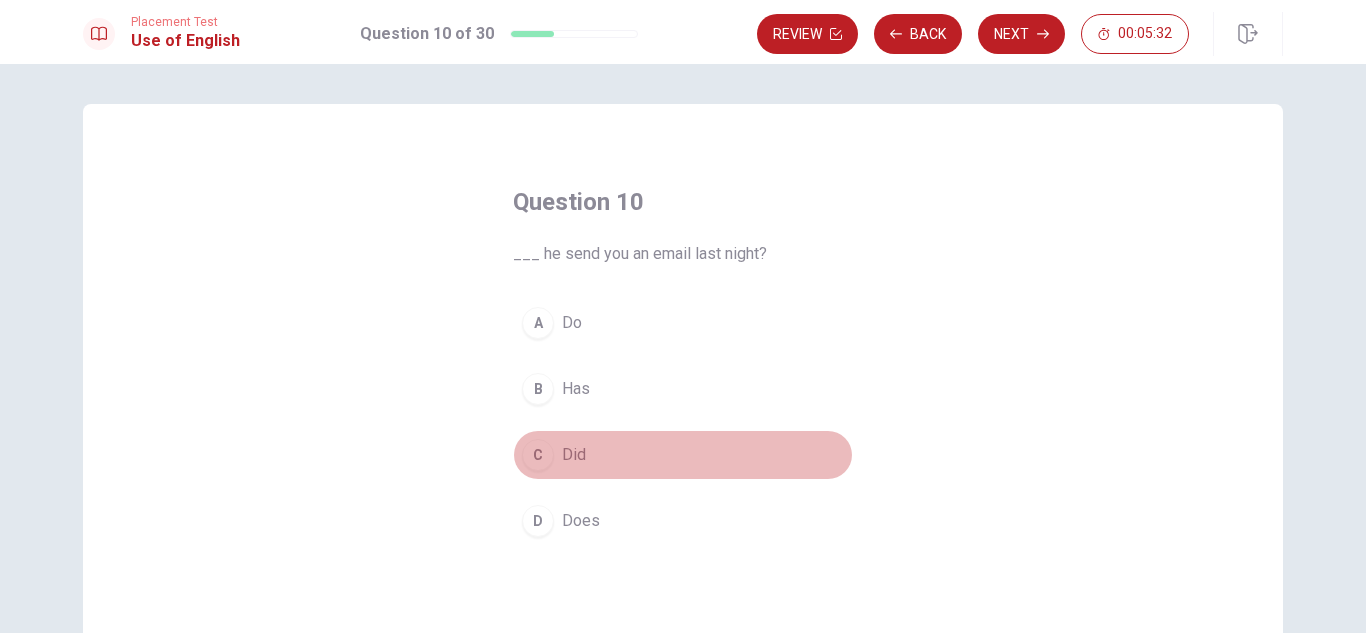 click on "C Did" at bounding box center [683, 455] 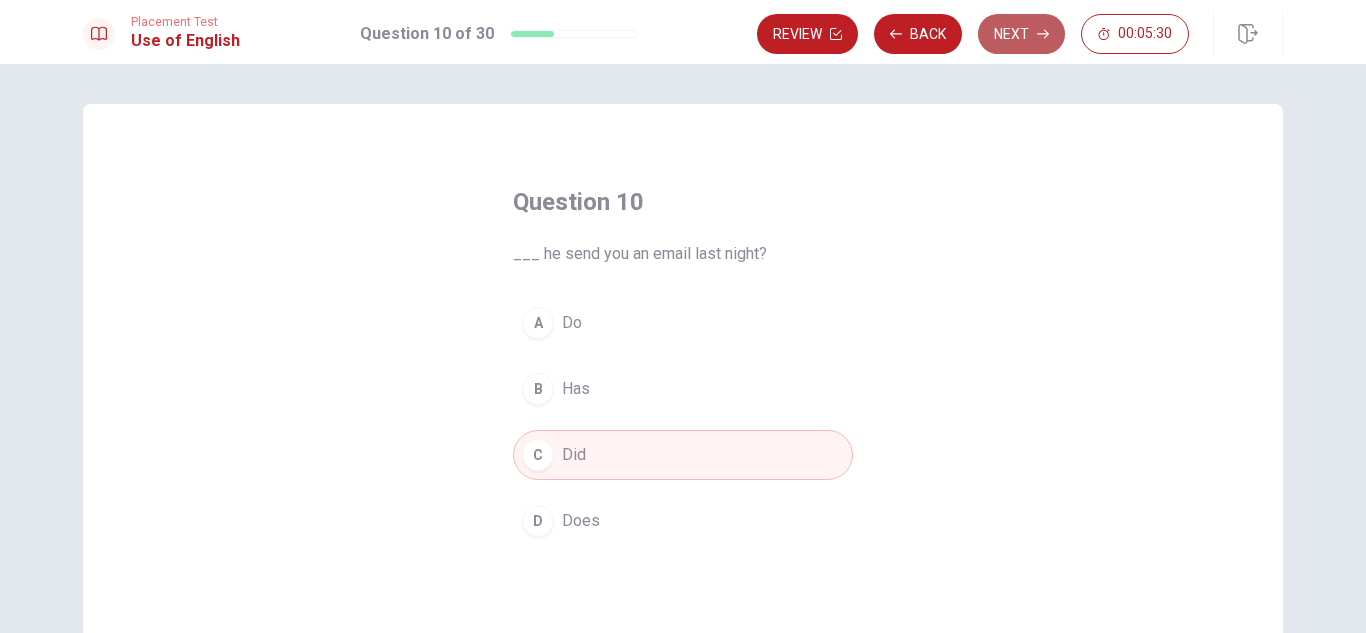 click on "Next" at bounding box center [1021, 34] 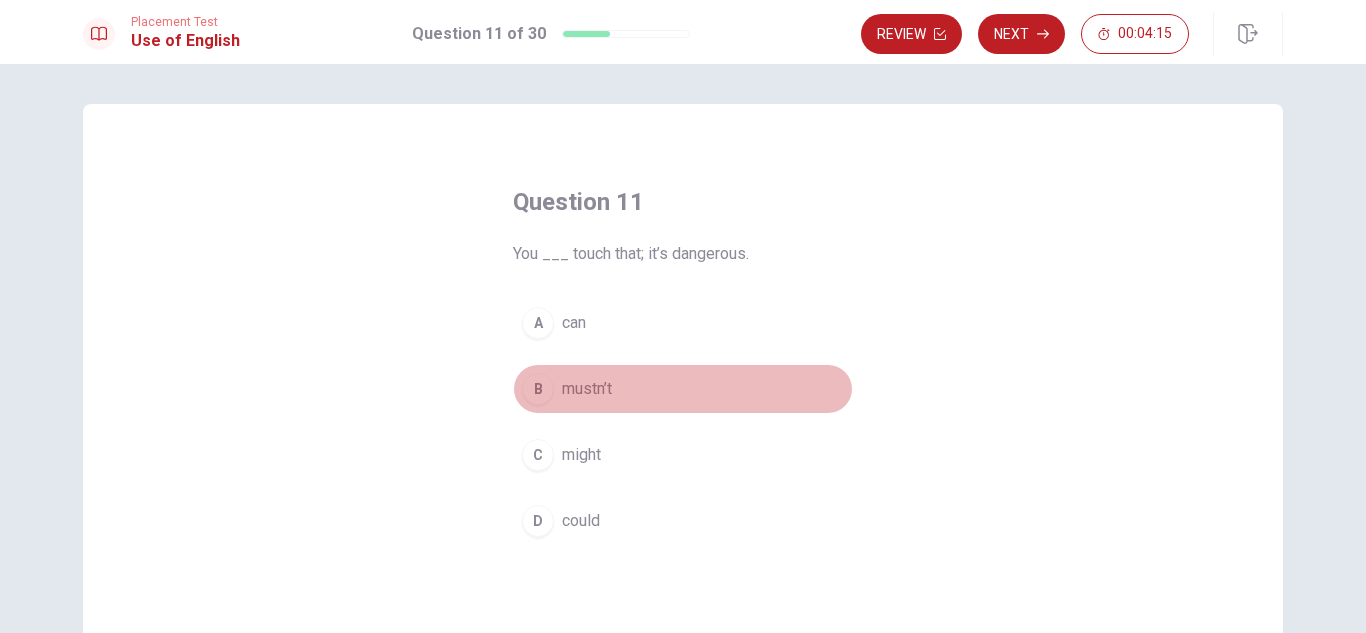 click on "mustn’t" at bounding box center (587, 389) 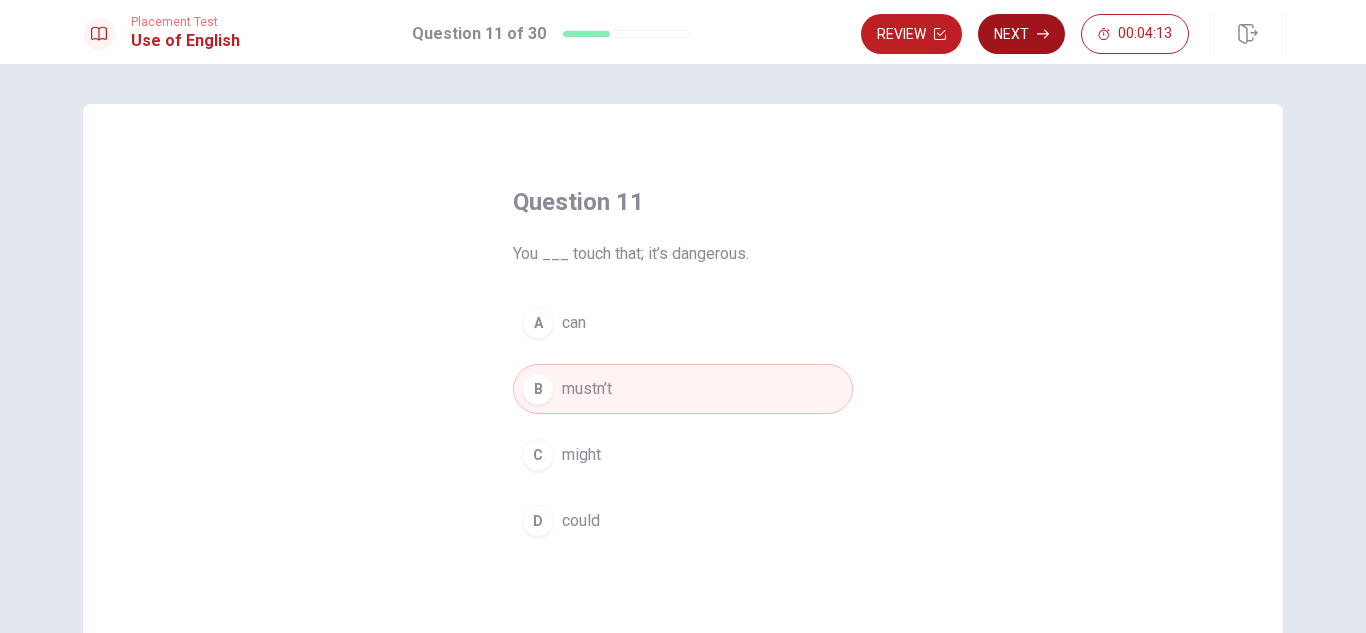 click on "Next" at bounding box center [1021, 34] 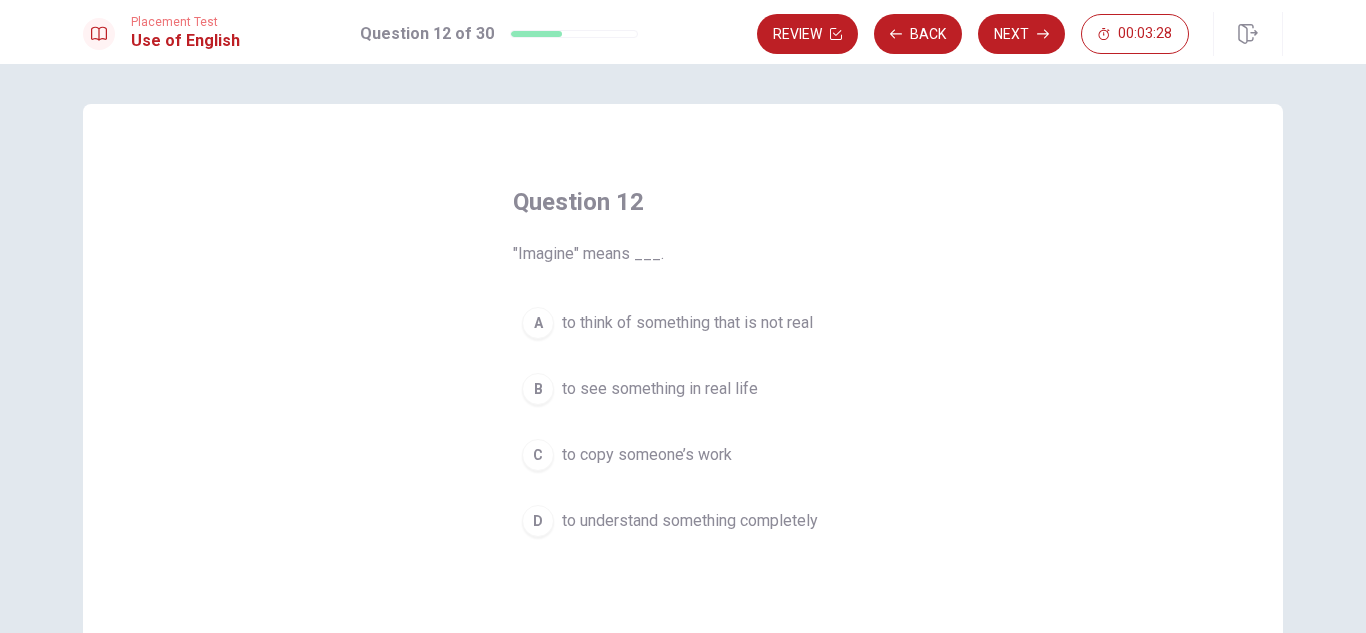 click on "A to think of something that is not real" at bounding box center (683, 323) 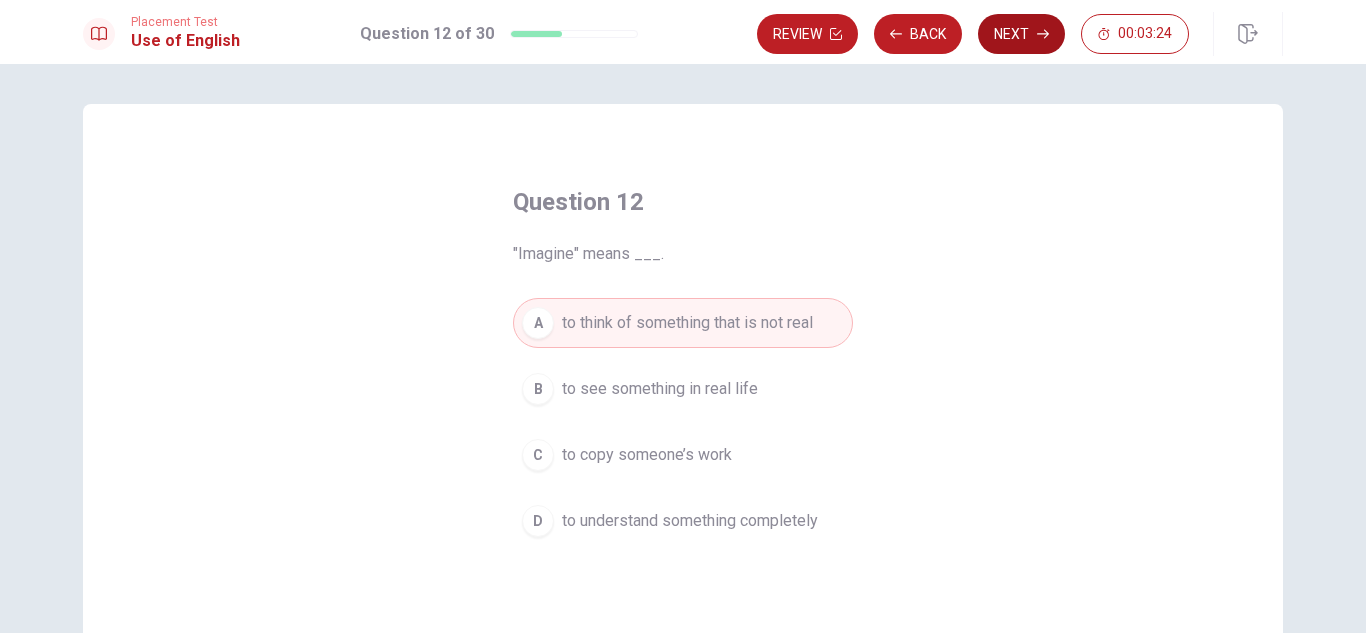 click on "Next" at bounding box center (1021, 34) 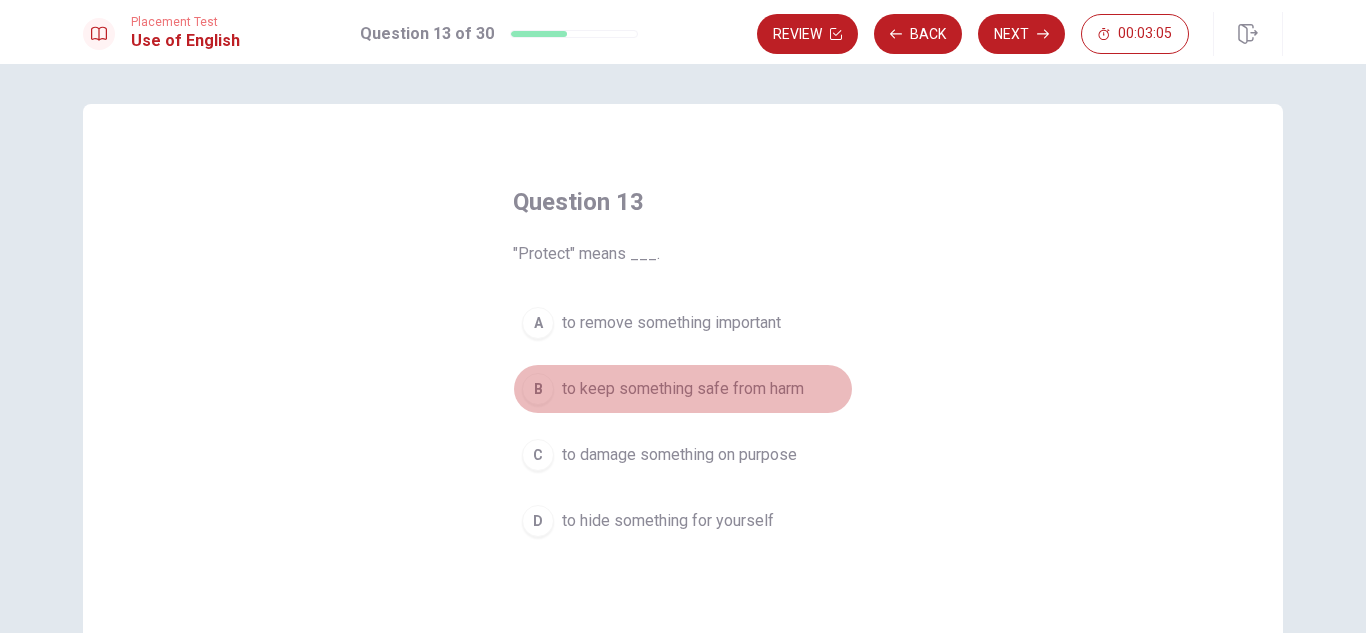 click on "to keep something safe from harm" at bounding box center [683, 389] 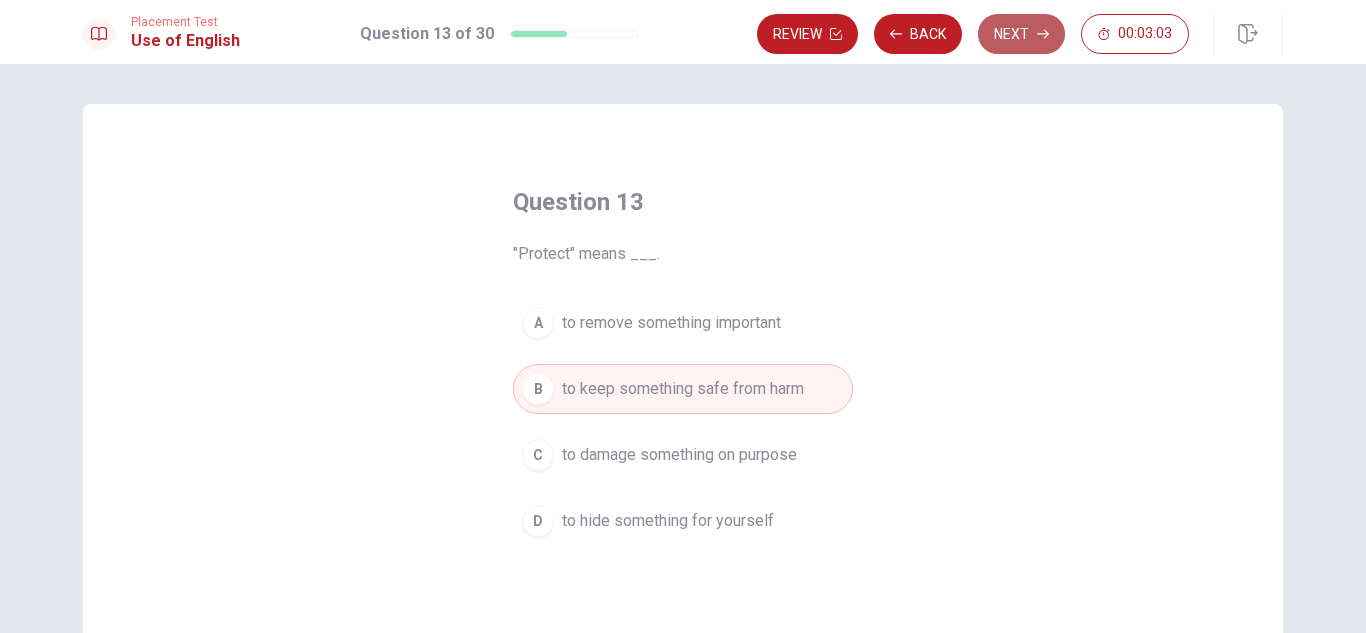 click on "Next" at bounding box center [1021, 34] 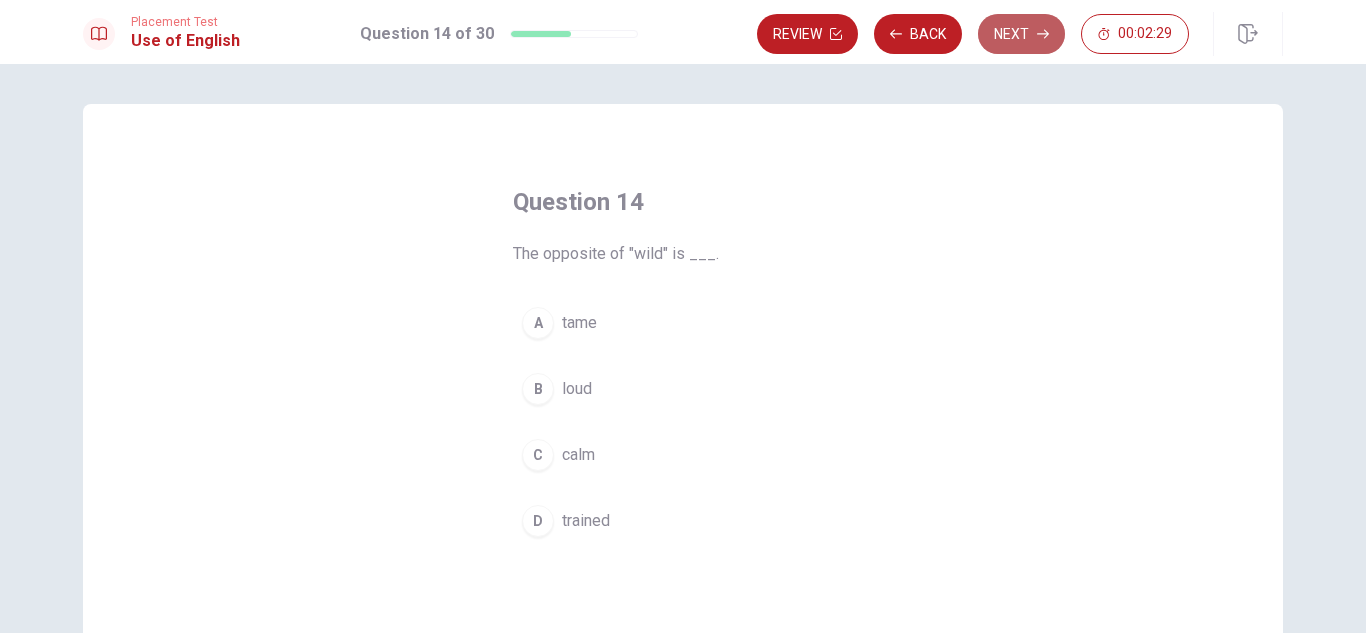 click on "Next" at bounding box center (1021, 34) 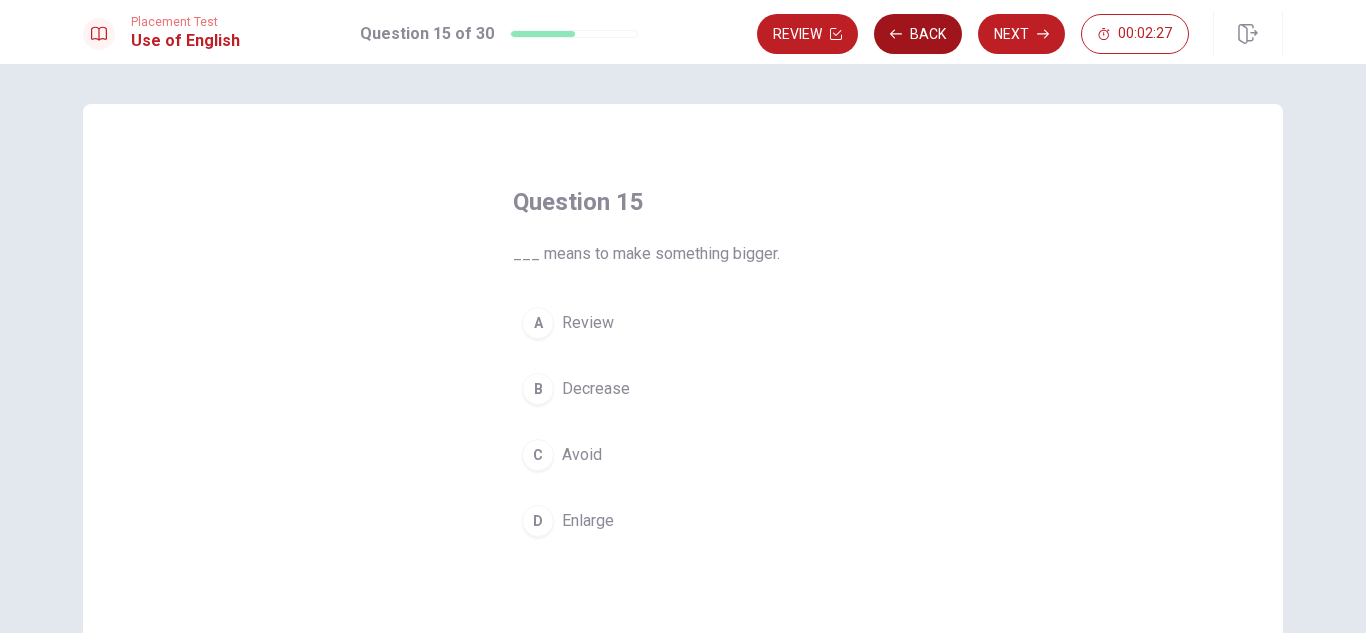 click on "Back" at bounding box center (918, 34) 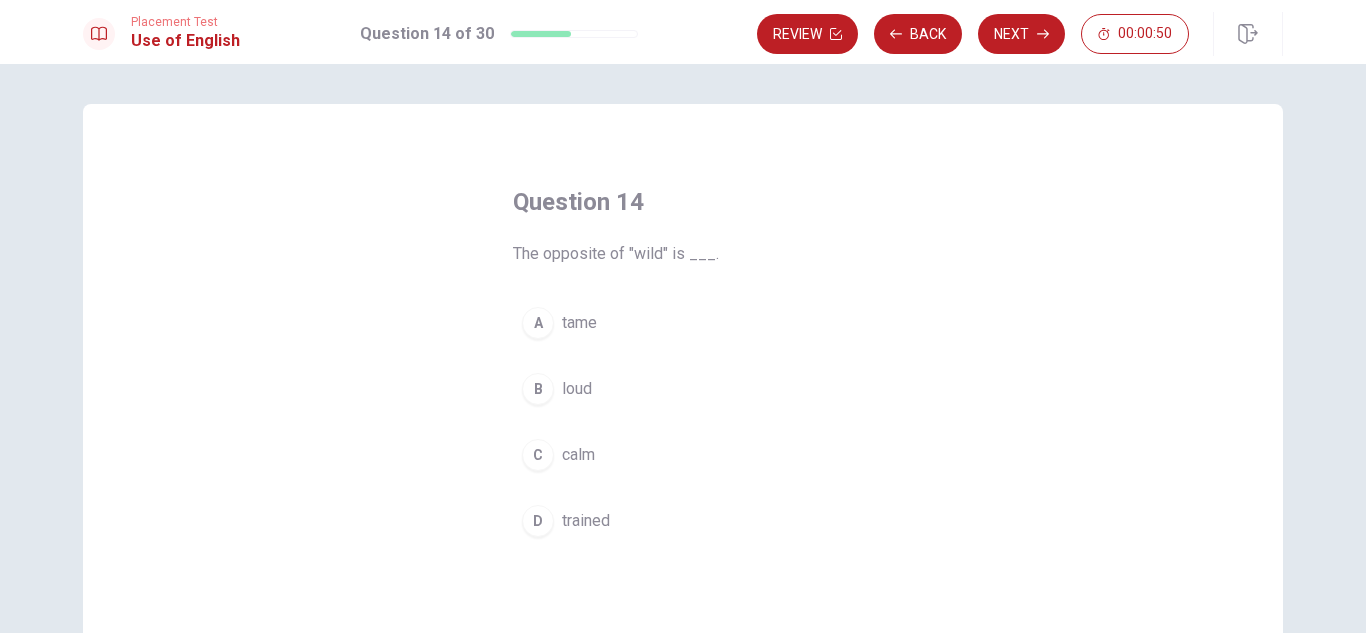 click on "Question 14 The opposite of "wild" is ___. A tame B loud C calm D trained" at bounding box center (683, 451) 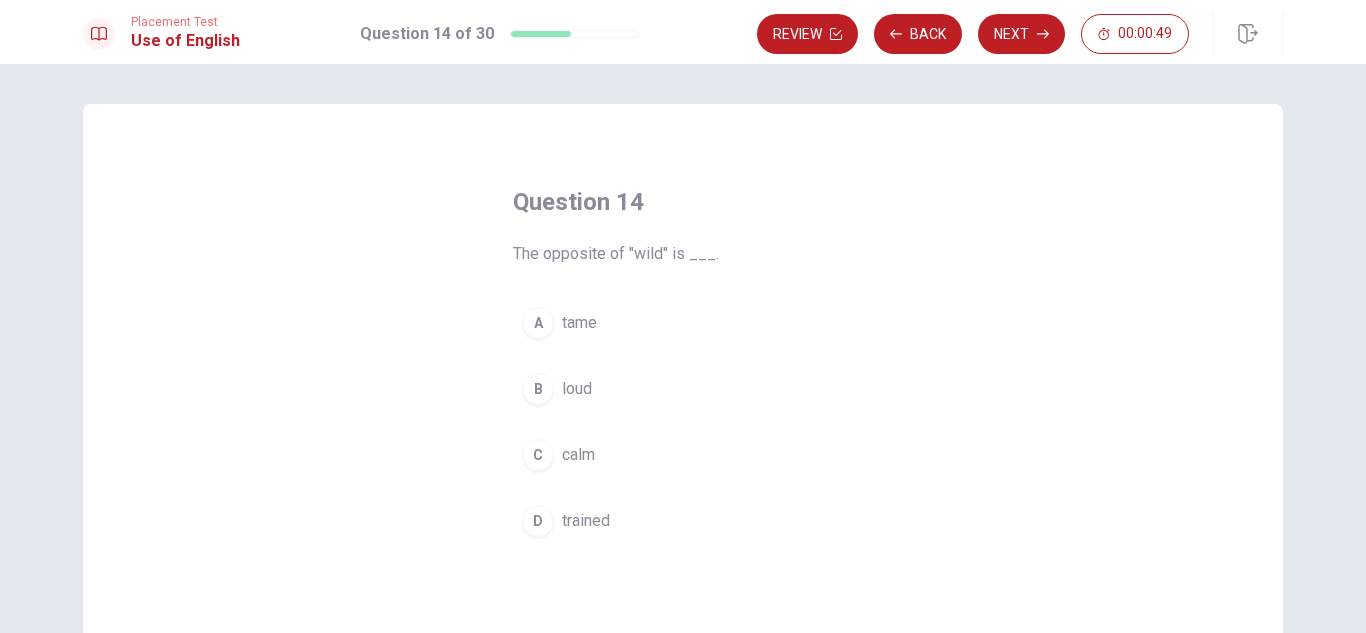 click on "D" at bounding box center [538, 521] 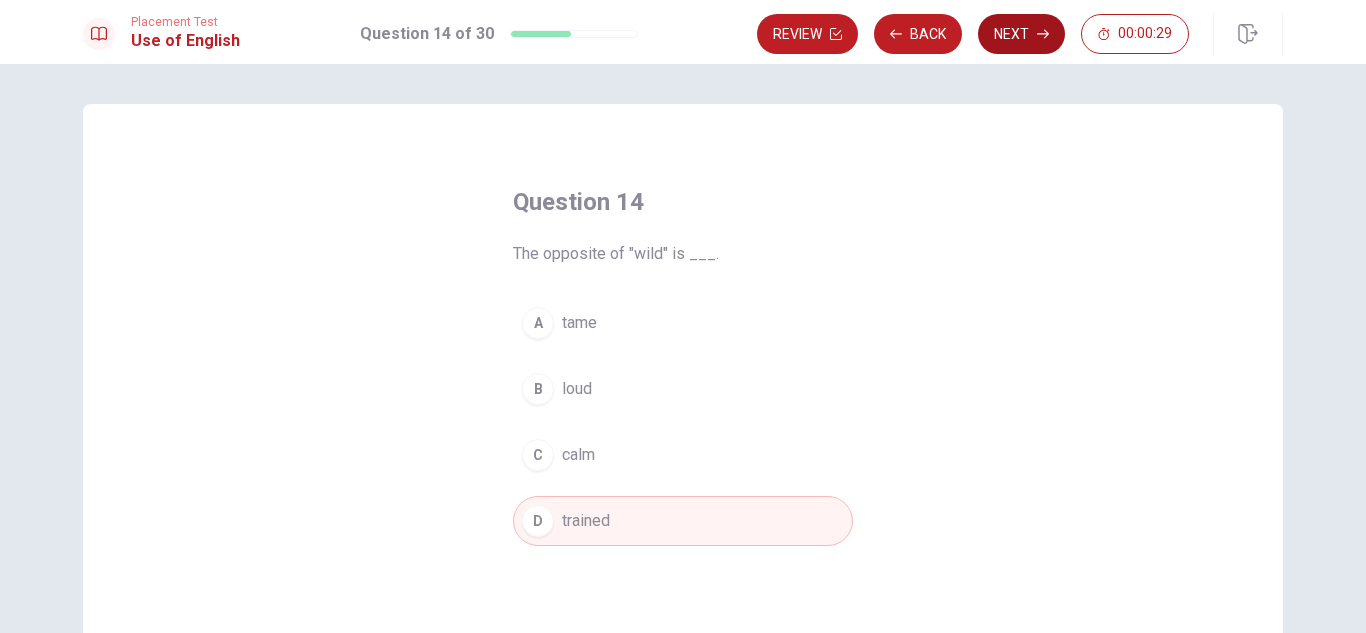 click on "Next" at bounding box center (1021, 34) 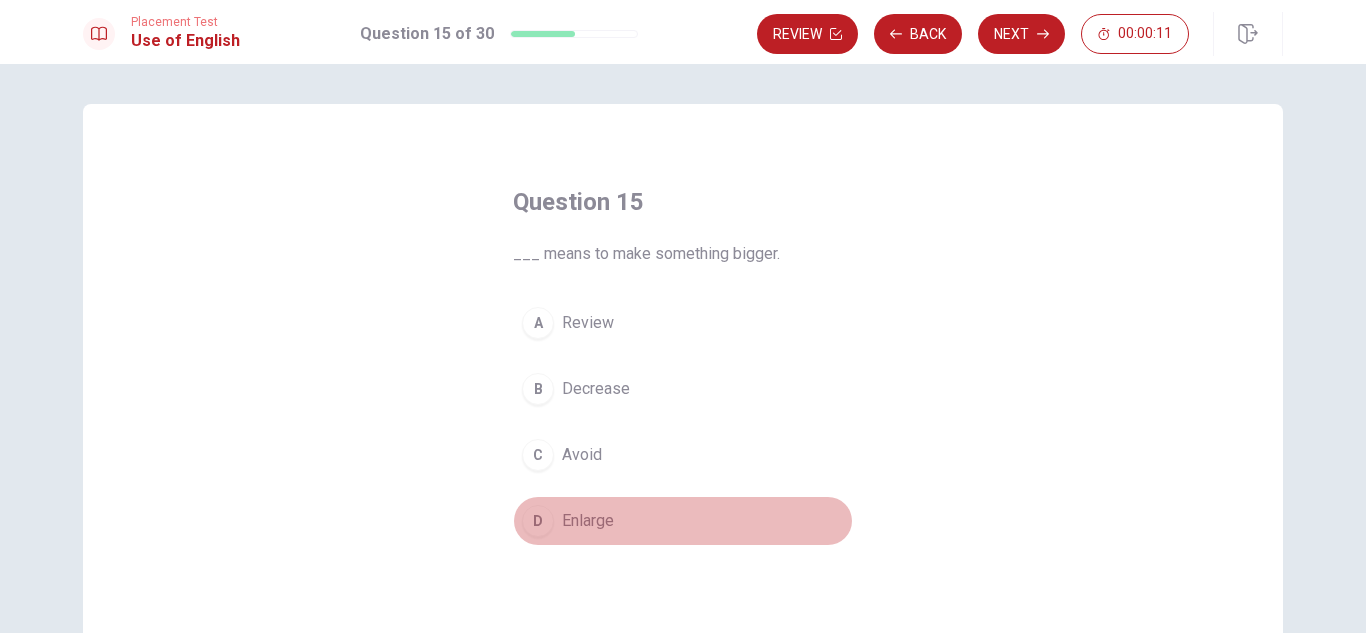 click on "Enlarge" at bounding box center (588, 521) 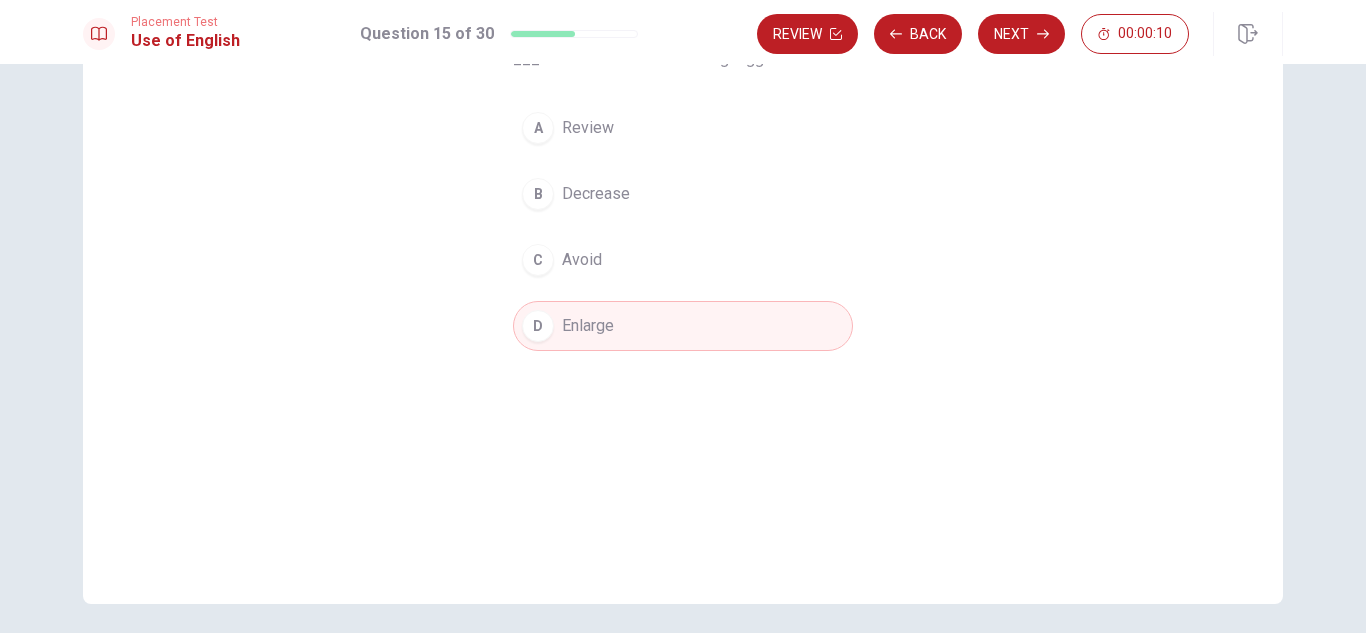 scroll, scrollTop: 200, scrollLeft: 0, axis: vertical 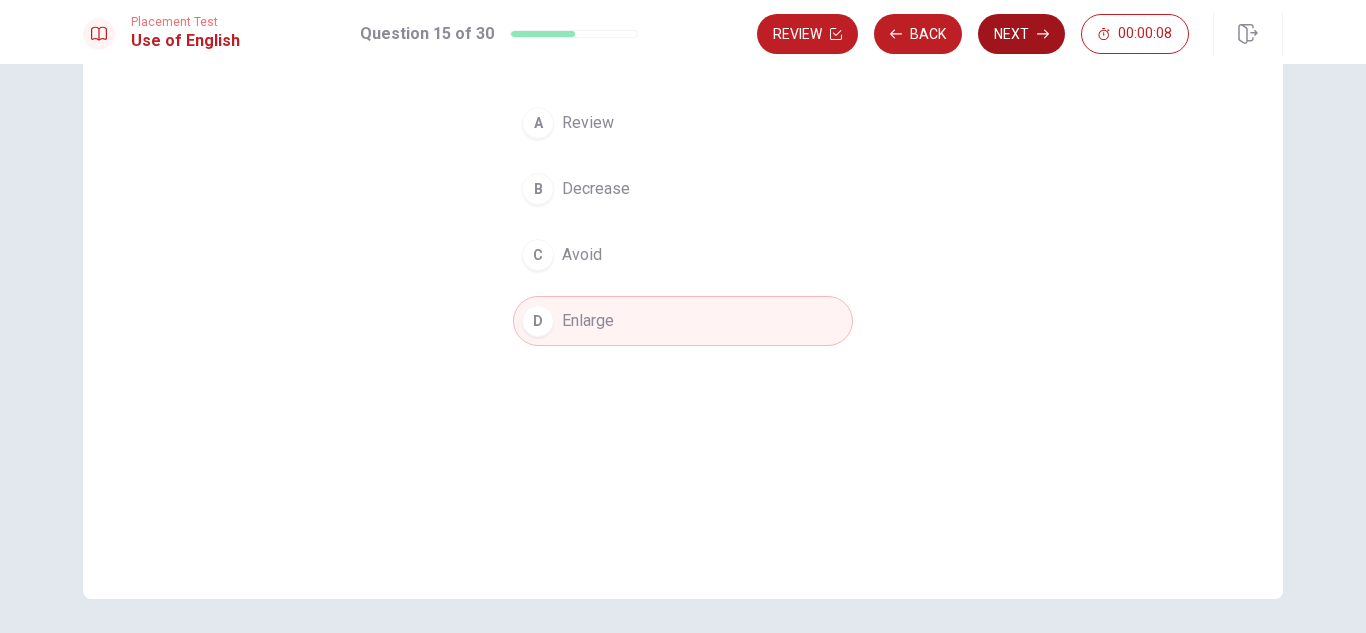 click on "Next" at bounding box center [1021, 34] 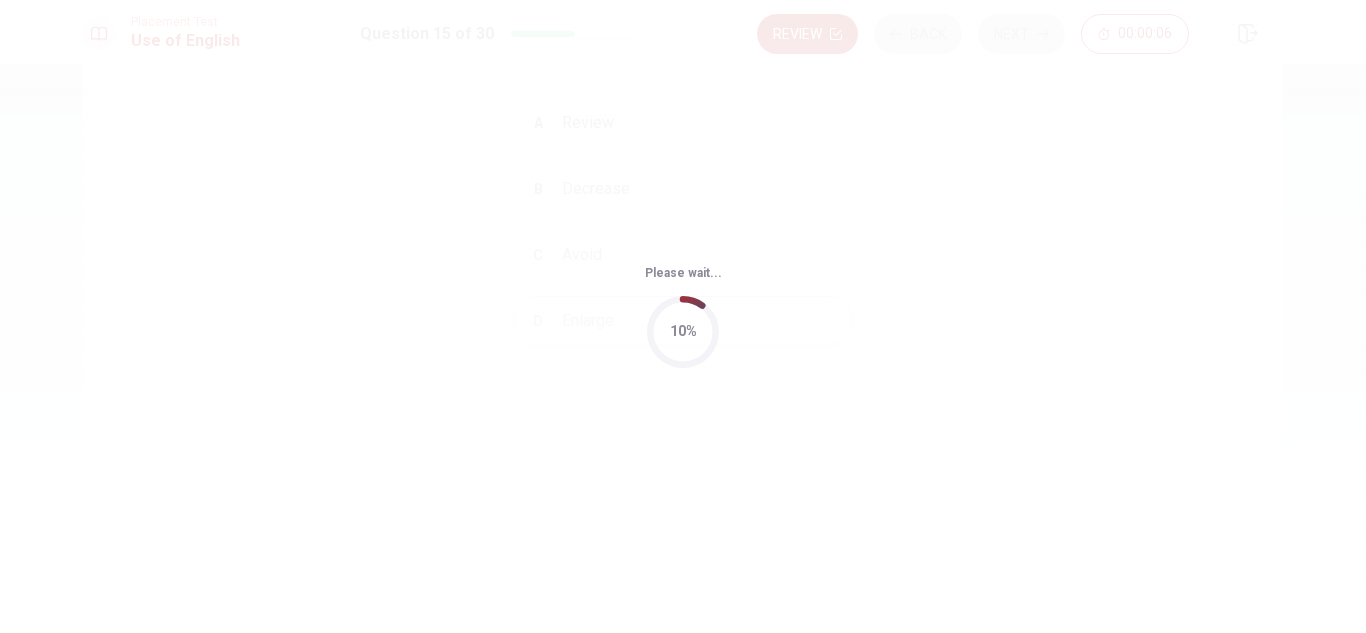 scroll, scrollTop: 0, scrollLeft: 0, axis: both 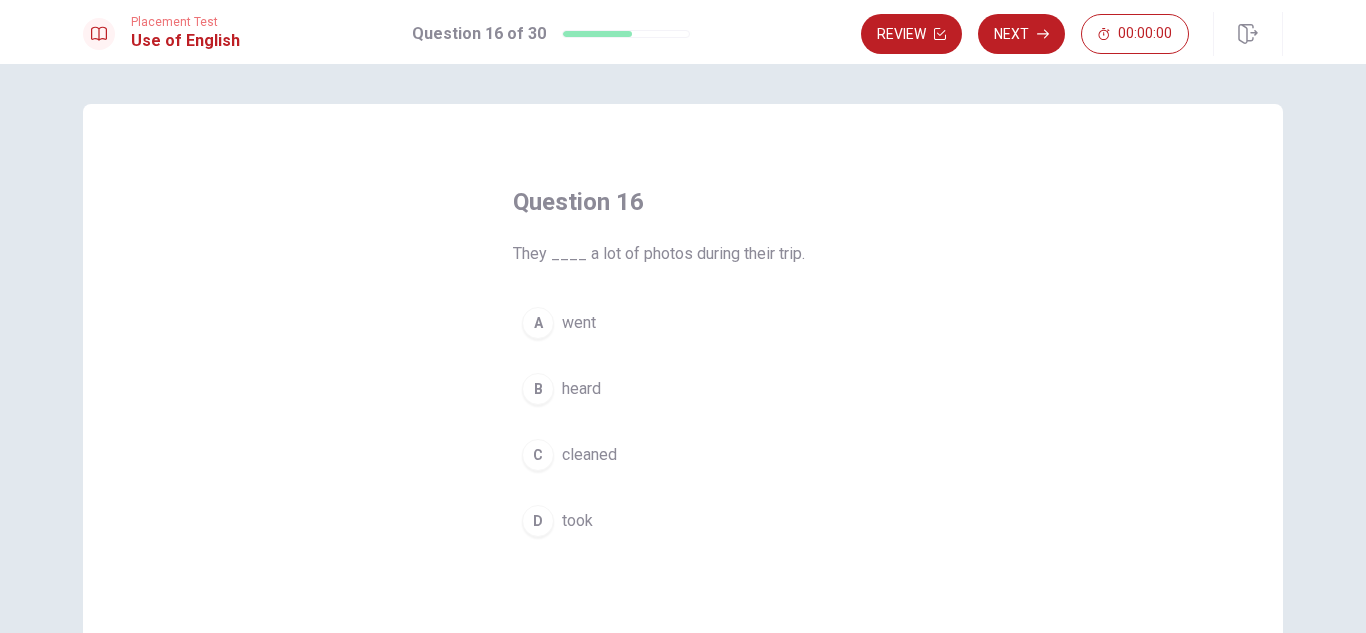 click on "You’ve run out of time. Your time is up. This is end of the Use of English section. Click on Continue to go on Continue" at bounding box center [683, 317] 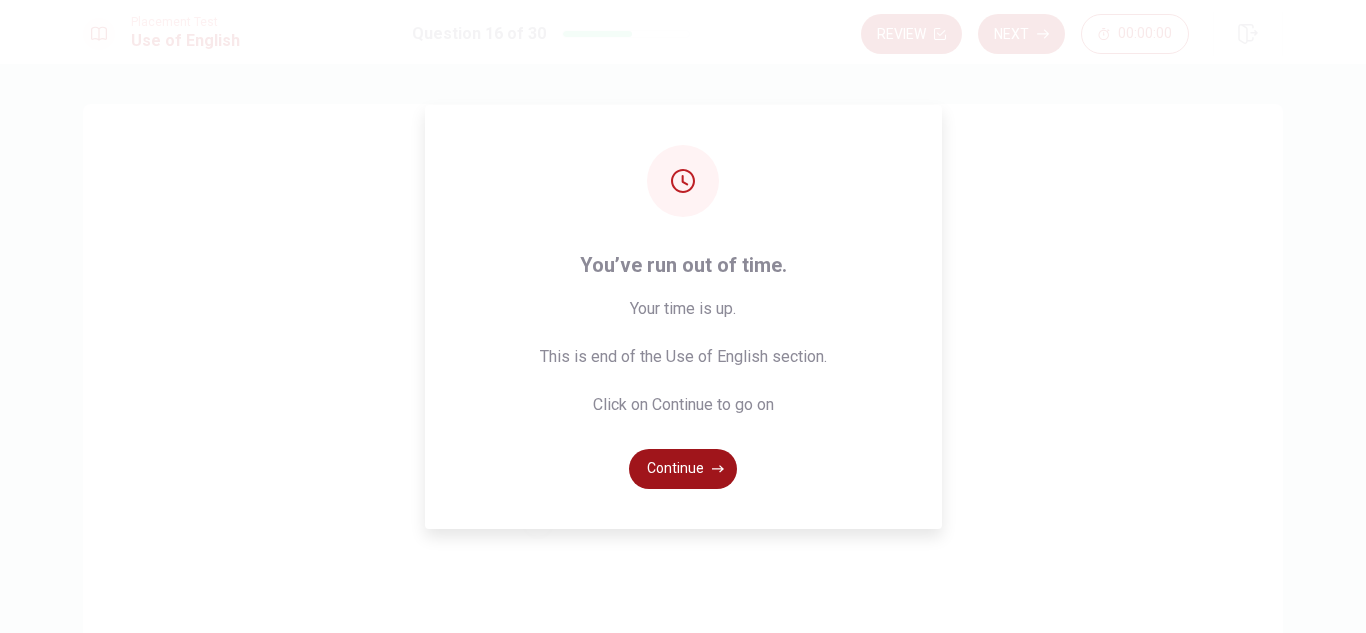 click on "Continue" at bounding box center (683, 469) 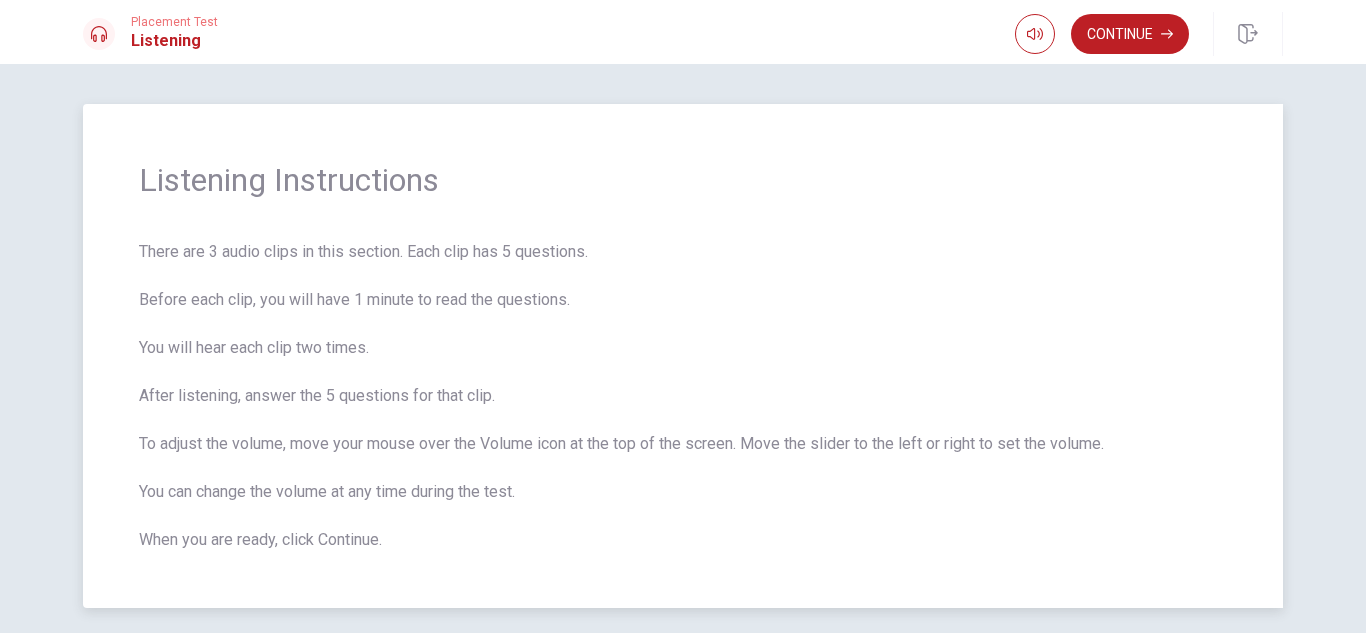 scroll, scrollTop: 79, scrollLeft: 0, axis: vertical 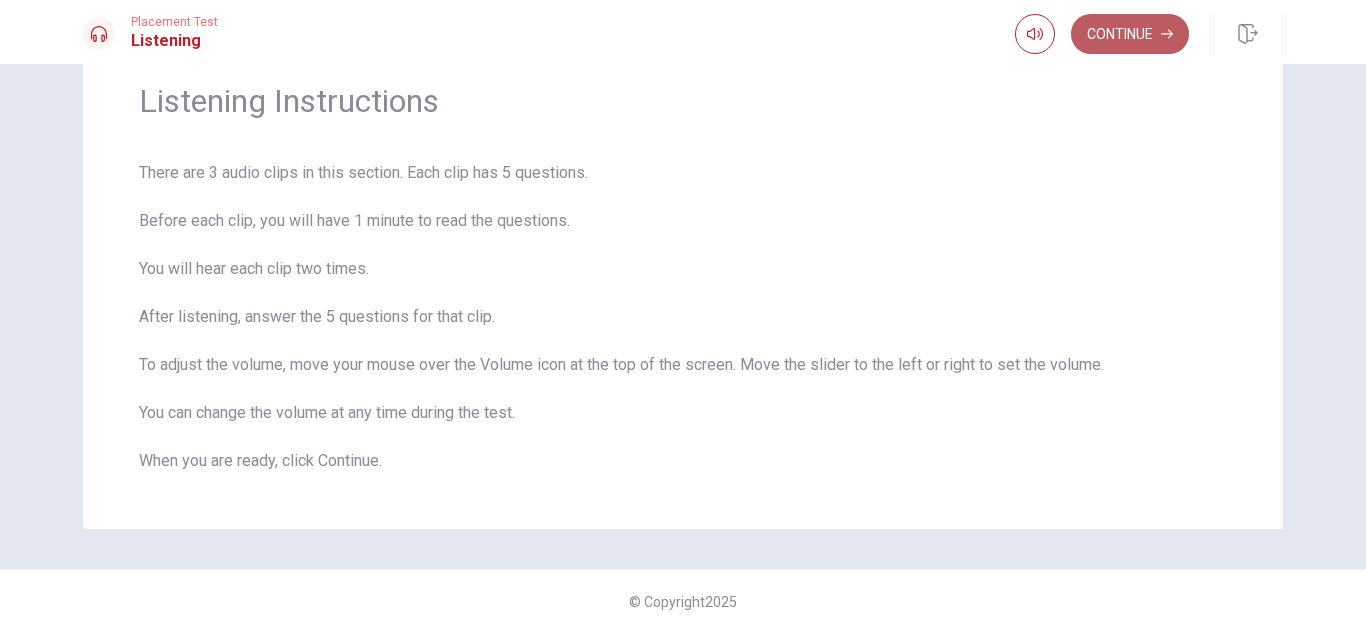 click on "Continue" at bounding box center [1130, 34] 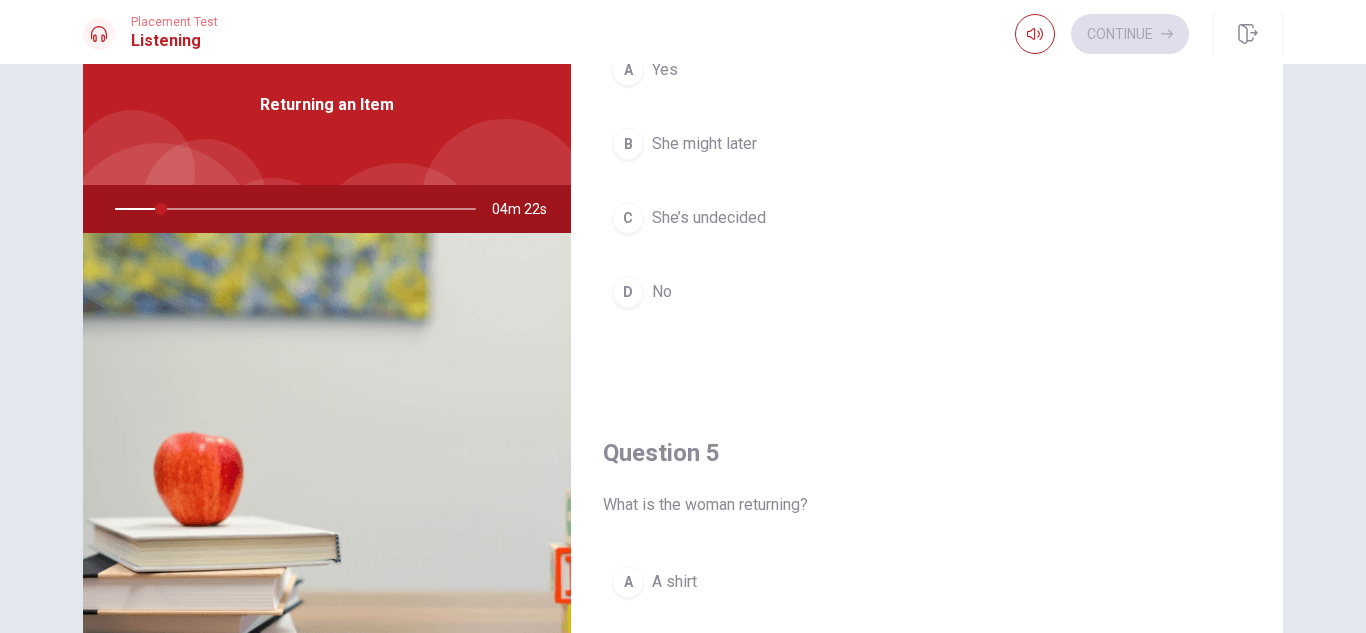 scroll, scrollTop: 1865, scrollLeft: 0, axis: vertical 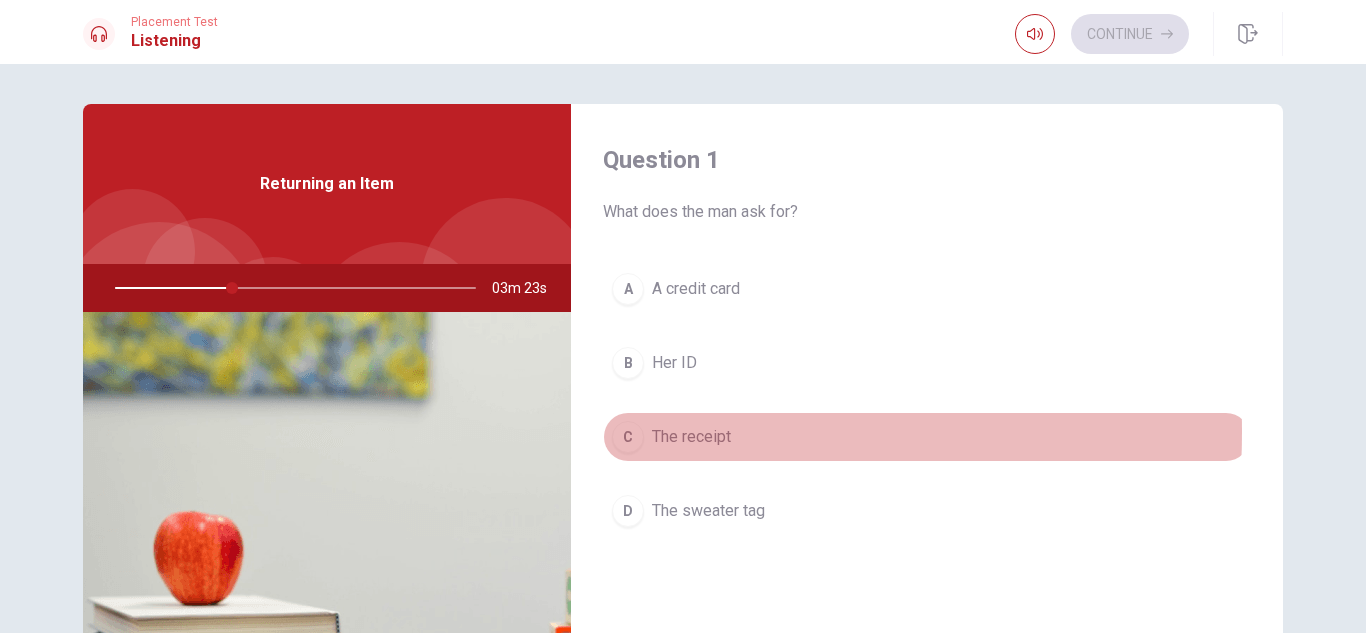 click on "C" at bounding box center [628, 437] 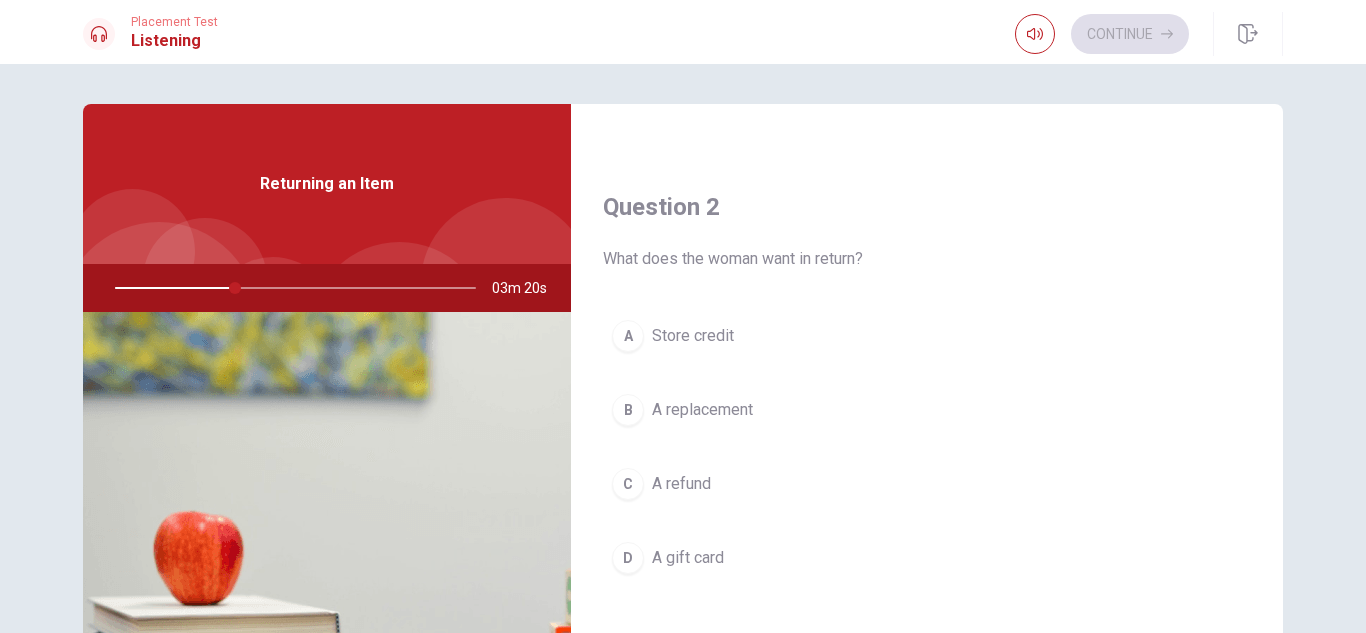 scroll, scrollTop: 500, scrollLeft: 0, axis: vertical 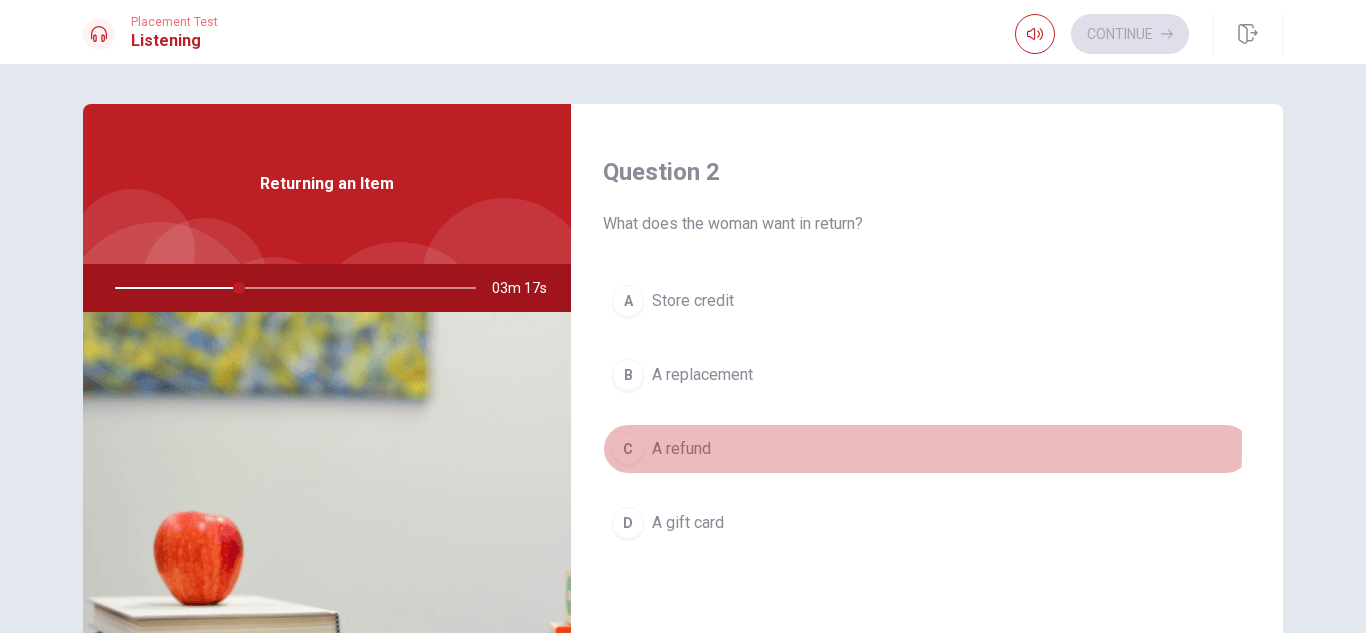 click on "C" at bounding box center (628, 449) 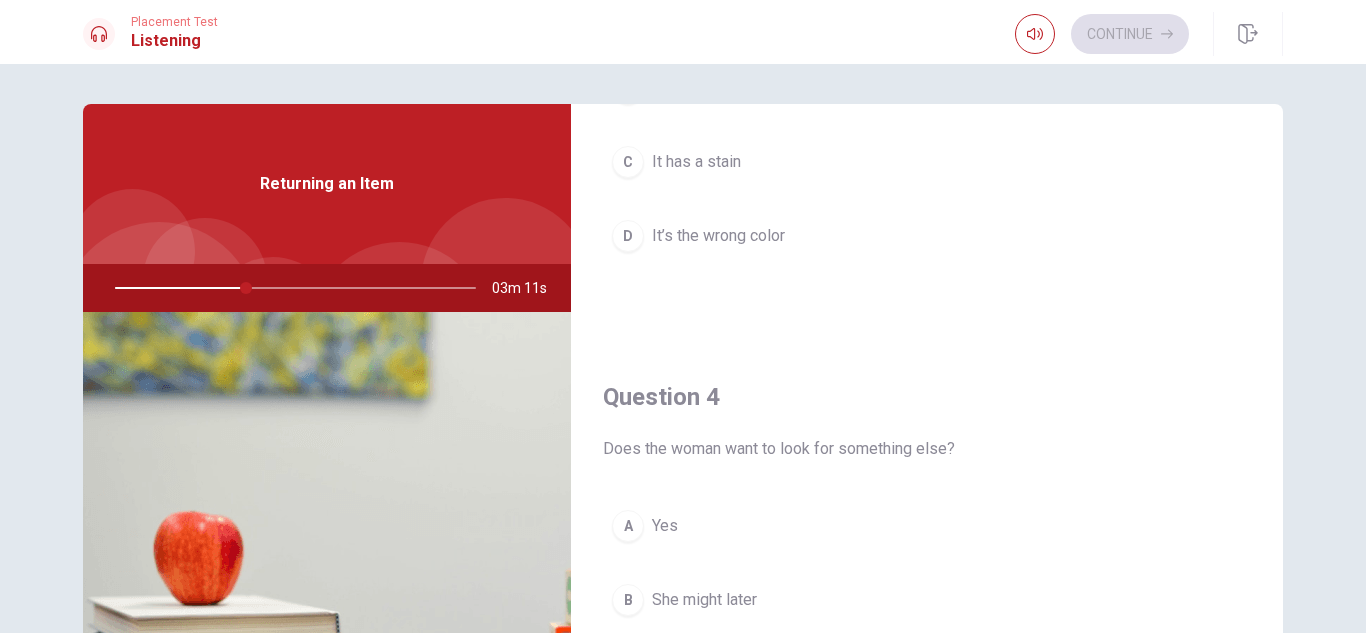 scroll, scrollTop: 1500, scrollLeft: 0, axis: vertical 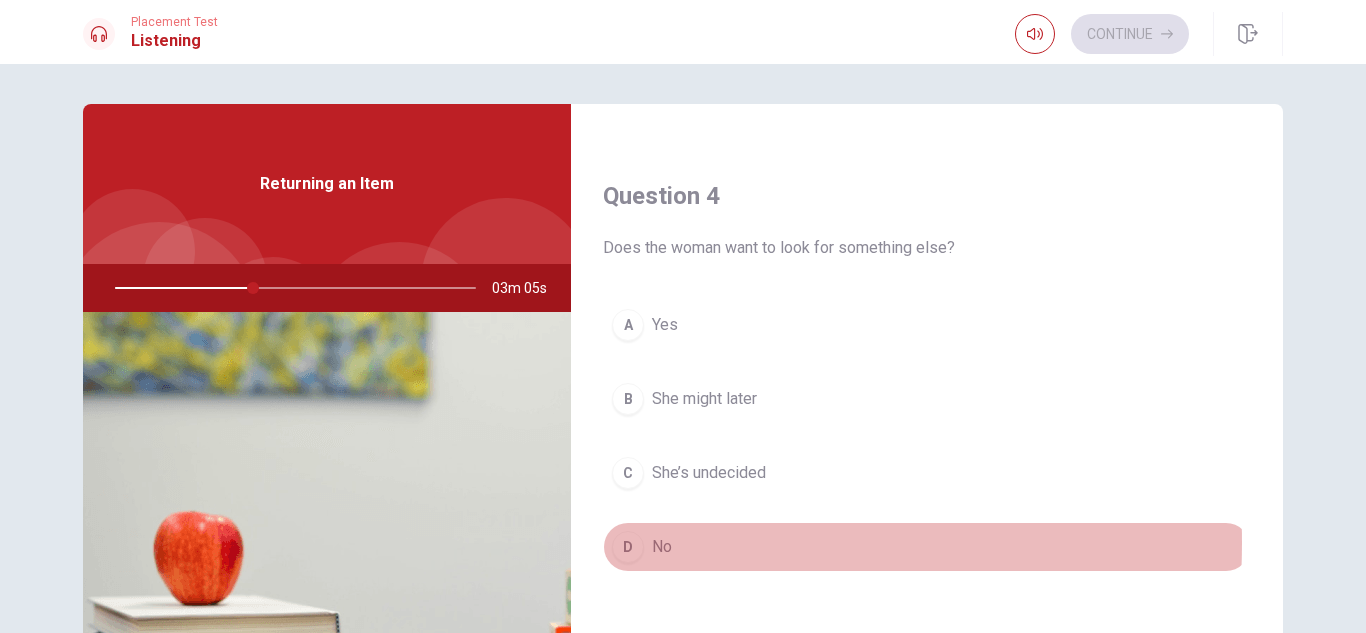 click on "D" at bounding box center [628, 547] 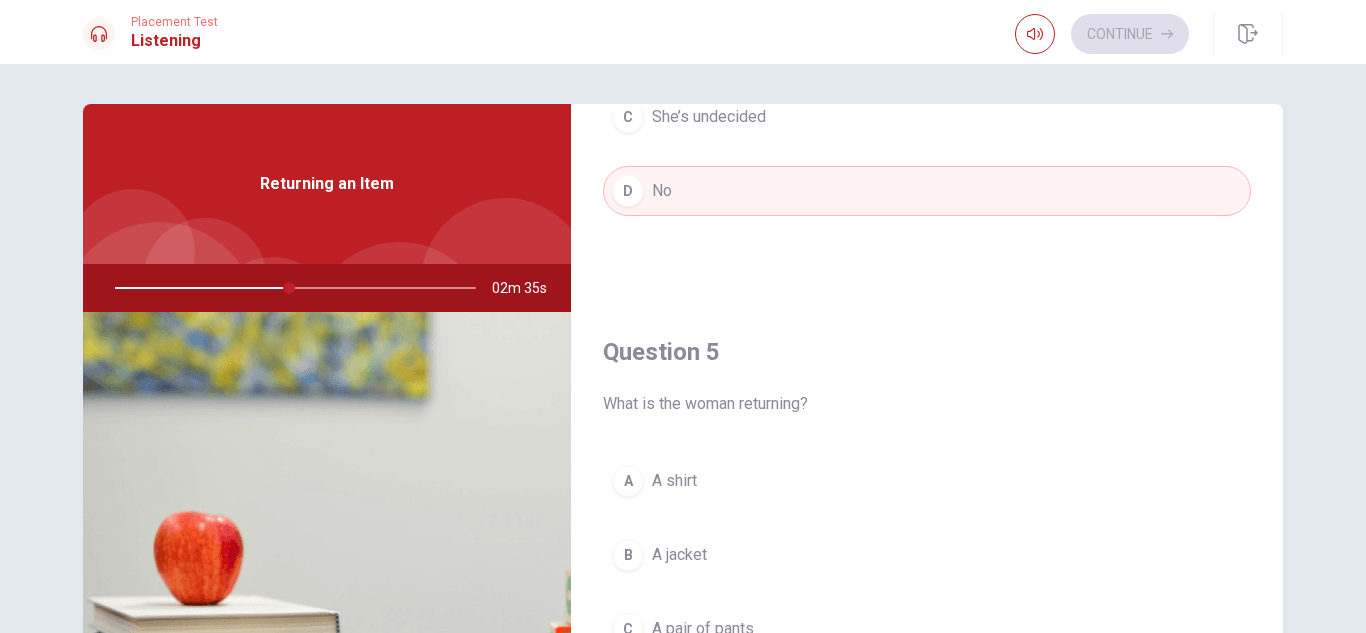 scroll, scrollTop: 1865, scrollLeft: 0, axis: vertical 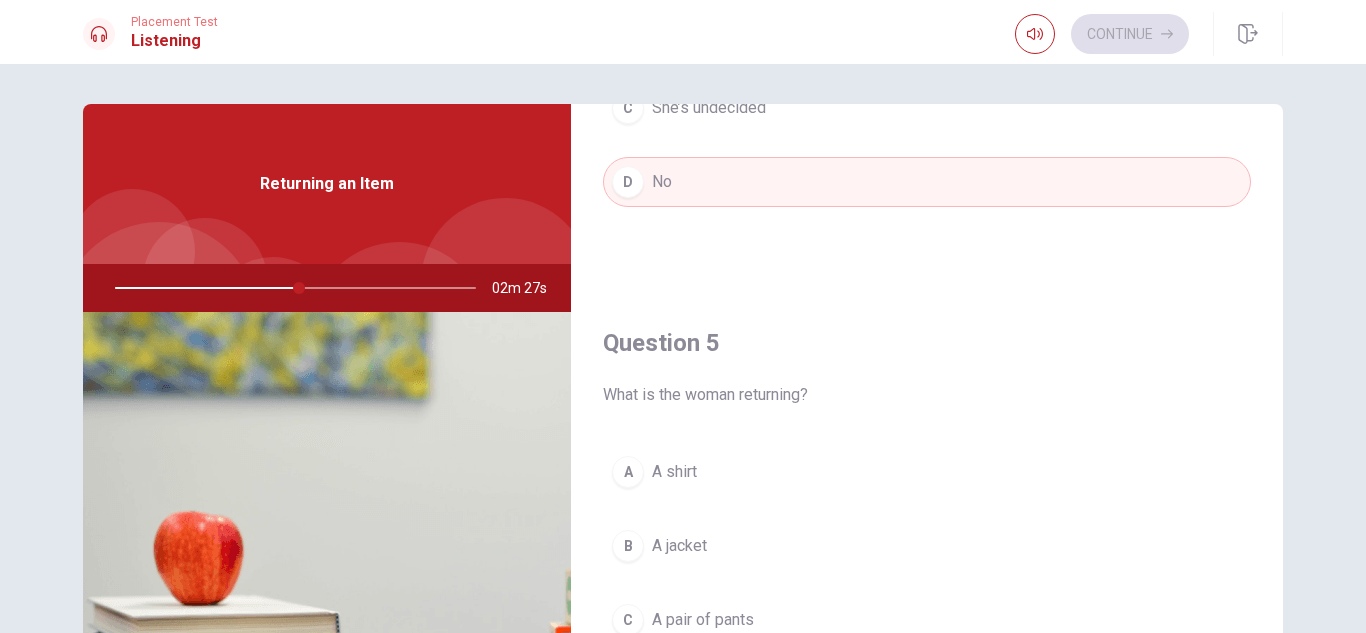 click at bounding box center [291, 288] 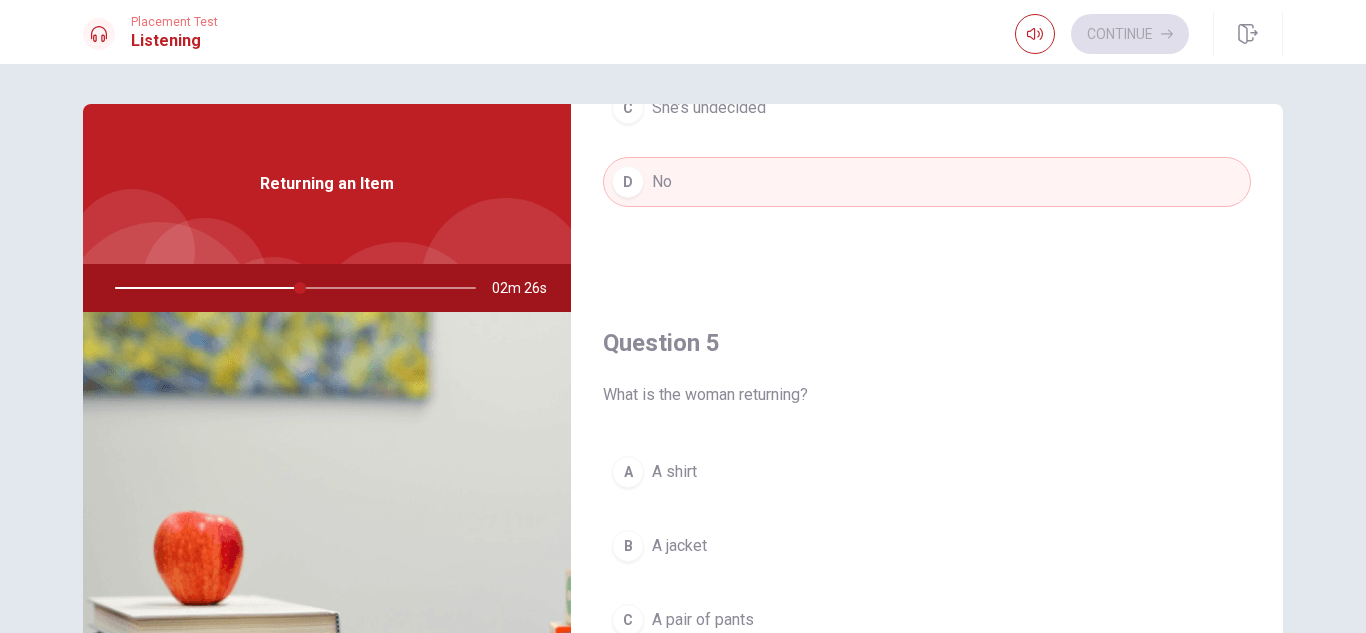 drag, startPoint x: 289, startPoint y: 289, endPoint x: 107, endPoint y: 298, distance: 182.2224 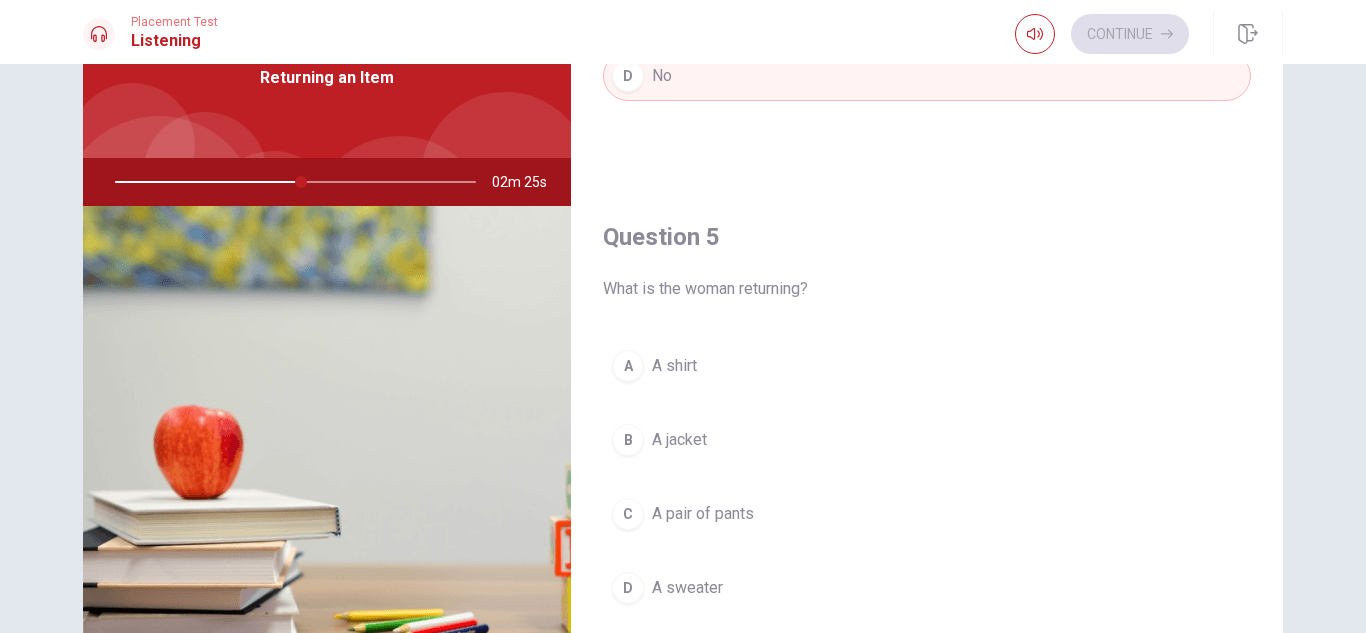 scroll, scrollTop: 270, scrollLeft: 0, axis: vertical 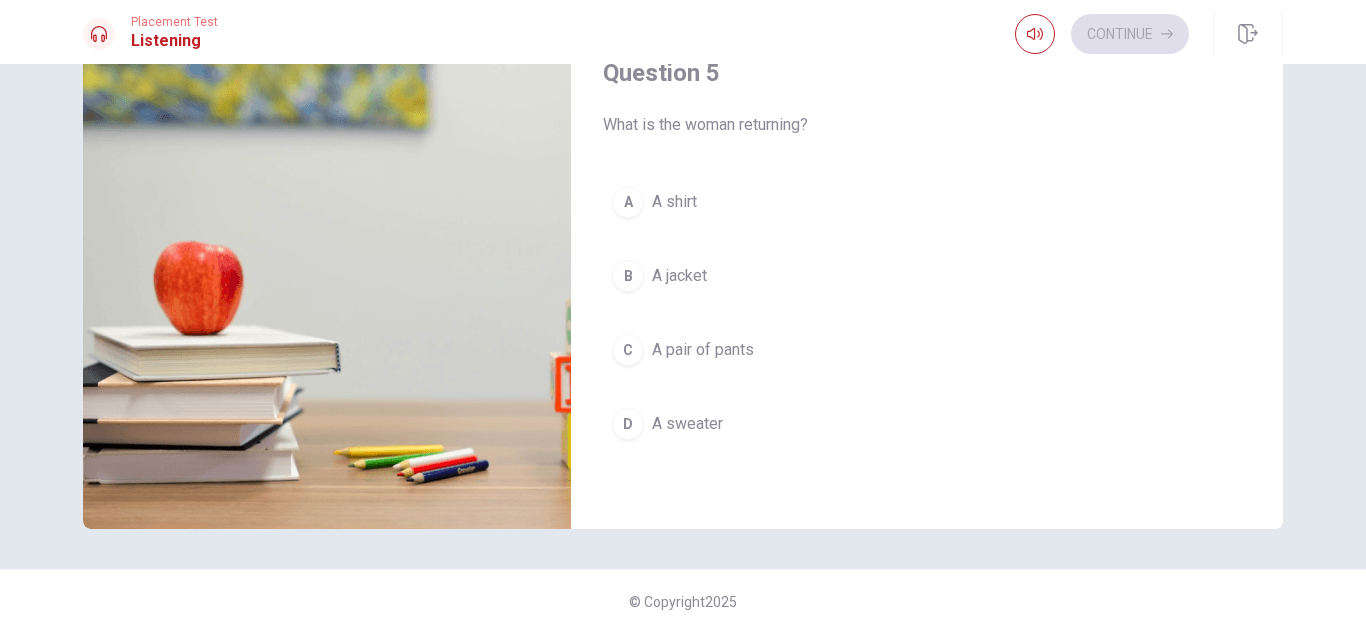 click on "A" at bounding box center (628, 202) 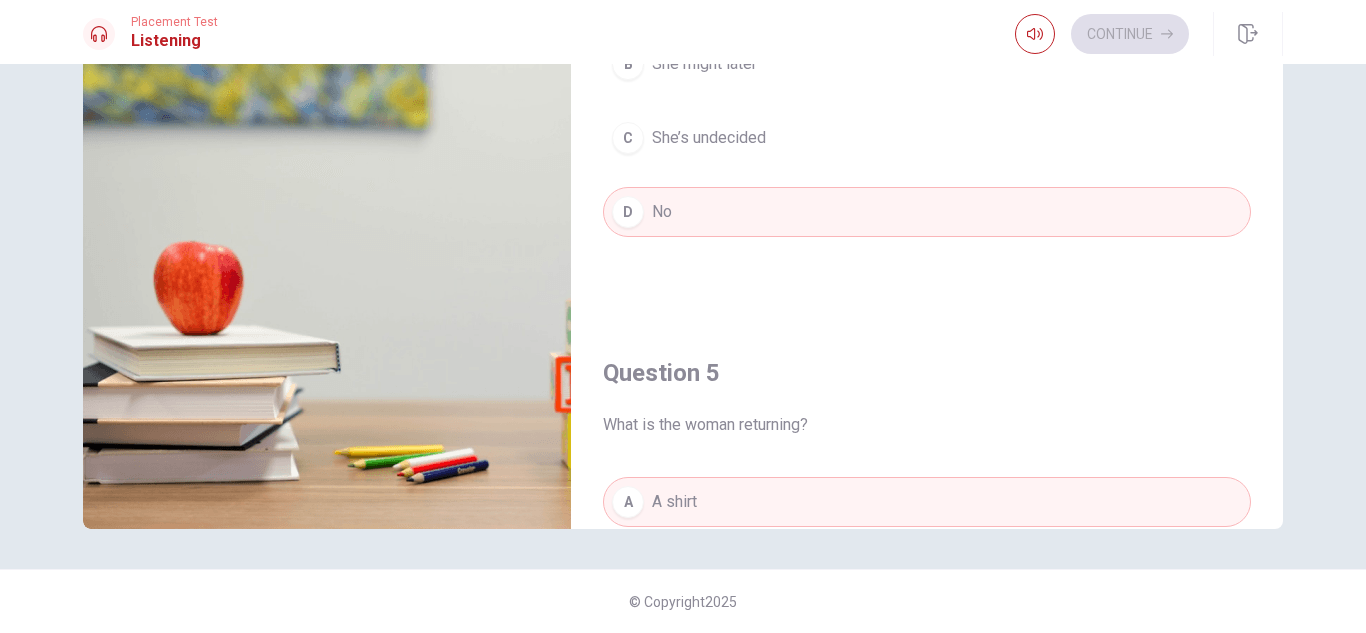 scroll, scrollTop: 1465, scrollLeft: 0, axis: vertical 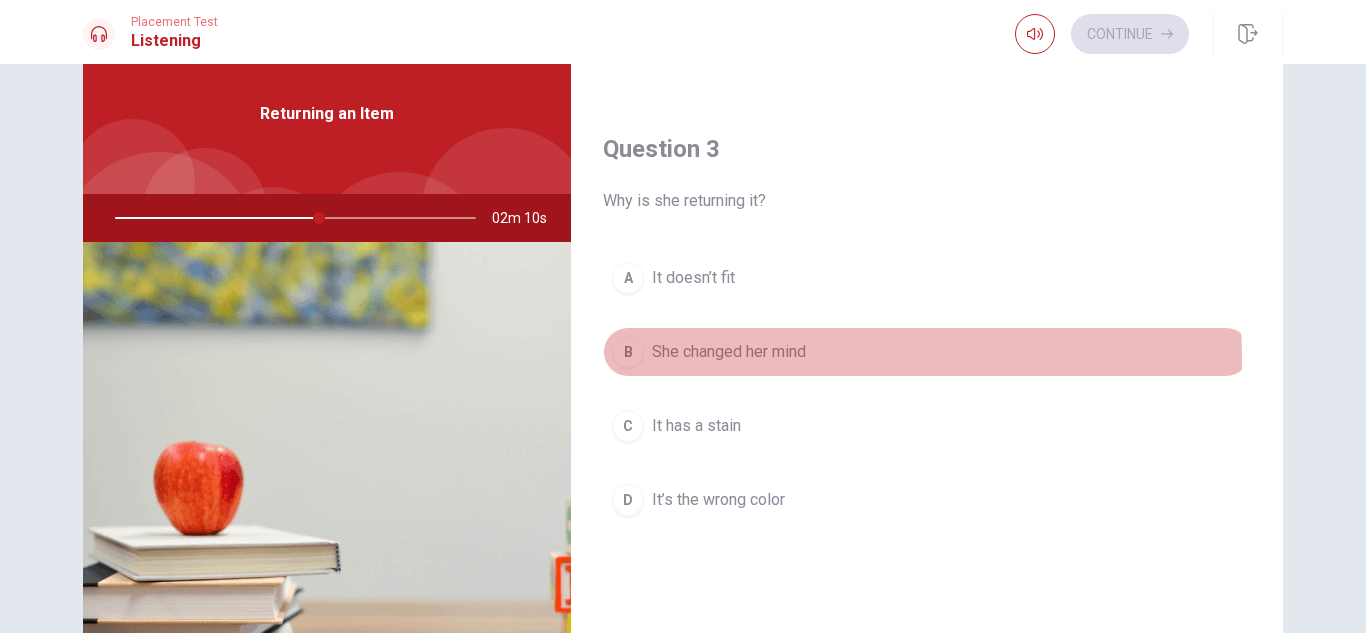 click on "She changed her mind" at bounding box center (729, 352) 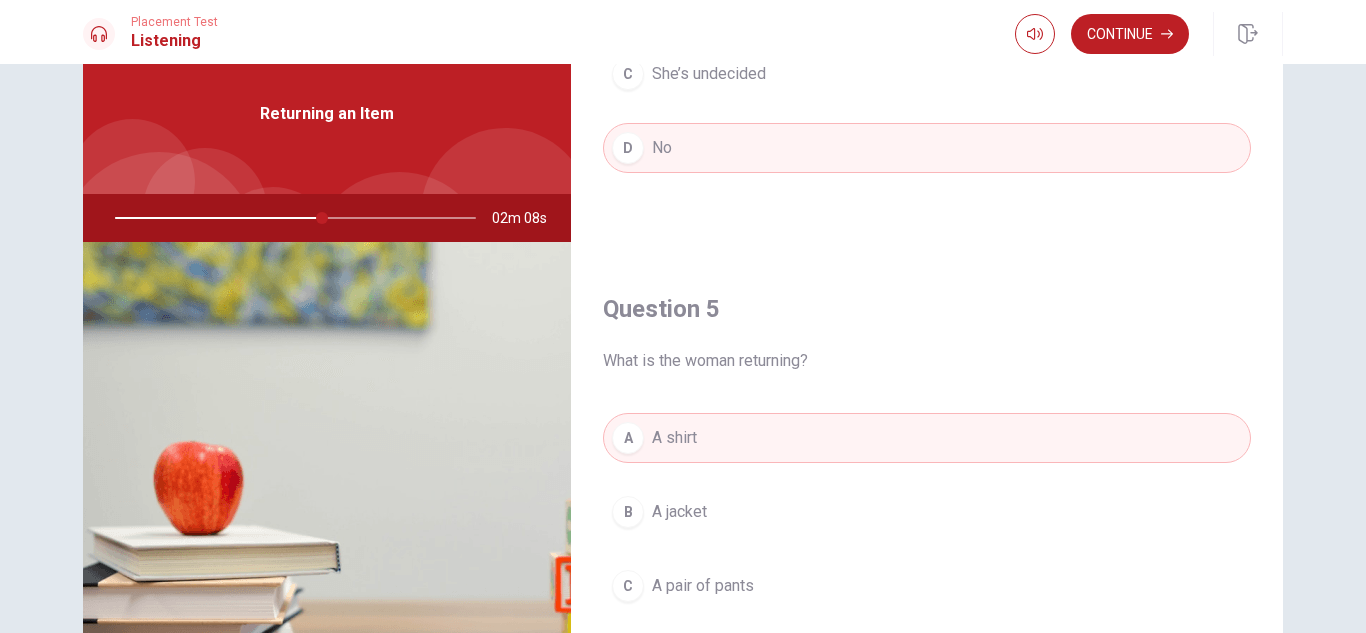 scroll, scrollTop: 1865, scrollLeft: 0, axis: vertical 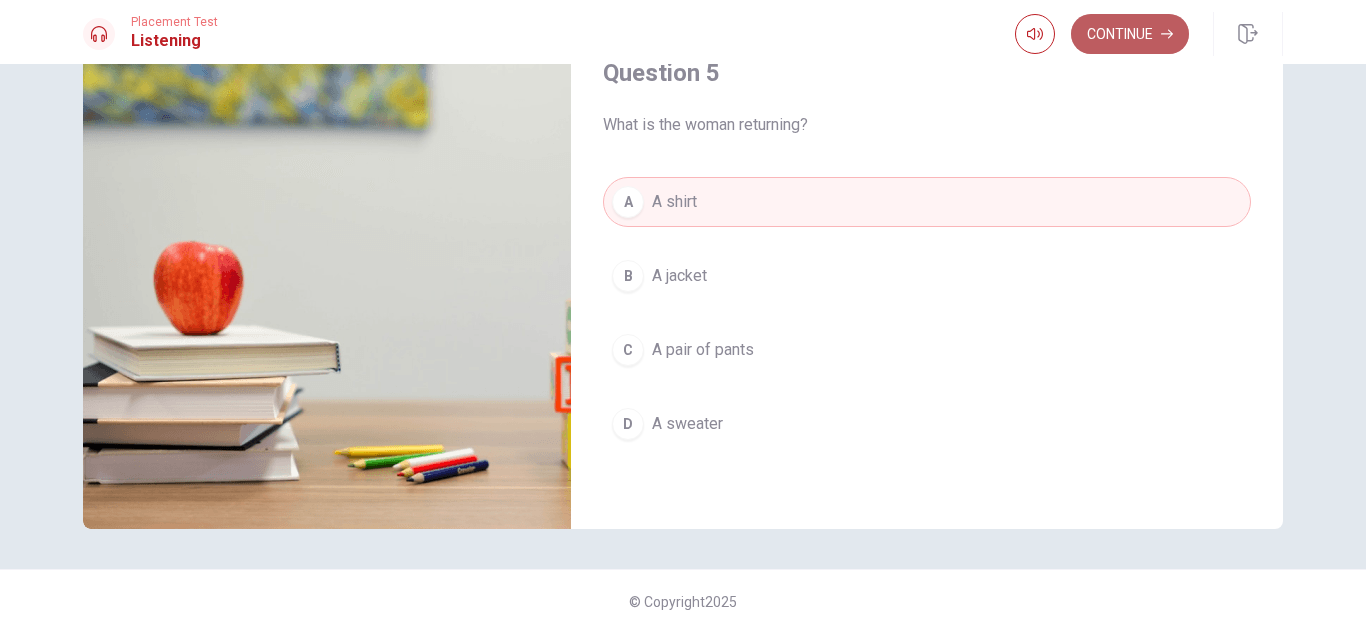 click on "Continue" at bounding box center (1130, 34) 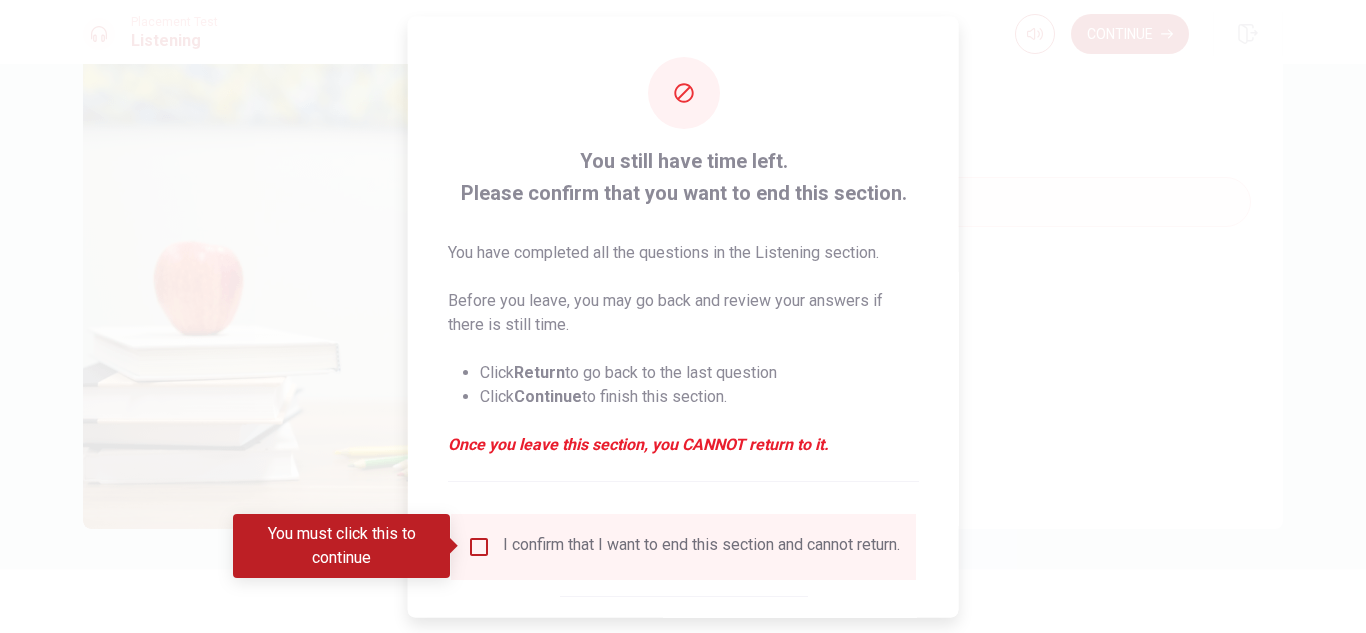 click at bounding box center (479, 546) 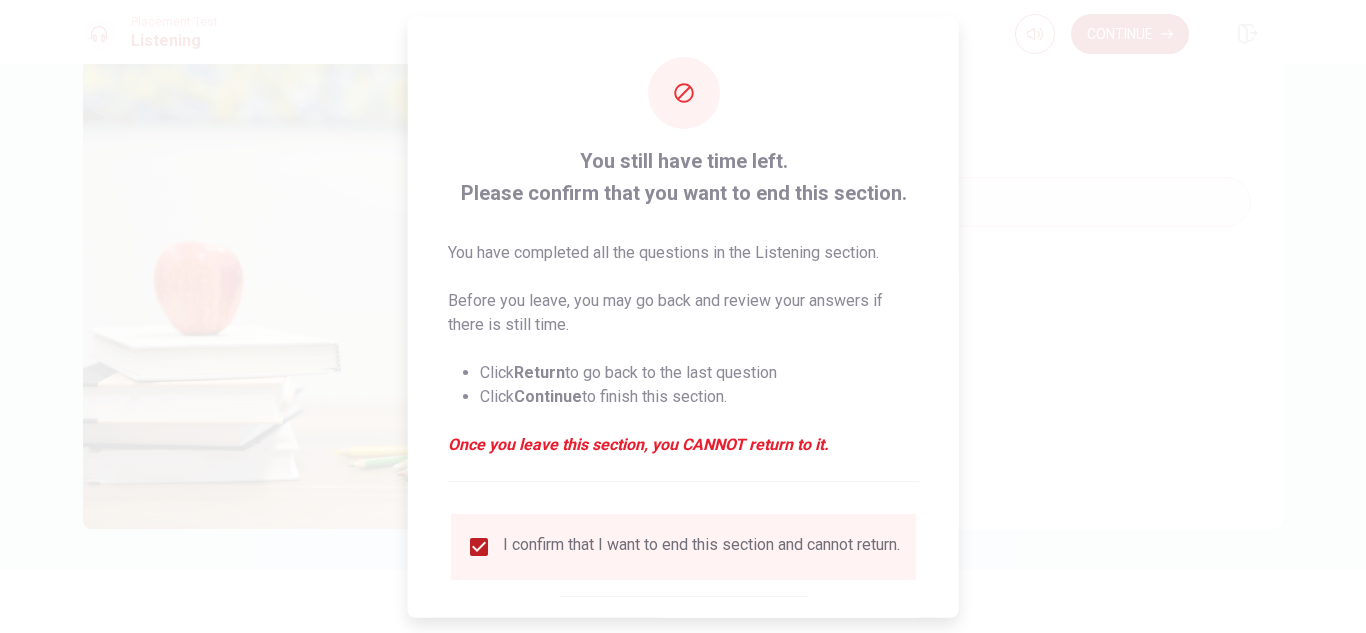 click at bounding box center (683, 316) 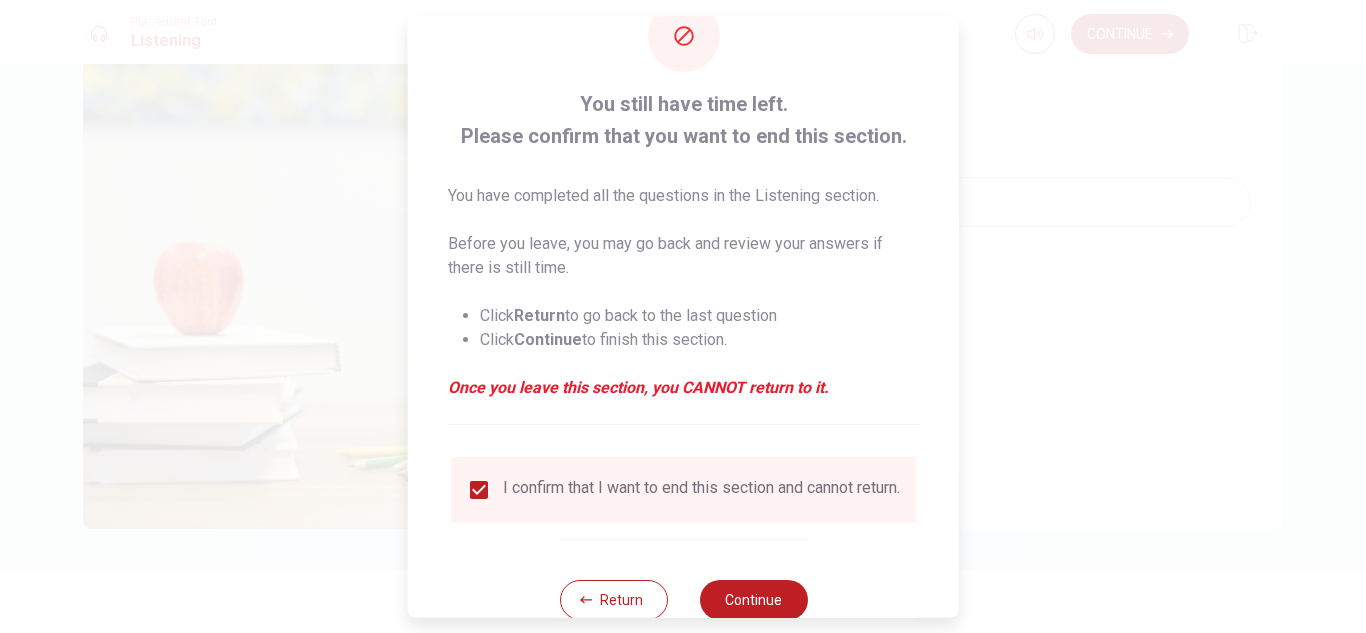 scroll, scrollTop: 113, scrollLeft: 0, axis: vertical 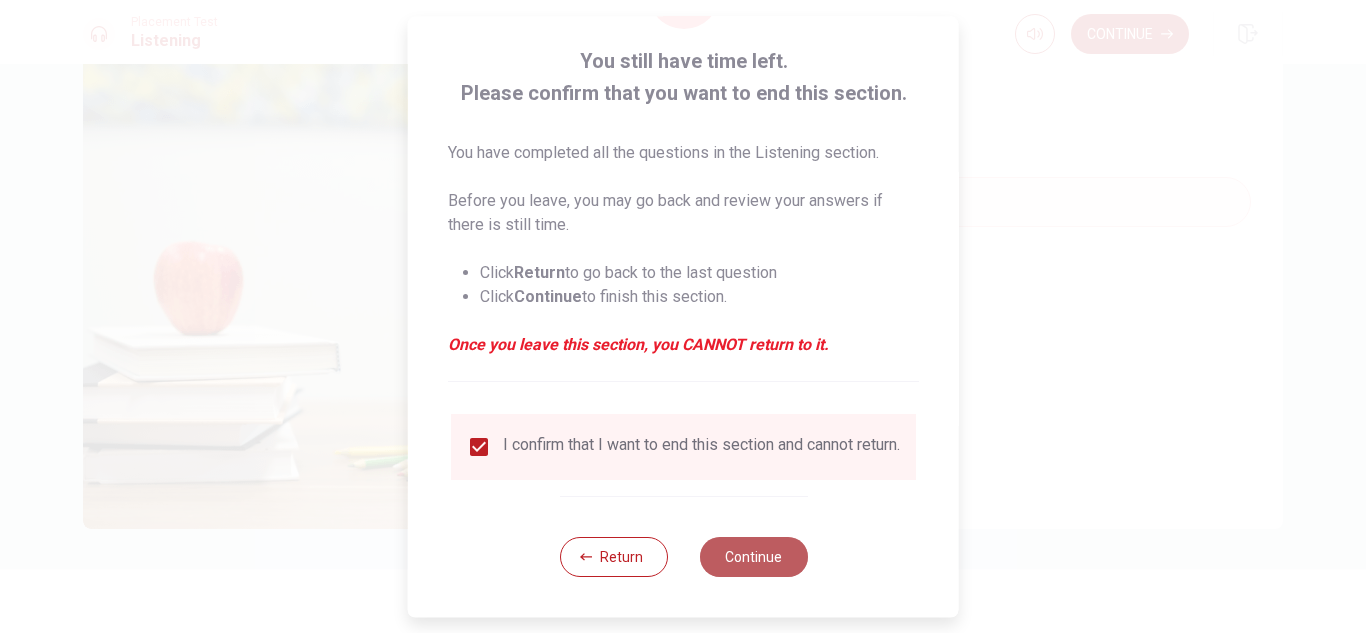click on "Continue" at bounding box center [753, 557] 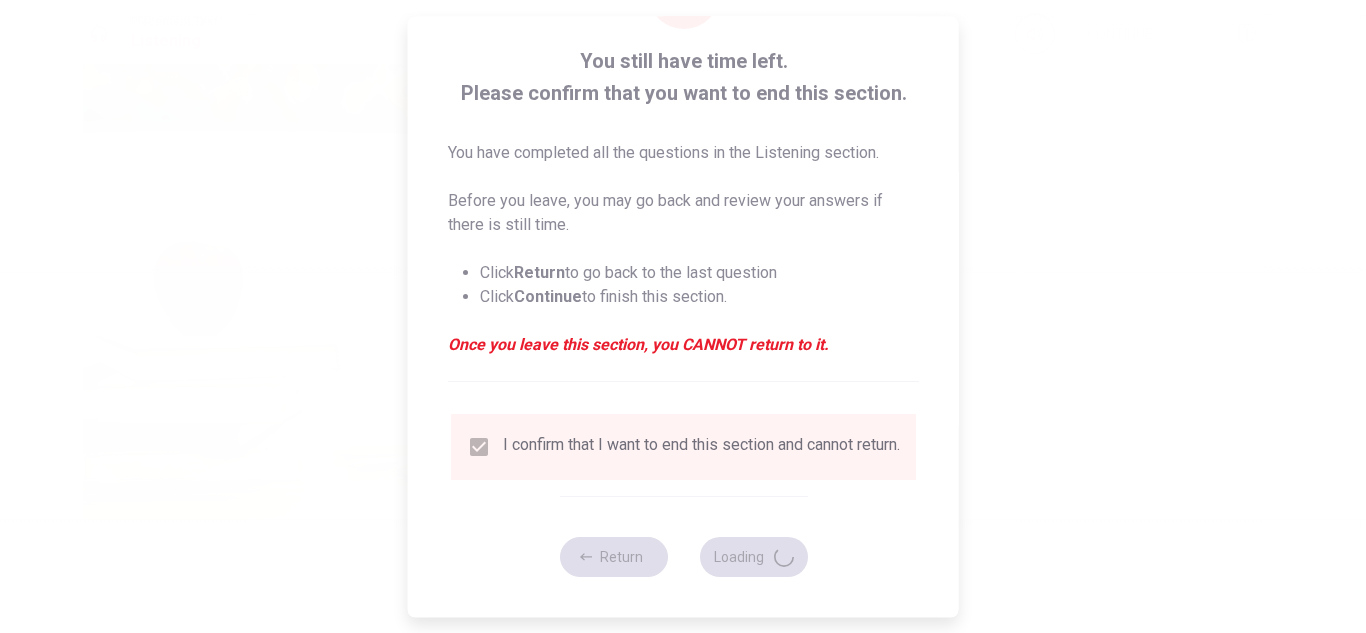type on "61" 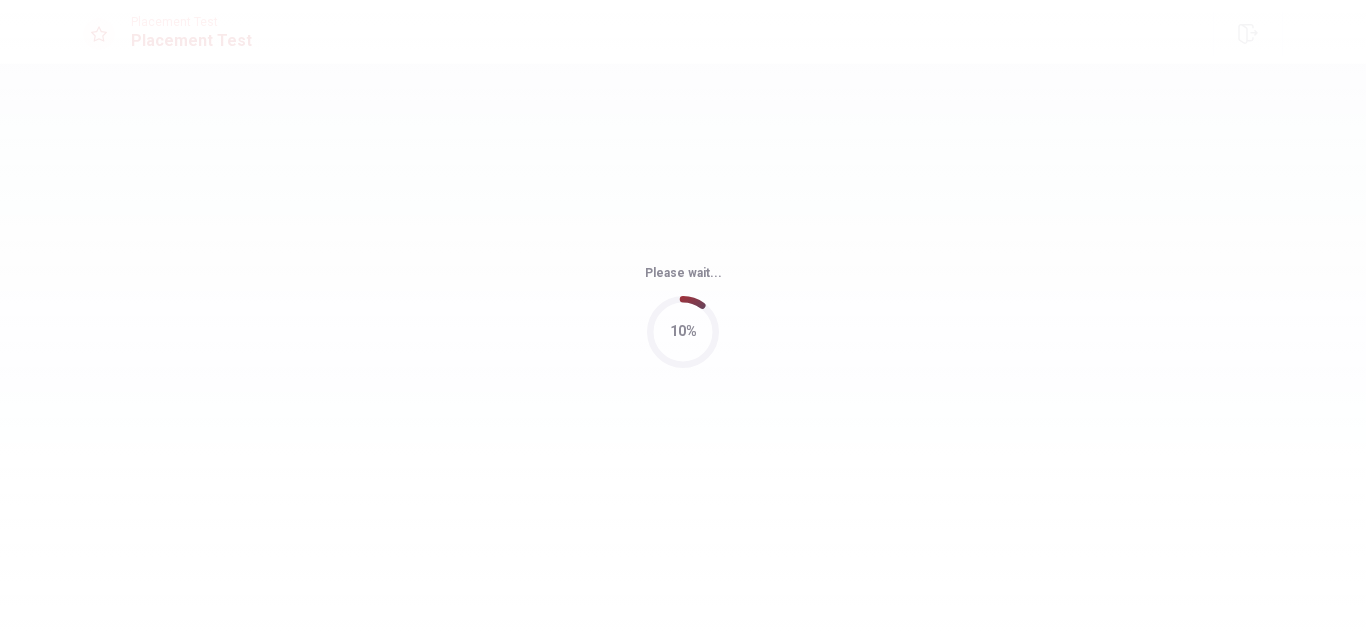 scroll, scrollTop: 0, scrollLeft: 0, axis: both 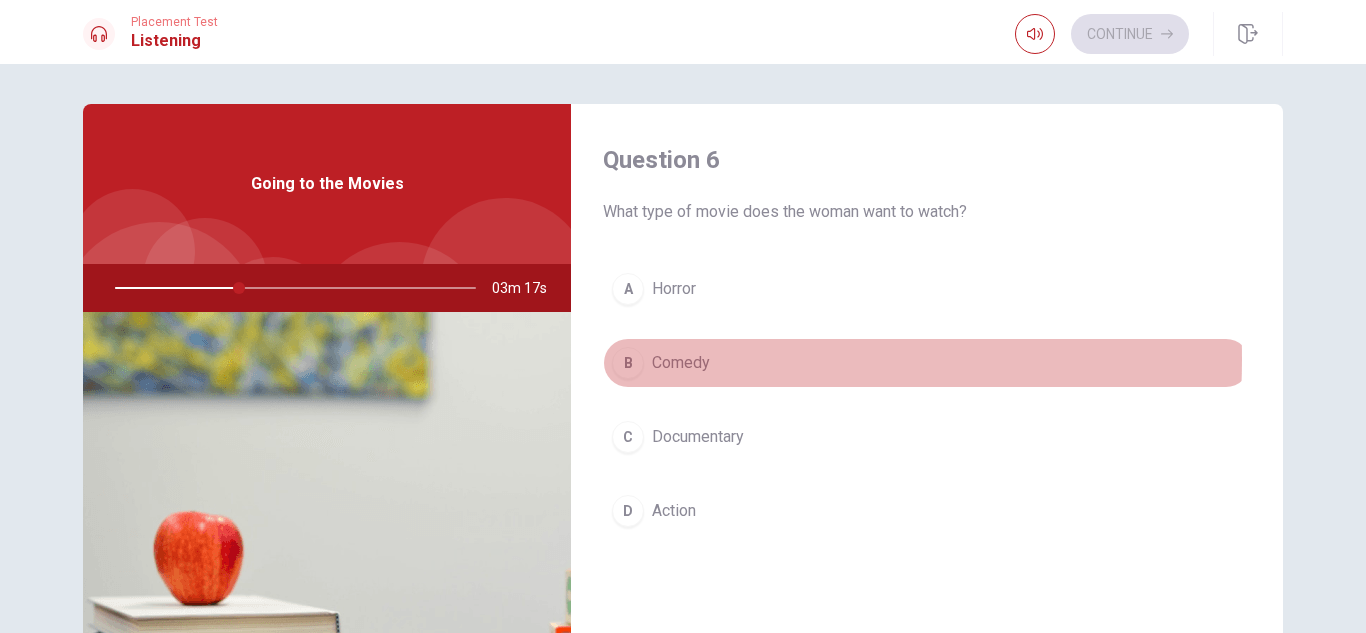 click on "B" at bounding box center [628, 363] 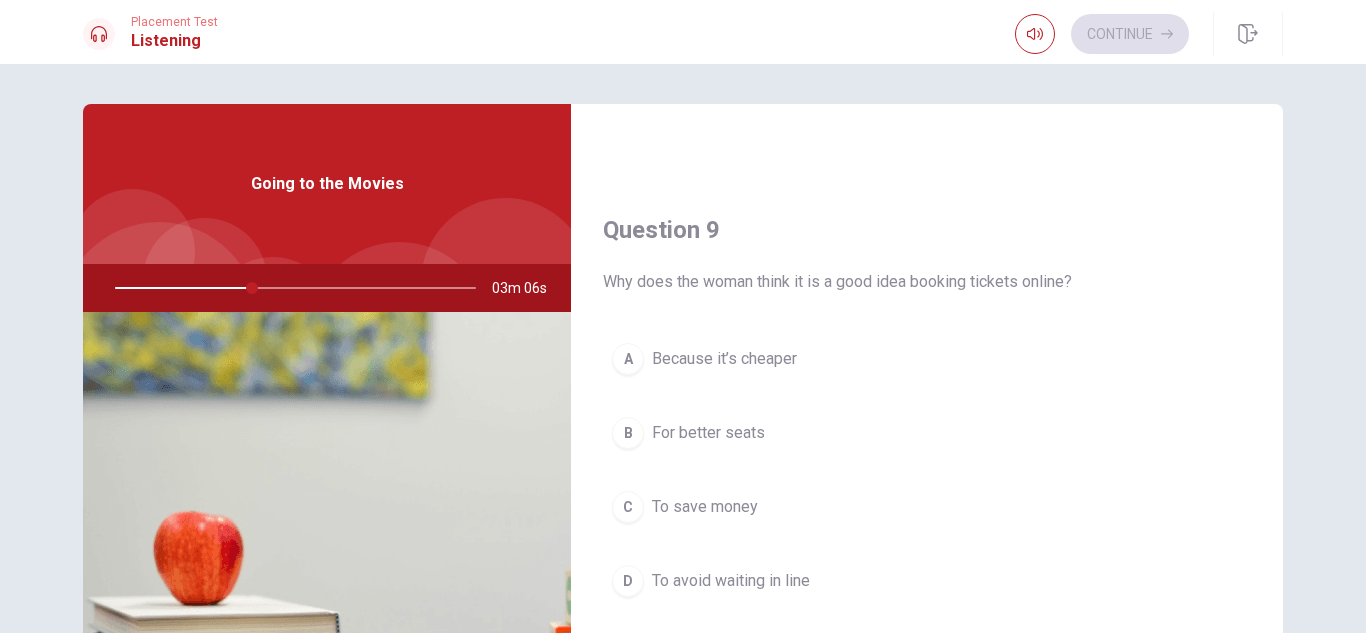 scroll, scrollTop: 1600, scrollLeft: 0, axis: vertical 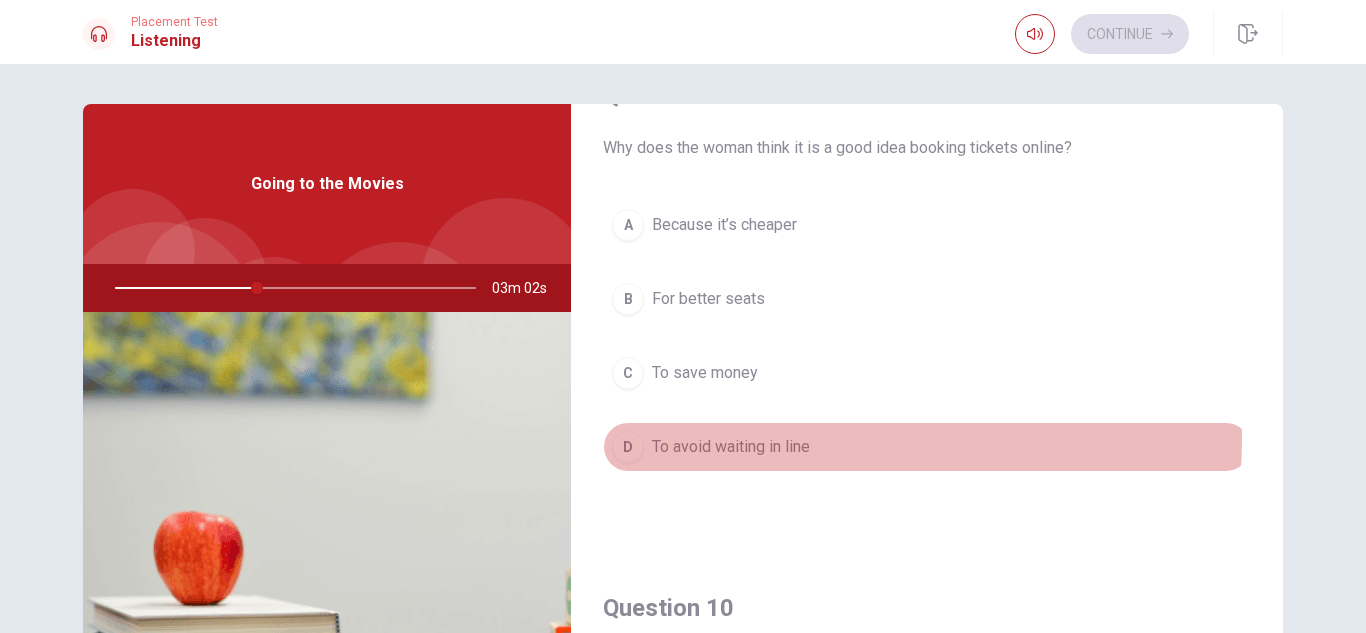 click on "To avoid waiting in line" at bounding box center [731, 447] 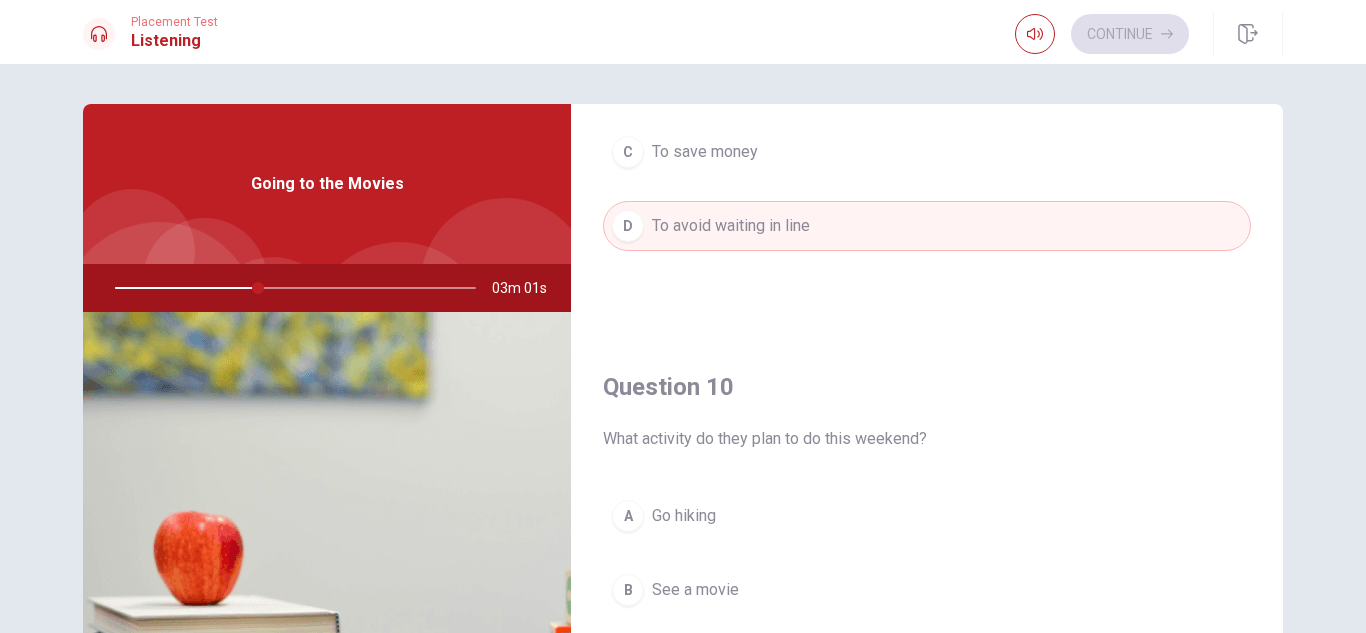 scroll, scrollTop: 1865, scrollLeft: 0, axis: vertical 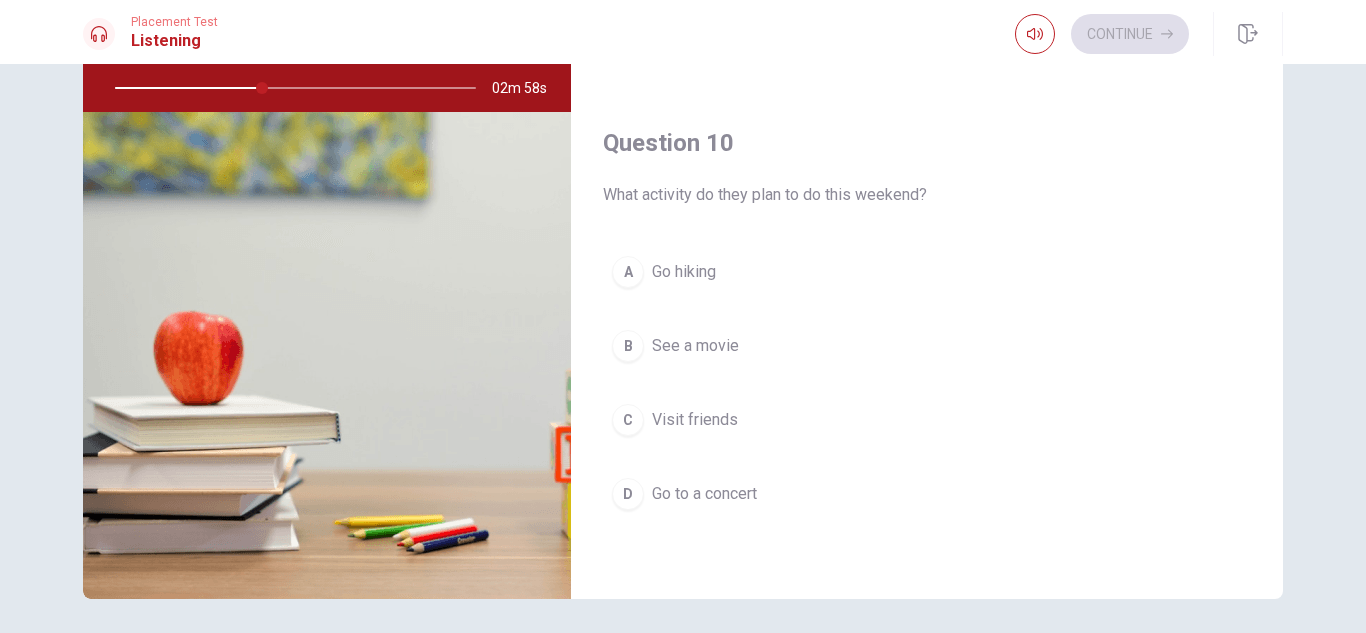 click on "See a movie" at bounding box center [695, 346] 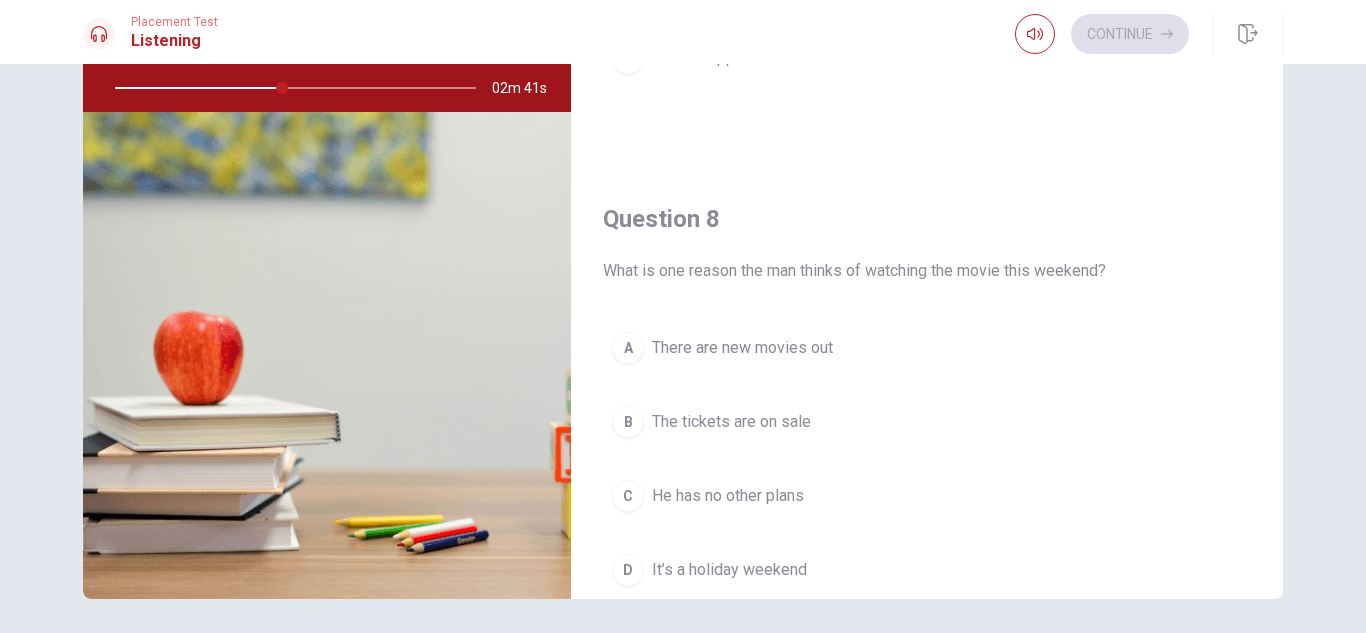 scroll, scrollTop: 865, scrollLeft: 0, axis: vertical 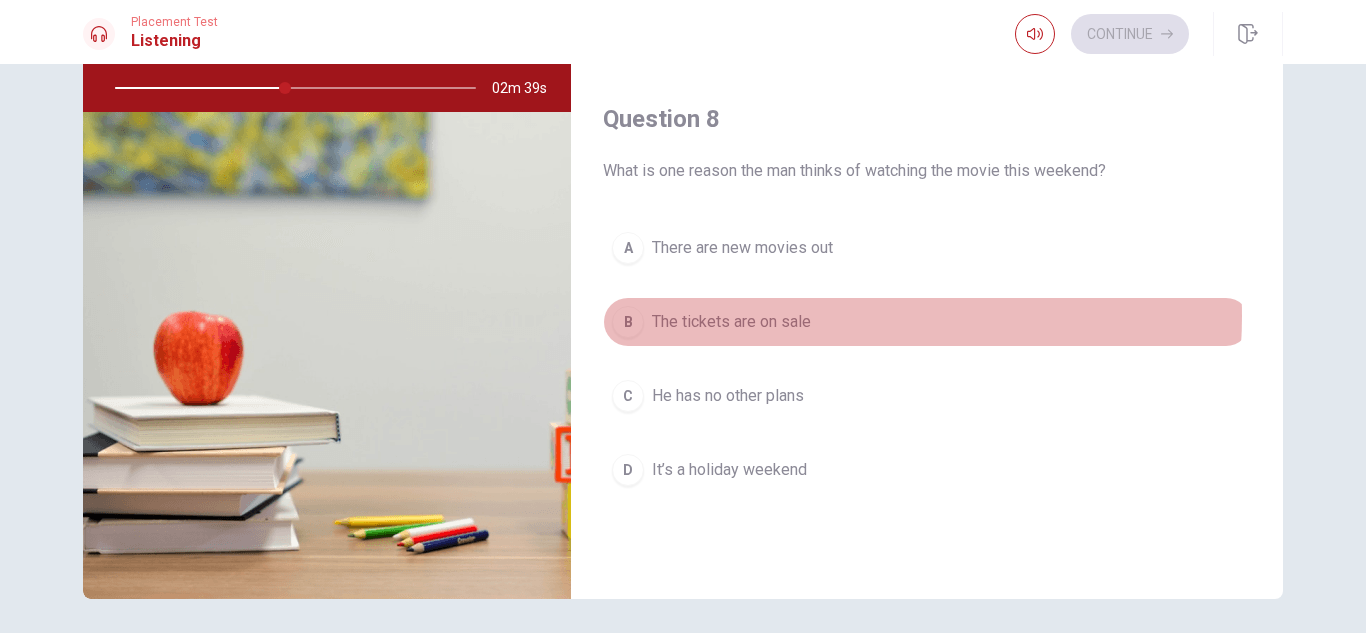 click on "The tickets are on sale" at bounding box center [731, 322] 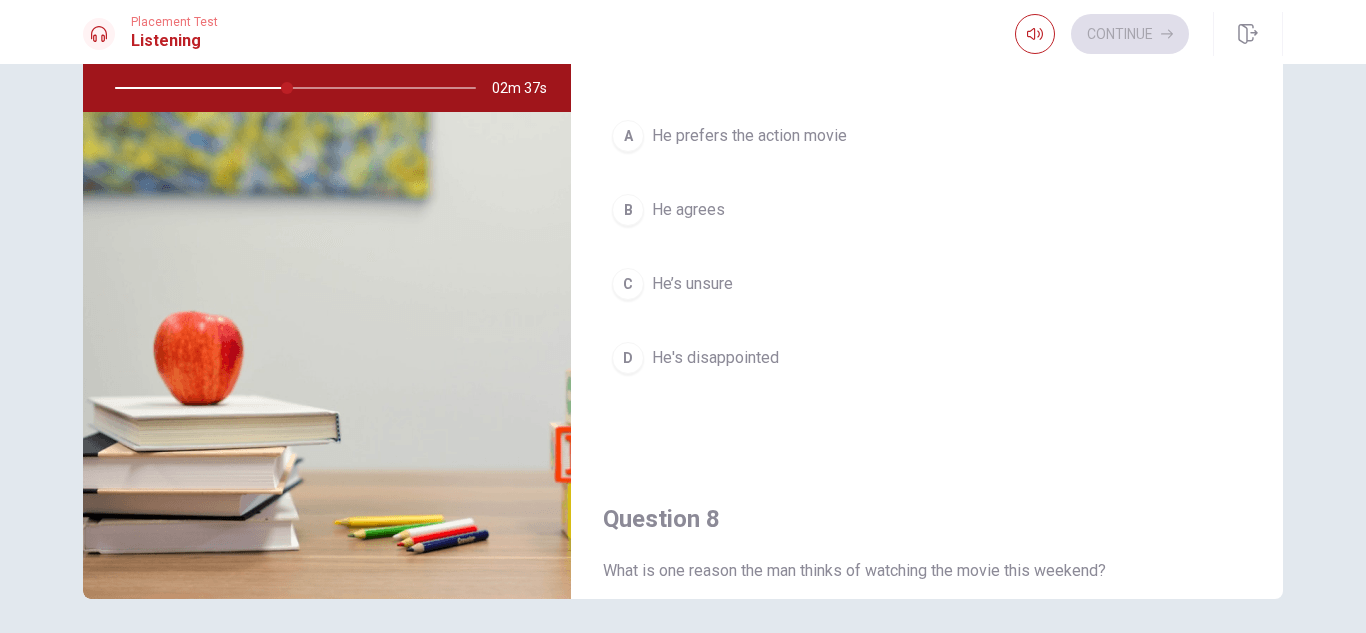 scroll, scrollTop: 365, scrollLeft: 0, axis: vertical 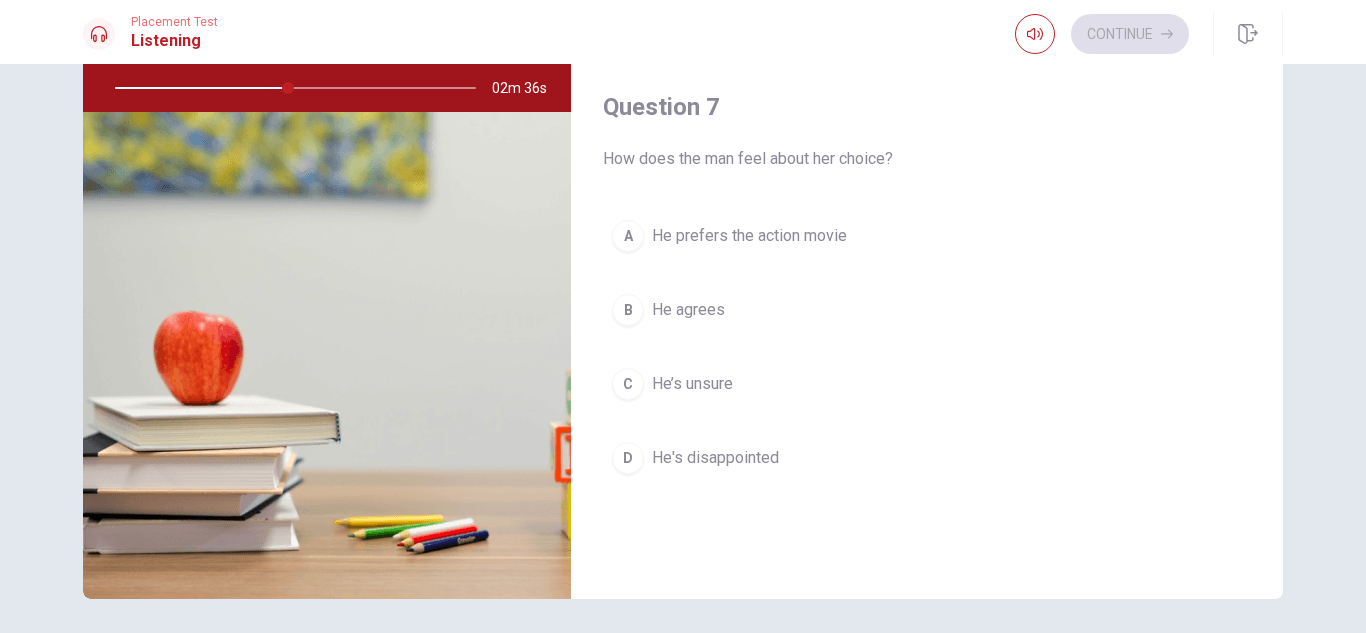 click on "B He agrees" at bounding box center [927, 310] 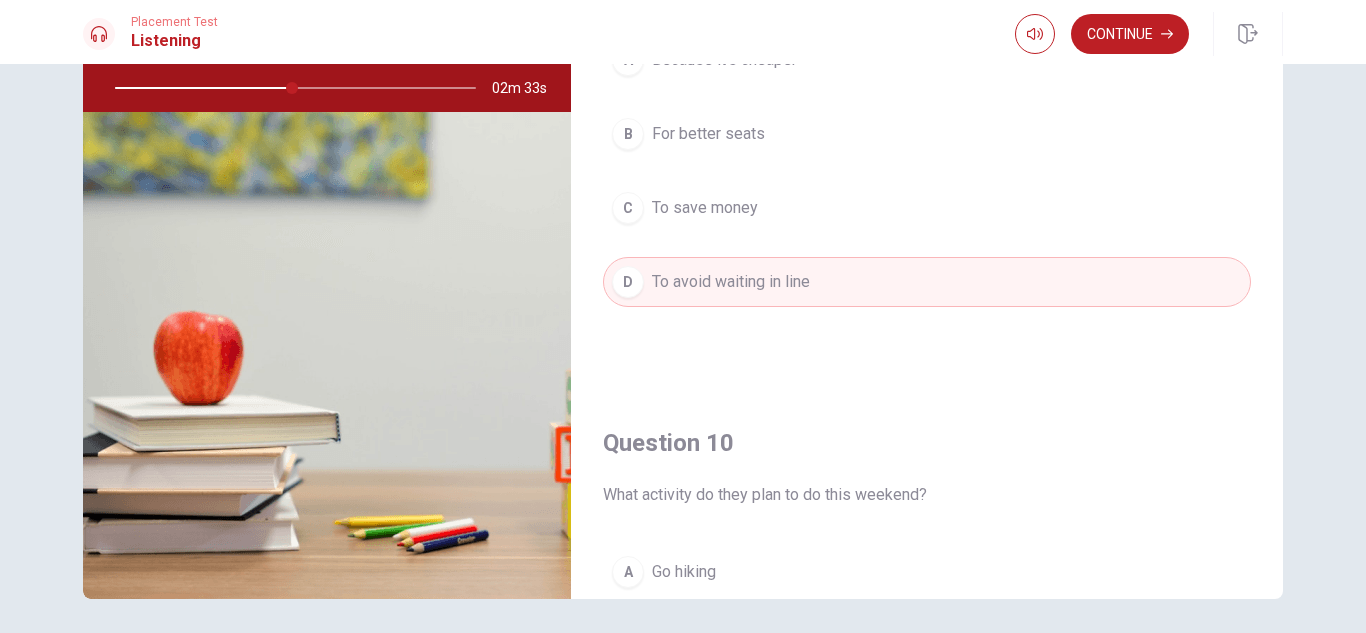 scroll, scrollTop: 1865, scrollLeft: 0, axis: vertical 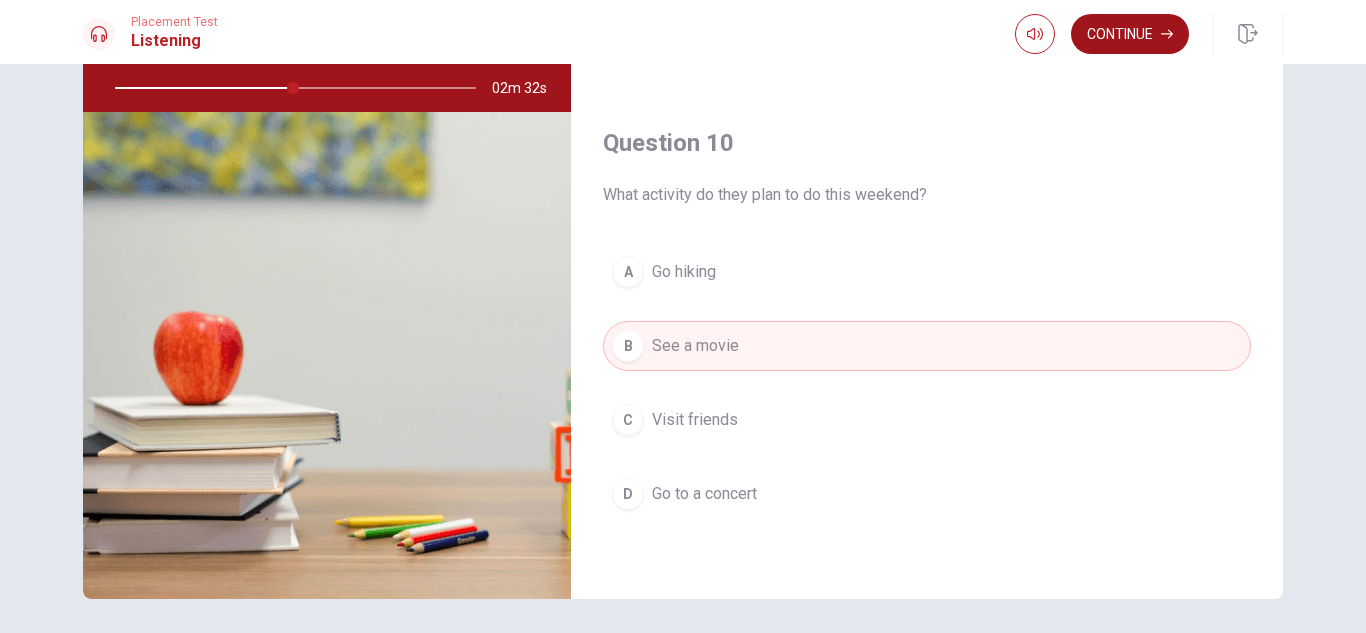 click on "Continue" at bounding box center [1130, 34] 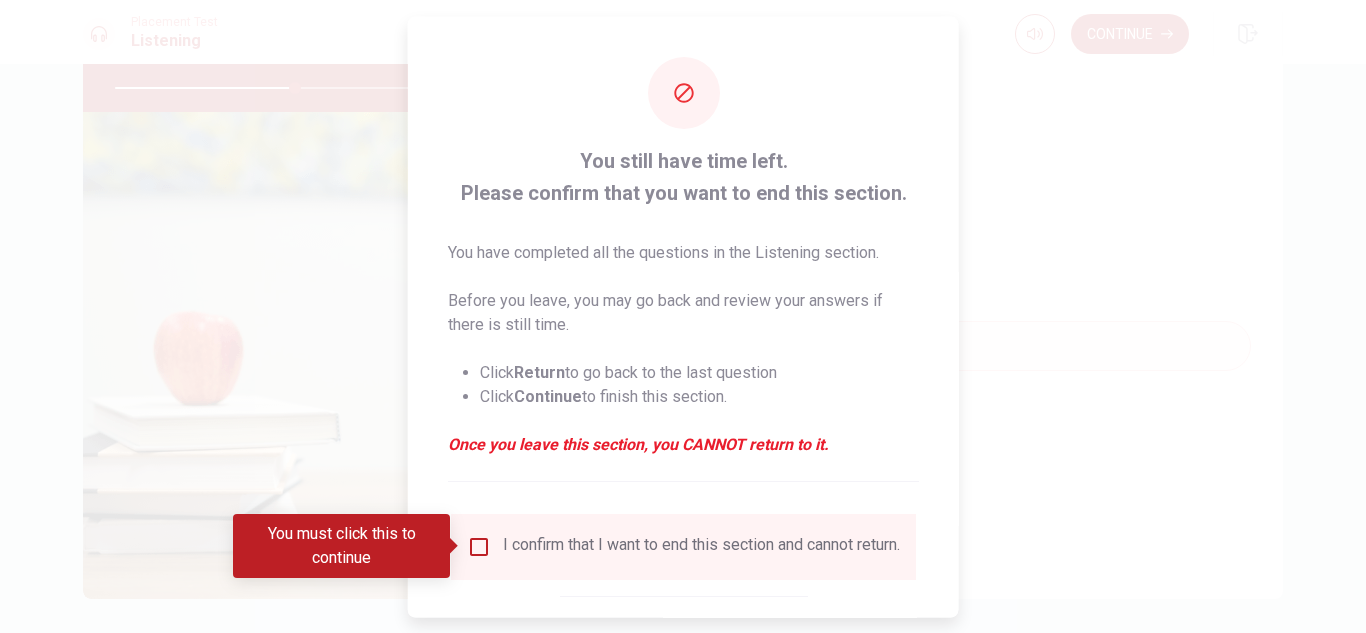 click at bounding box center (479, 546) 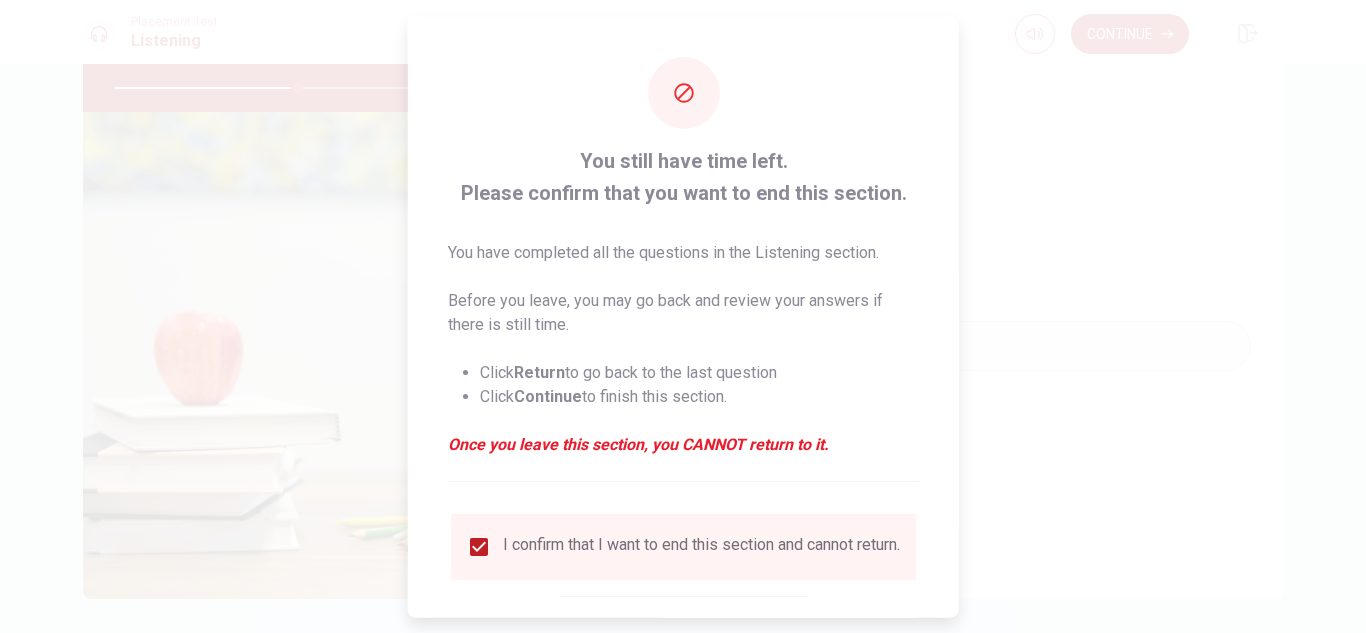 scroll, scrollTop: 113, scrollLeft: 0, axis: vertical 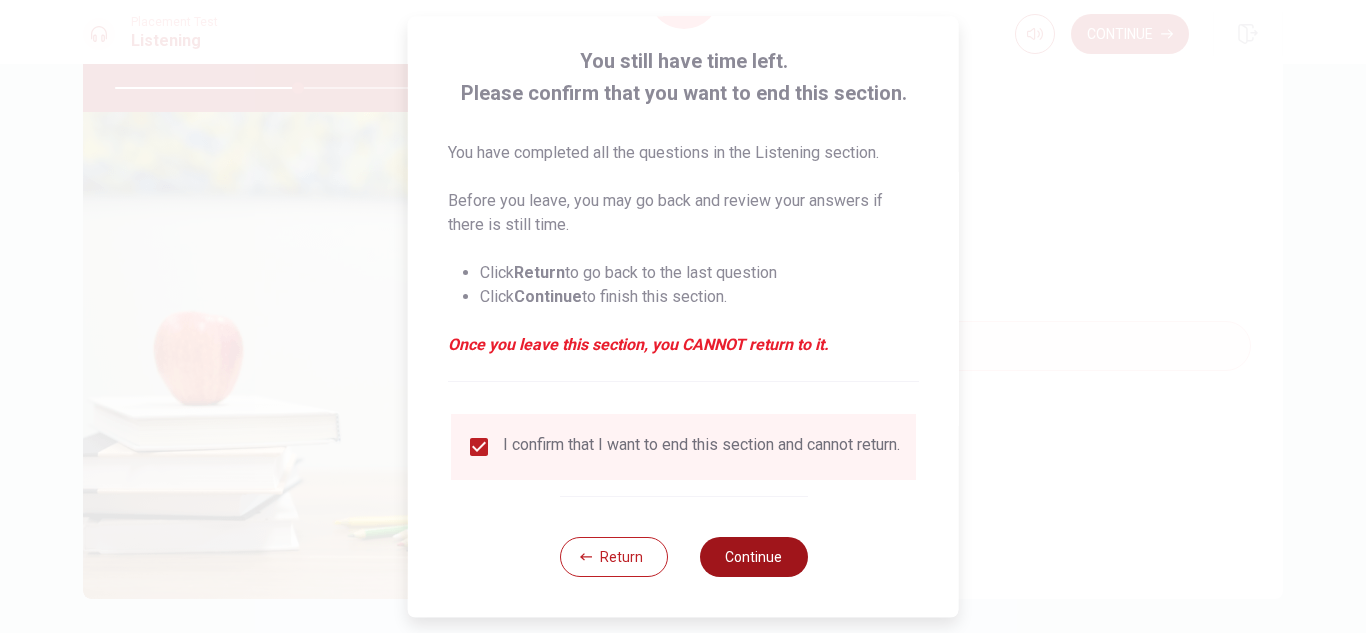 click on "Continue" at bounding box center (753, 557) 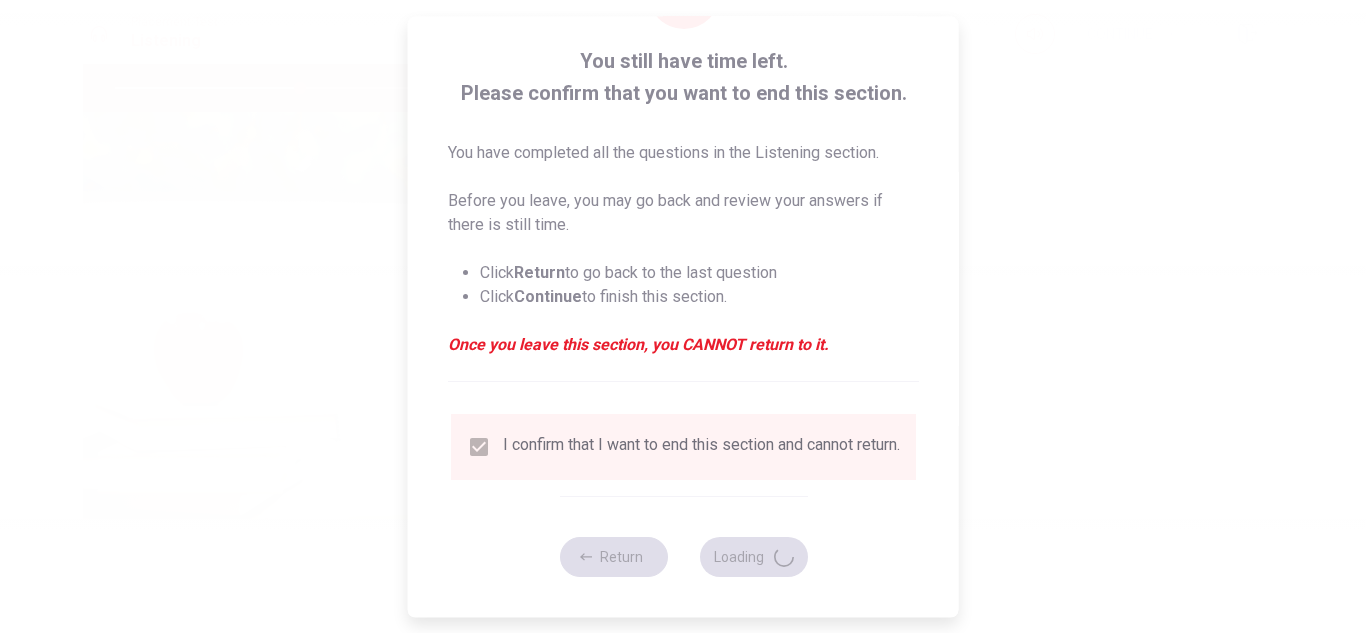 type on "52" 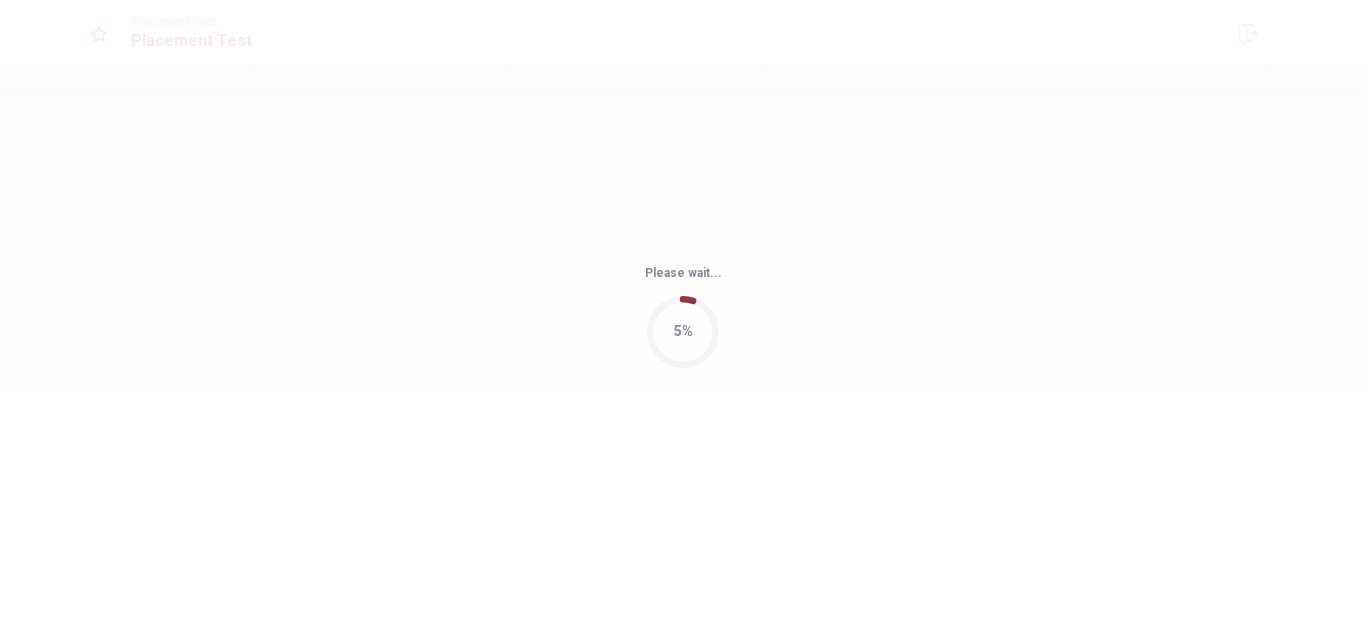 scroll, scrollTop: 0, scrollLeft: 0, axis: both 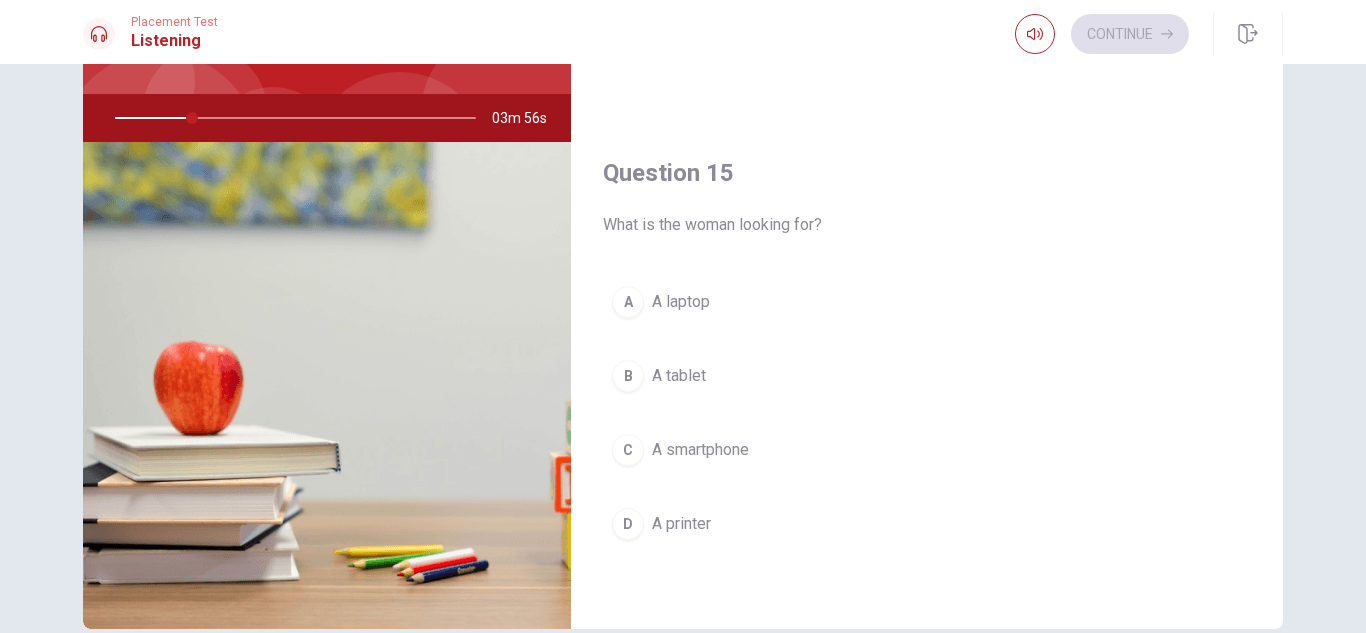 click at bounding box center [291, 118] 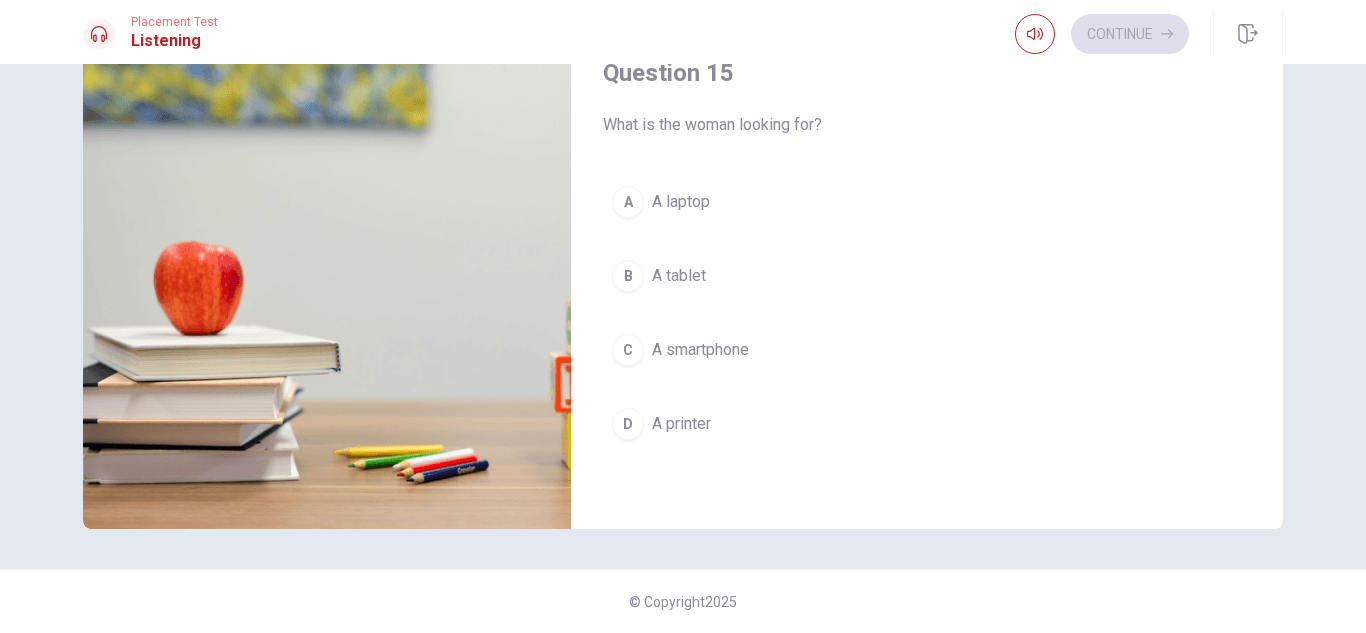 scroll, scrollTop: 170, scrollLeft: 0, axis: vertical 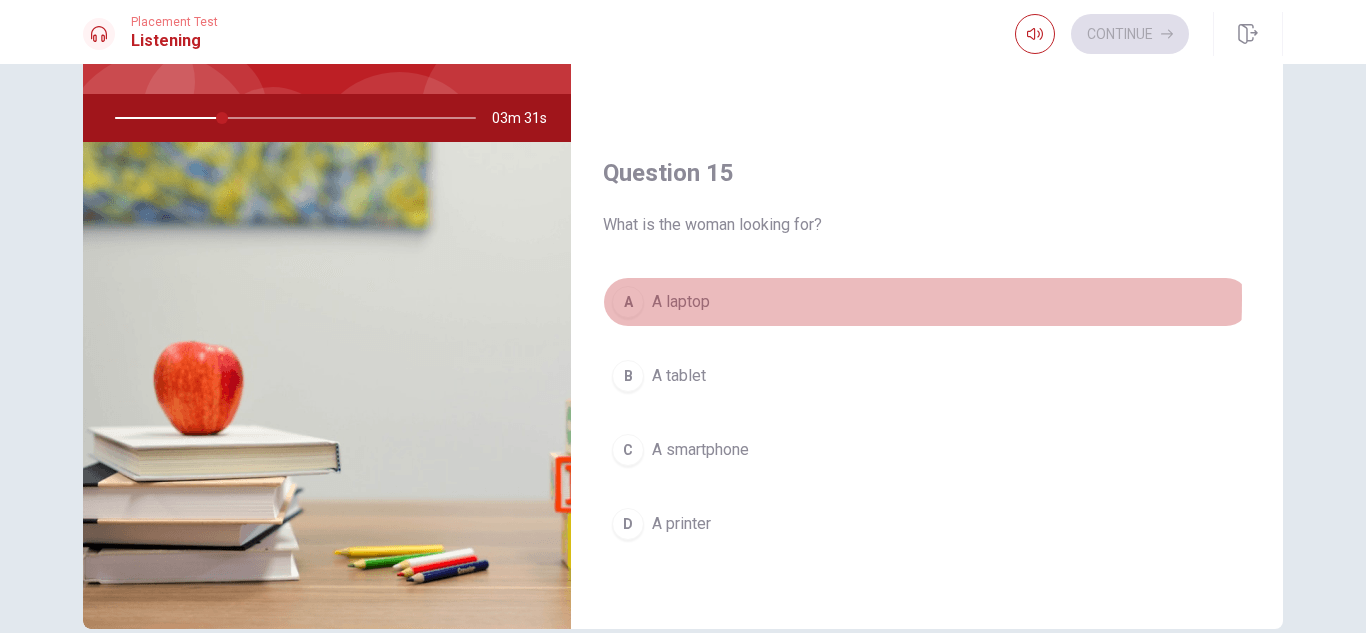 click on "A" at bounding box center [628, 302] 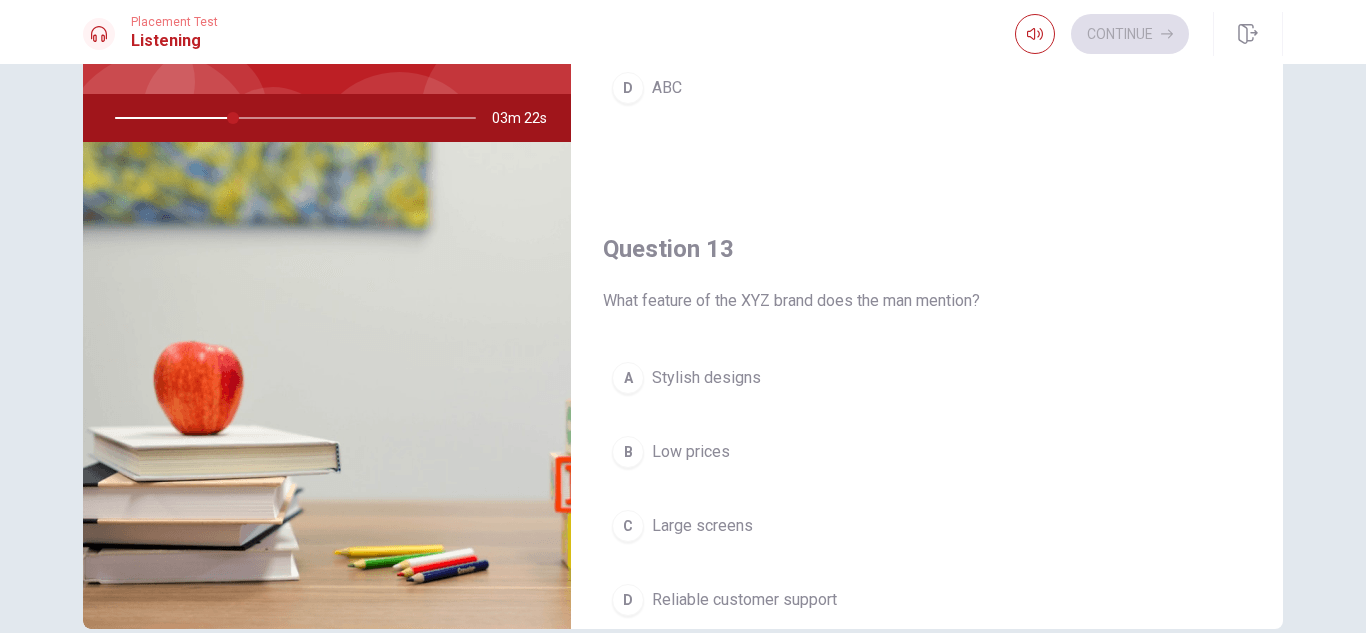 scroll, scrollTop: 865, scrollLeft: 0, axis: vertical 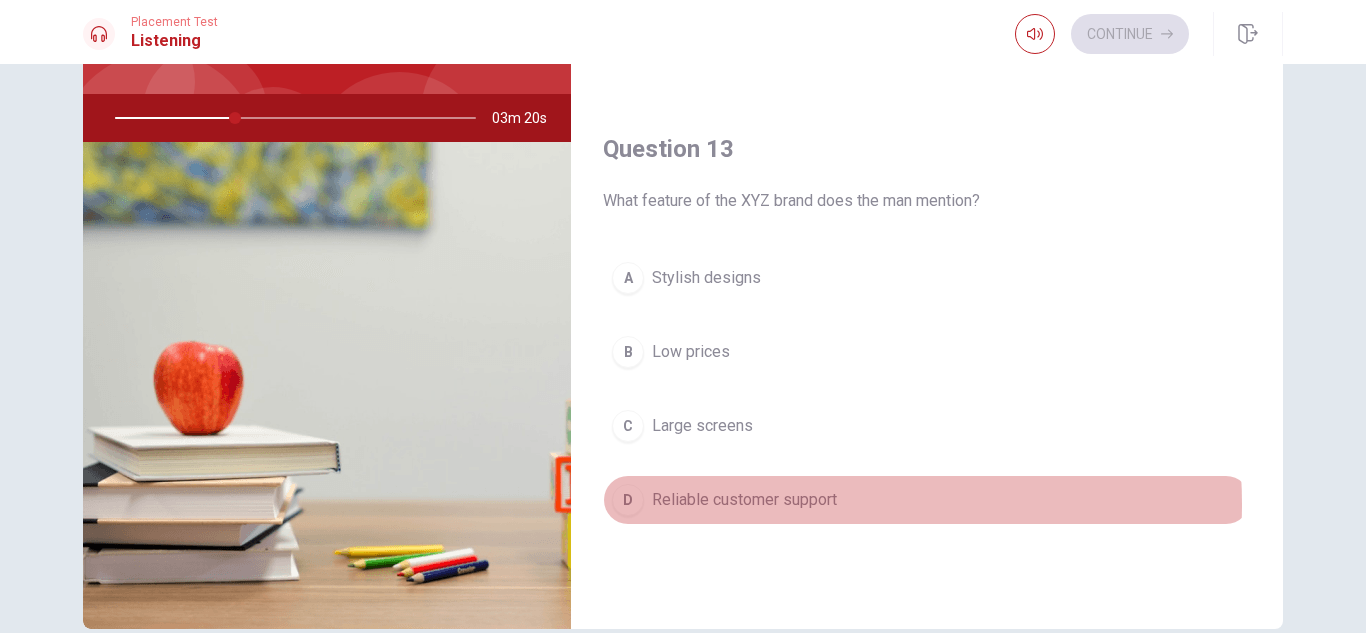 click on "Reliable customer support" at bounding box center [744, 500] 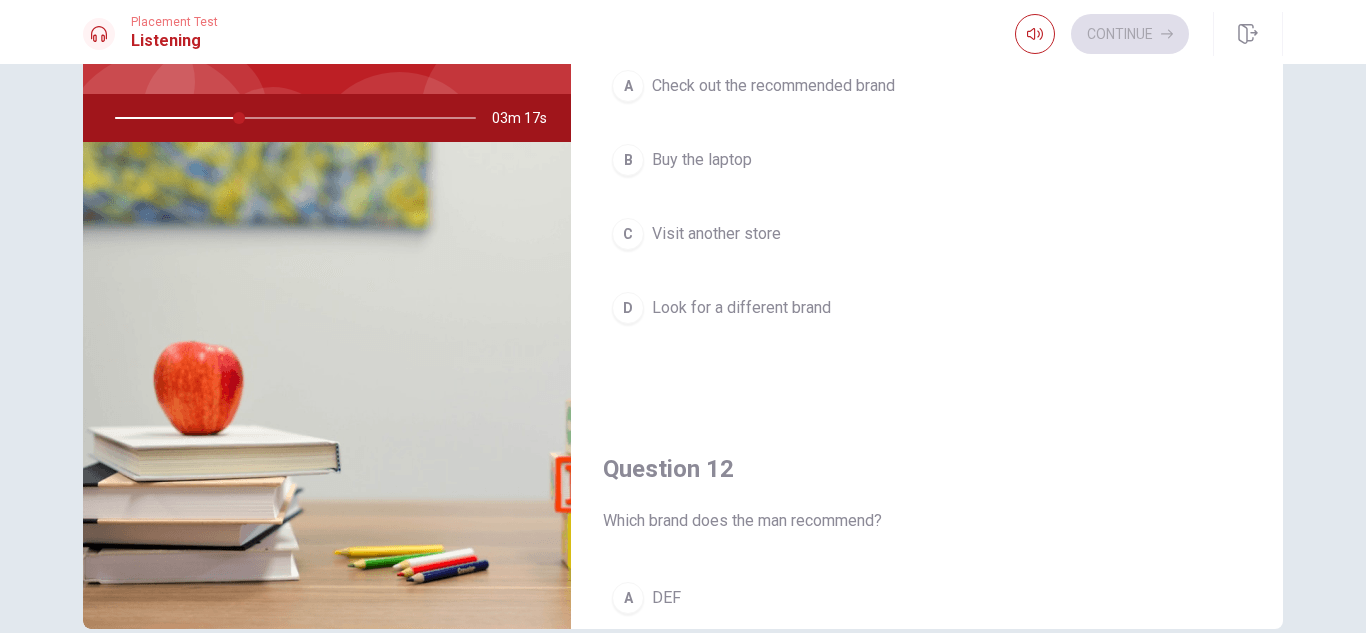scroll, scrollTop: 0, scrollLeft: 0, axis: both 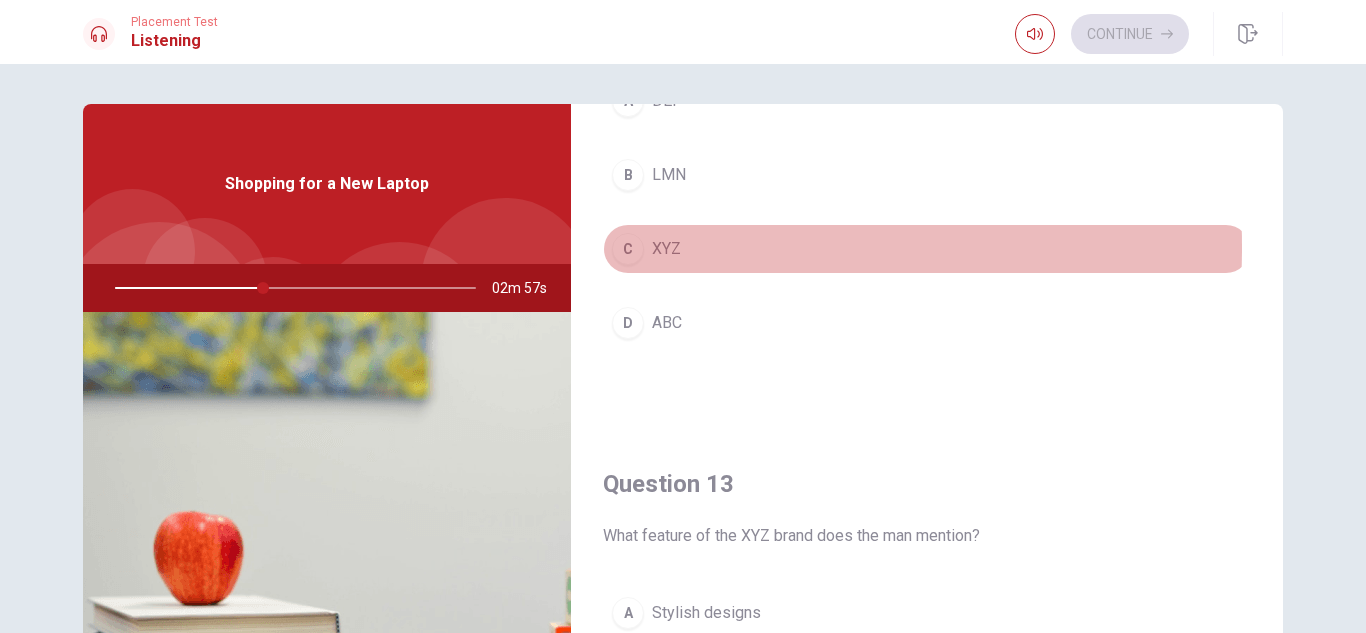 click on "C" at bounding box center (628, 249) 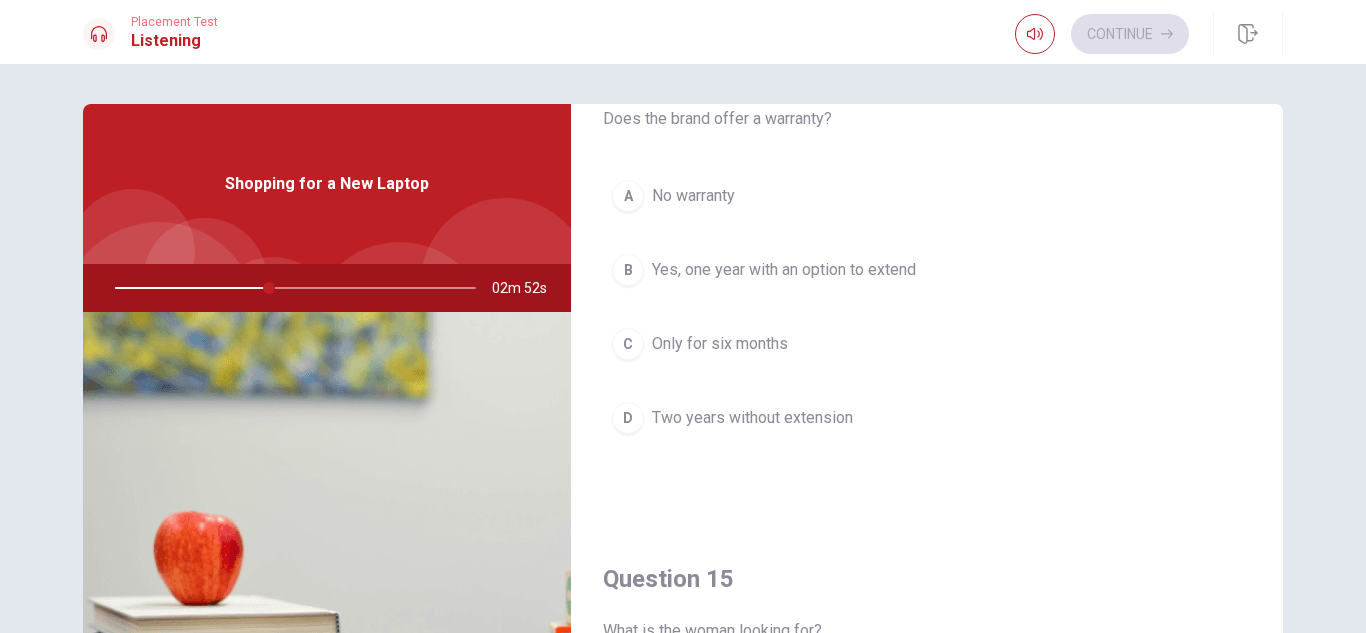 scroll, scrollTop: 1600, scrollLeft: 0, axis: vertical 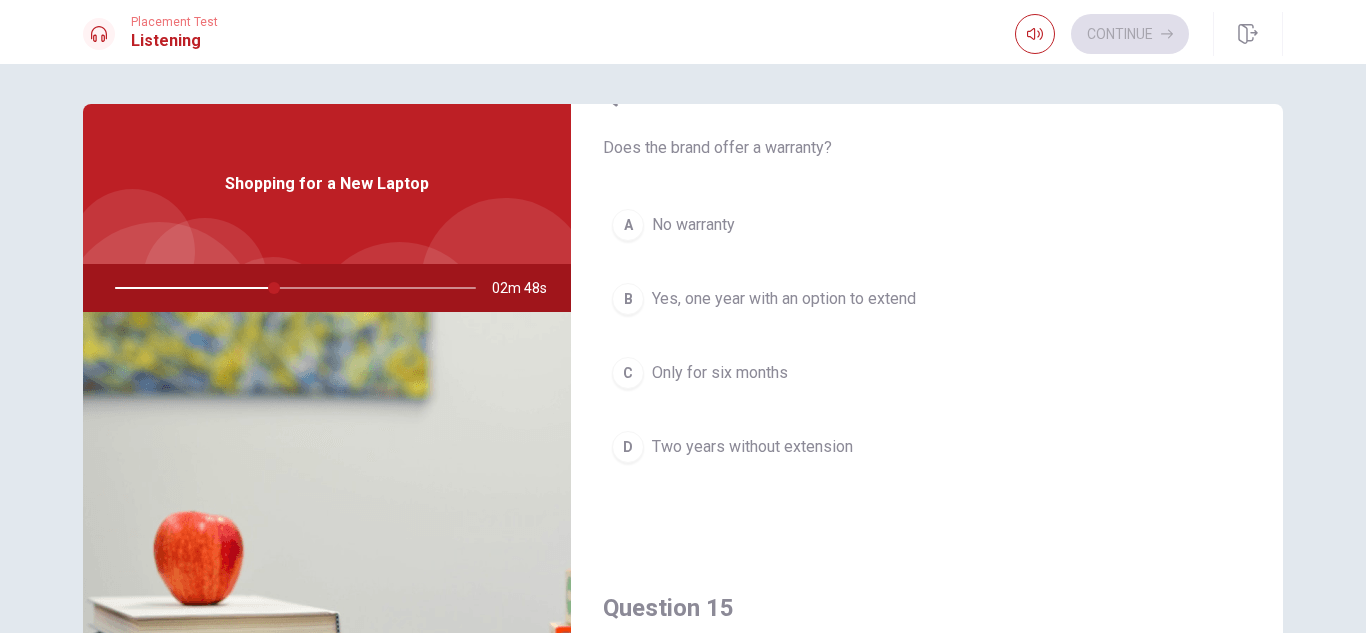 click on "Yes, one year with an option to extend" at bounding box center [784, 299] 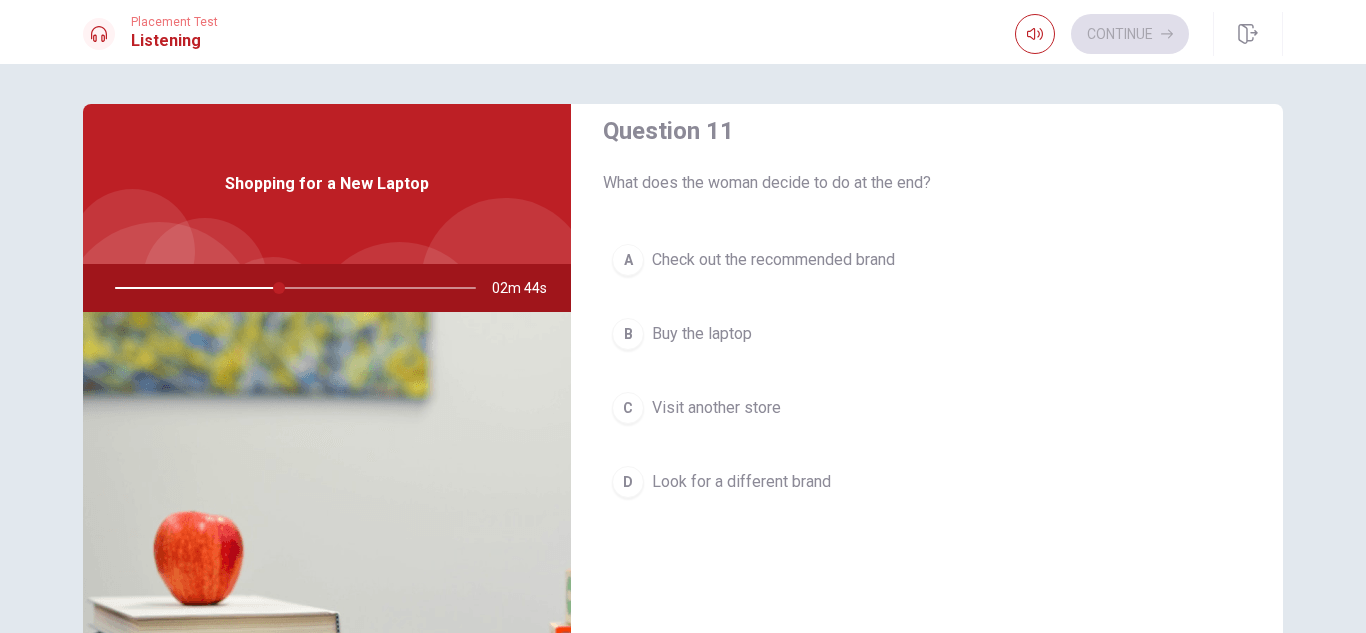 scroll, scrollTop: 0, scrollLeft: 0, axis: both 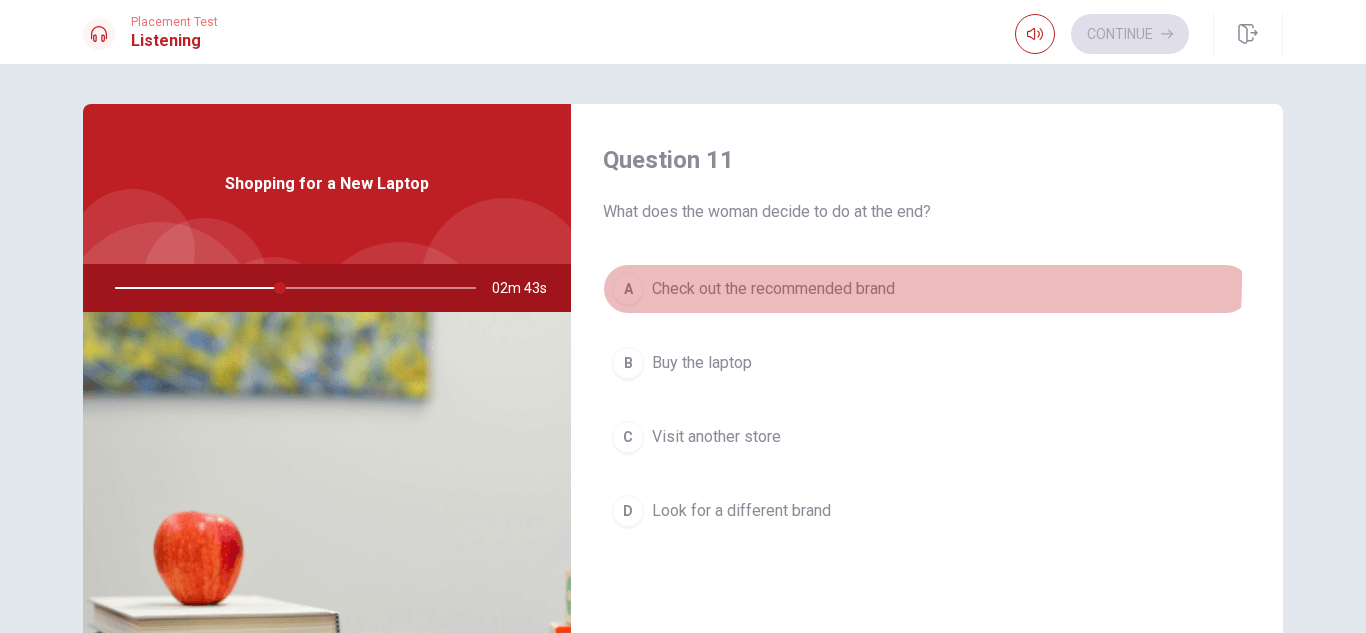 click on "Check out the recommended brand" at bounding box center [773, 289] 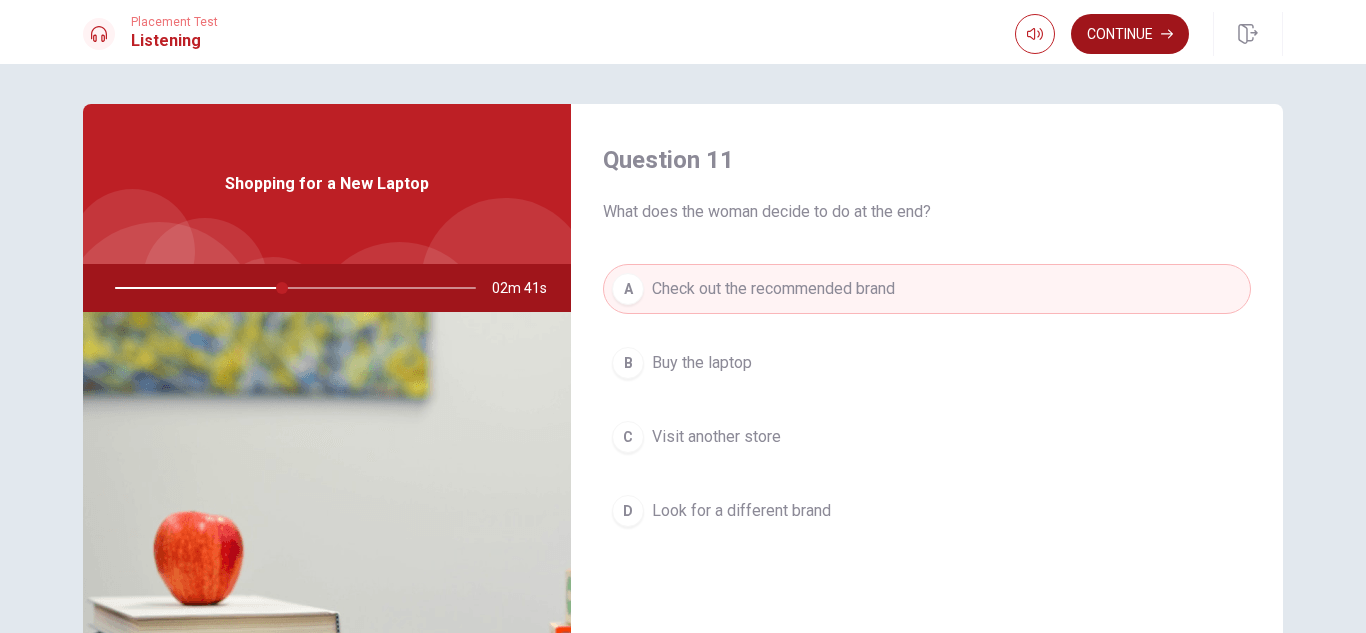 click on "Continue" at bounding box center (1130, 34) 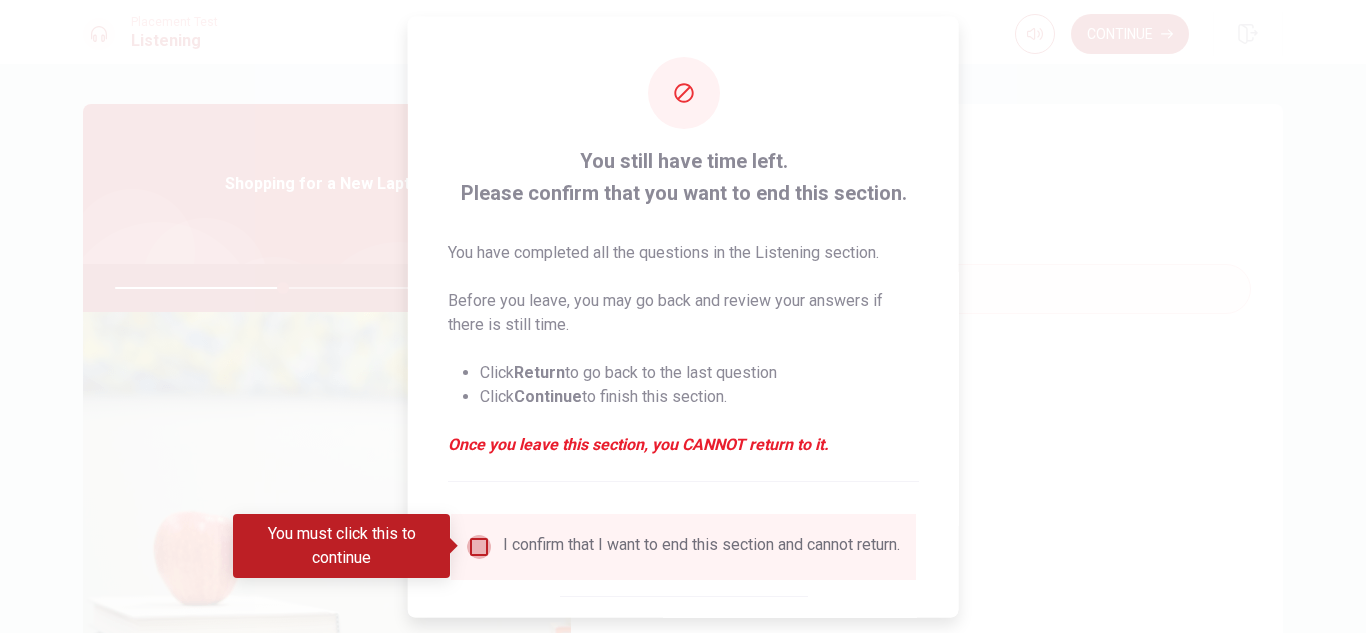 click at bounding box center (479, 546) 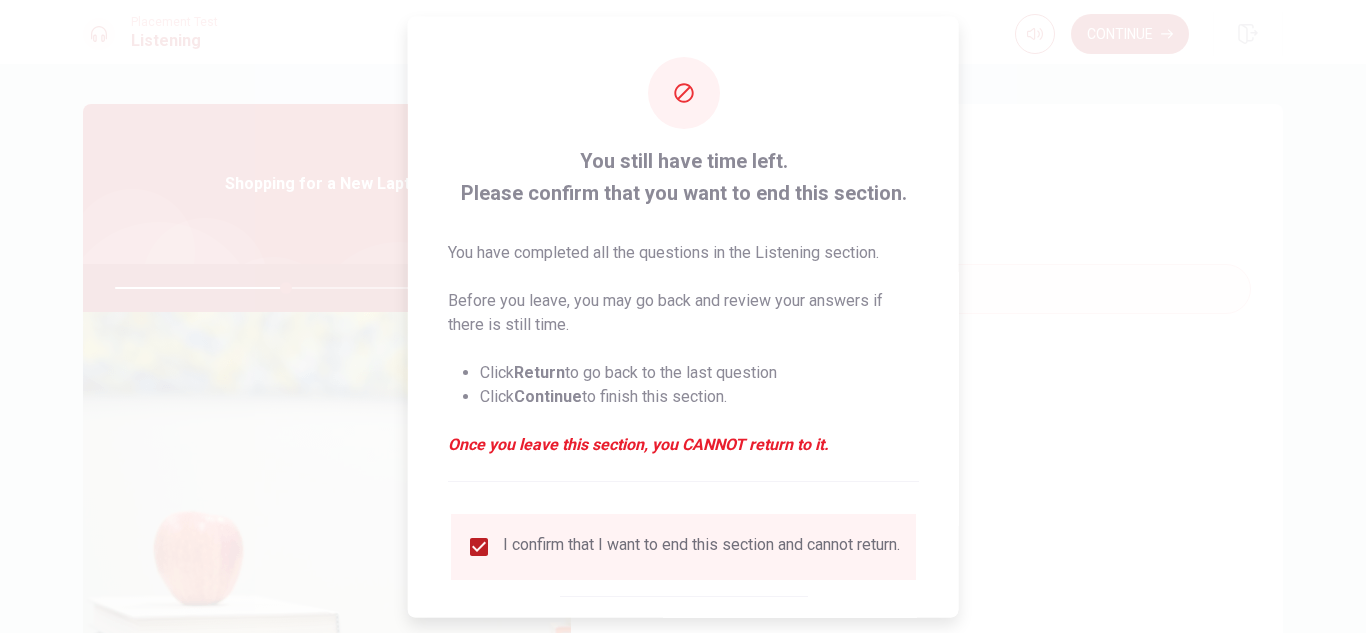 scroll, scrollTop: 113, scrollLeft: 0, axis: vertical 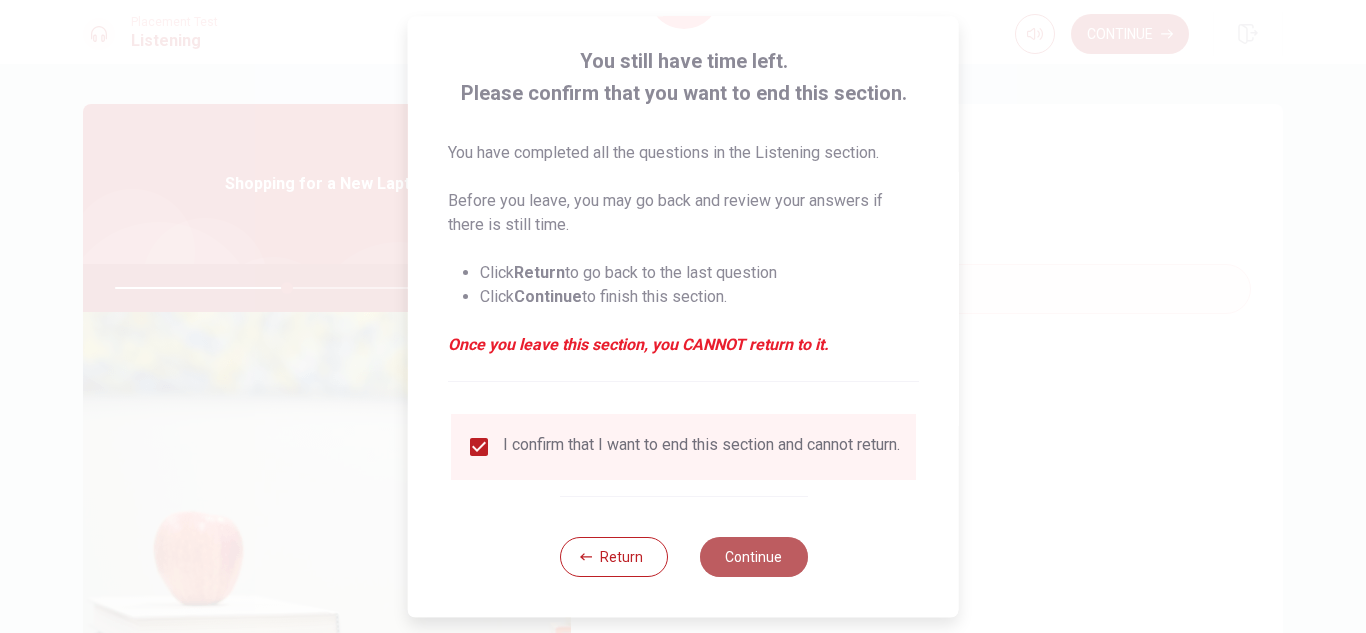 click on "Continue" at bounding box center (753, 557) 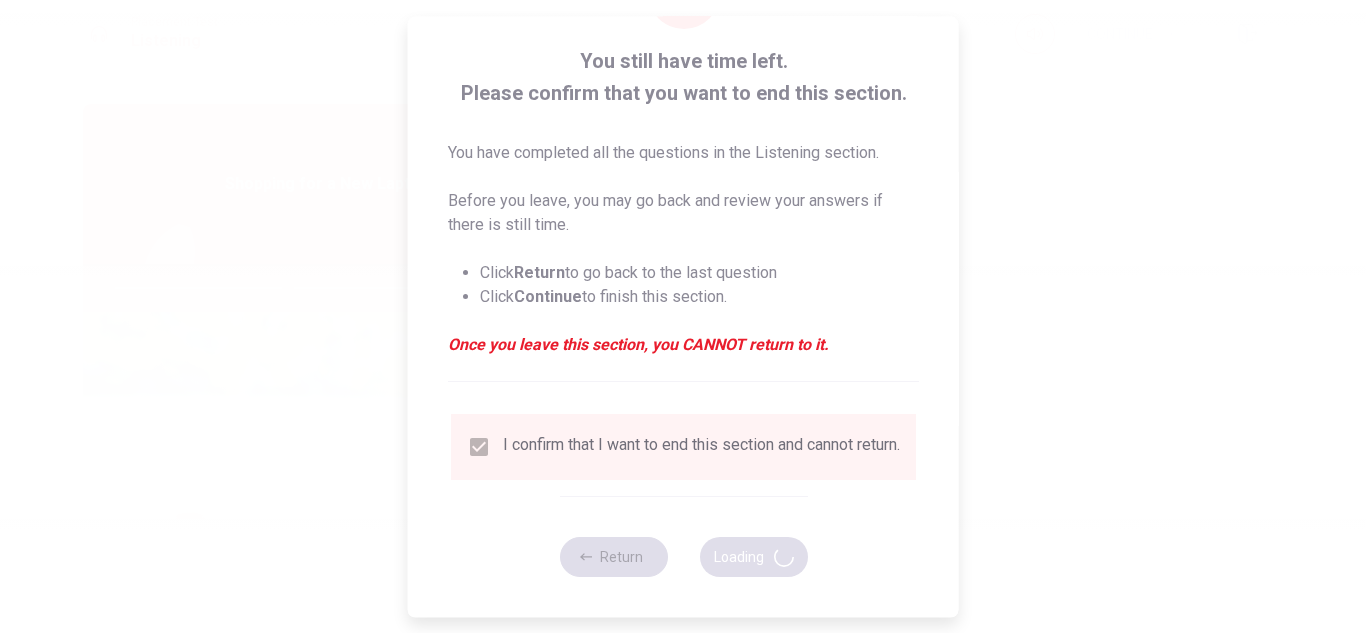 type on "48" 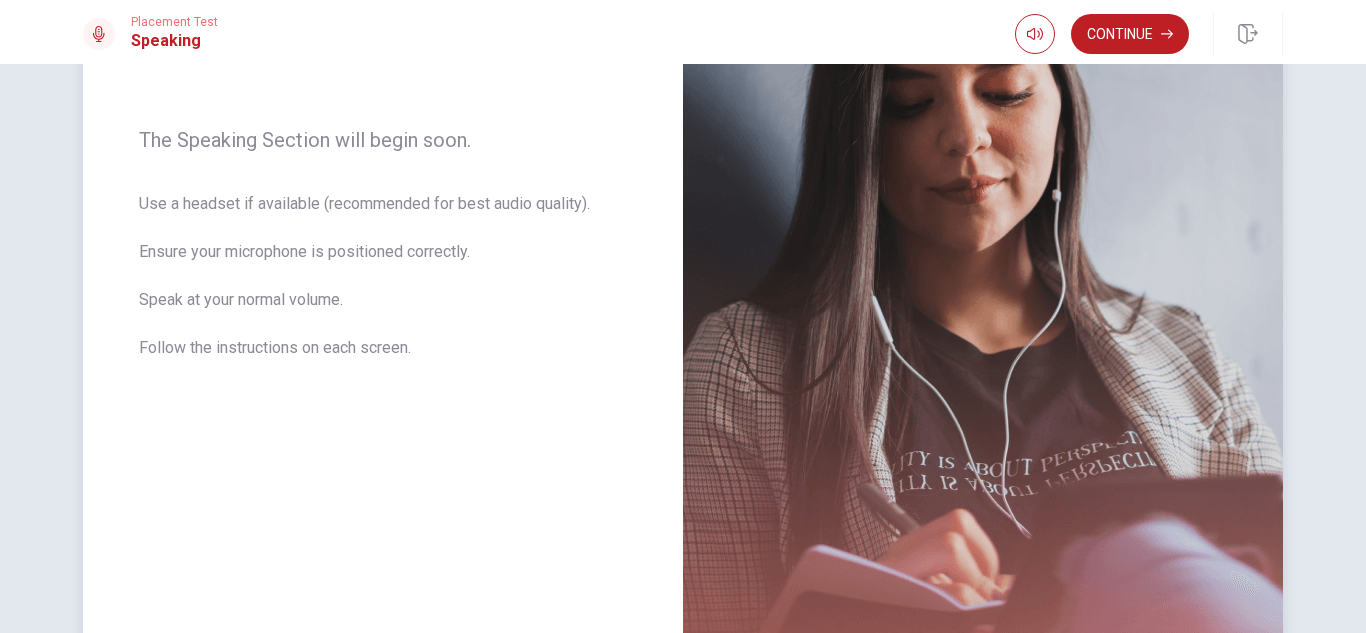 scroll, scrollTop: 447, scrollLeft: 0, axis: vertical 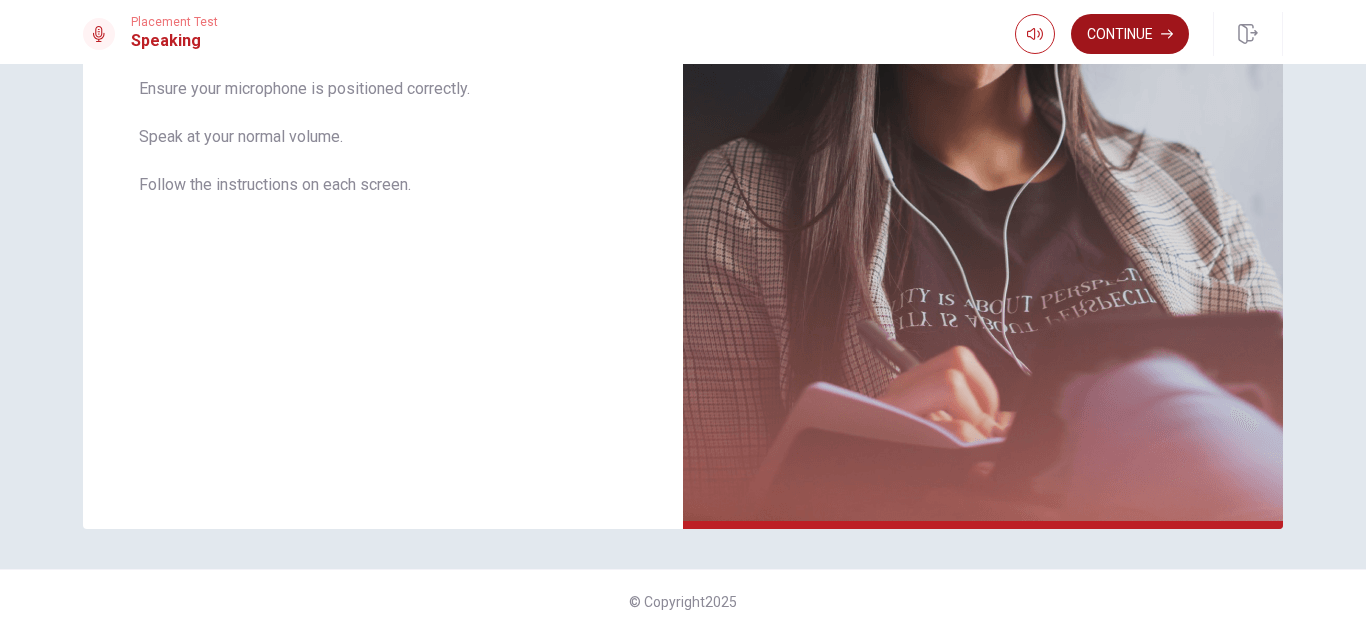 click on "Continue" at bounding box center (1130, 34) 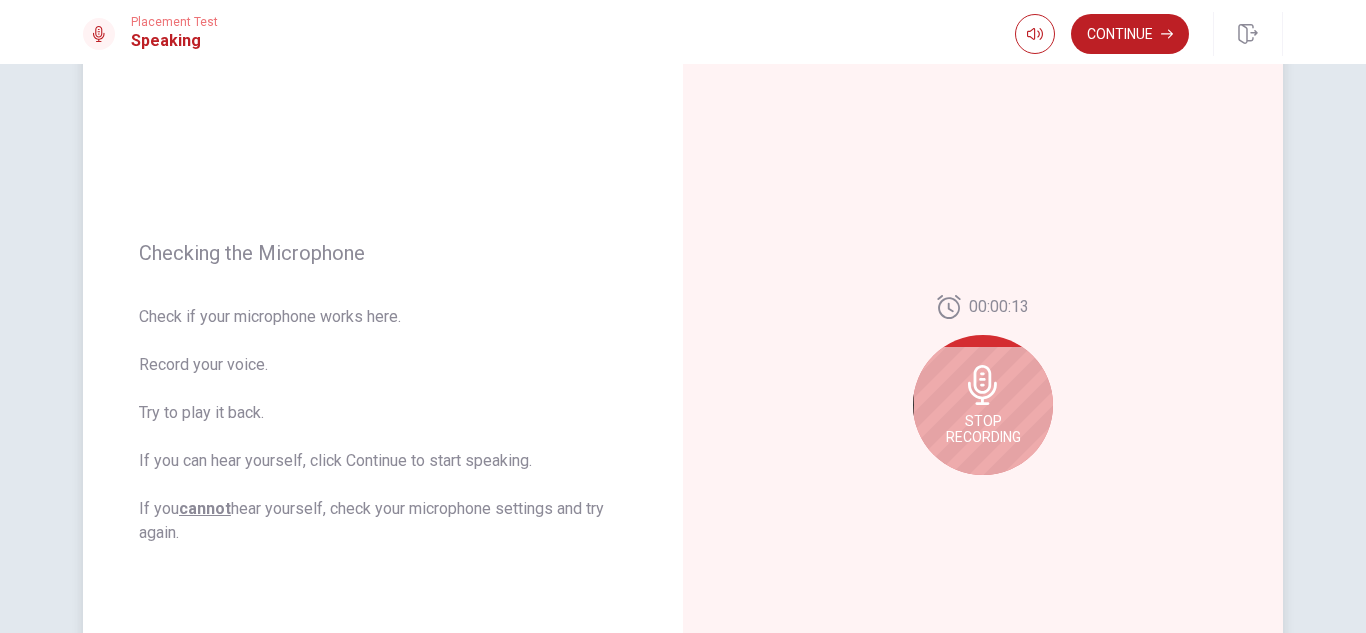 scroll, scrollTop: 247, scrollLeft: 0, axis: vertical 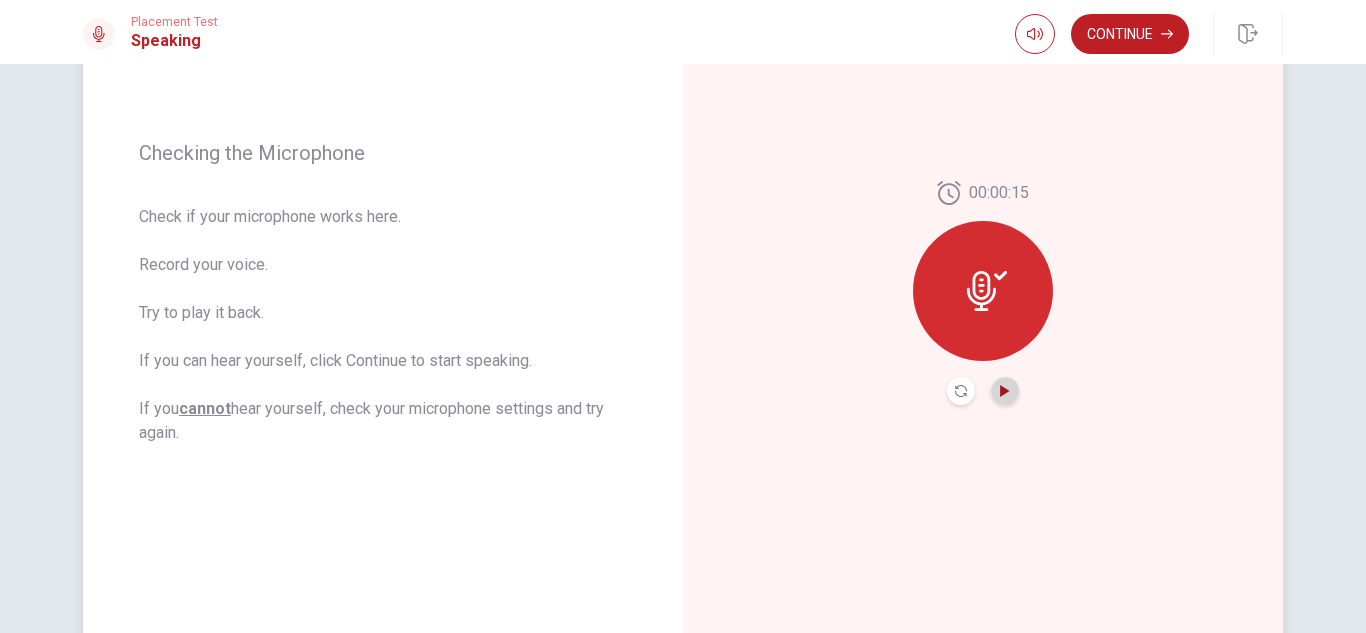 click 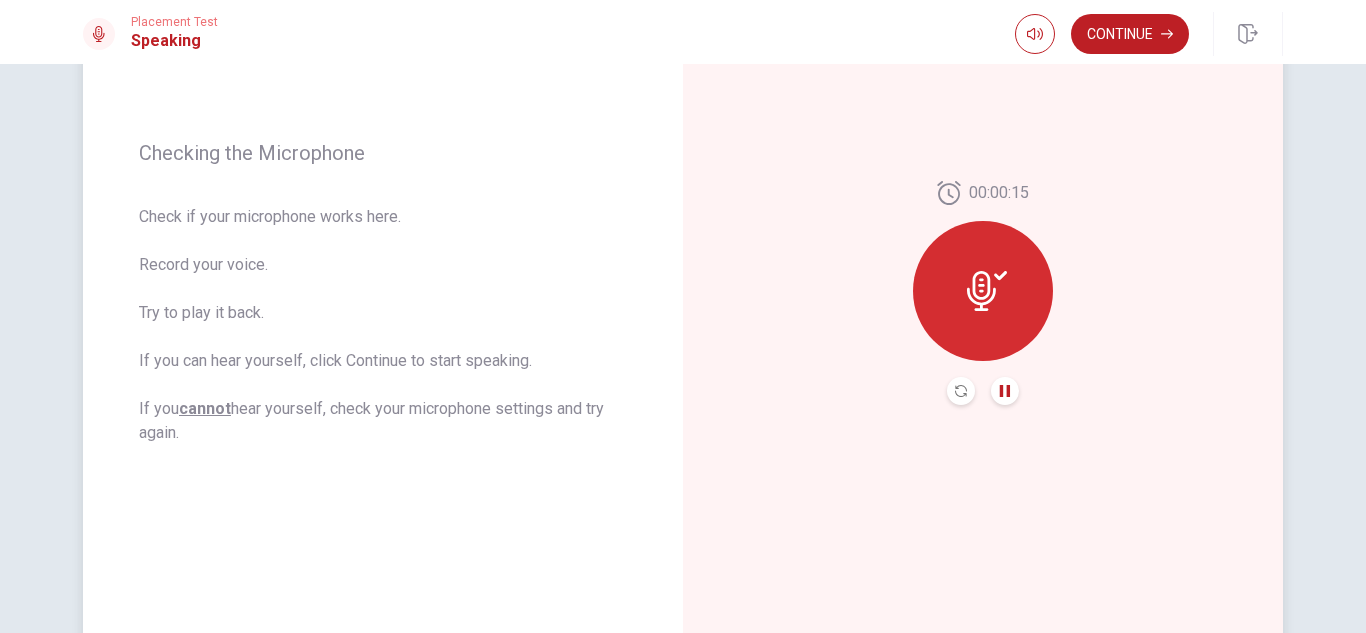 scroll, scrollTop: 147, scrollLeft: 0, axis: vertical 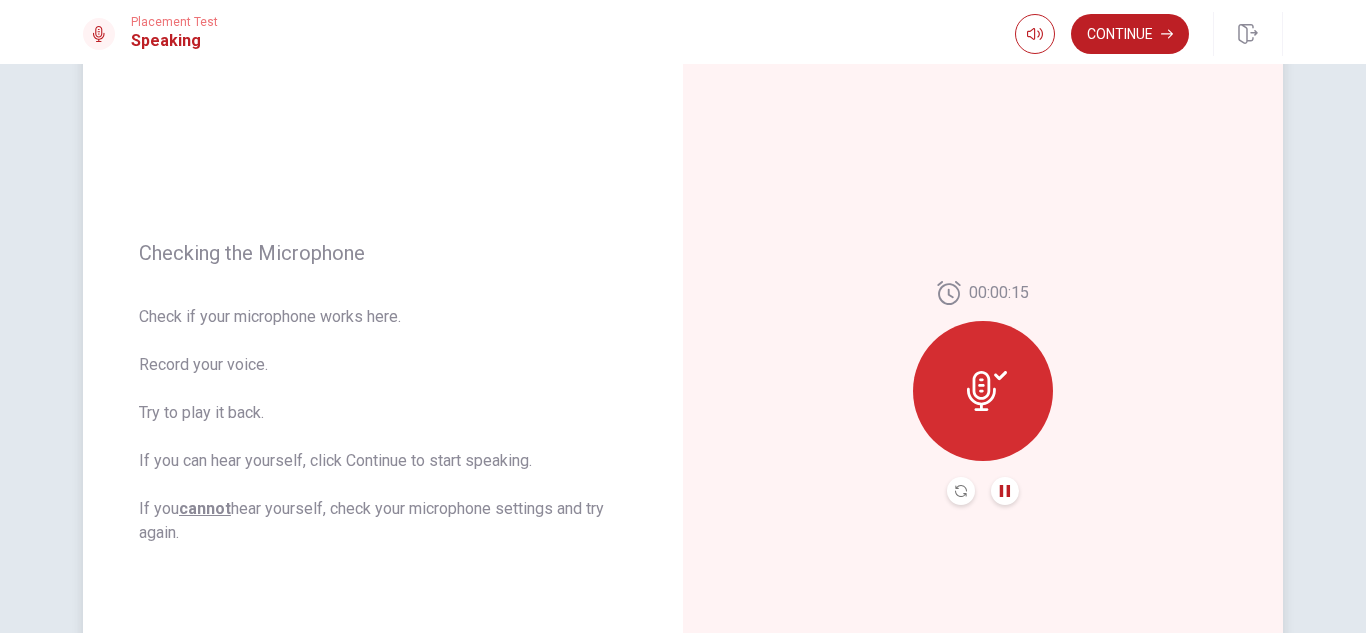 type 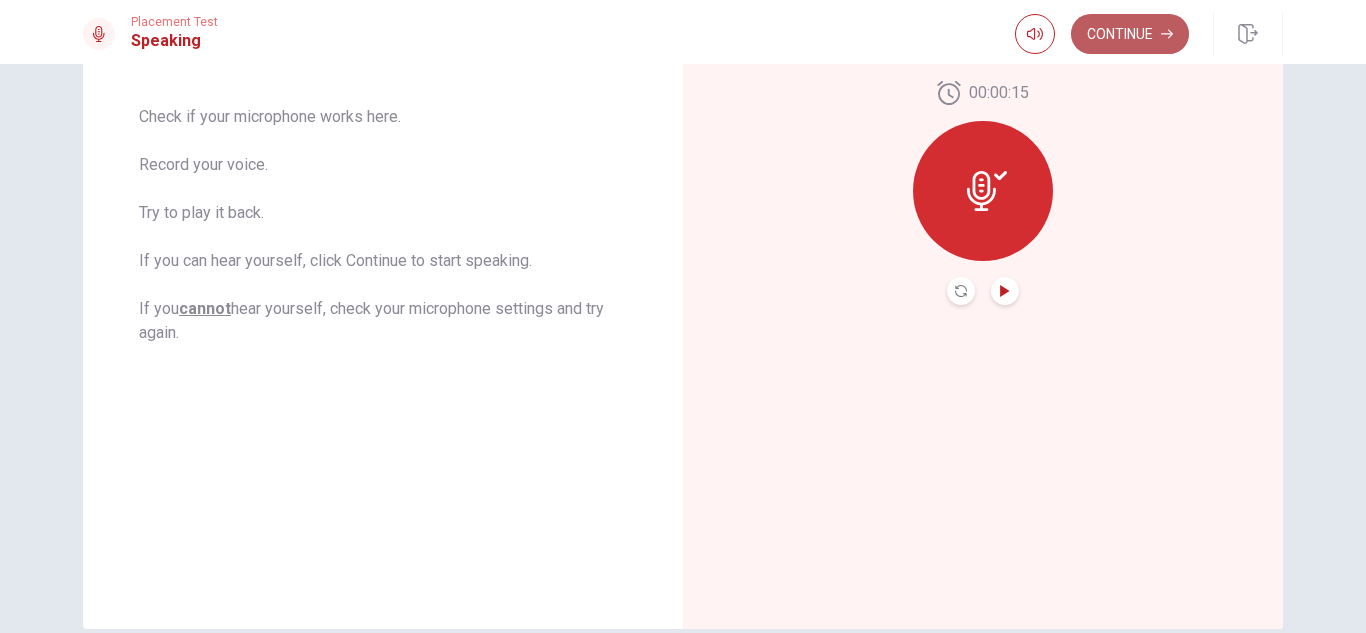 click on "Continue" at bounding box center [1130, 34] 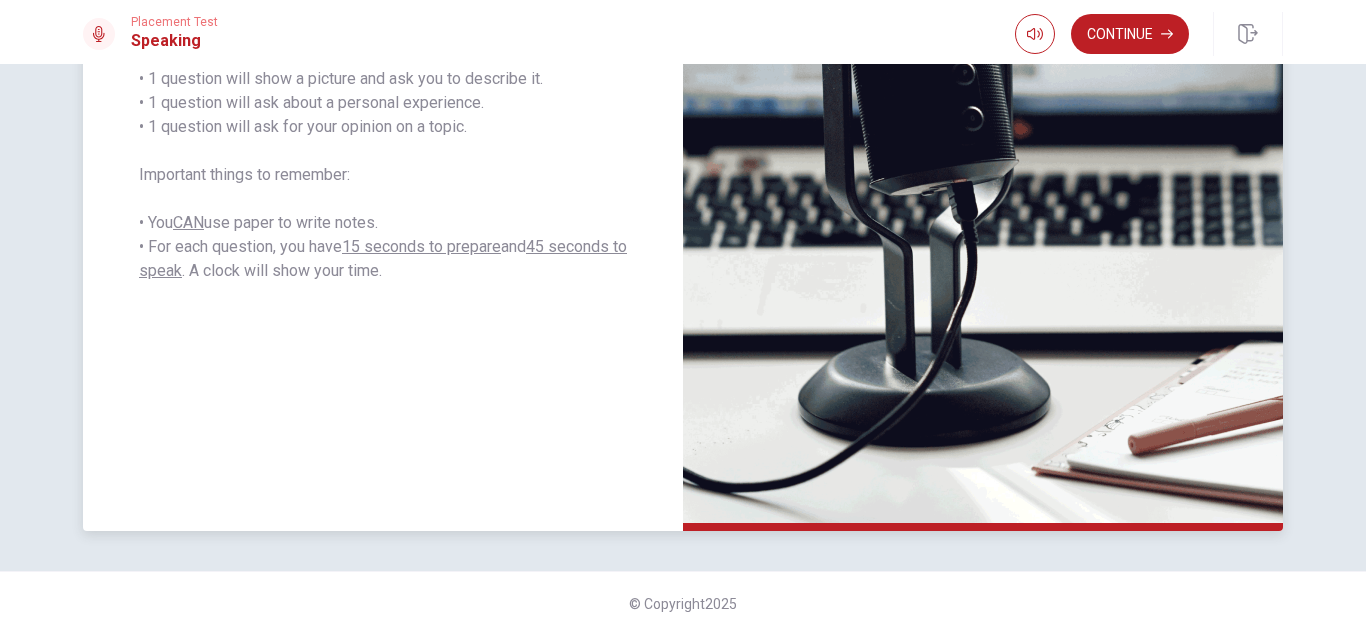 scroll, scrollTop: 447, scrollLeft: 0, axis: vertical 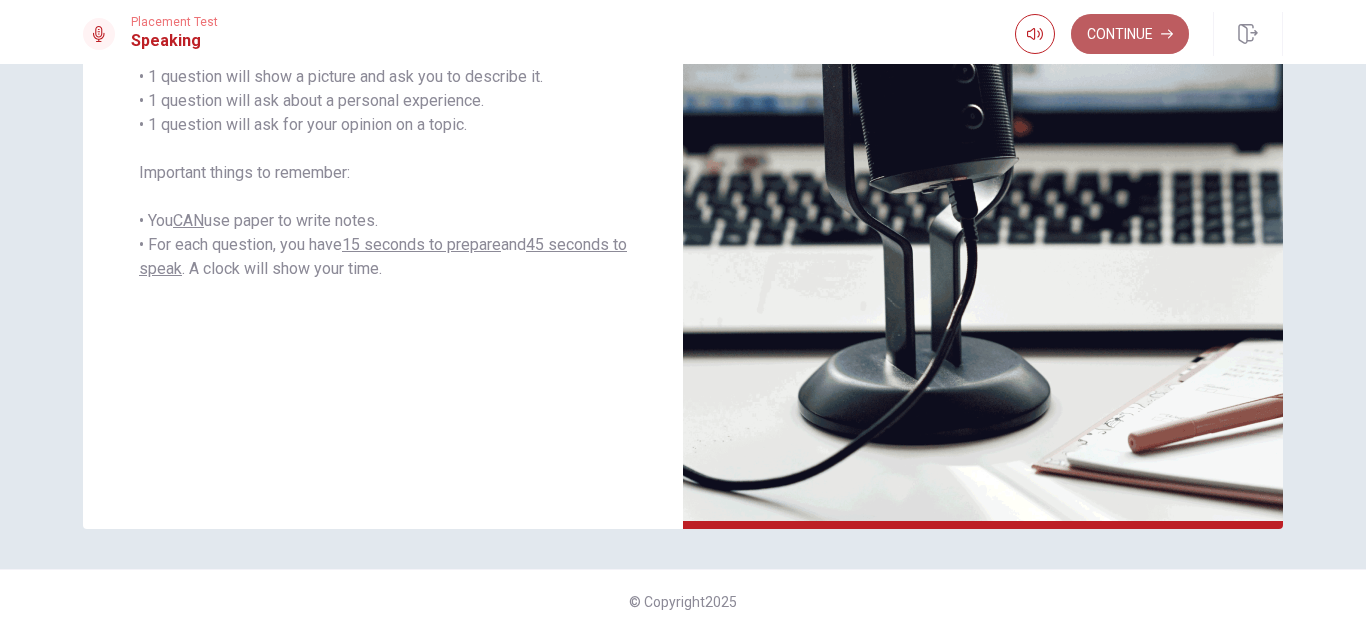 click on "Continue" at bounding box center (1130, 34) 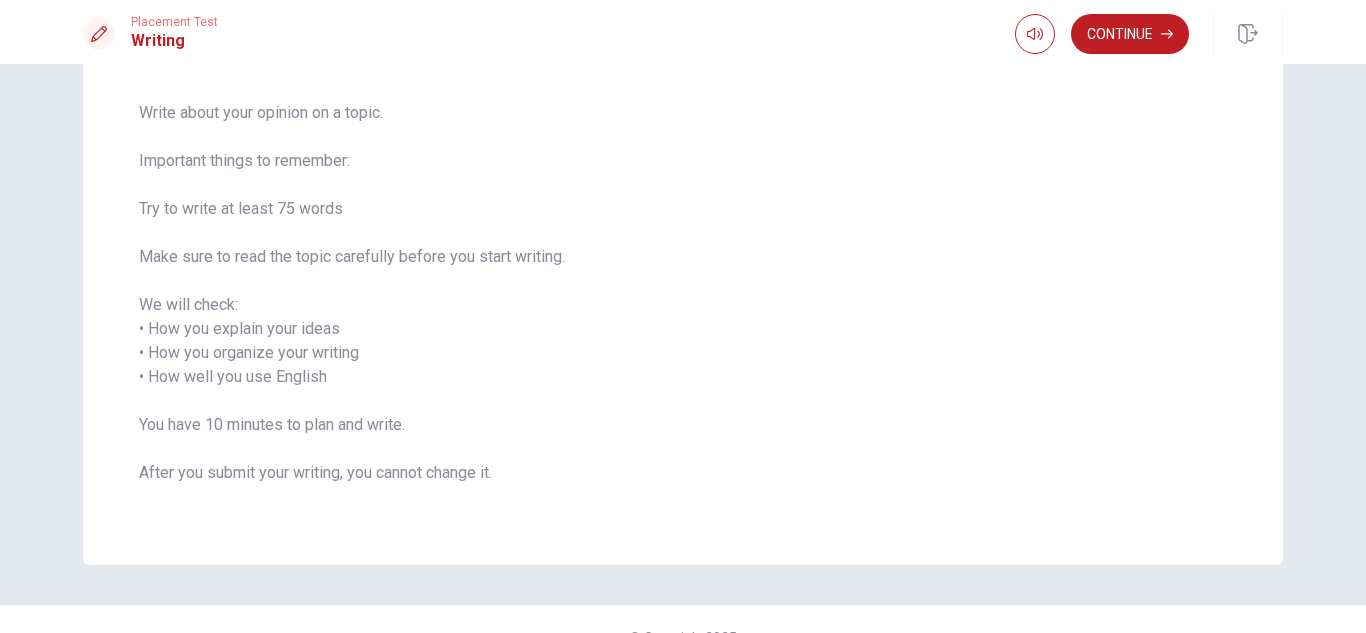 scroll, scrollTop: 75, scrollLeft: 0, axis: vertical 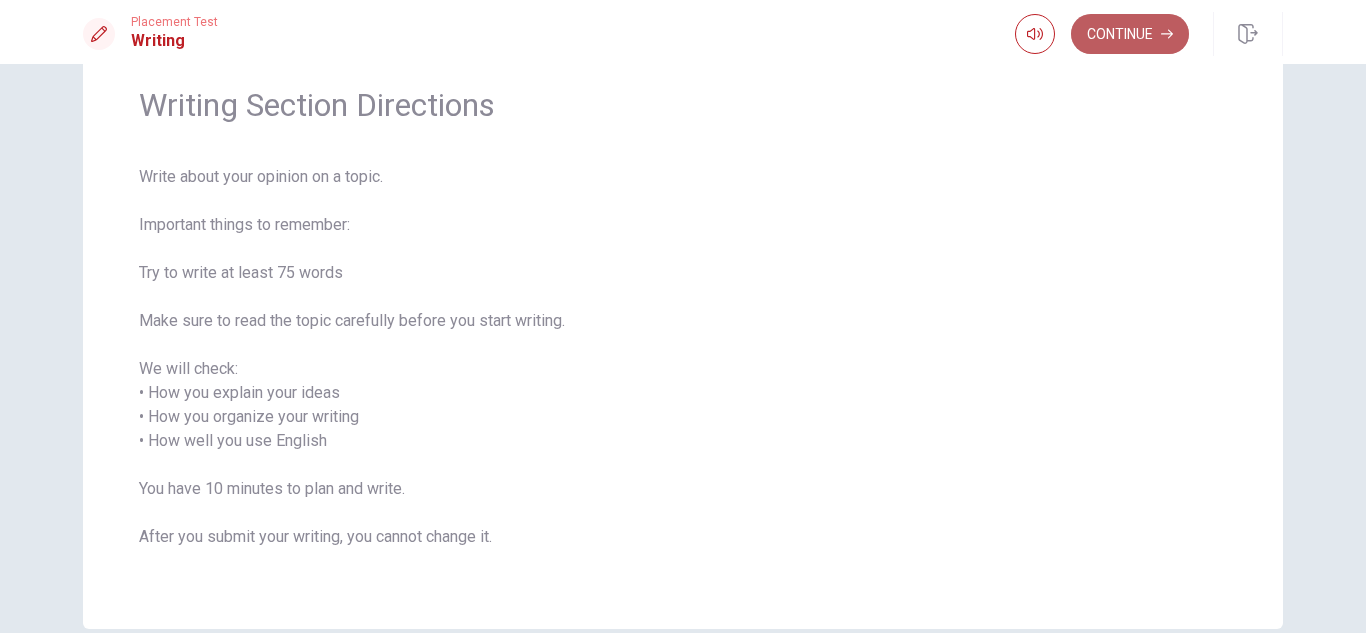 click on "Continue" at bounding box center (1130, 34) 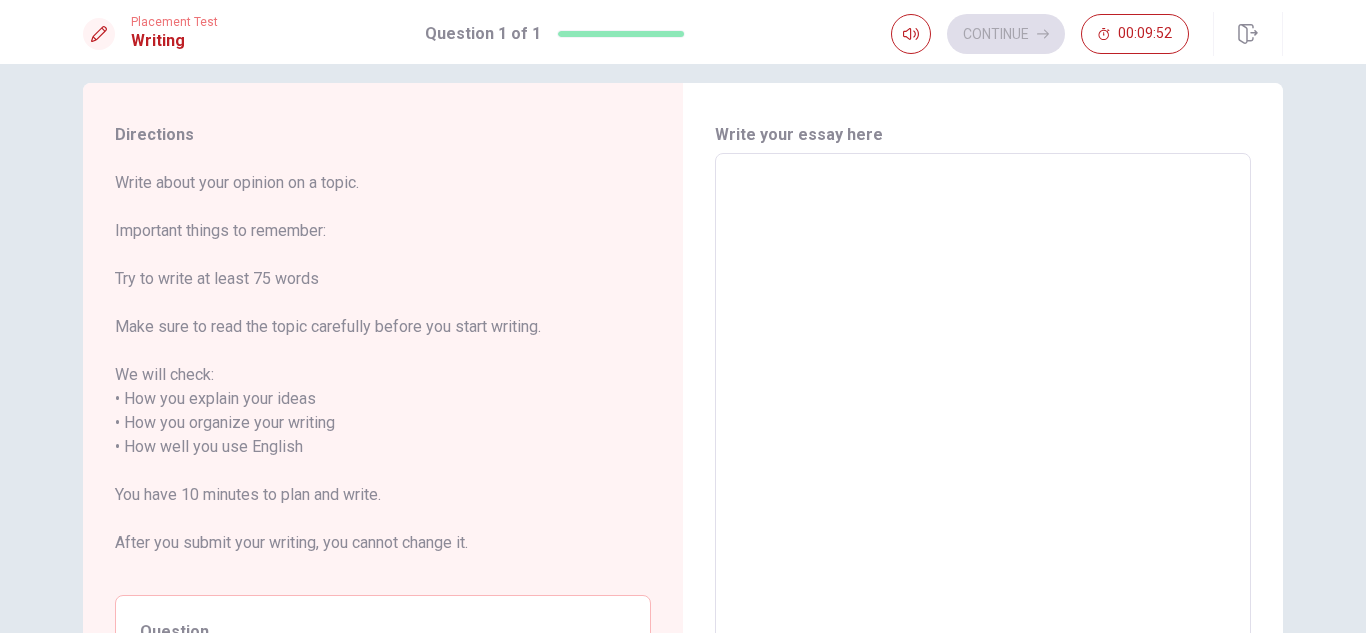 scroll, scrollTop: 0, scrollLeft: 0, axis: both 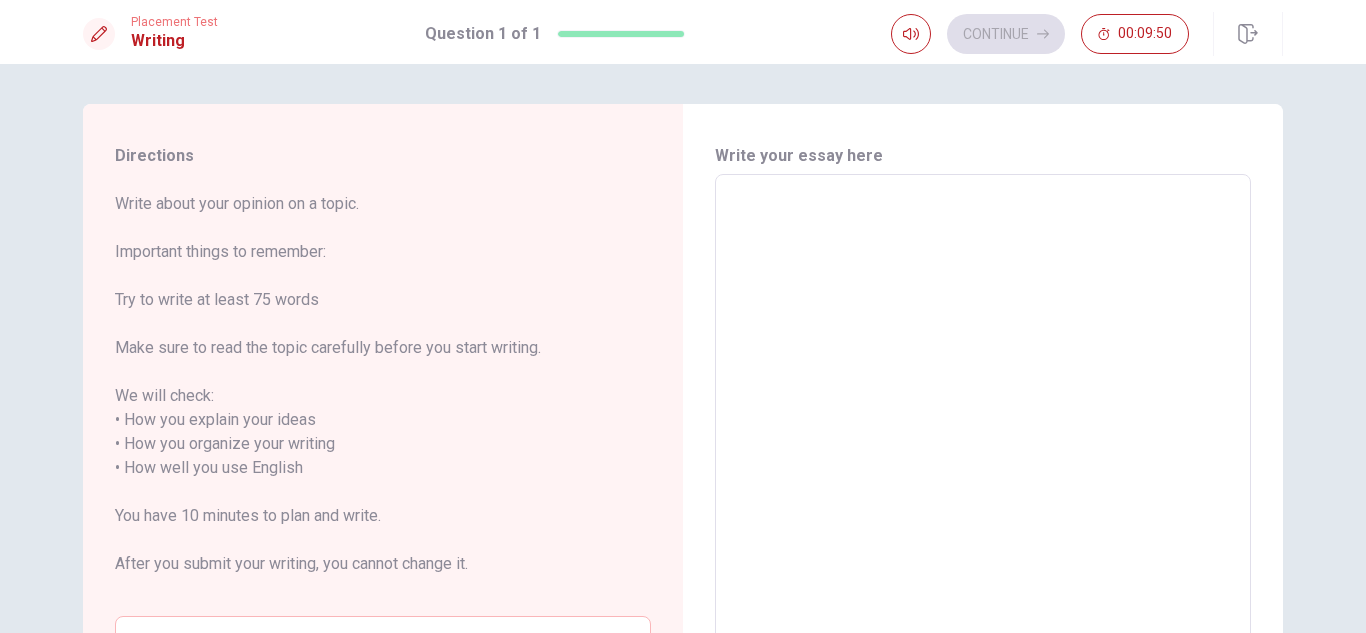 click at bounding box center [983, 468] 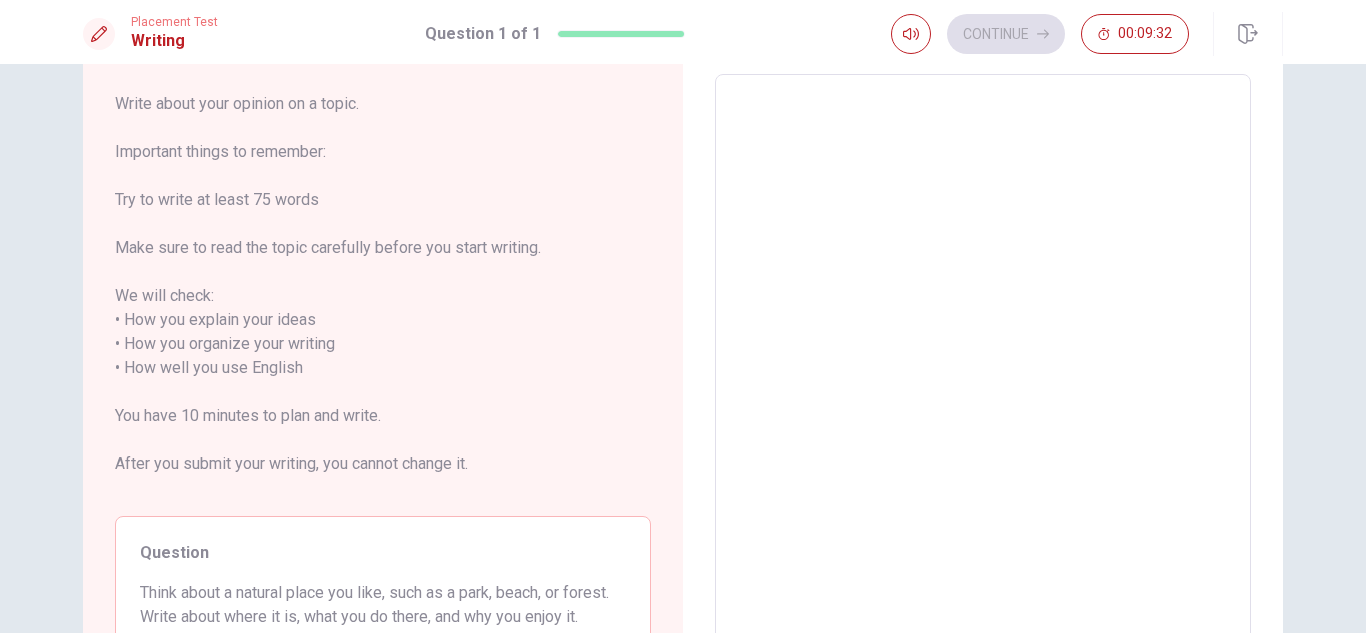 scroll, scrollTop: 0, scrollLeft: 0, axis: both 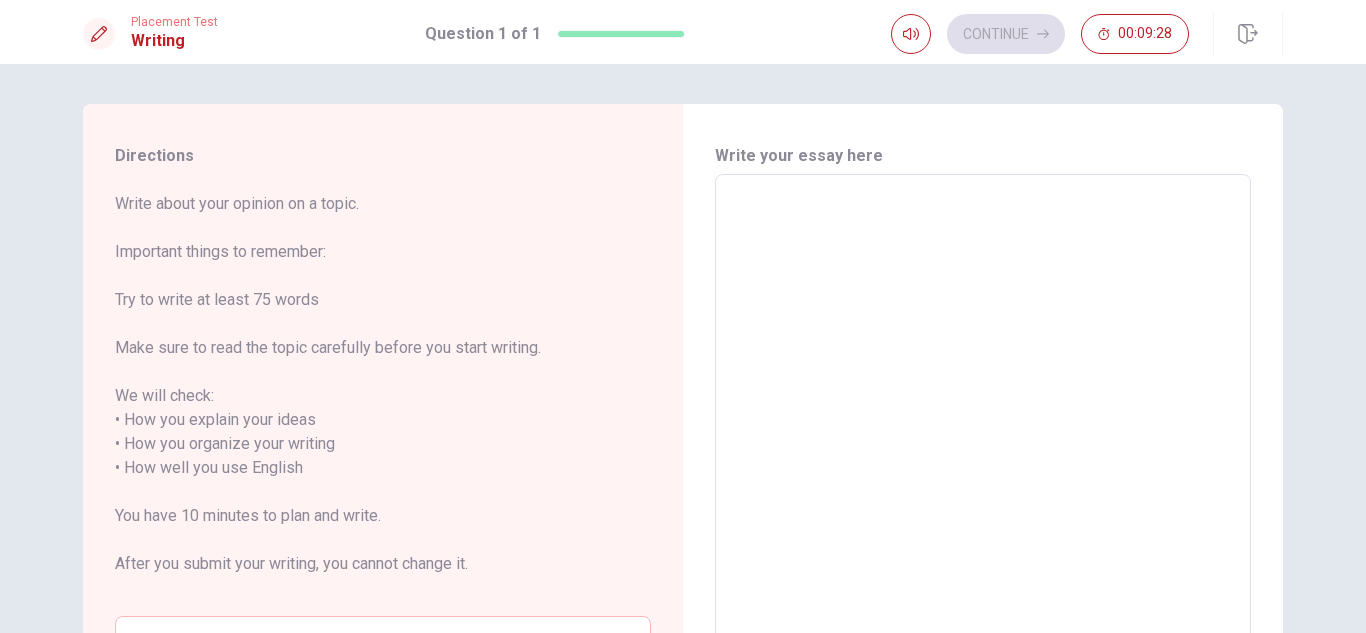 type on "T" 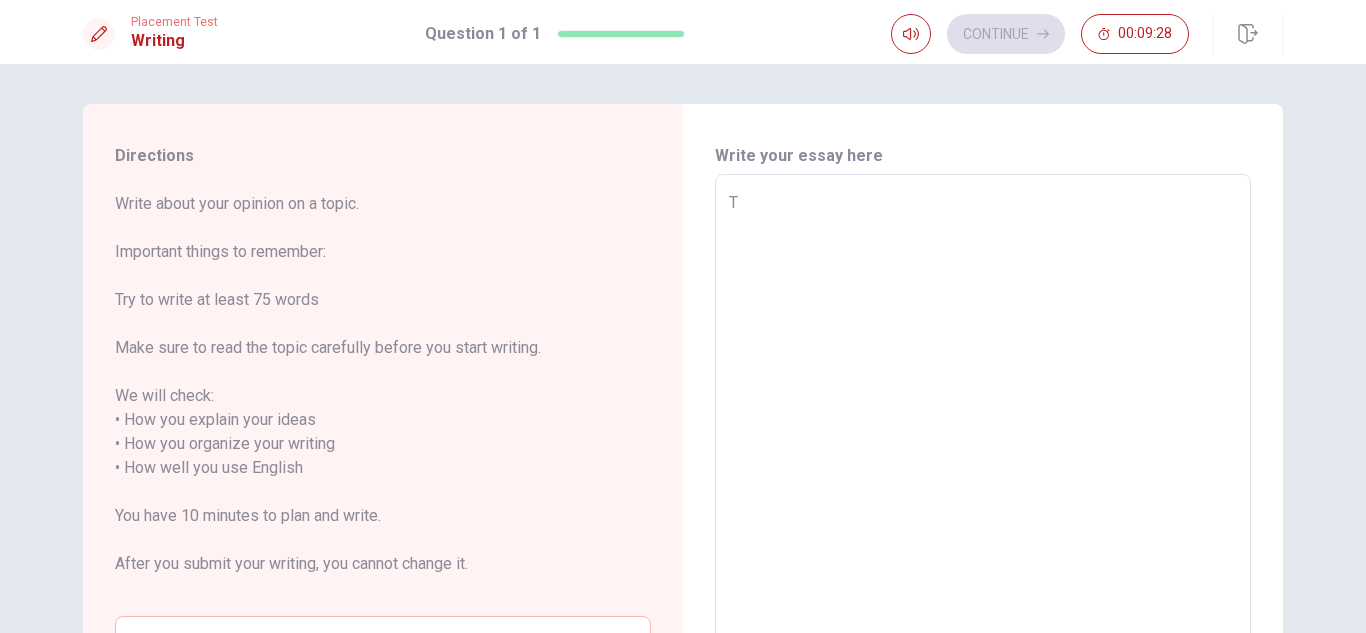type on "x" 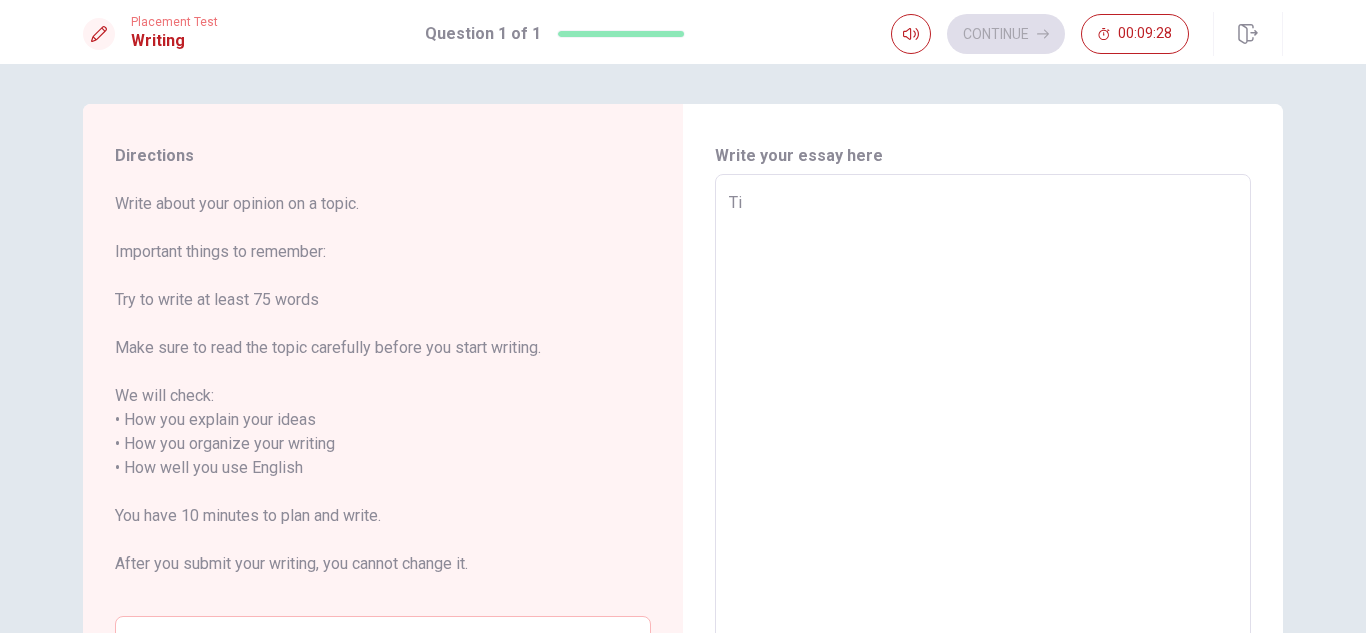 type on "x" 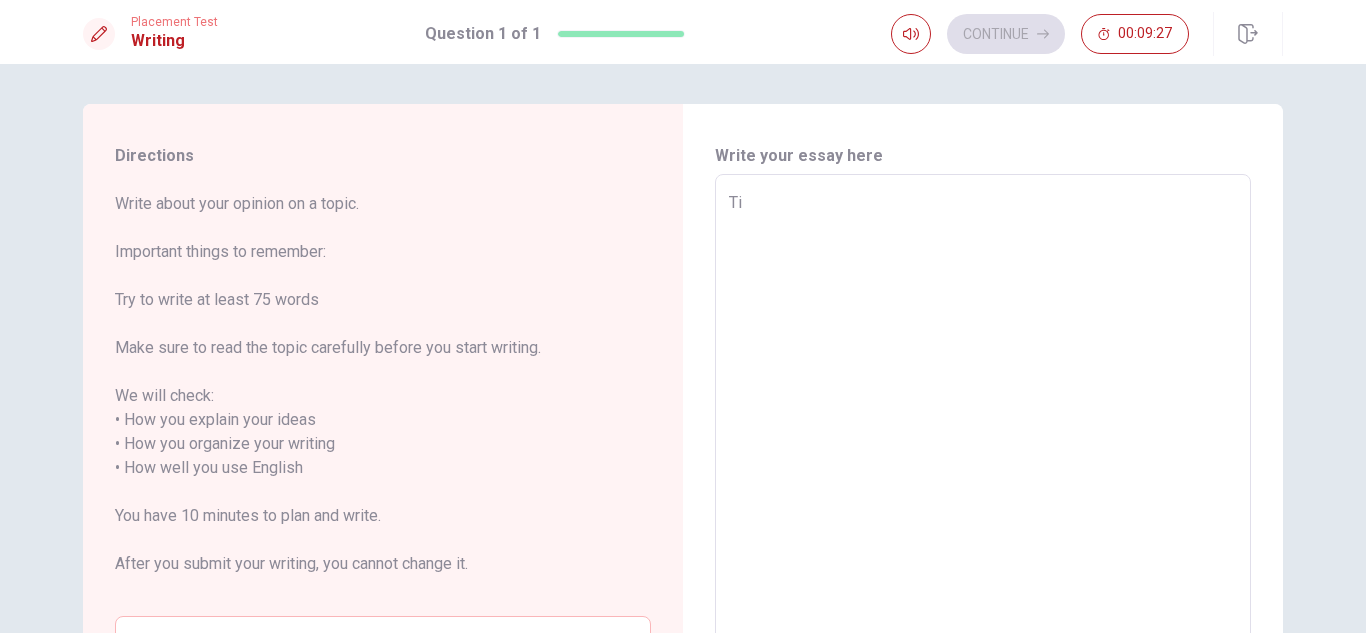 type on "Ti" 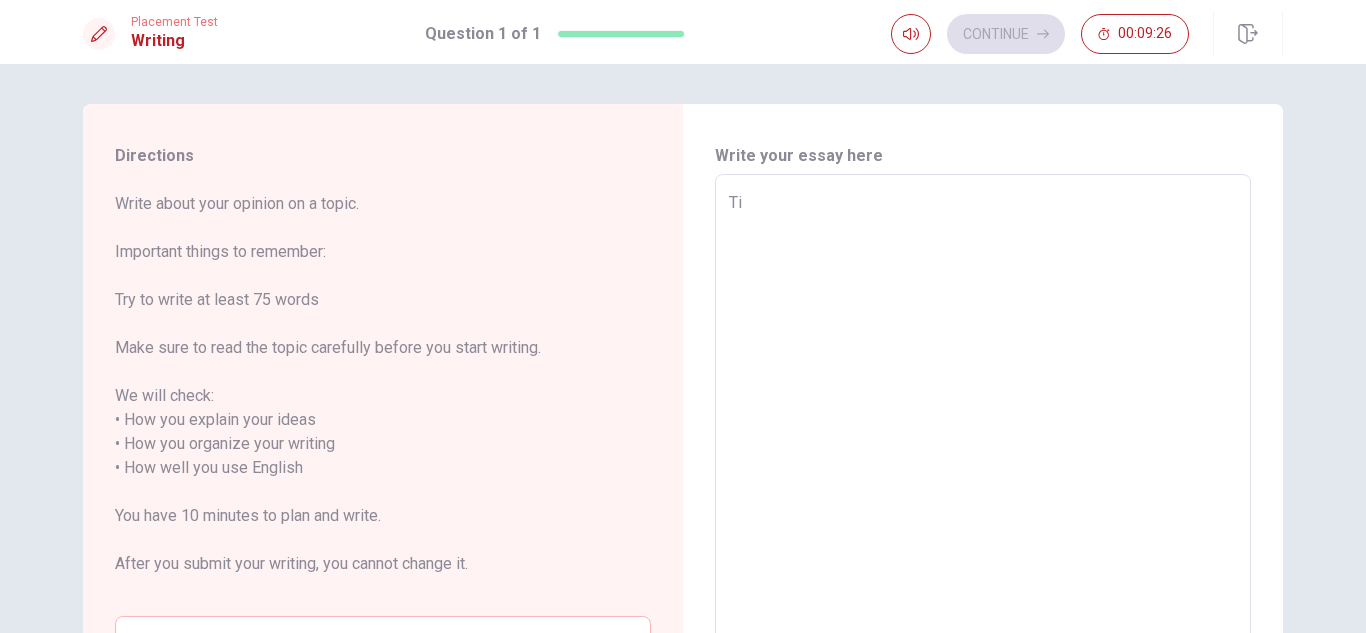 type on "T" 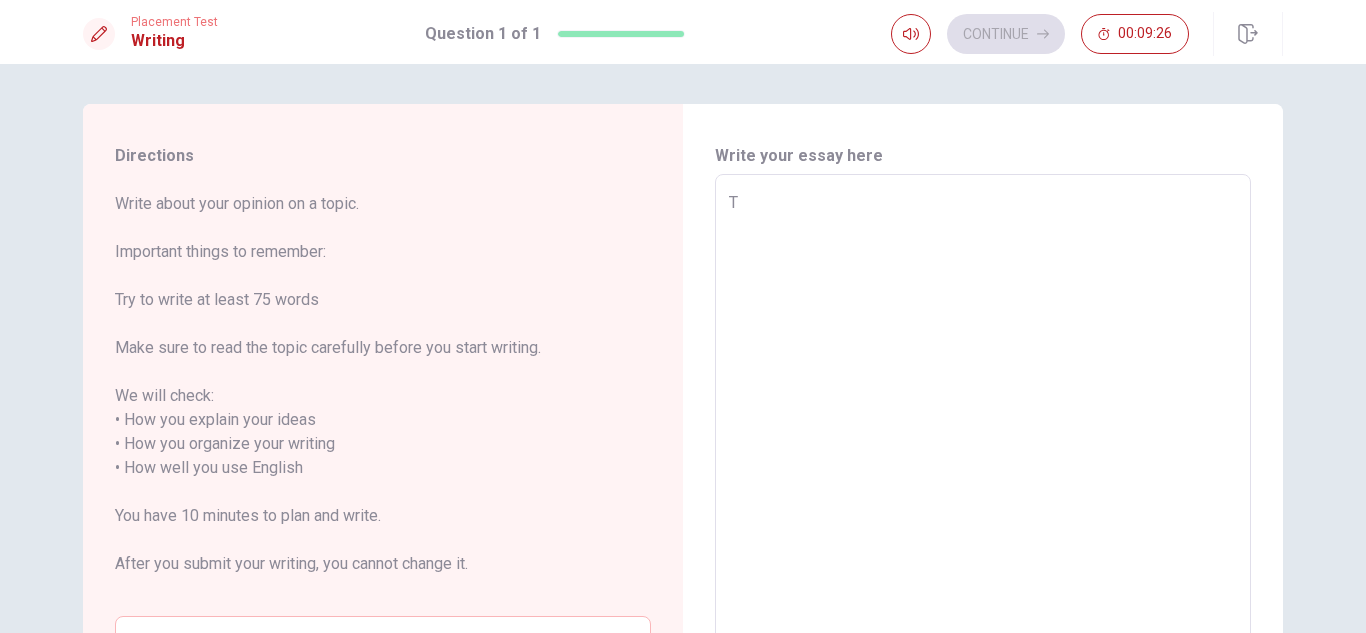 type on "x" 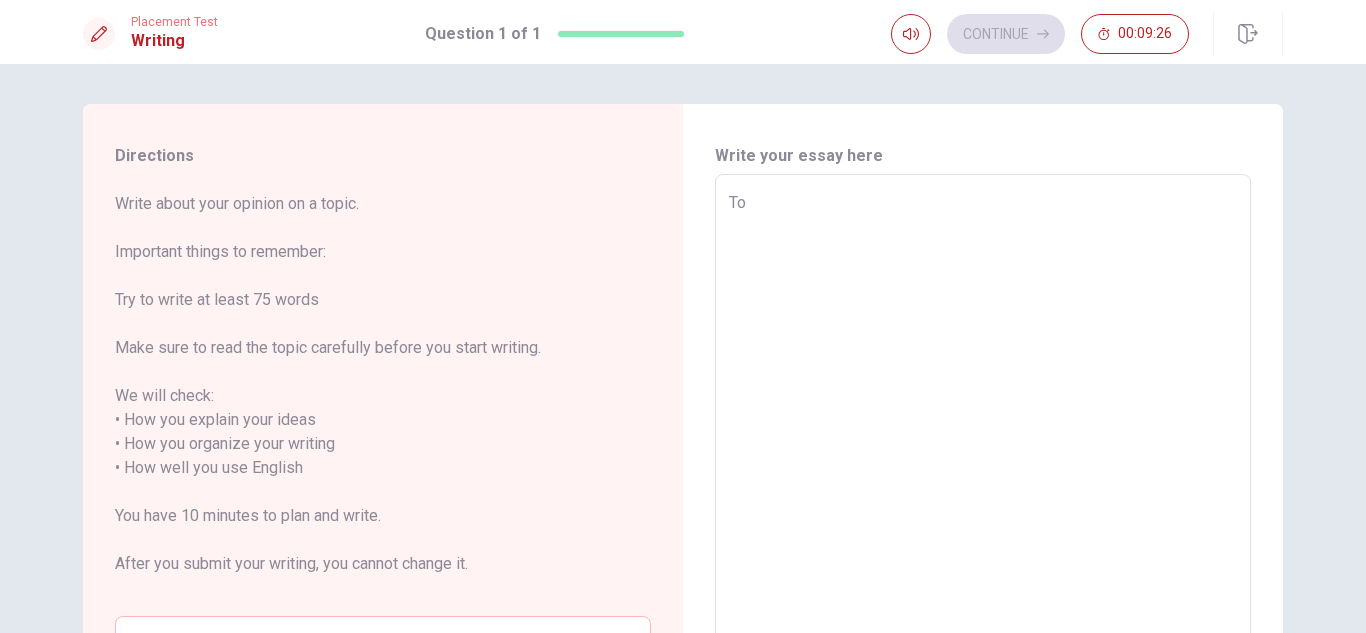 type on "x" 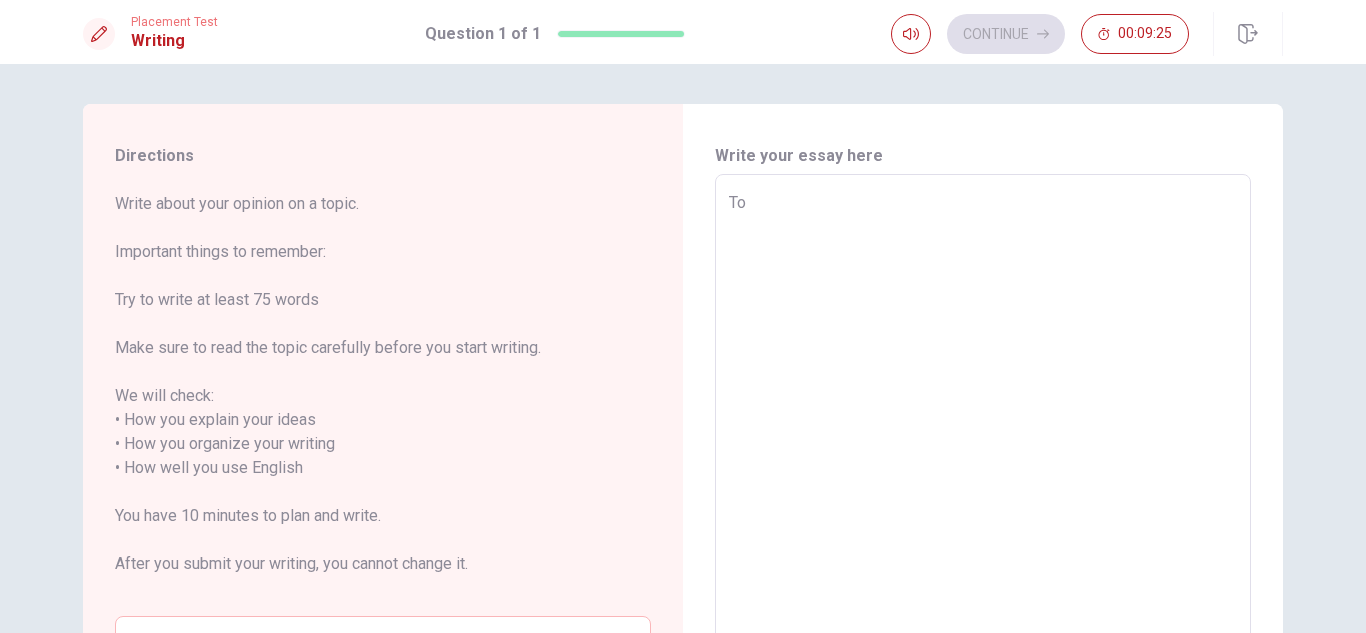 type on "To b" 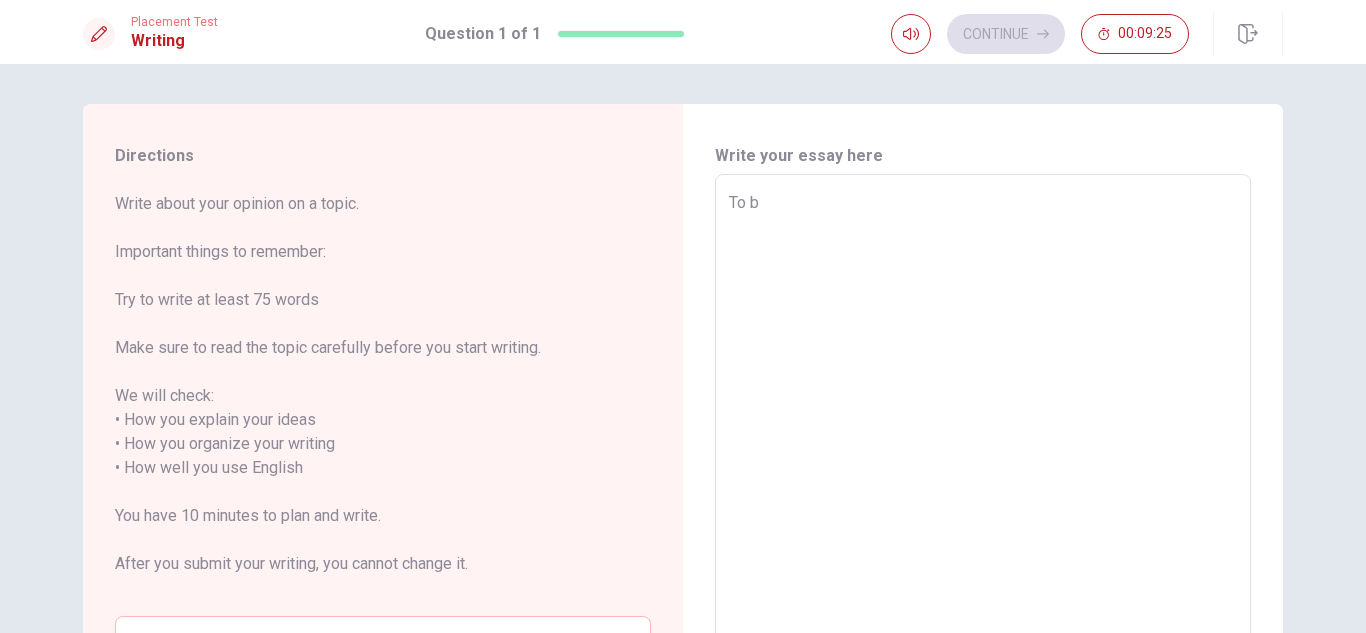 type on "x" 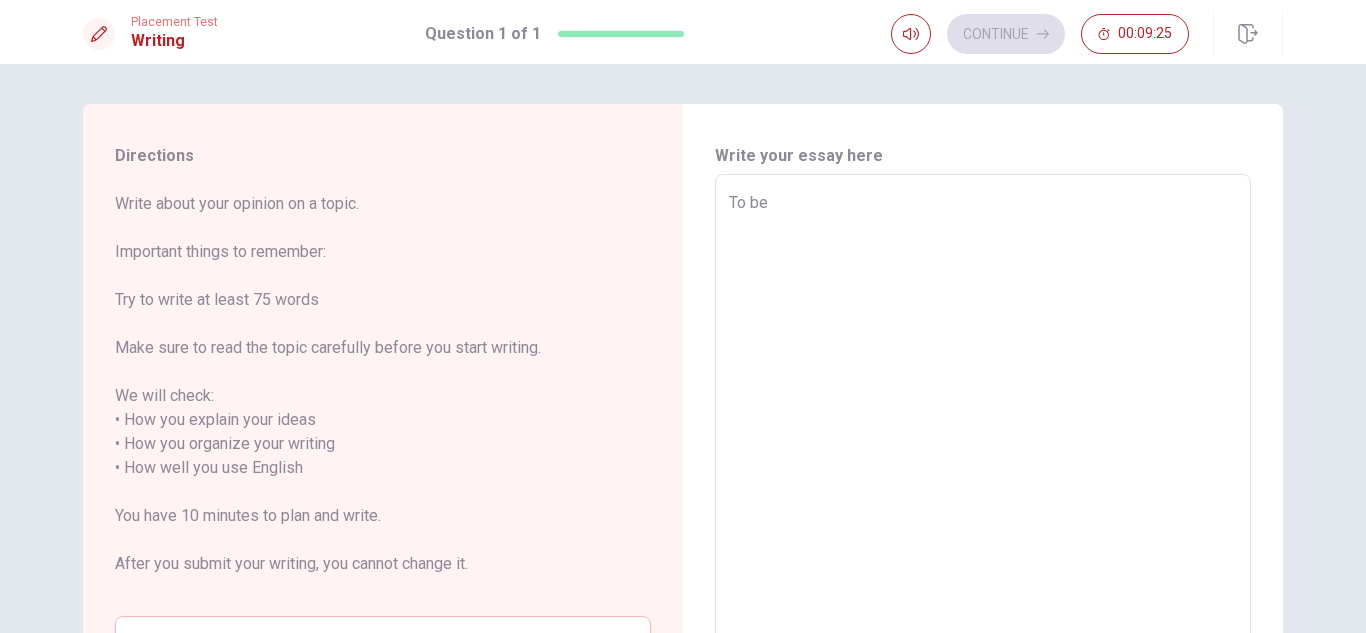 type on "x" 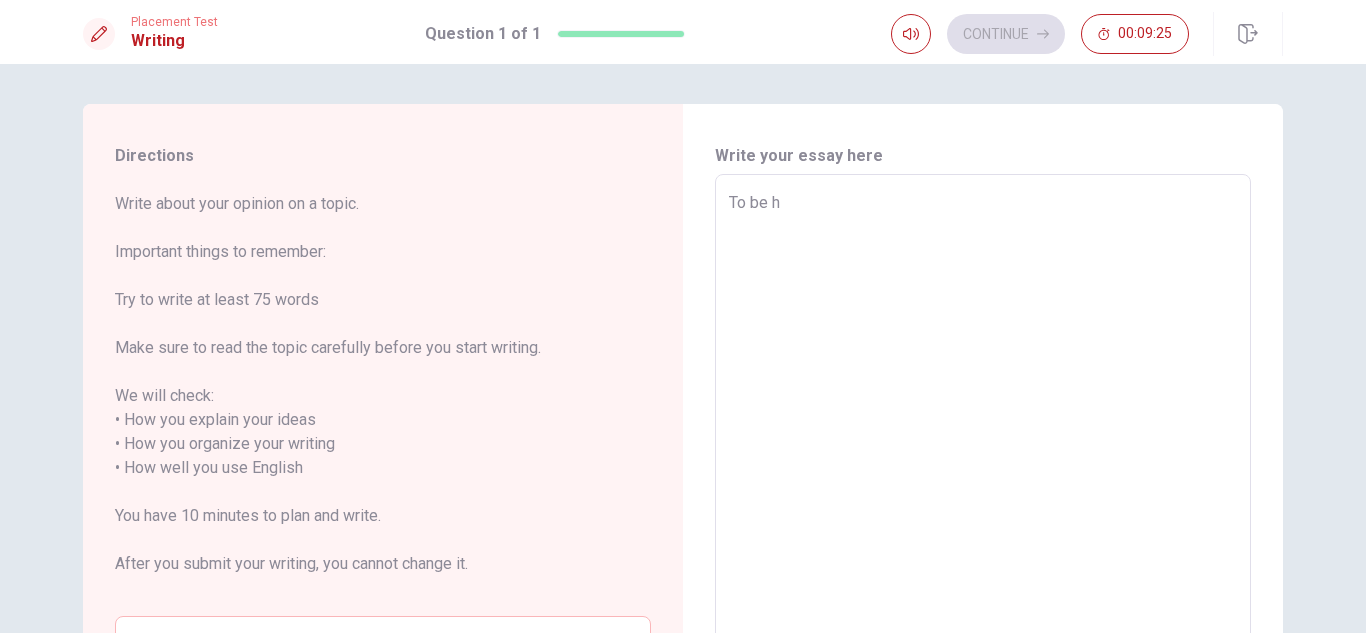 type on "x" 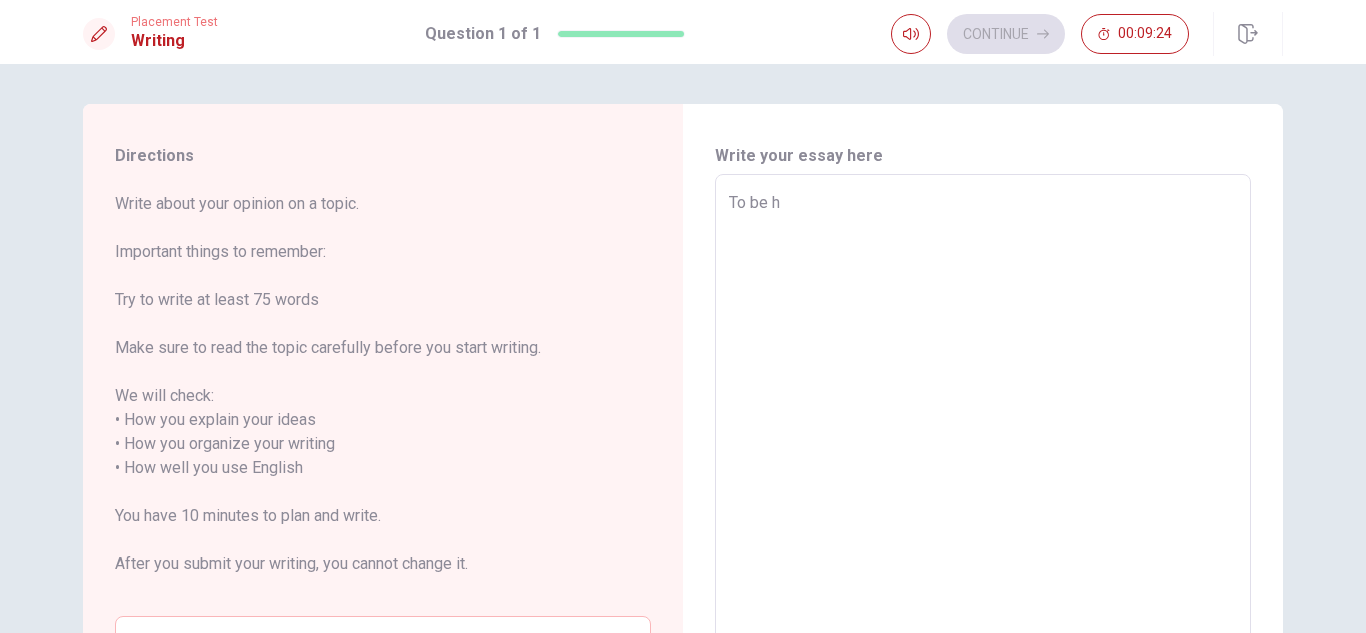 type on "To be ho" 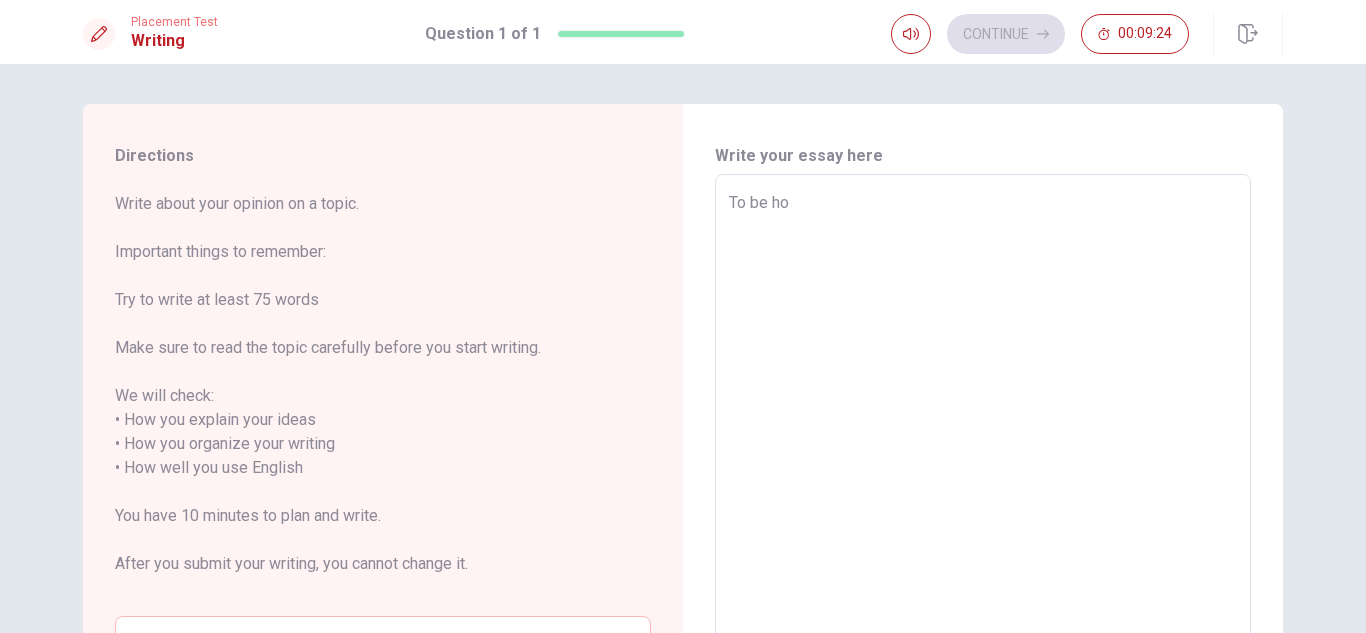 type on "x" 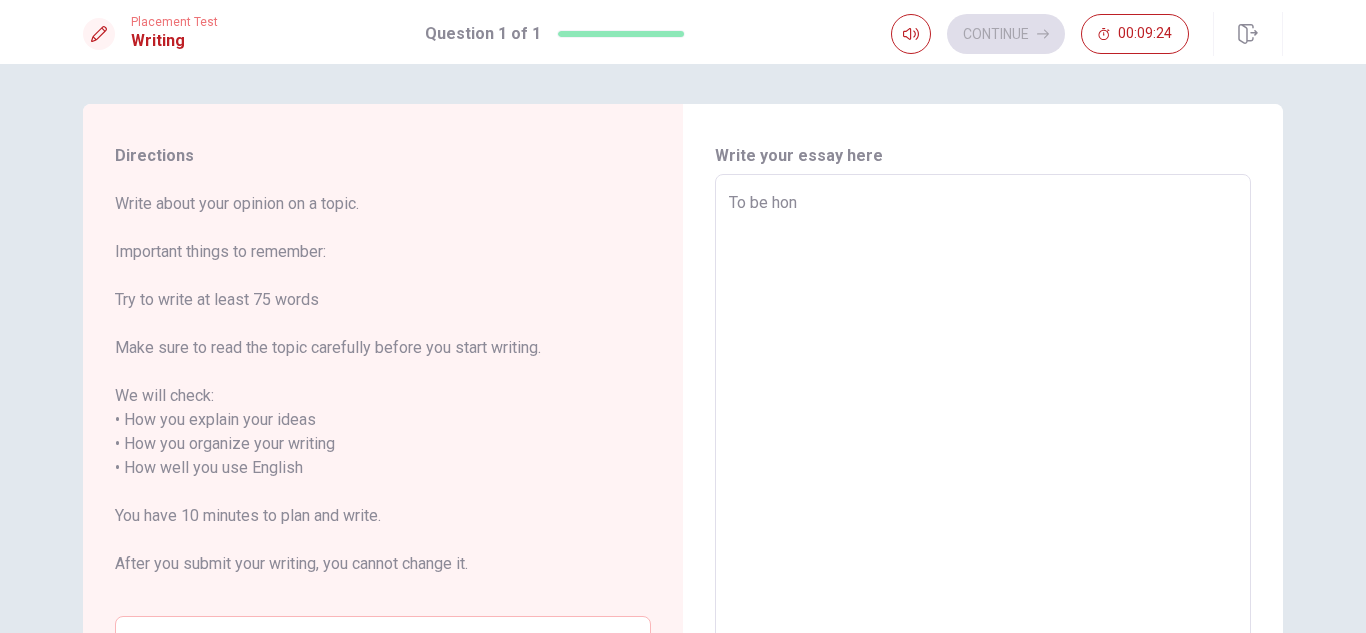 type on "x" 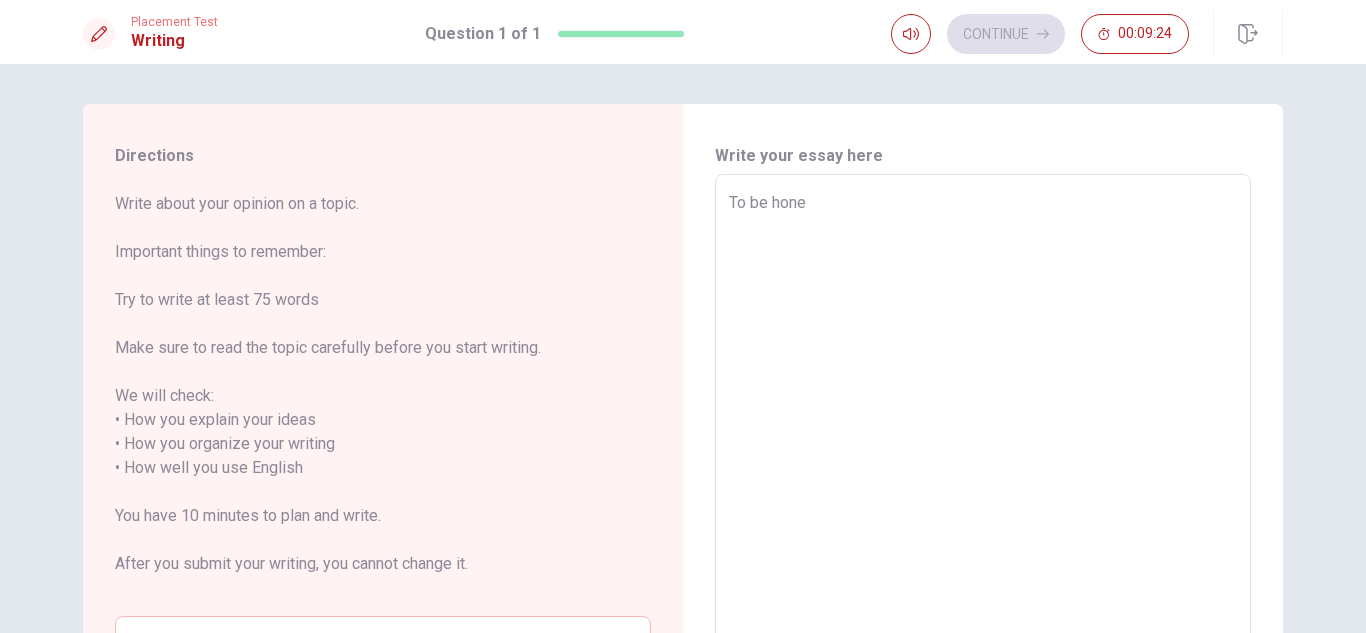 type on "x" 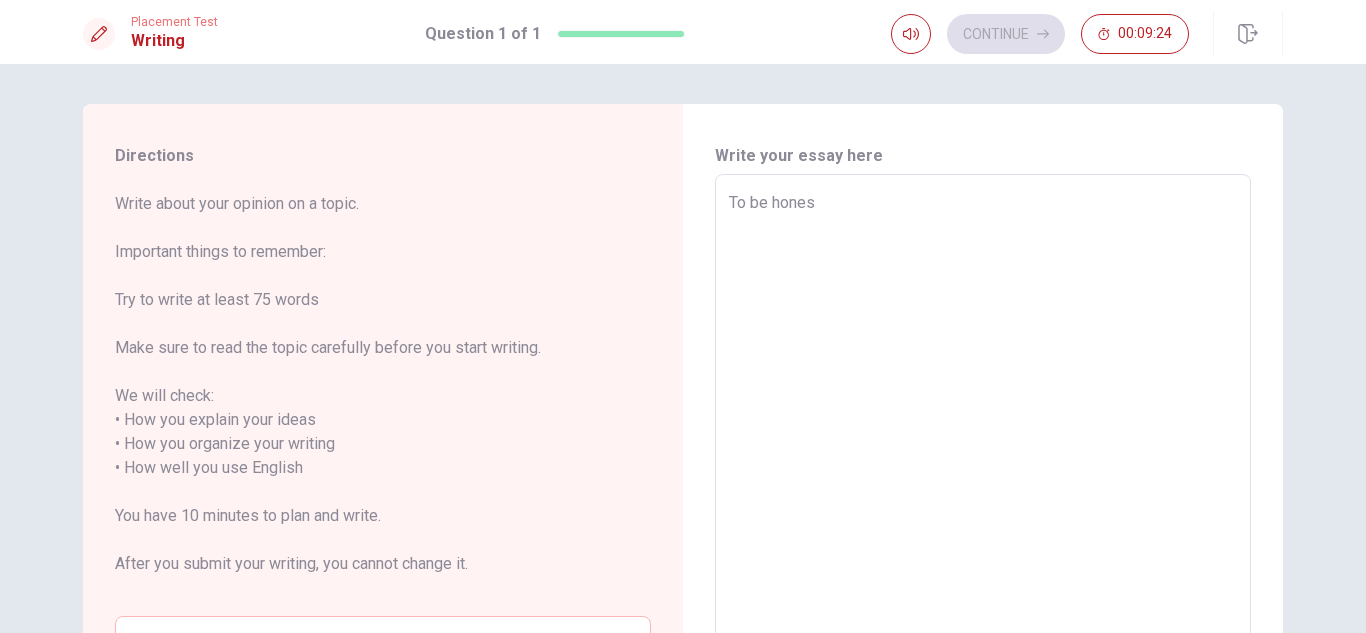 type on "x" 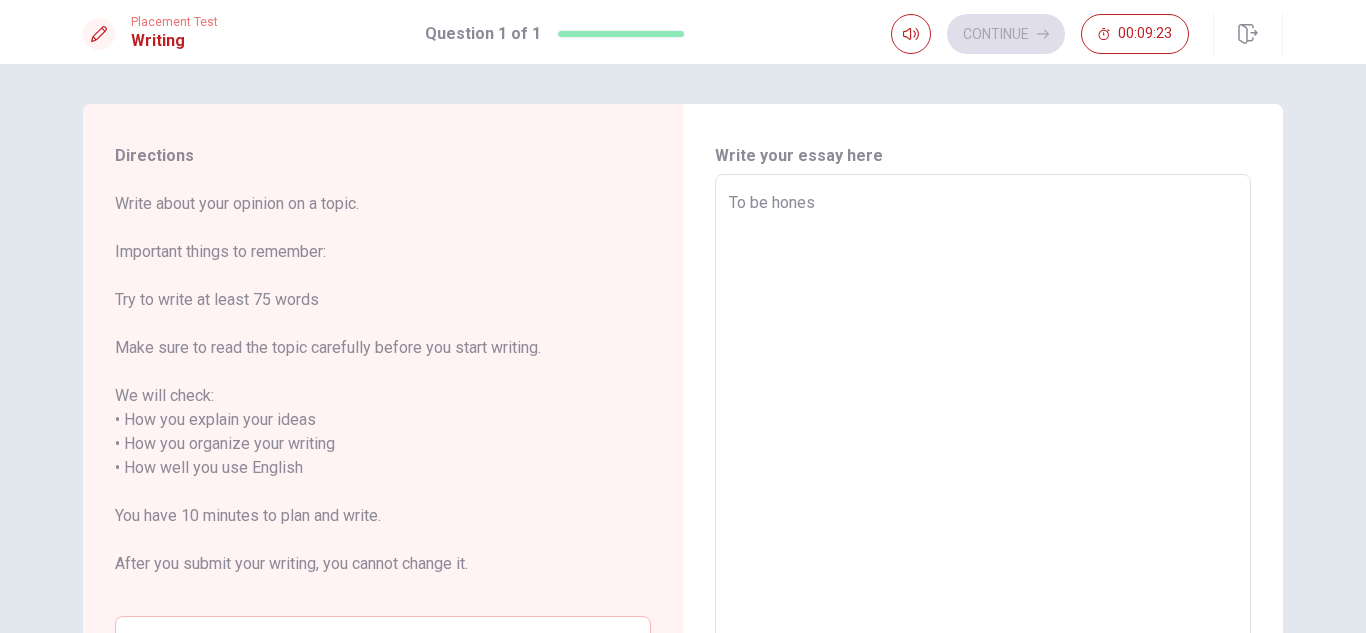 type on "To be honest" 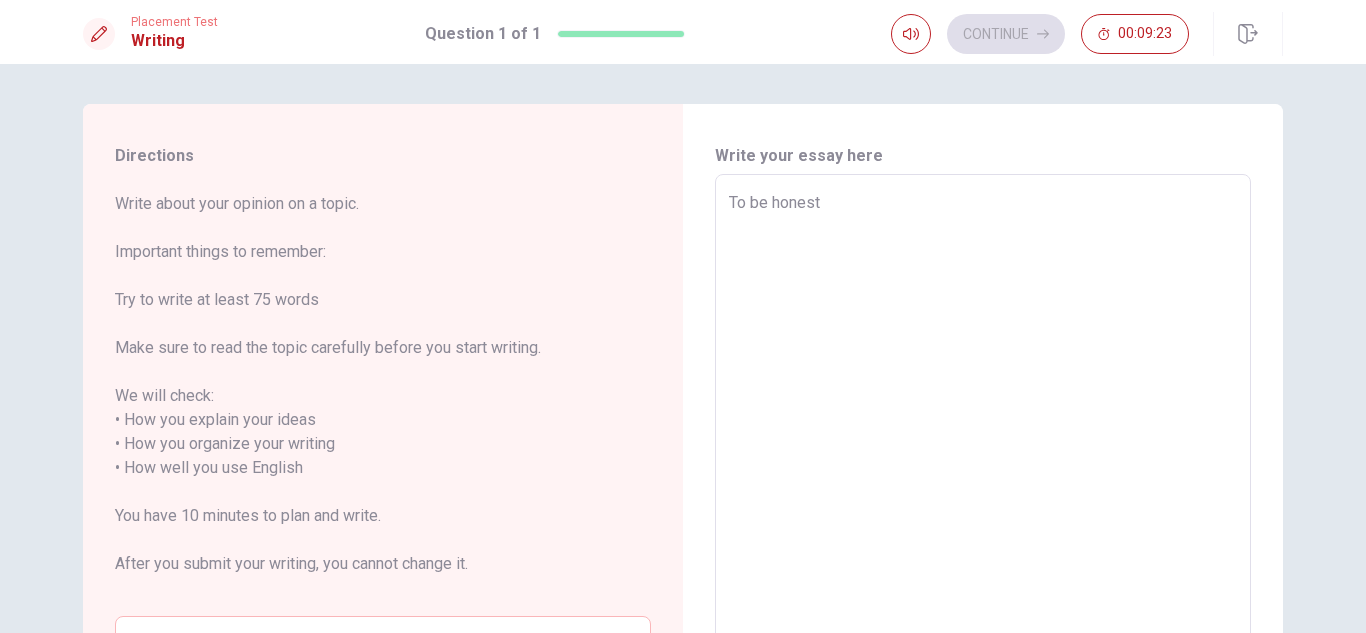 type on "x" 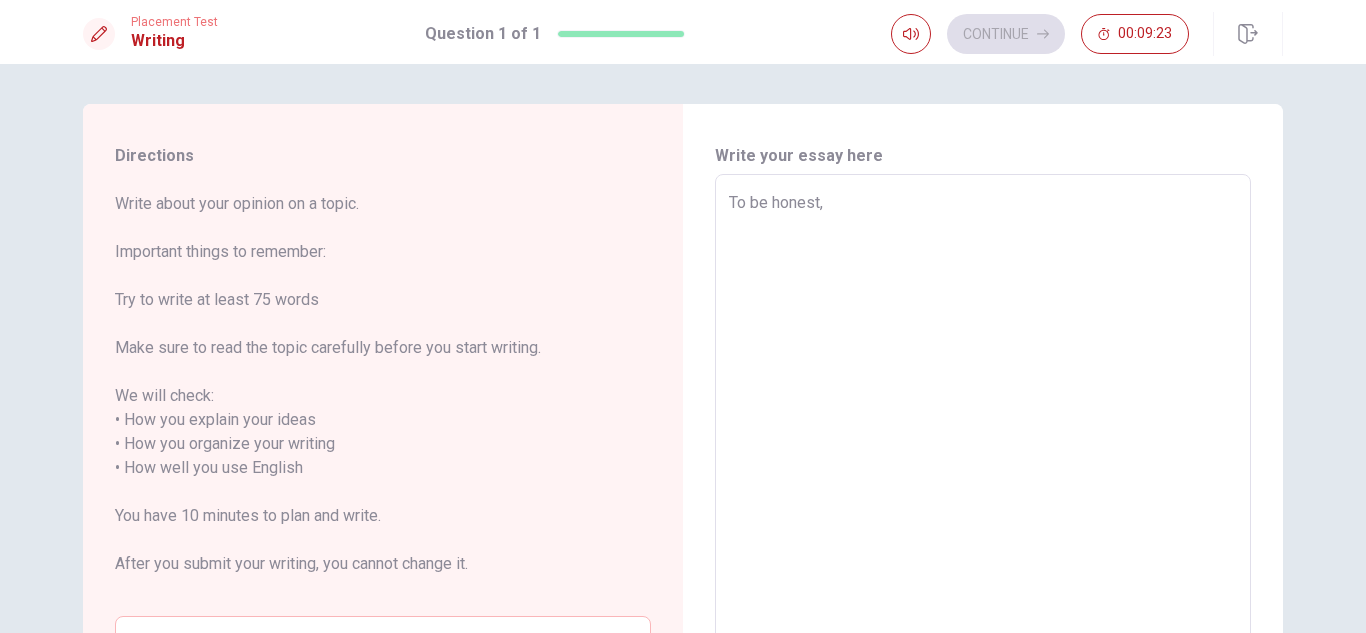 type on "x" 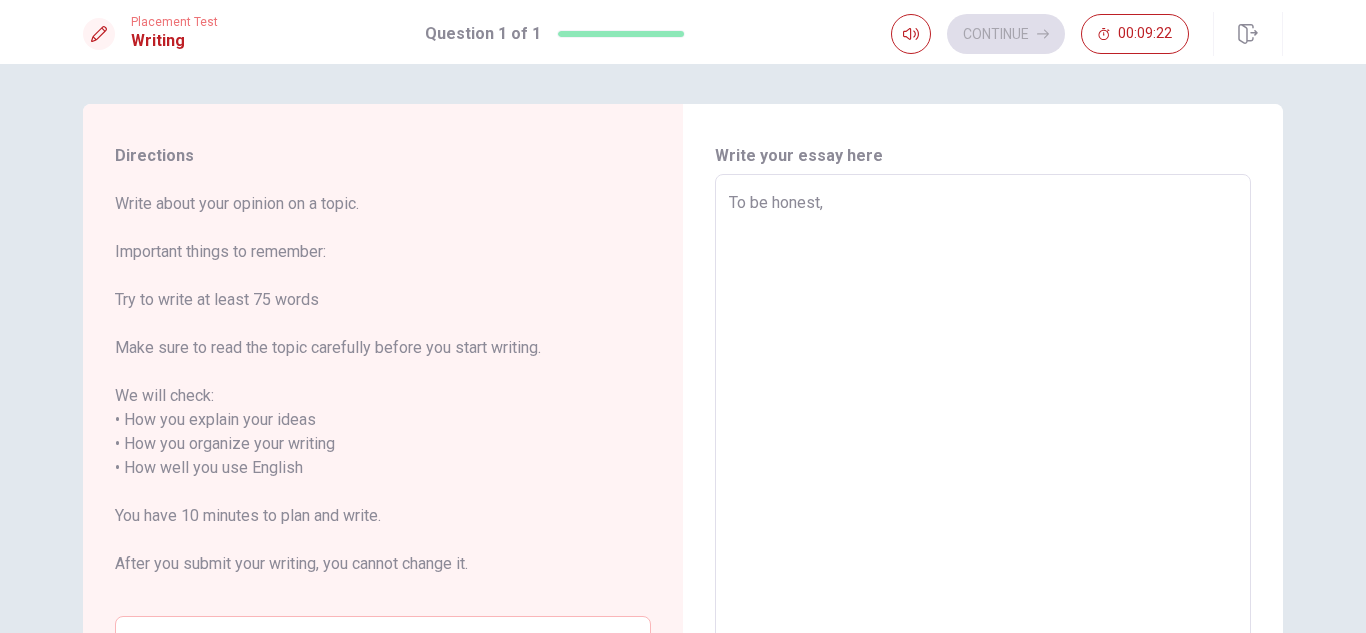 type on "To be honest," 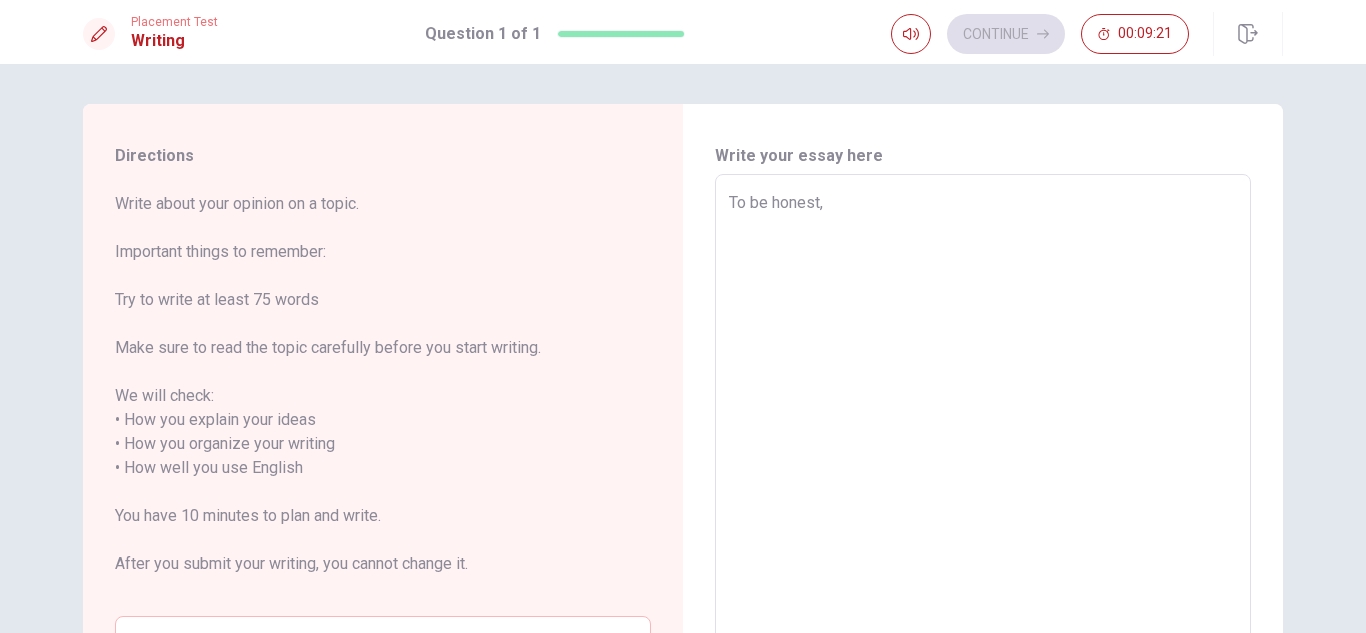 type on "To be honest, I" 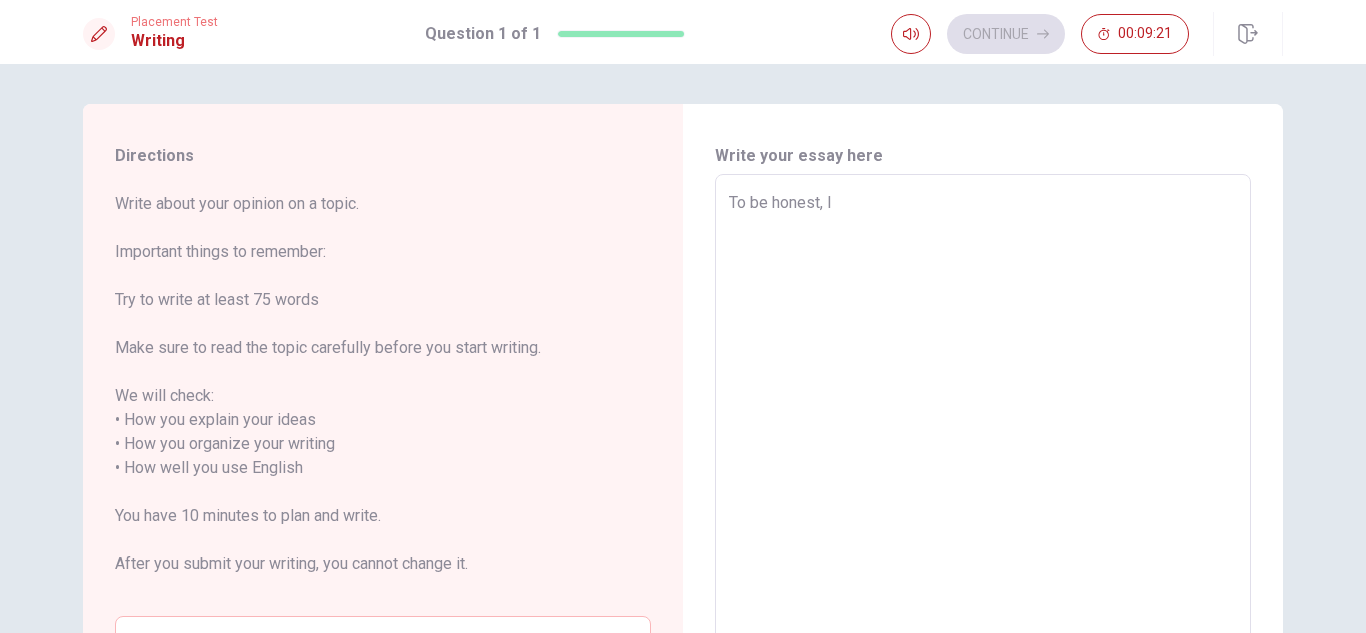 type on "x" 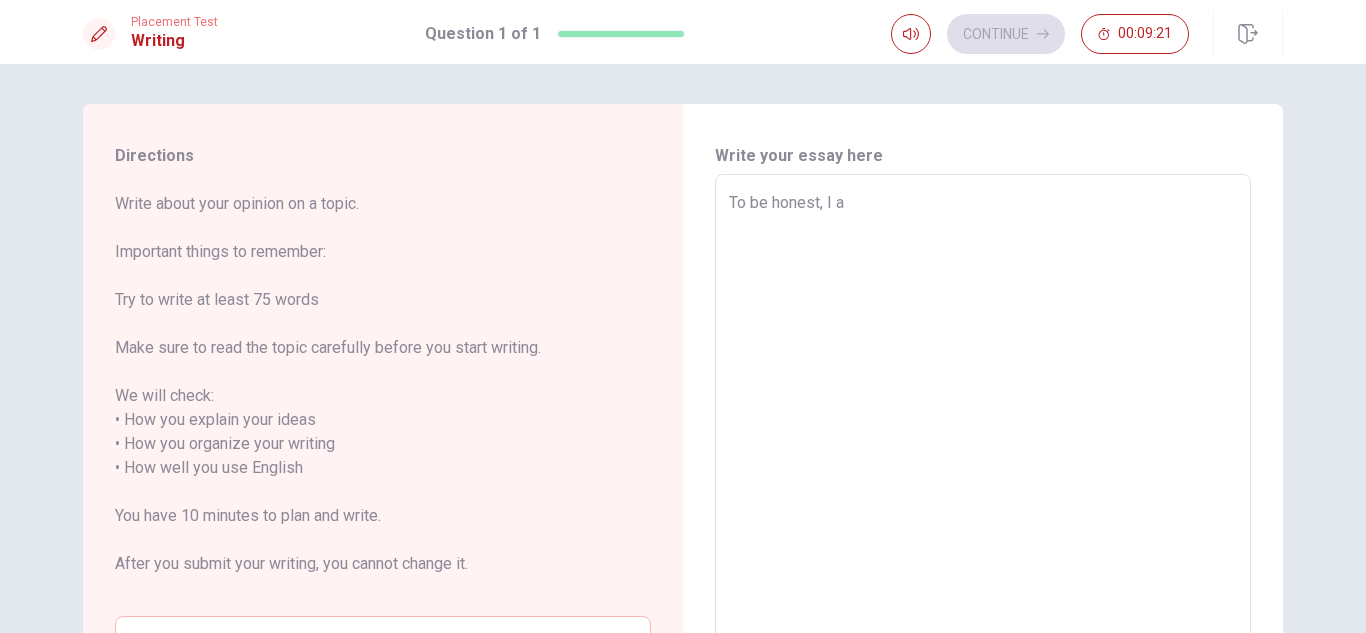 type on "x" 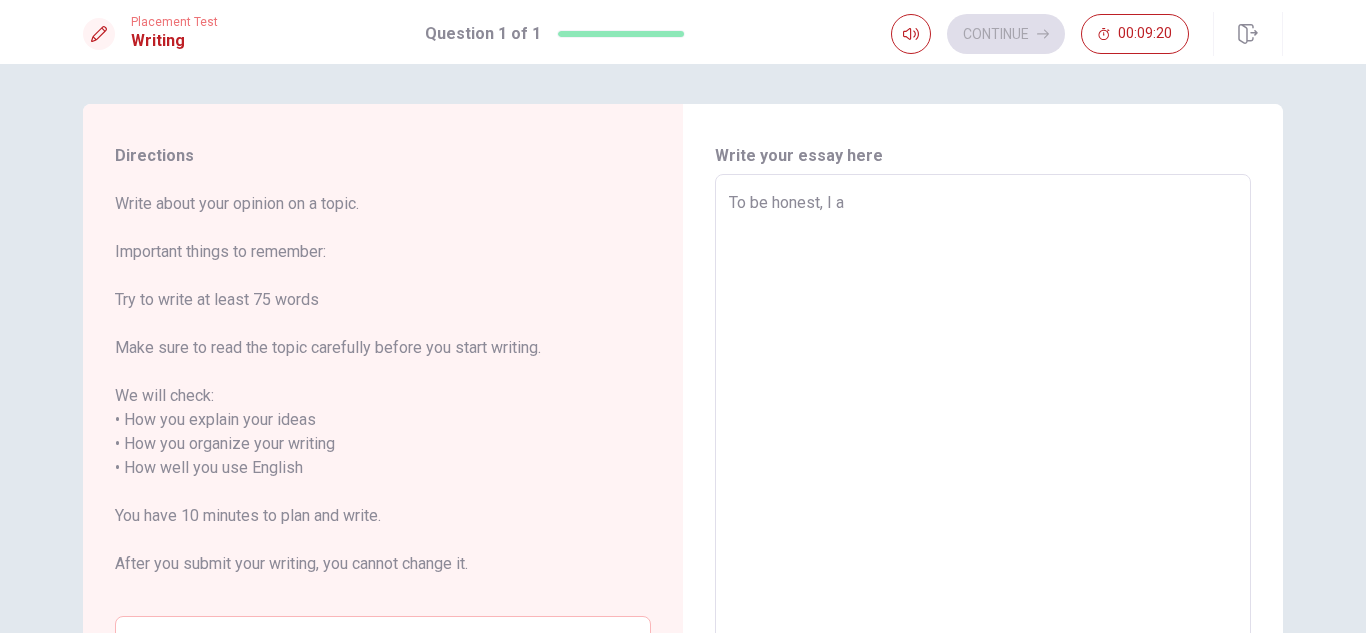 type on "To be honest, I am" 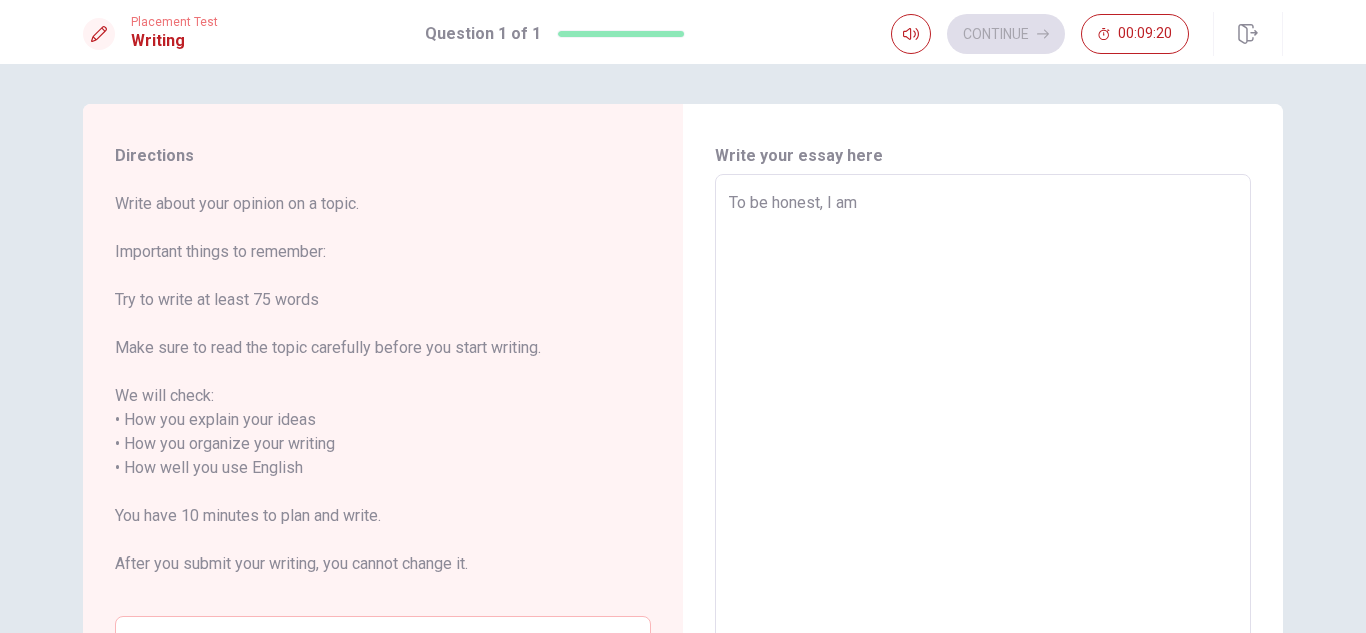 type on "x" 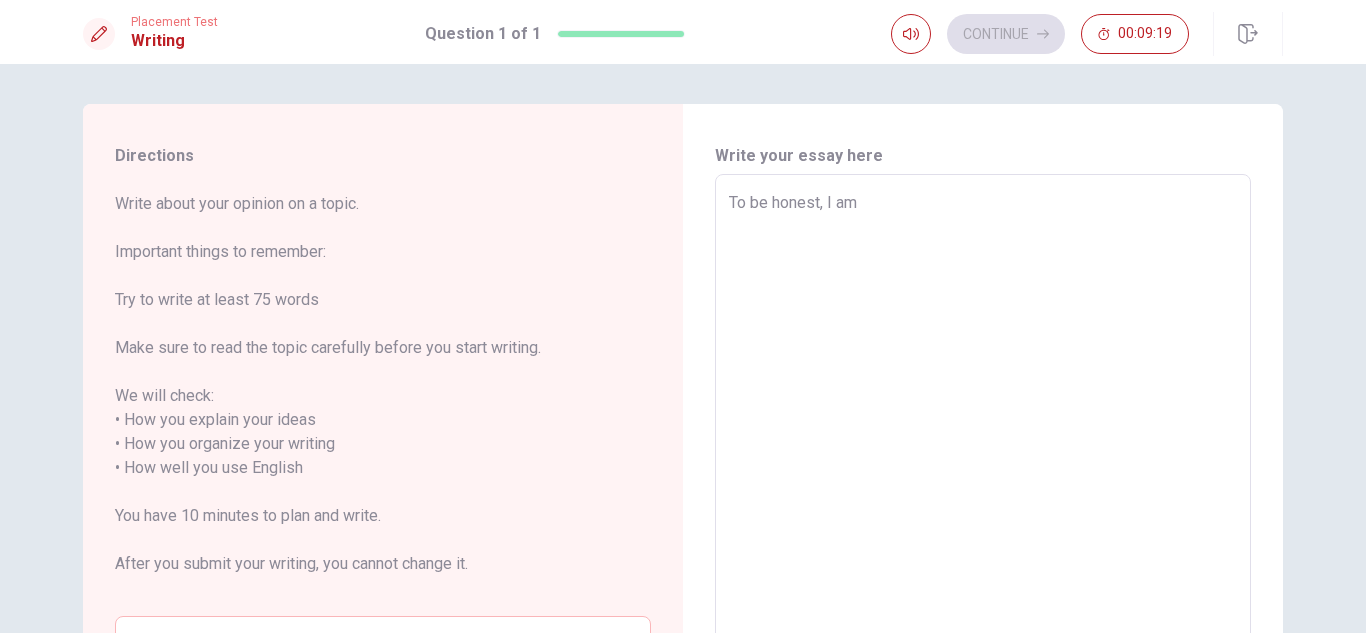 type on "To be honest, I am n" 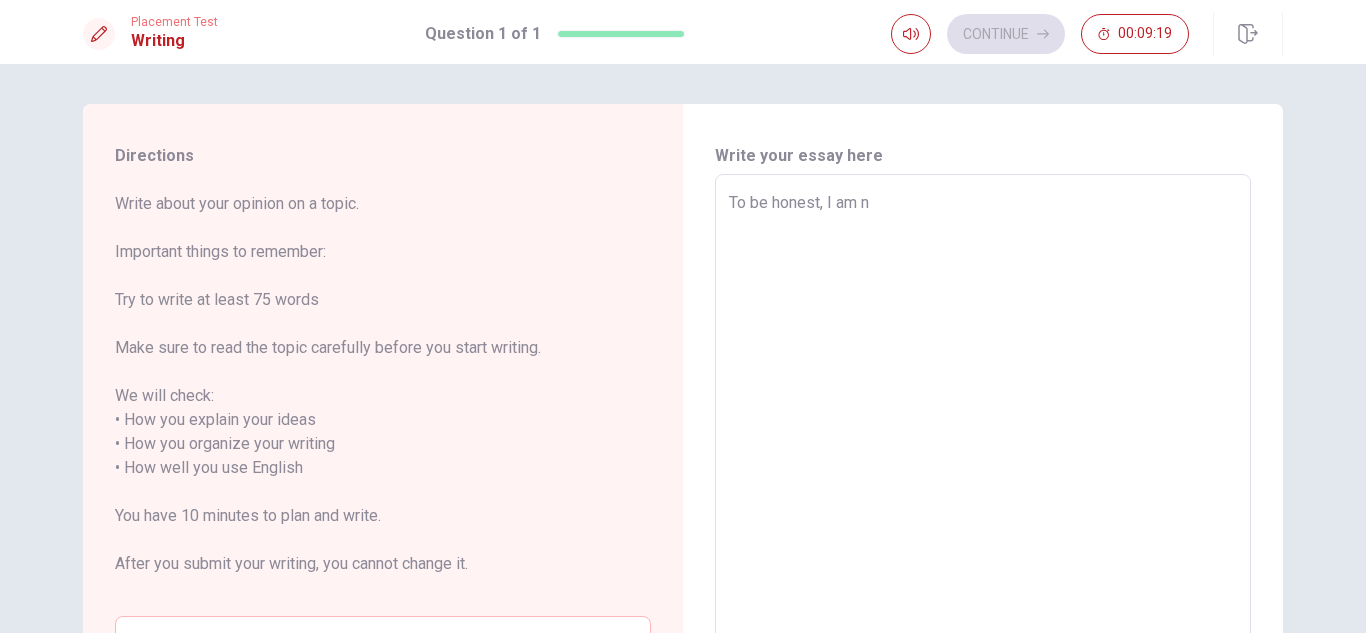 type on "x" 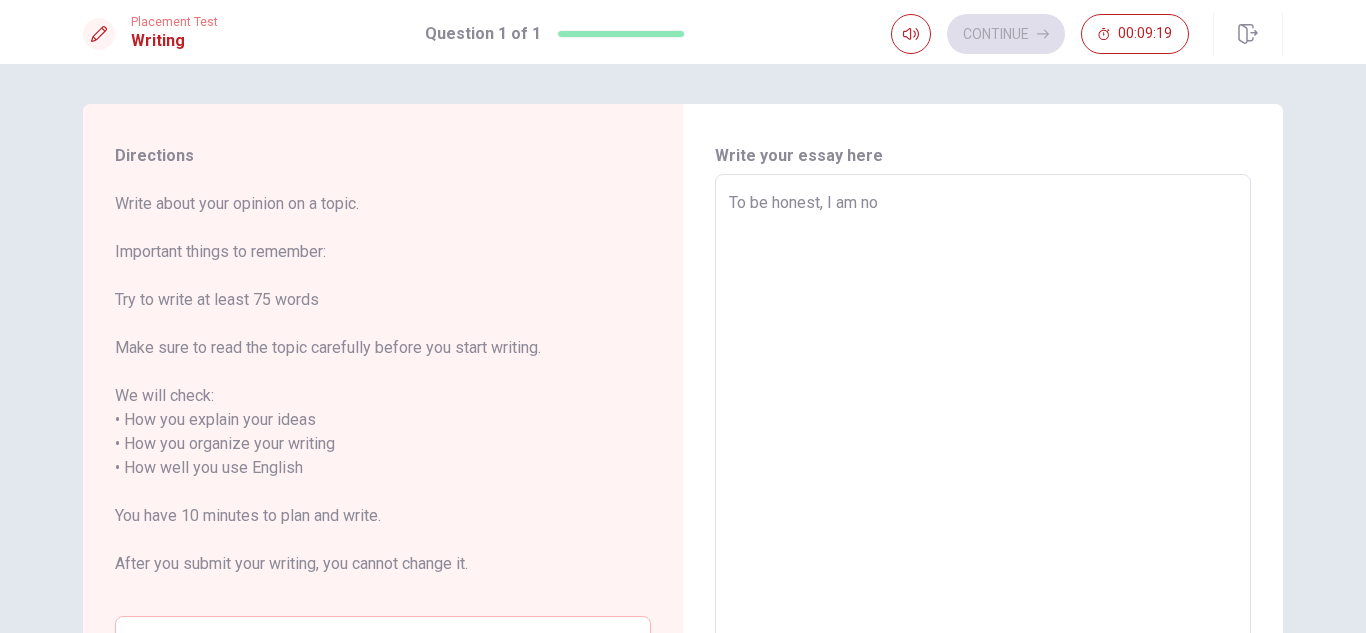 type on "x" 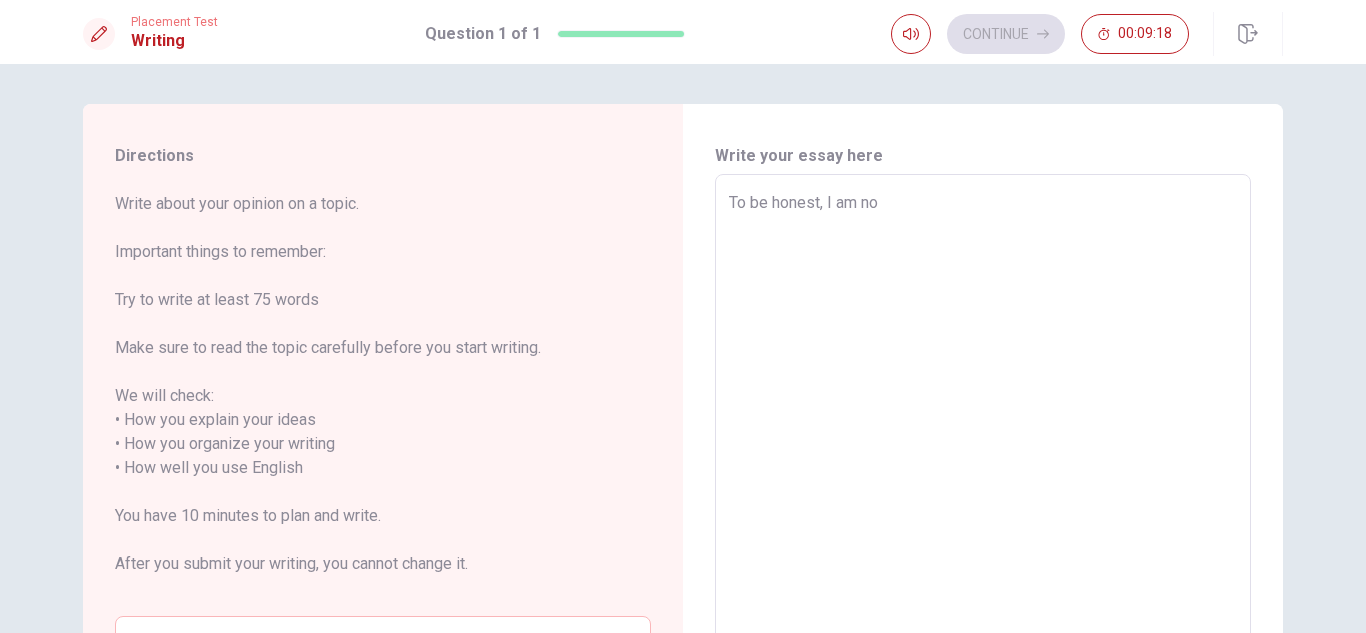 type on "To be honest, I am not" 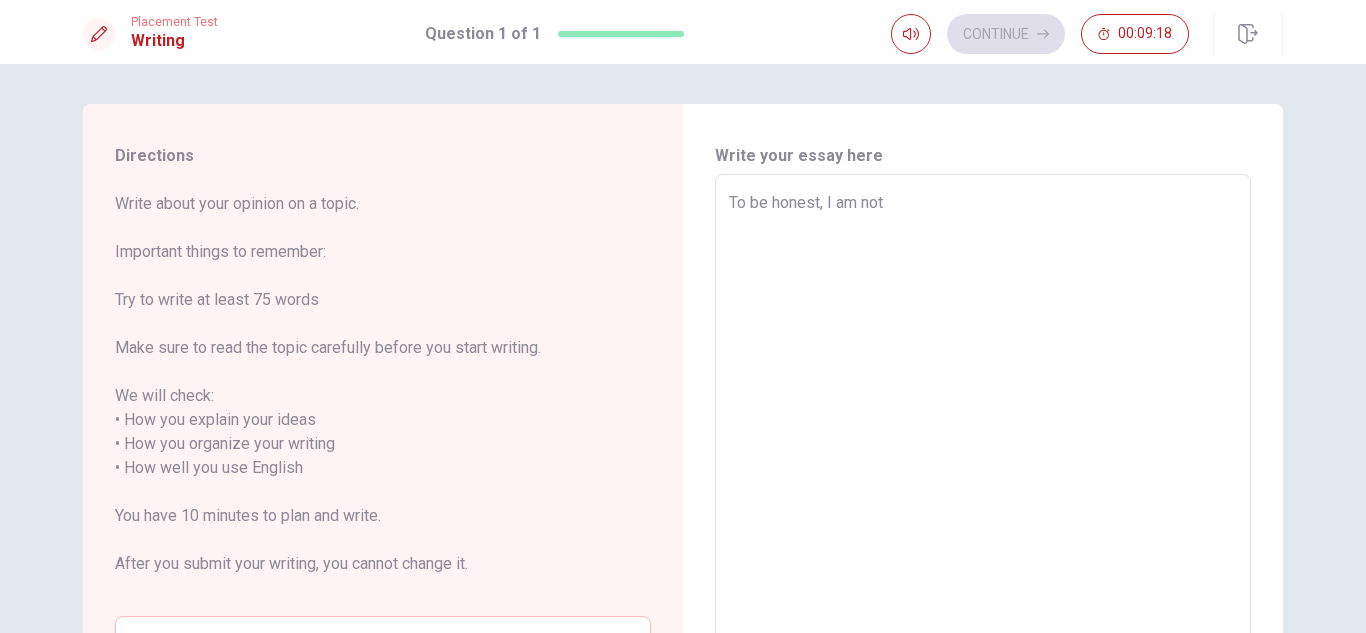 type on "x" 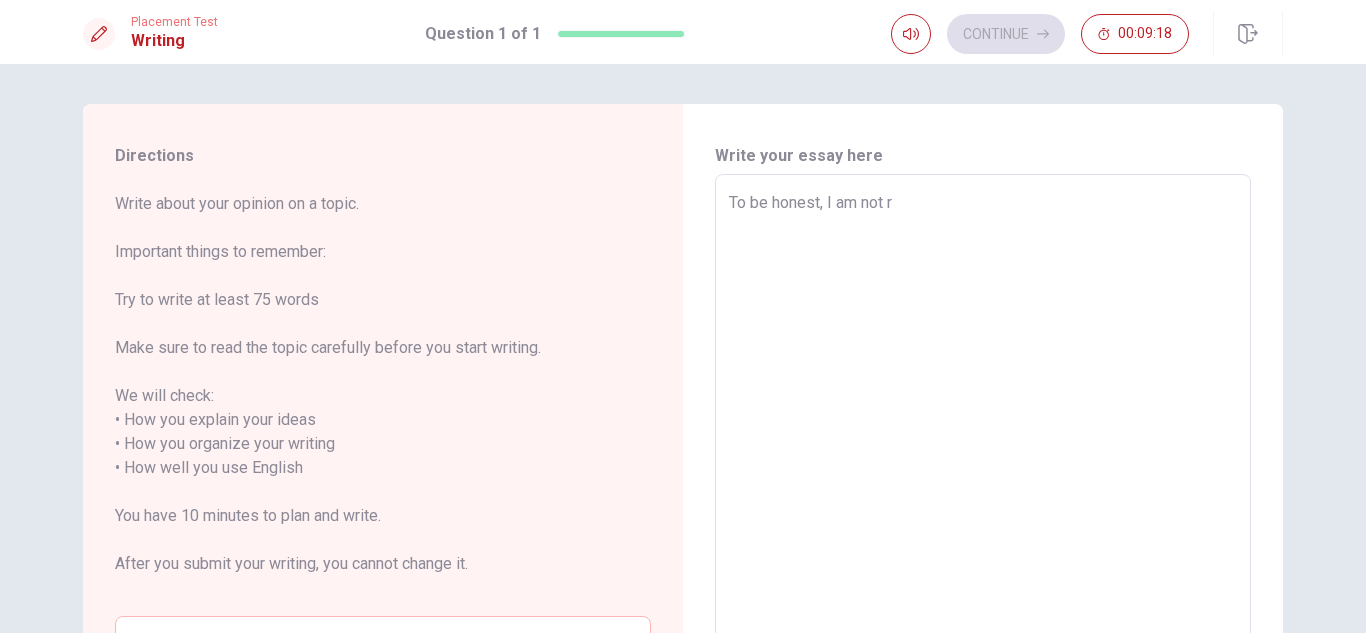 type on "x" 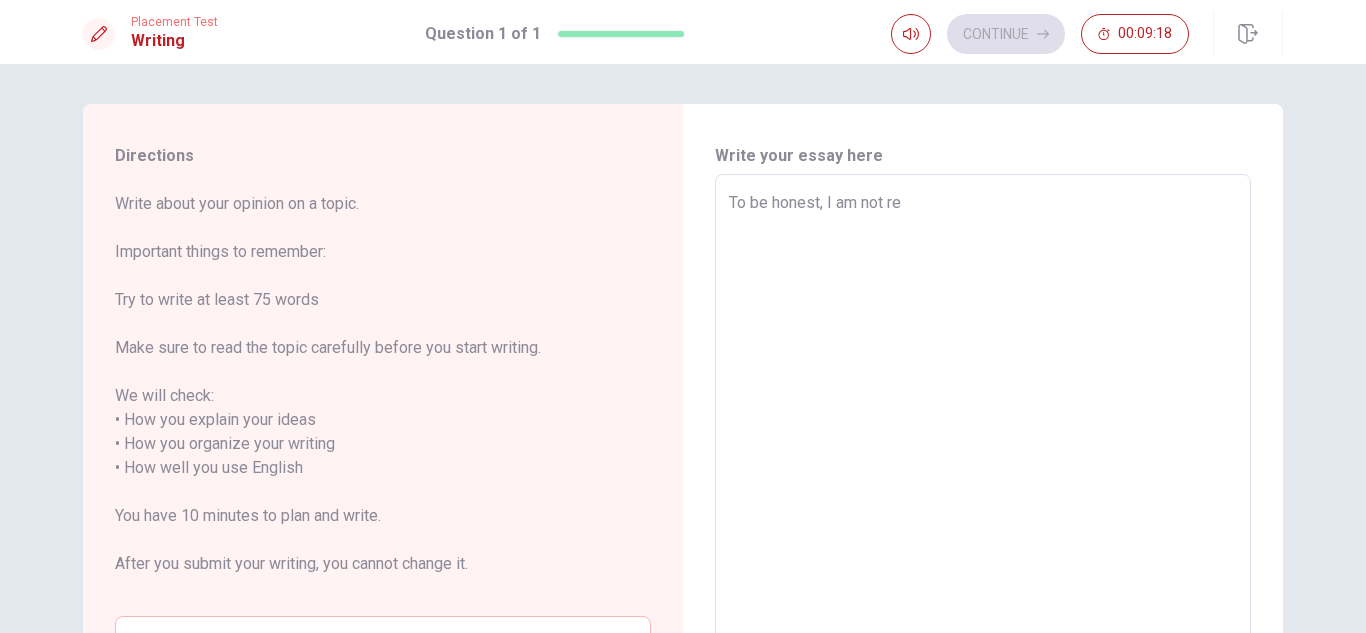 type on "x" 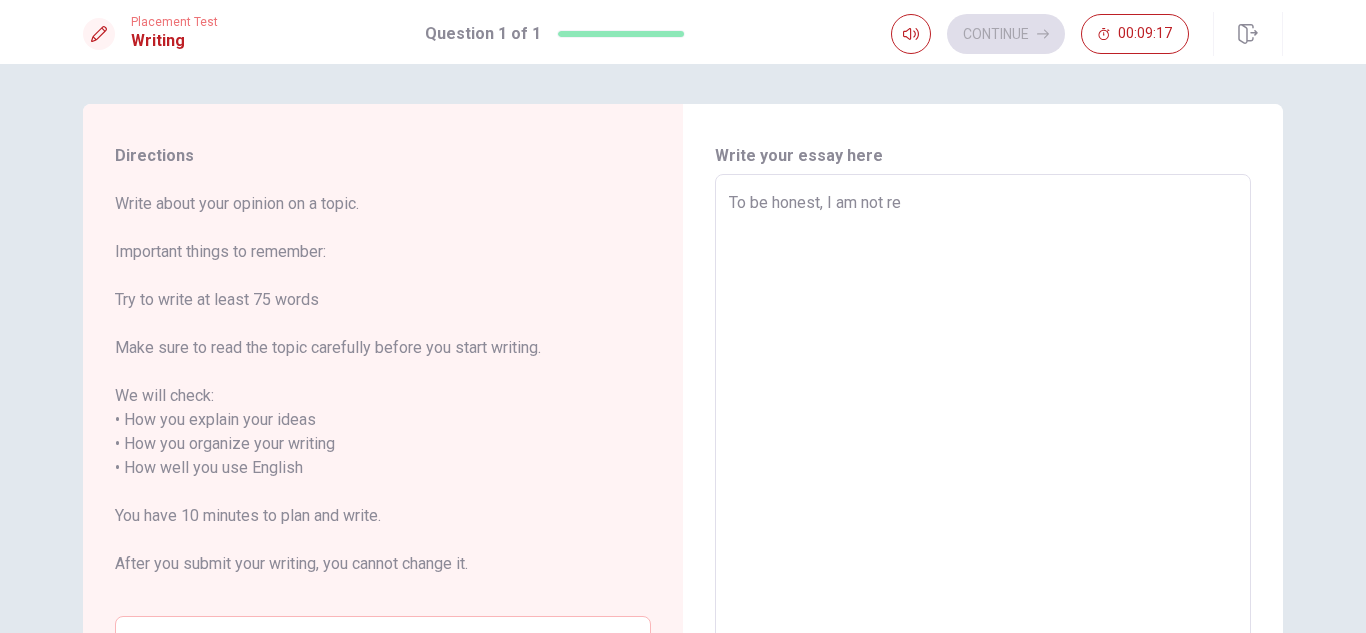 type on "To be honest, I am not rea" 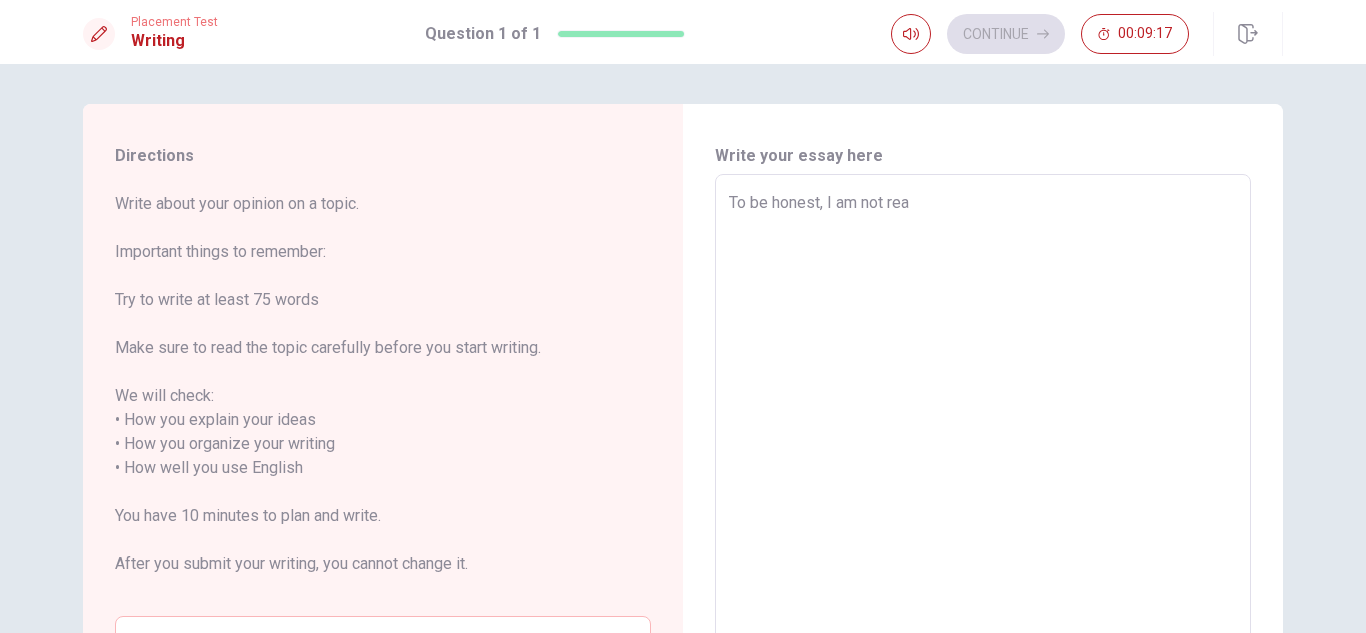 type on "x" 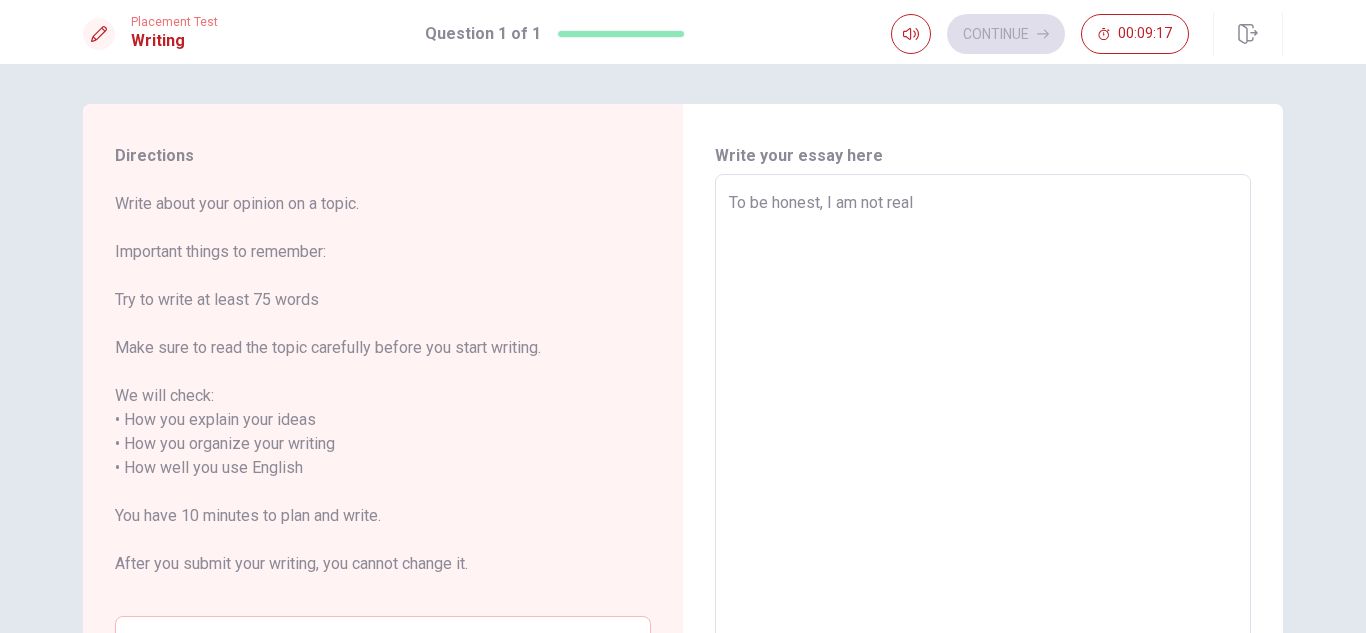 type on "x" 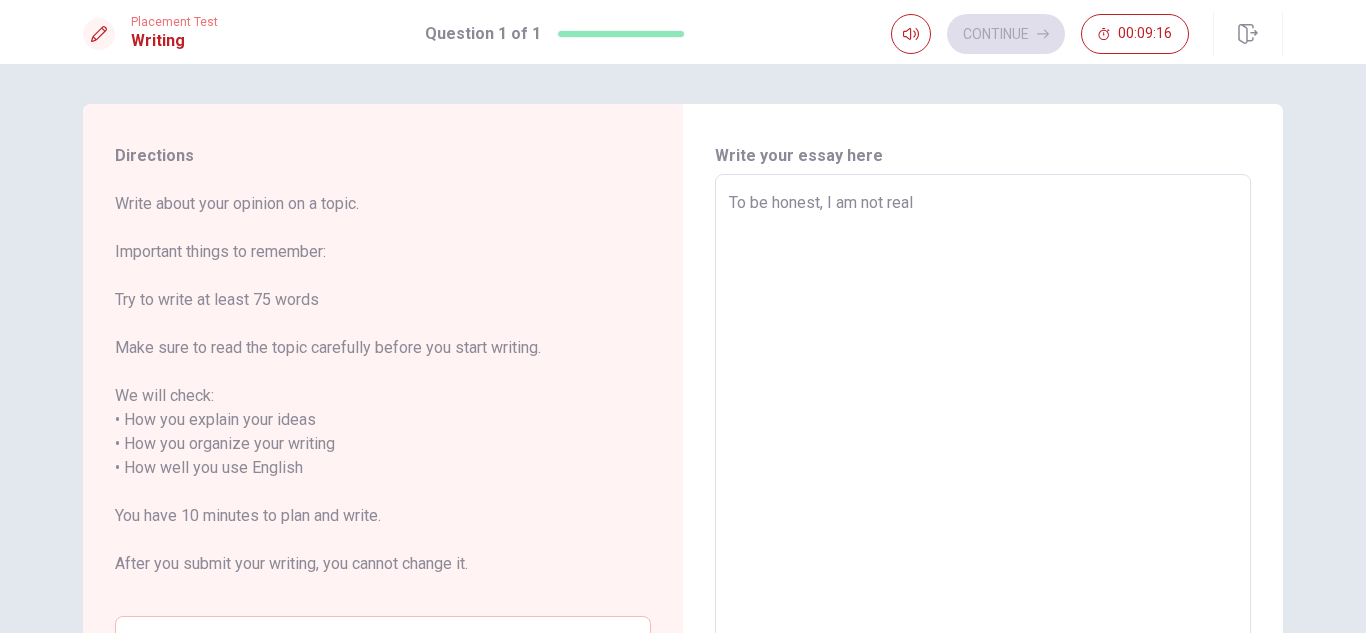 type on "To be honest, I am not reall" 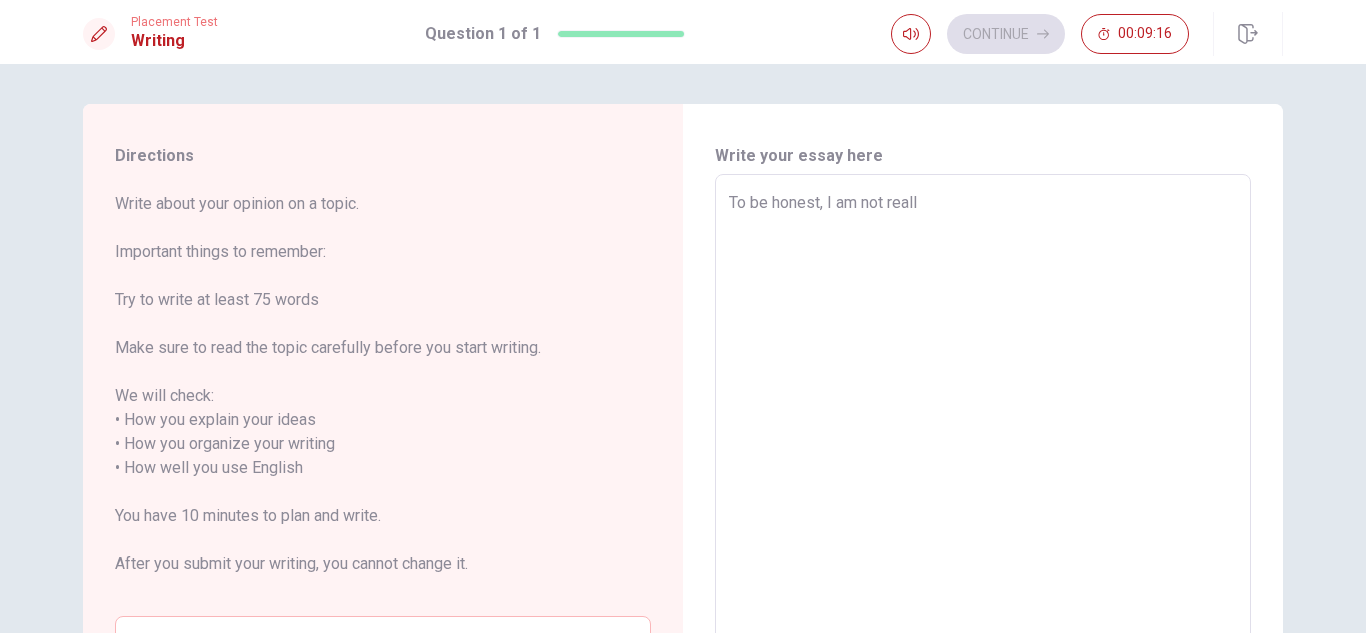 type on "x" 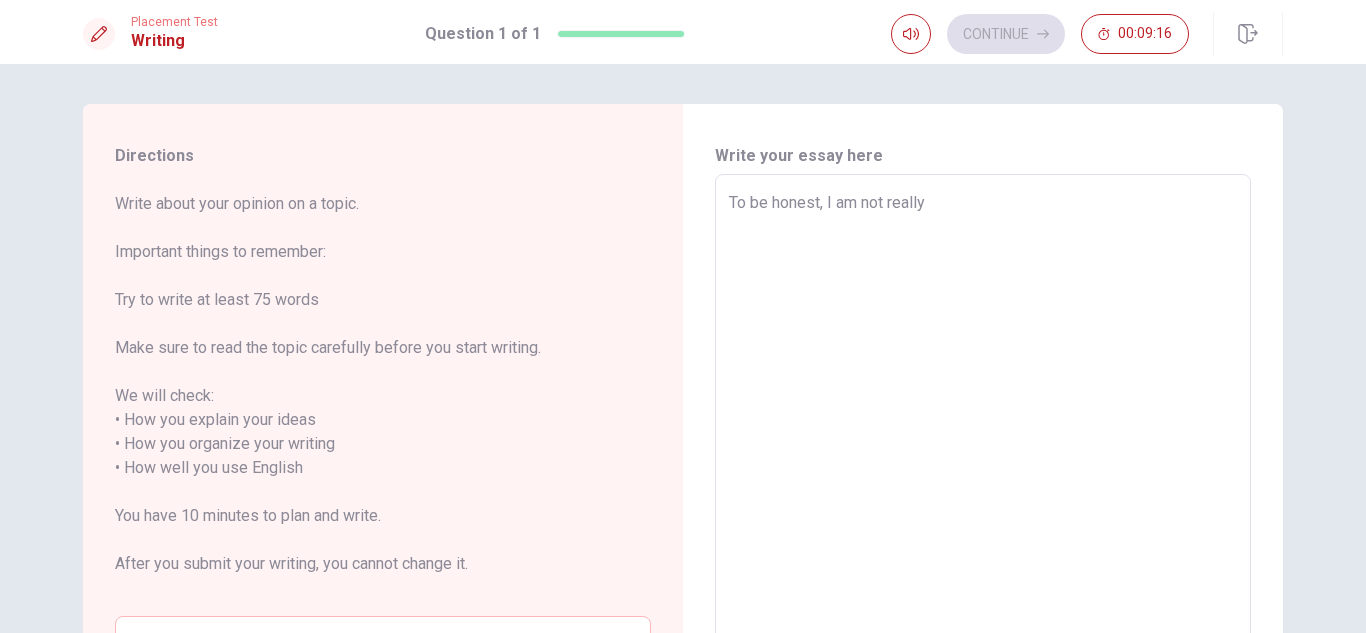 type on "x" 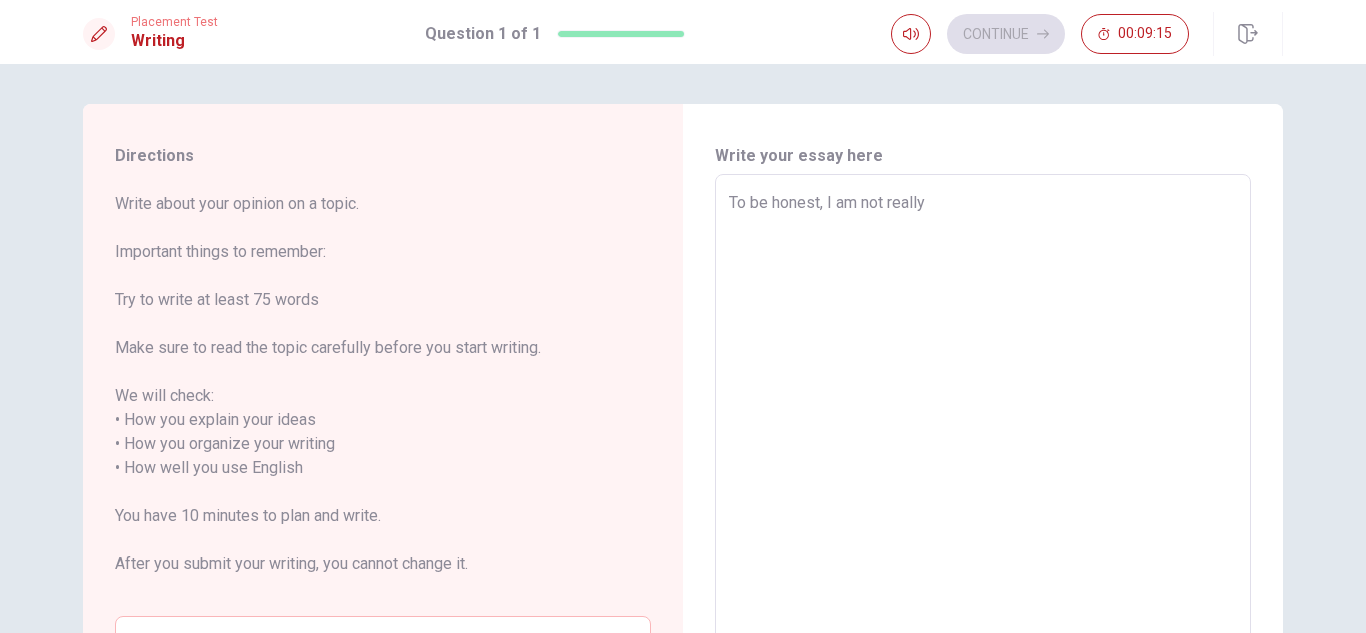 type on "To be honest, I am not really i" 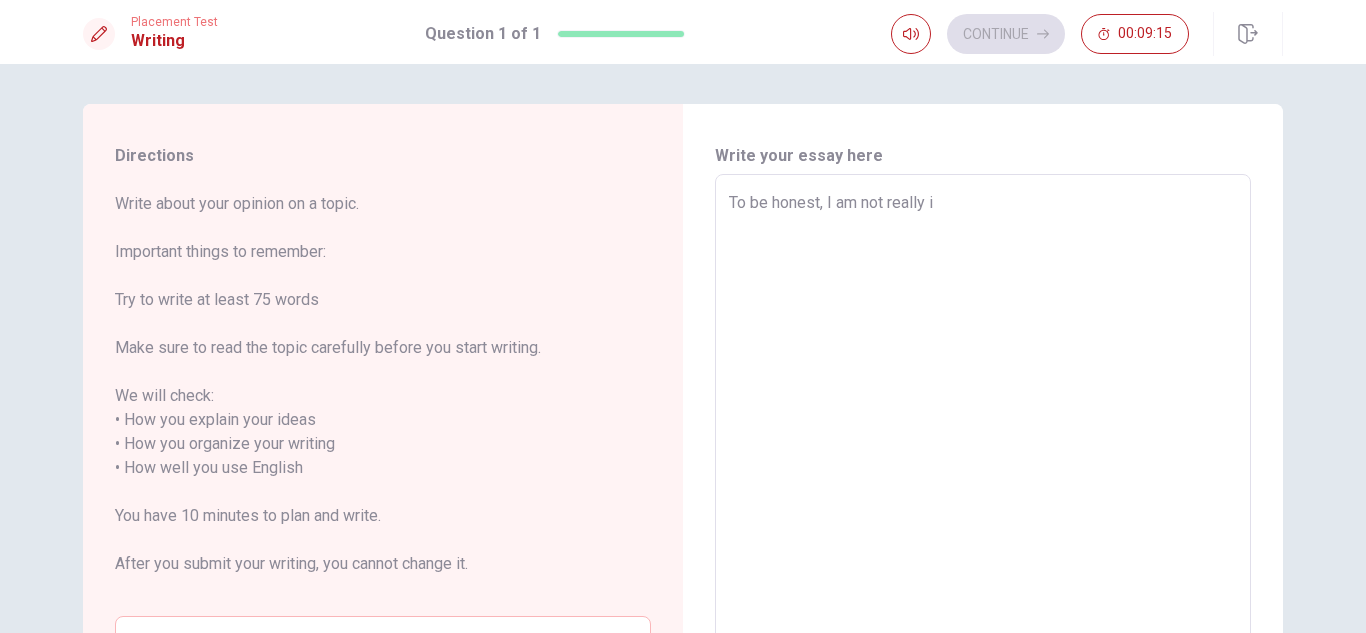 type on "x" 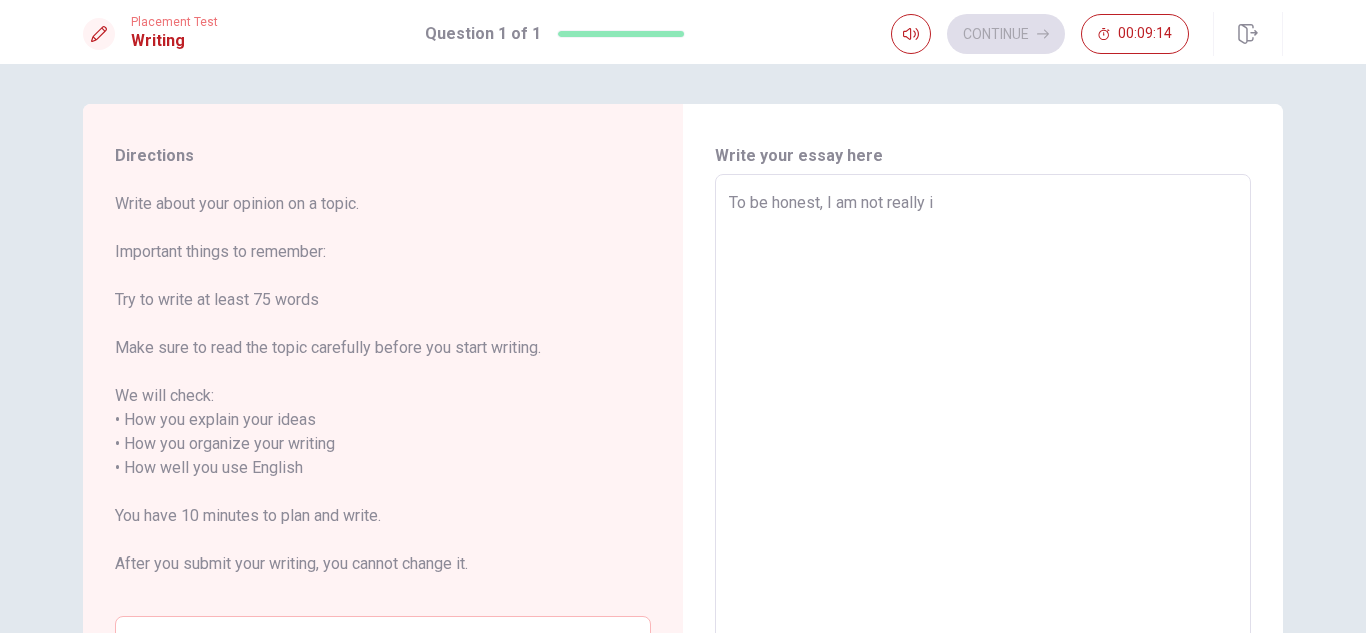 type on "To be honest, I am not really it" 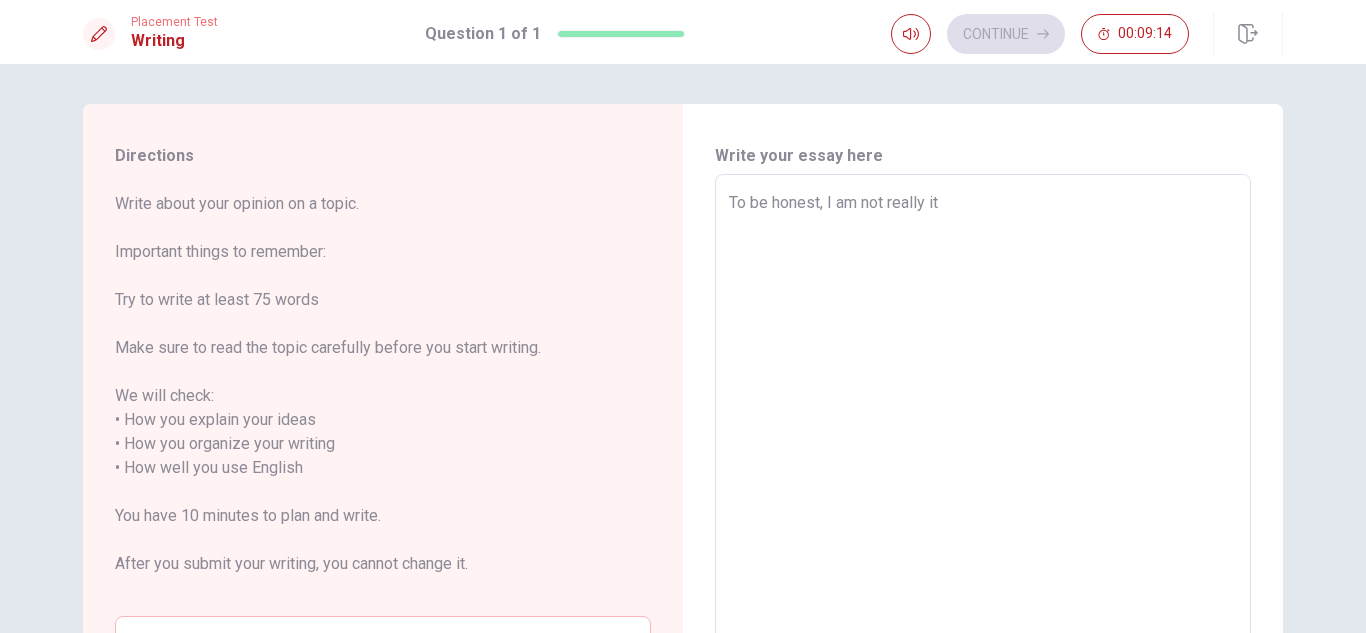 type on "x" 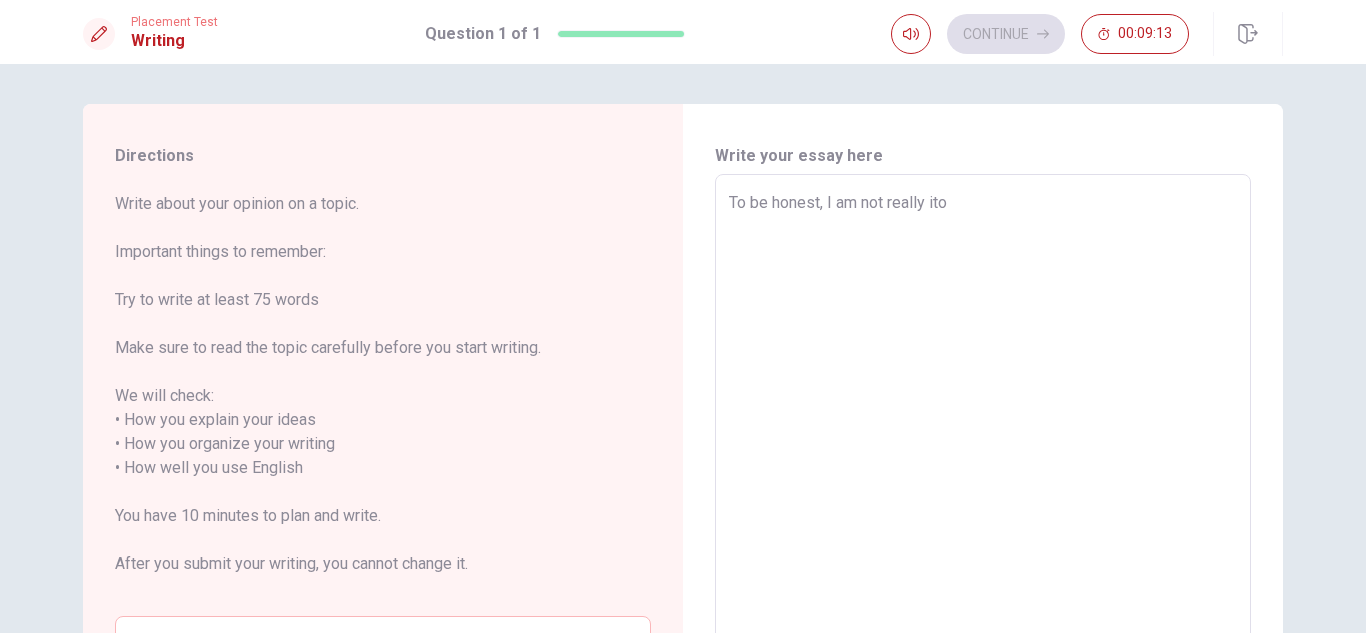 type on "x" 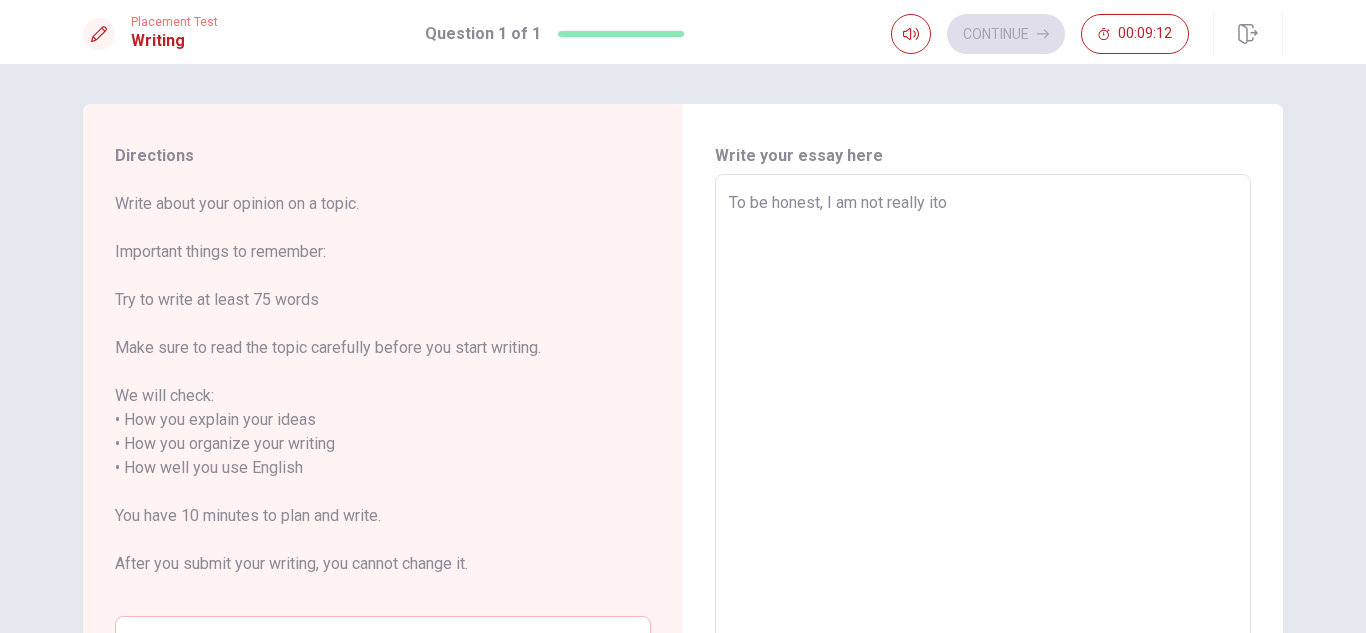 type on "To be honest, I am not really it" 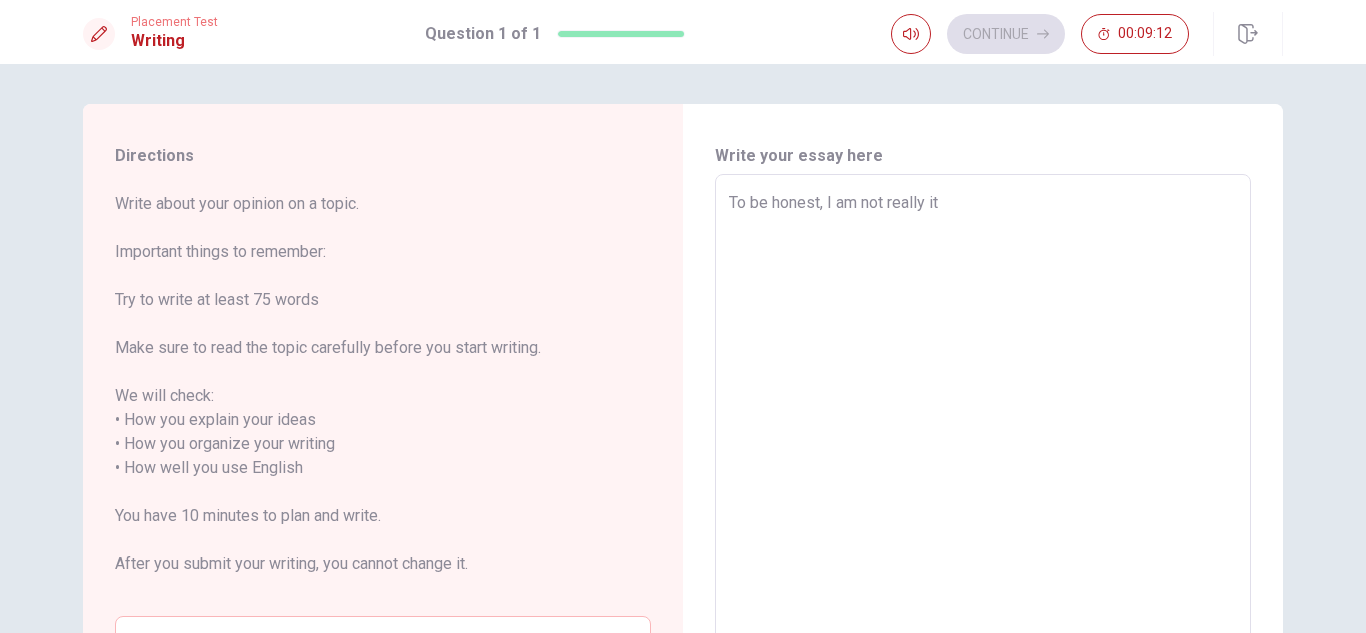 type on "x" 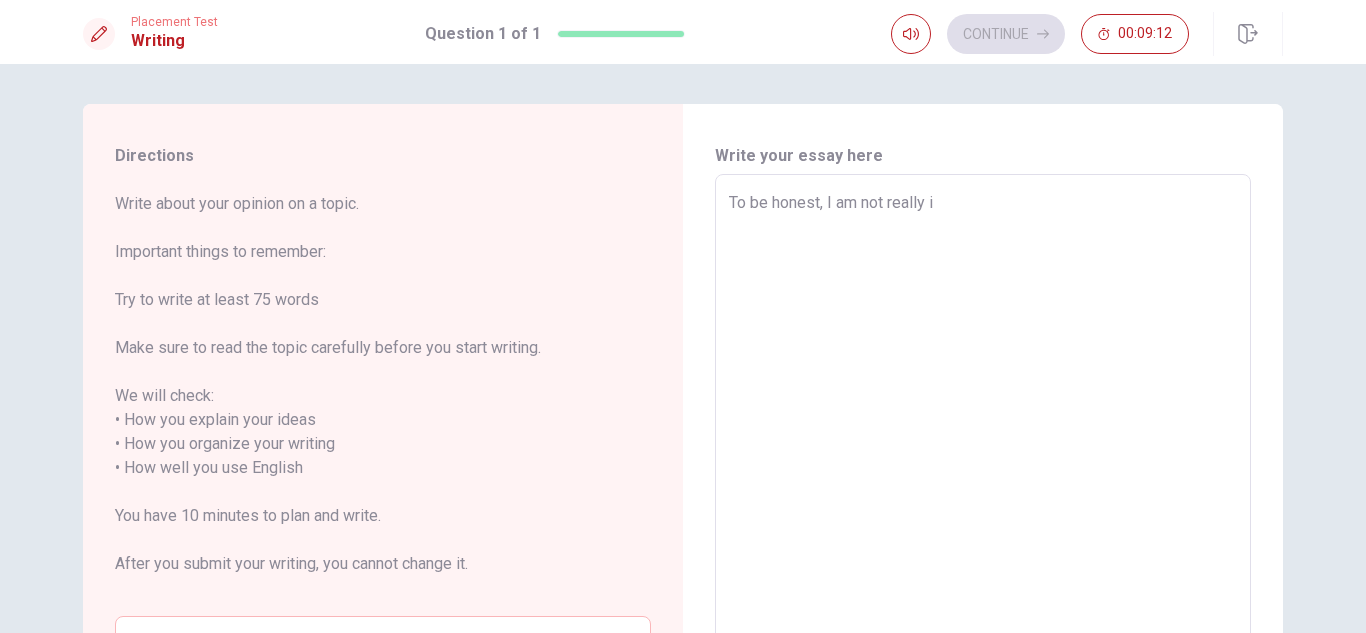 type on "x" 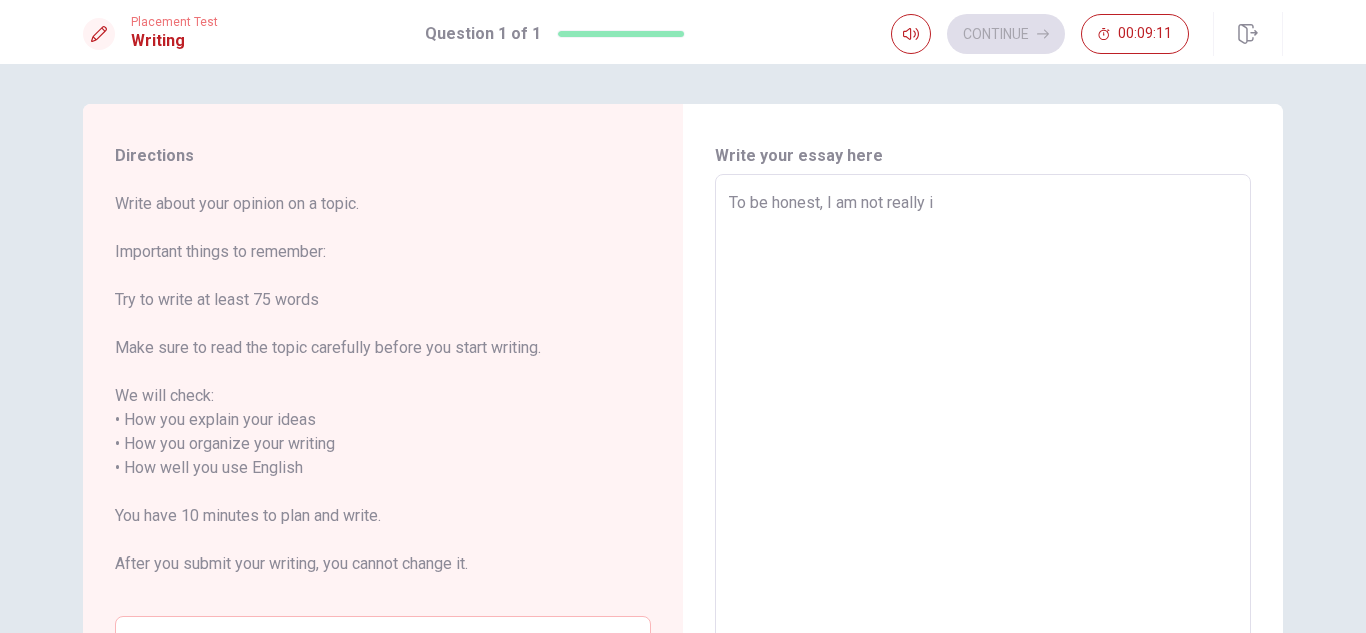 type on "To be honest, I am not really in" 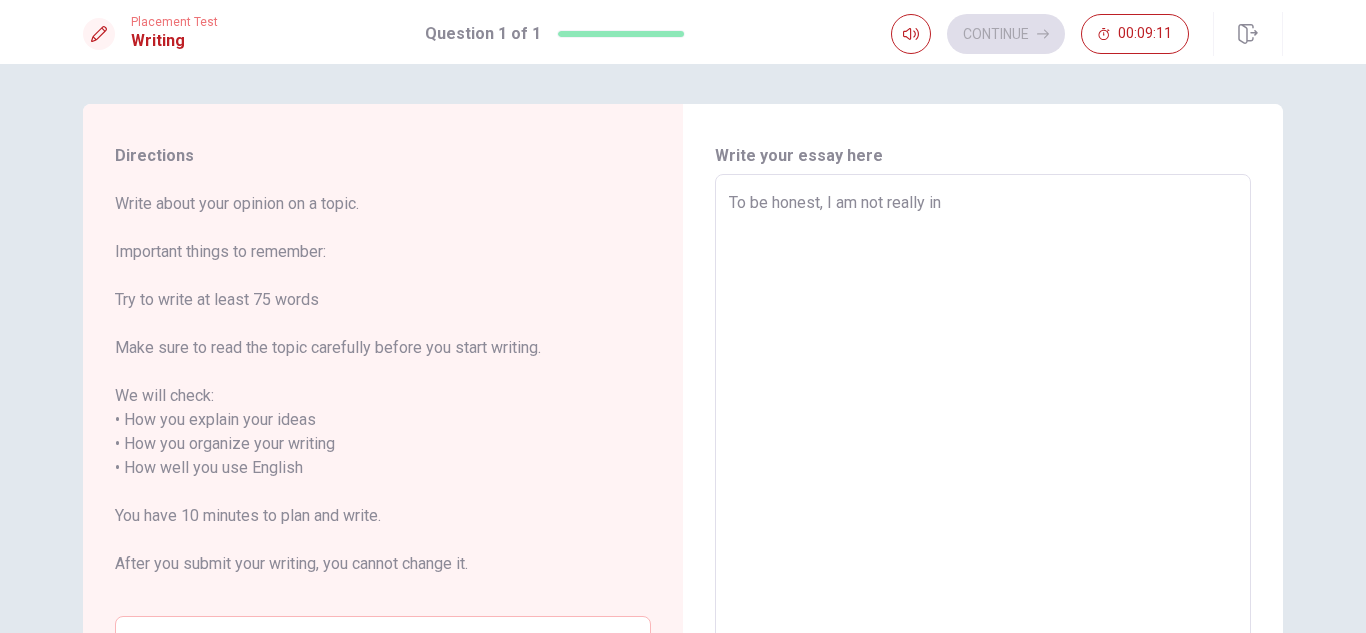 type on "x" 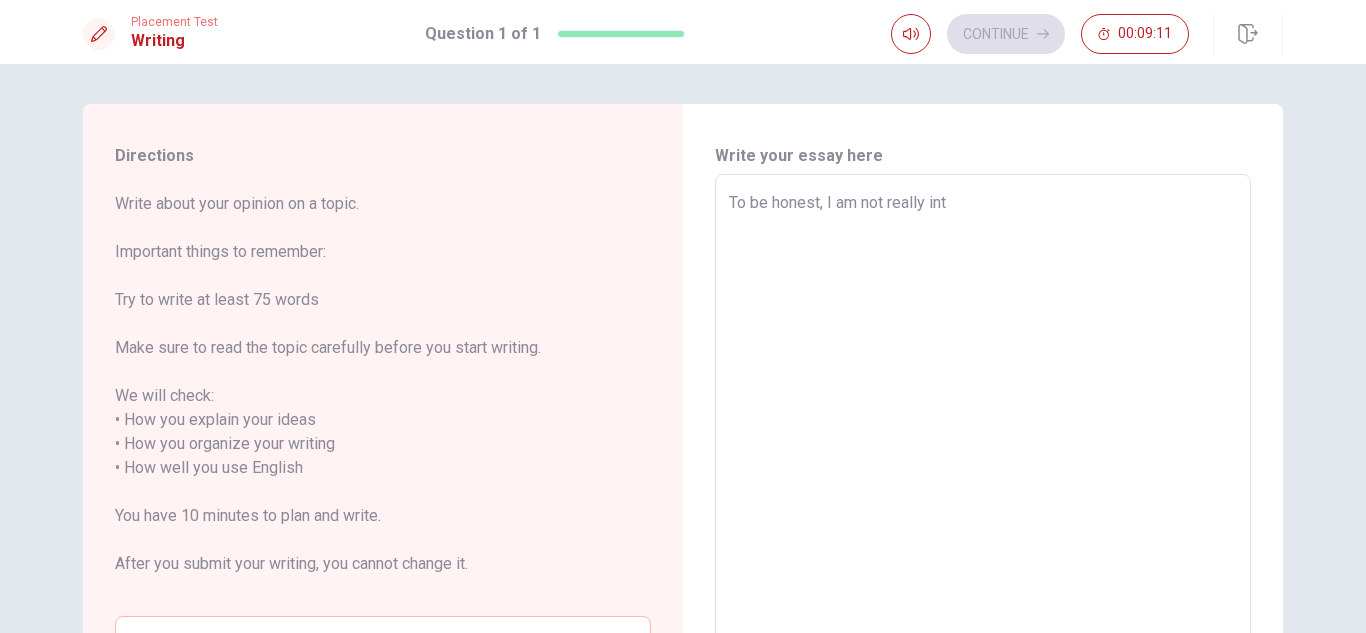 type on "x" 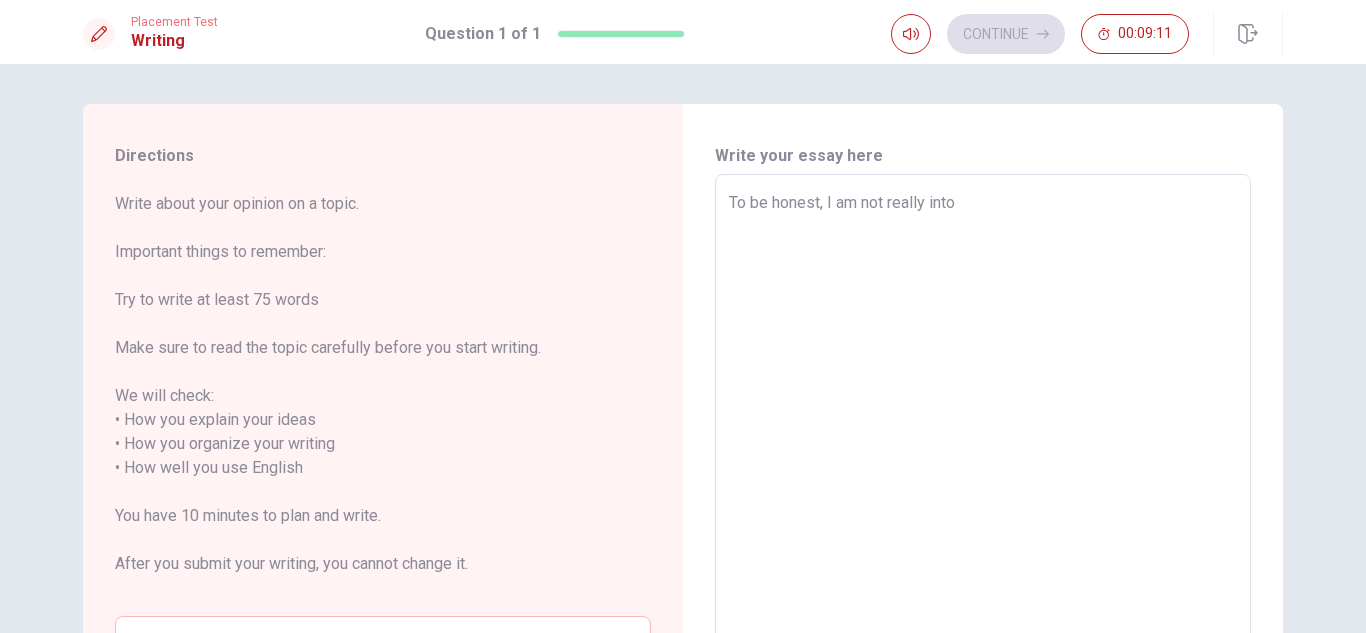 type on "x" 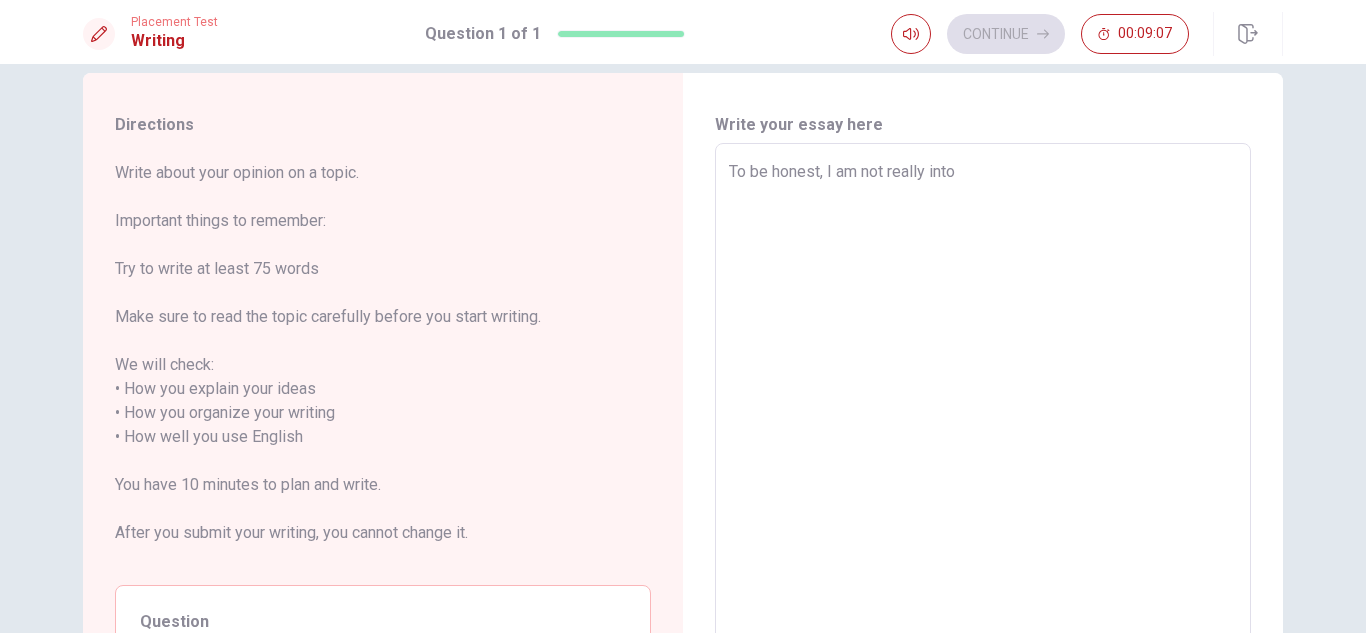 scroll, scrollTop: 0, scrollLeft: 0, axis: both 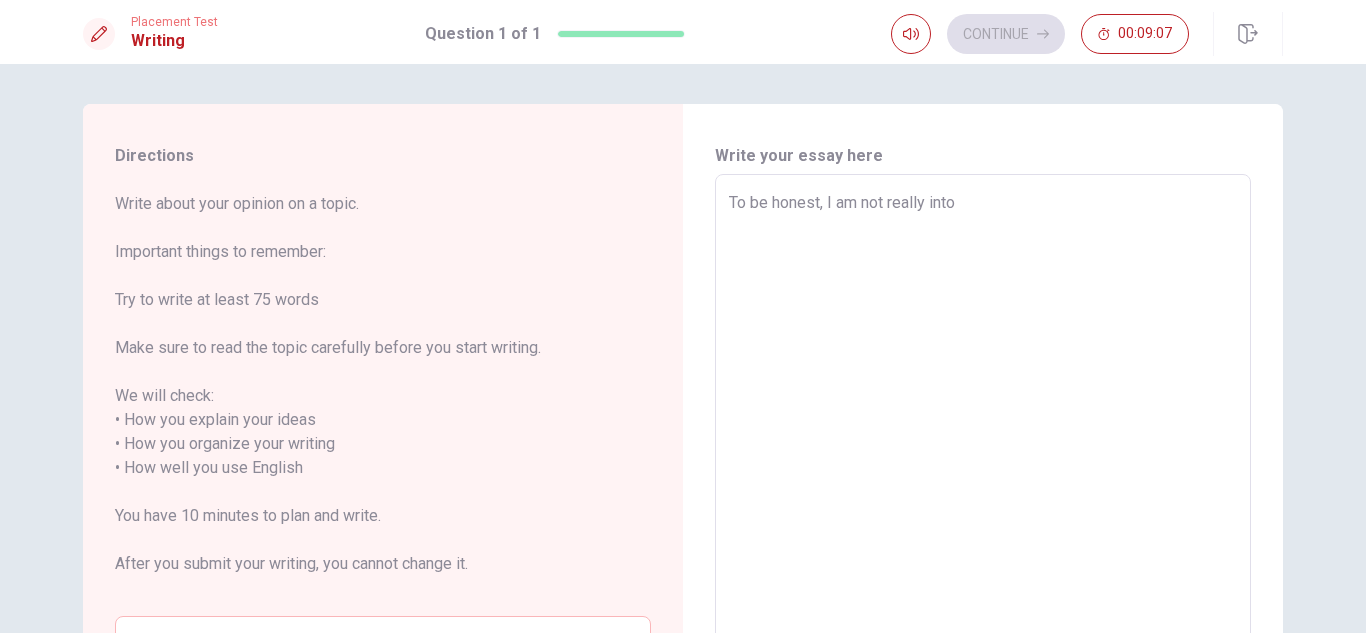 type on "x" 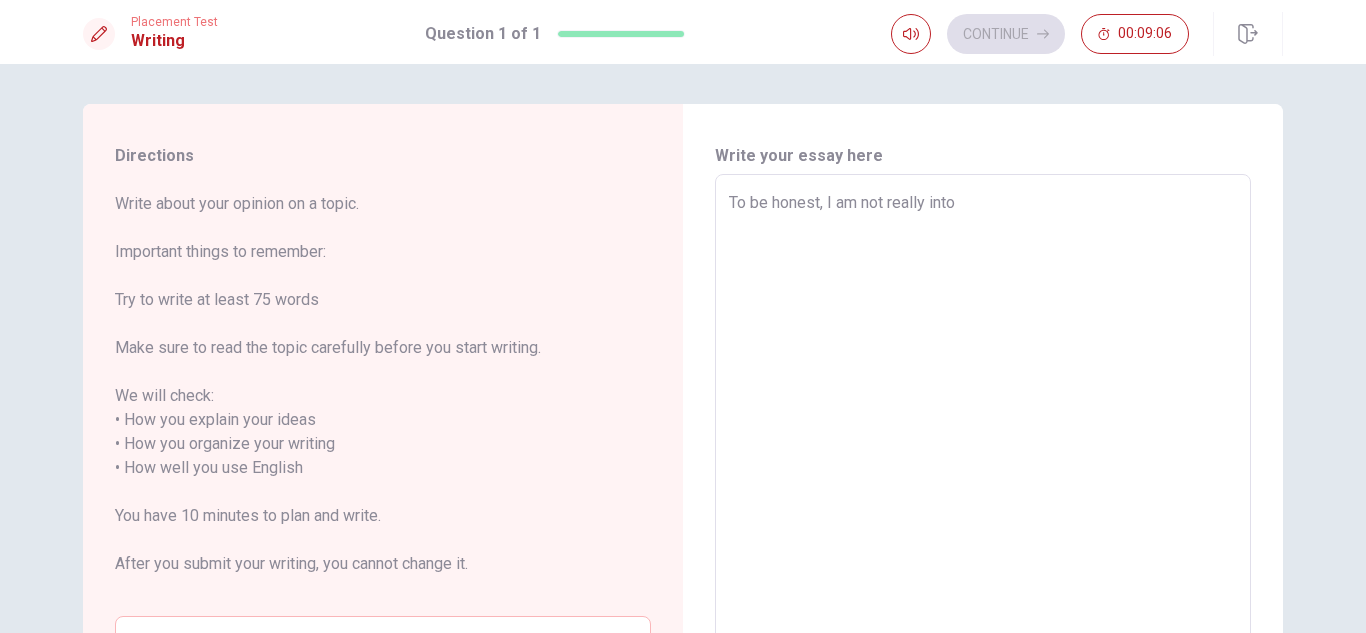 type on "To be honest, I am not really into n" 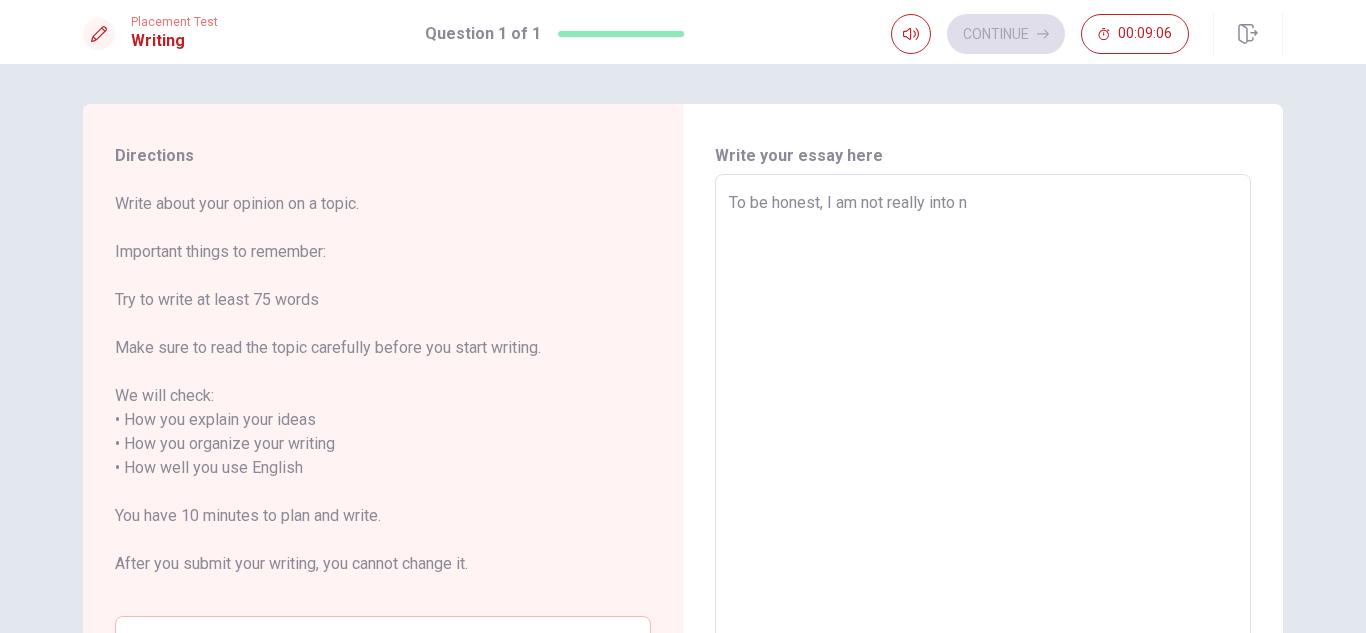 type on "x" 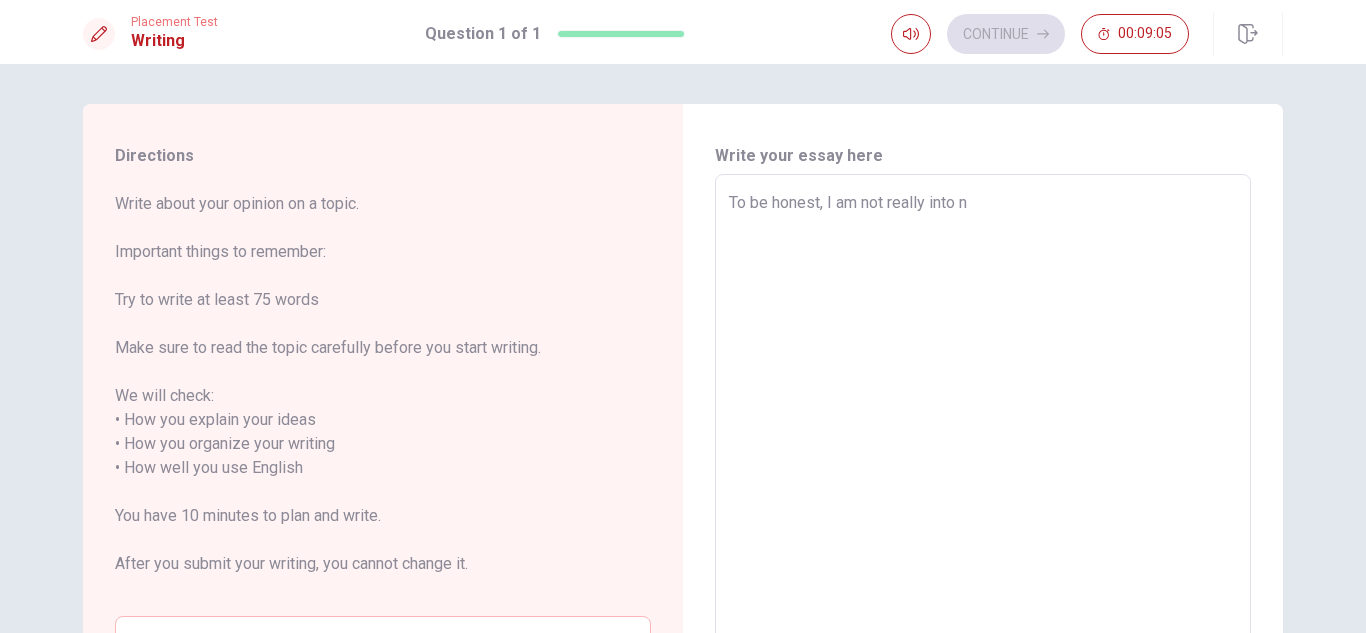 type on "To be honest, I am not really into na" 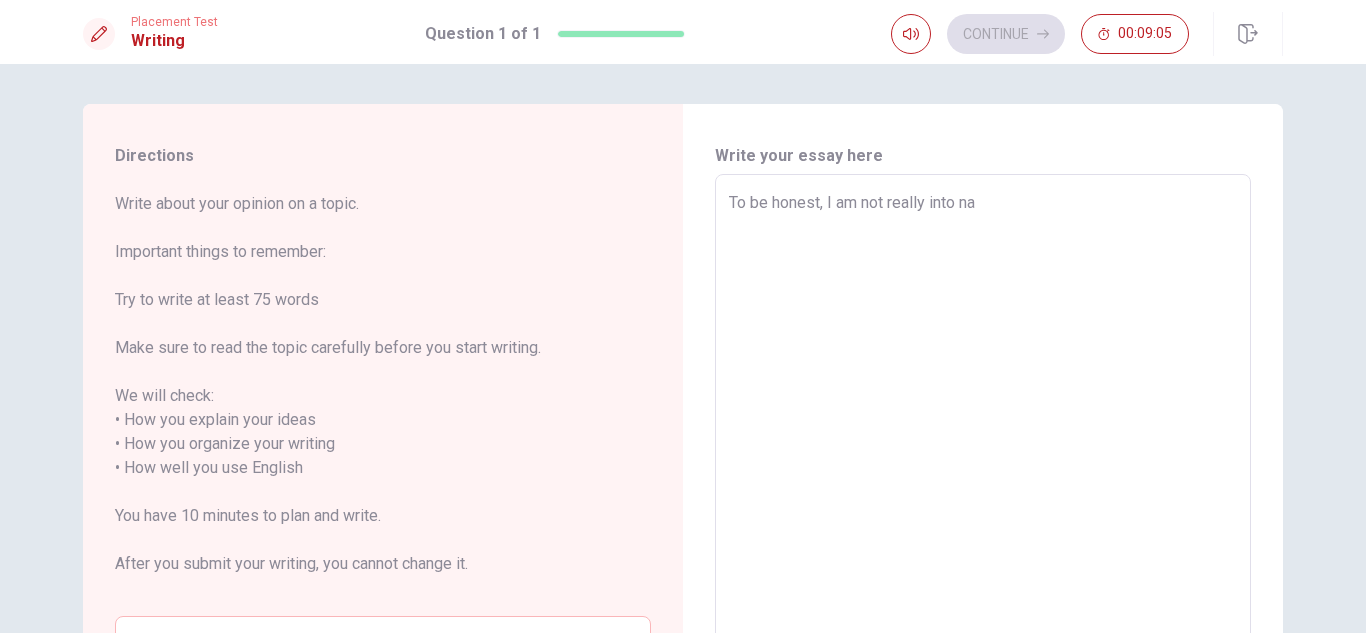 type on "x" 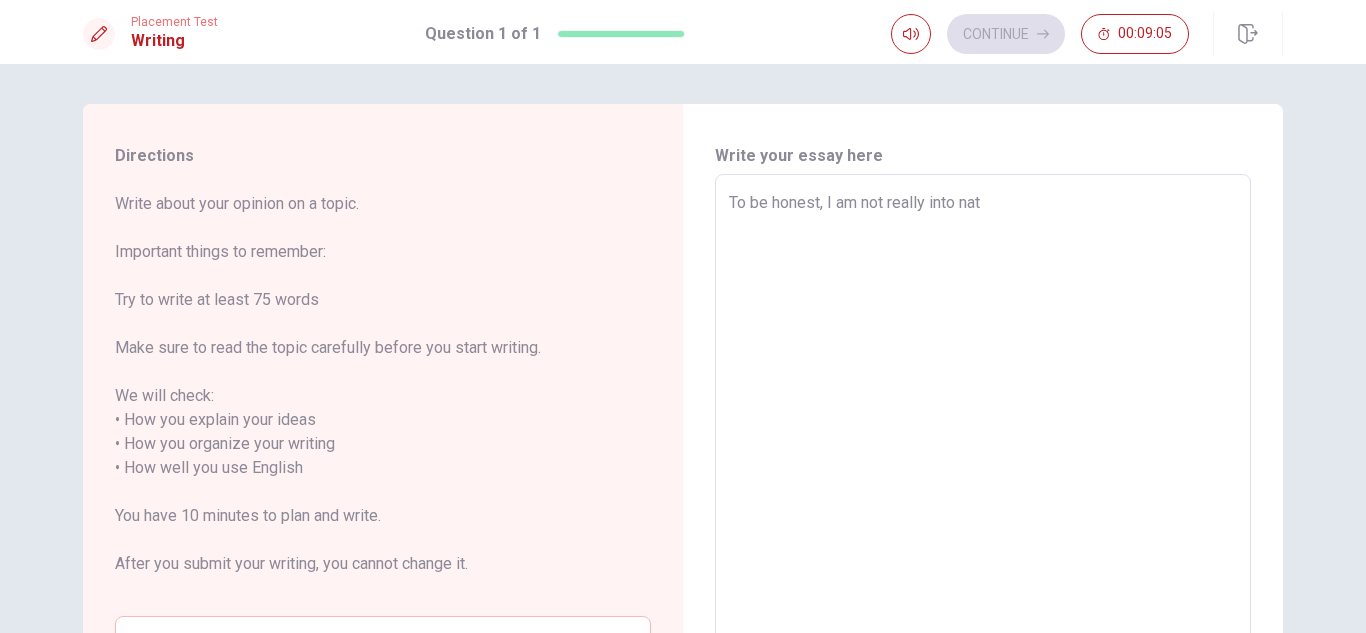 type on "x" 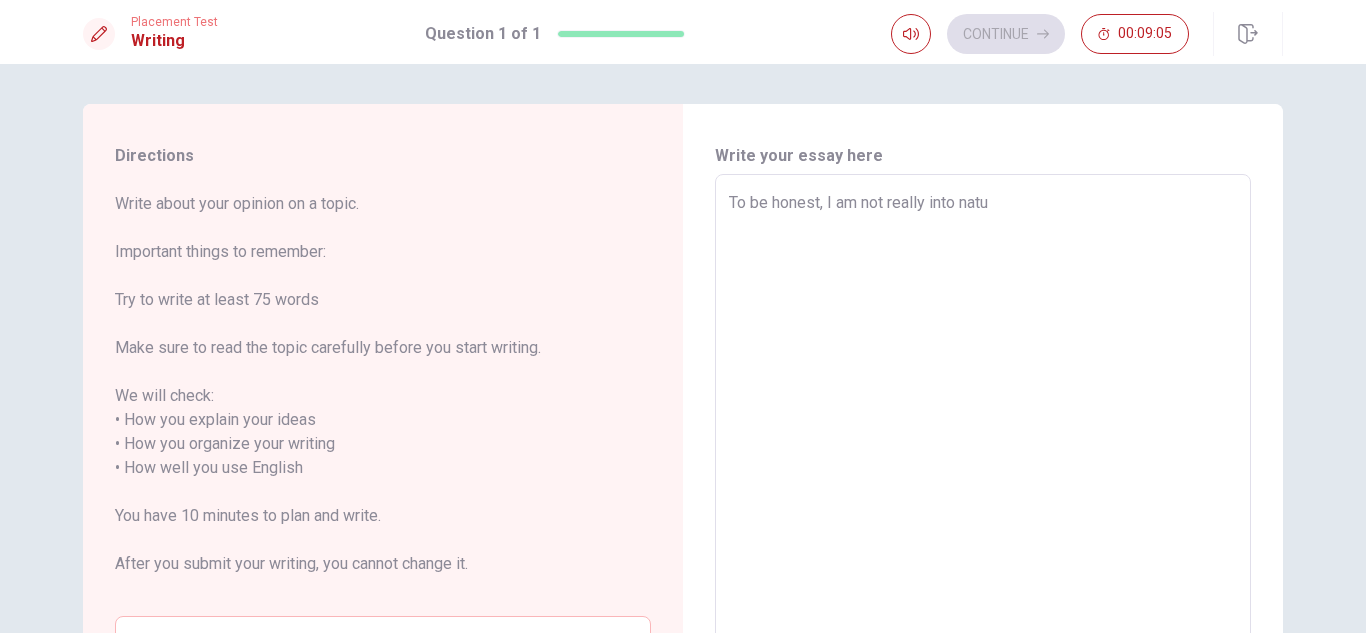 type on "x" 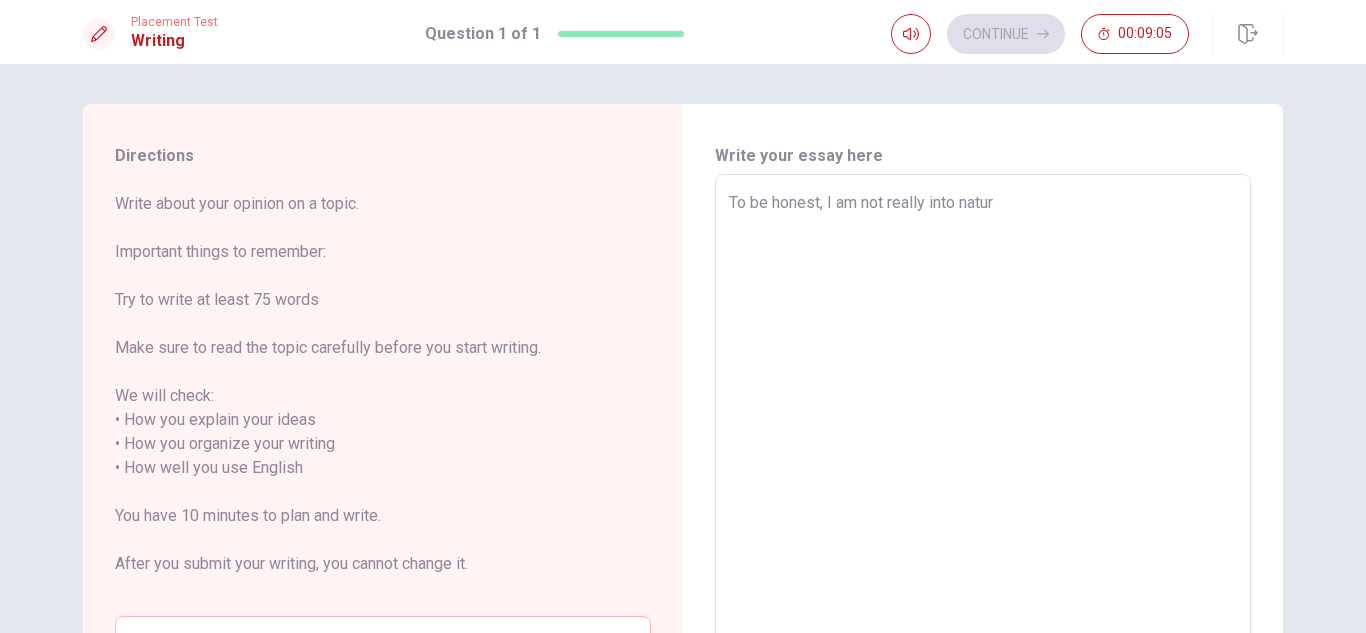 type on "x" 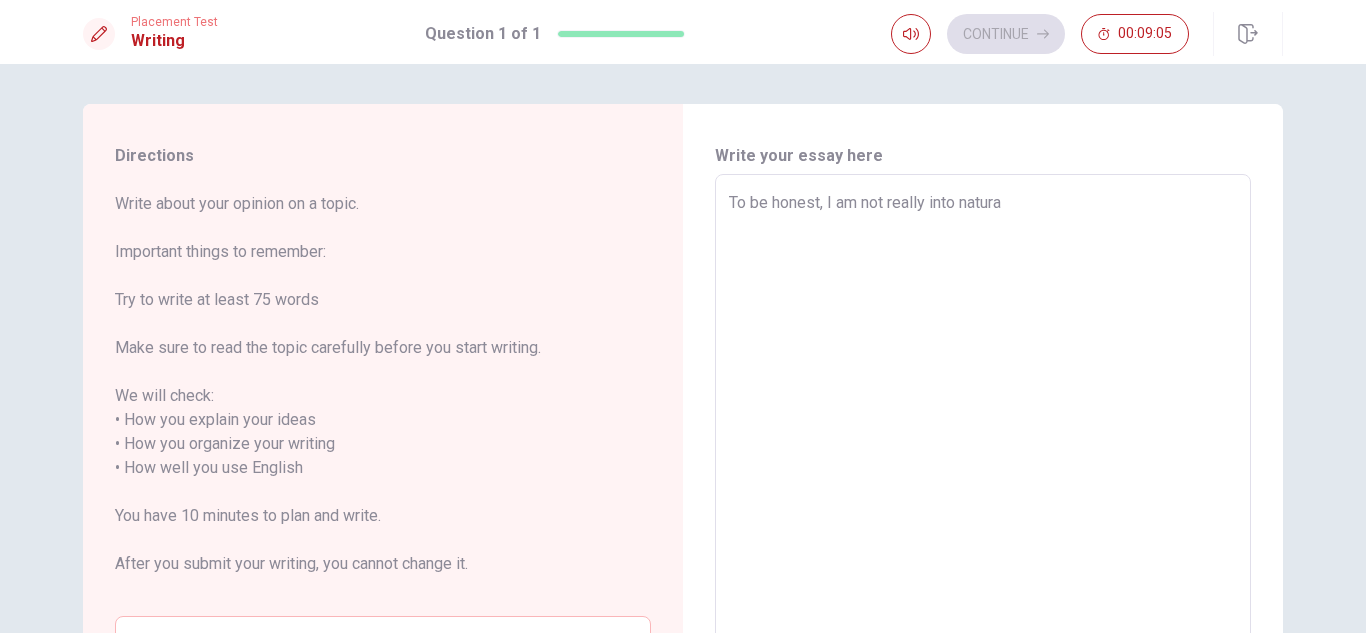 type on "x" 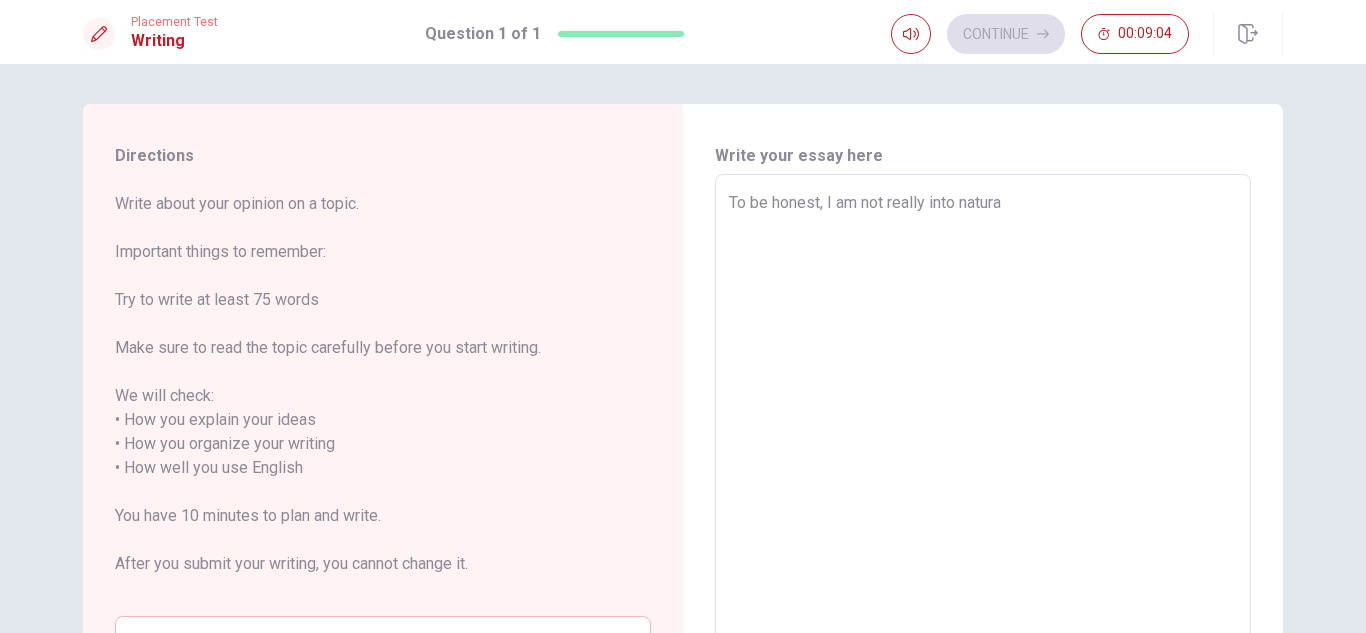 type on "To be honest, I am not really into natural" 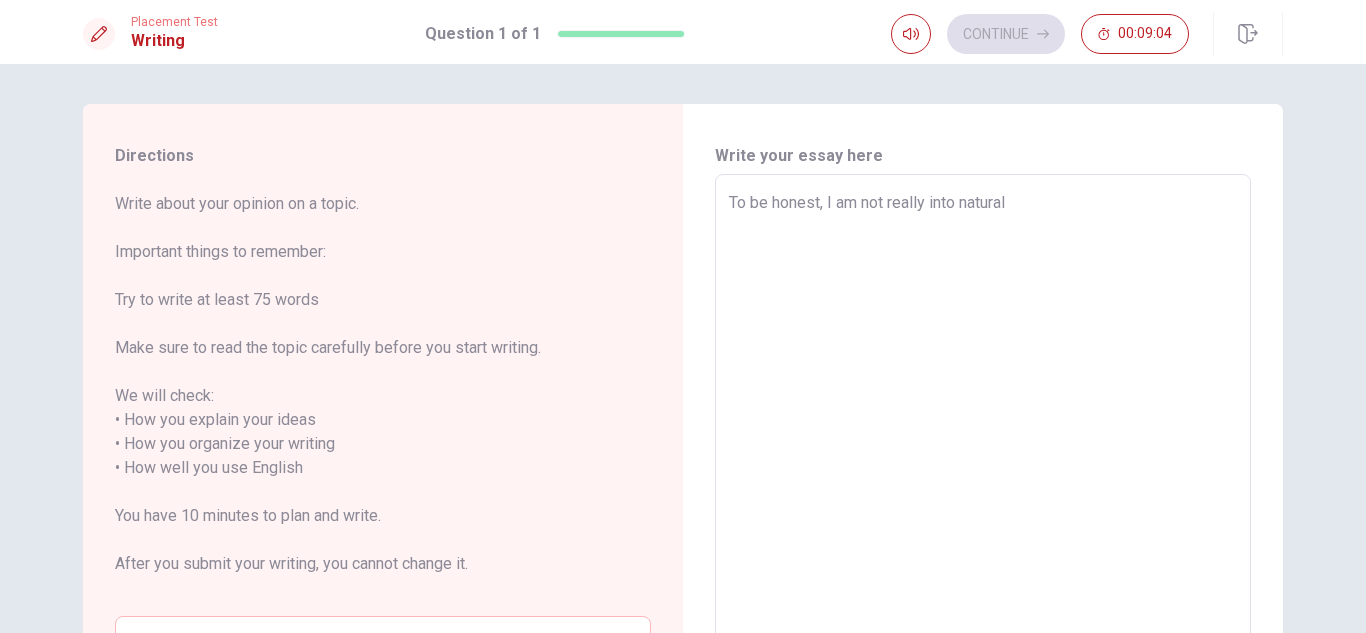 type on "x" 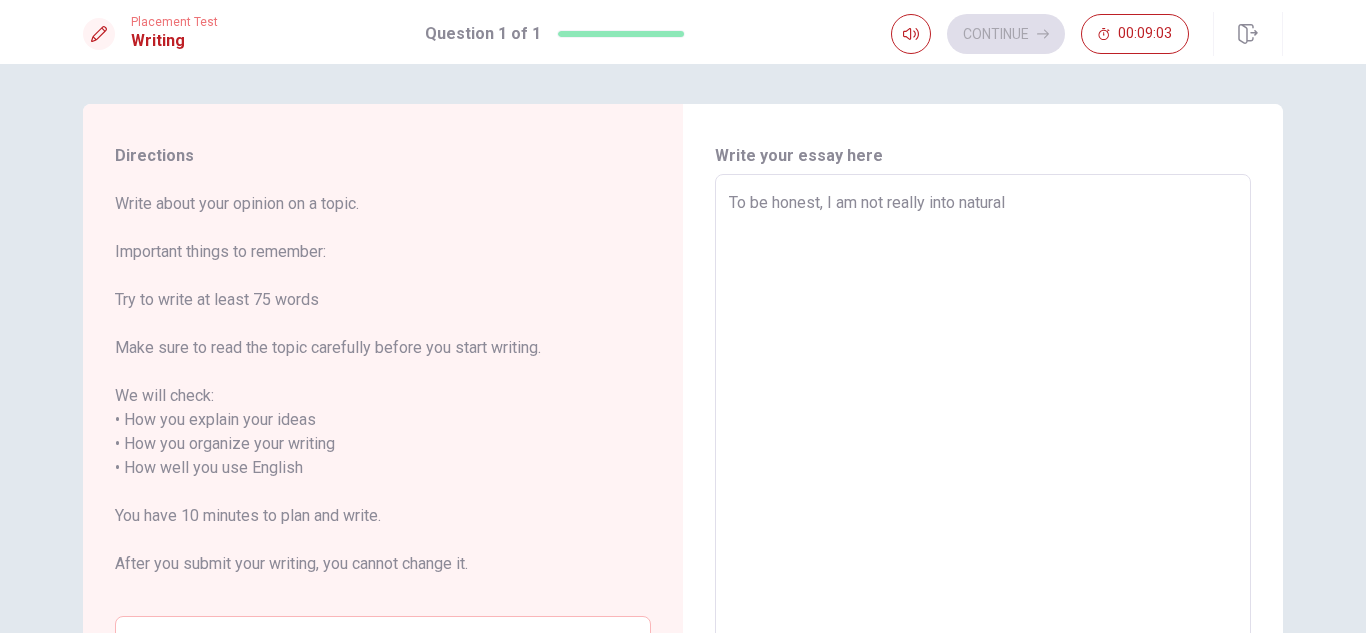 type on "To be honest, I am not really into natural p" 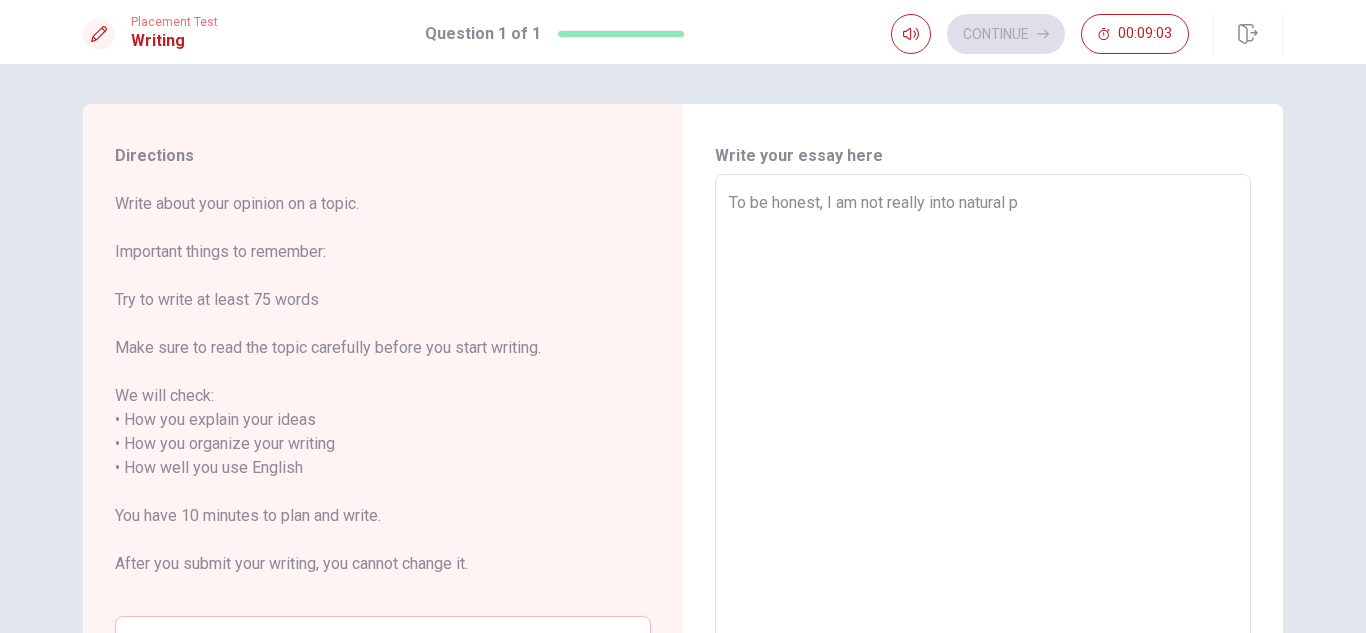 type on "x" 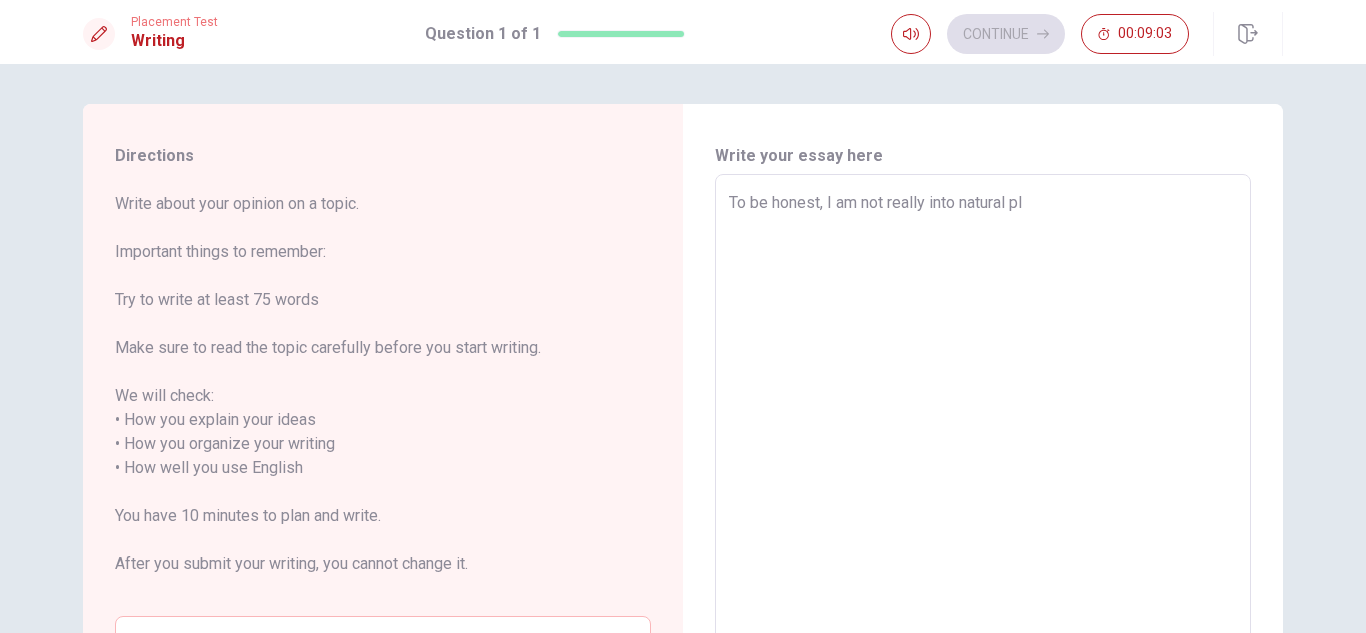type on "x" 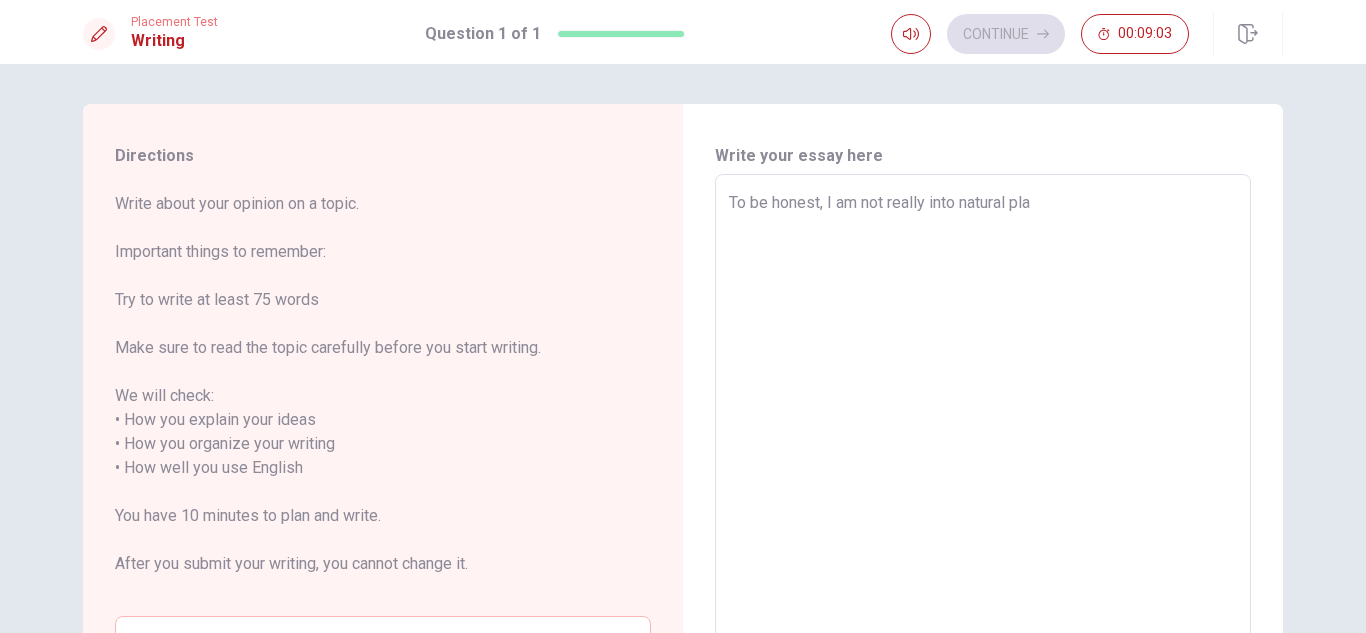 type on "x" 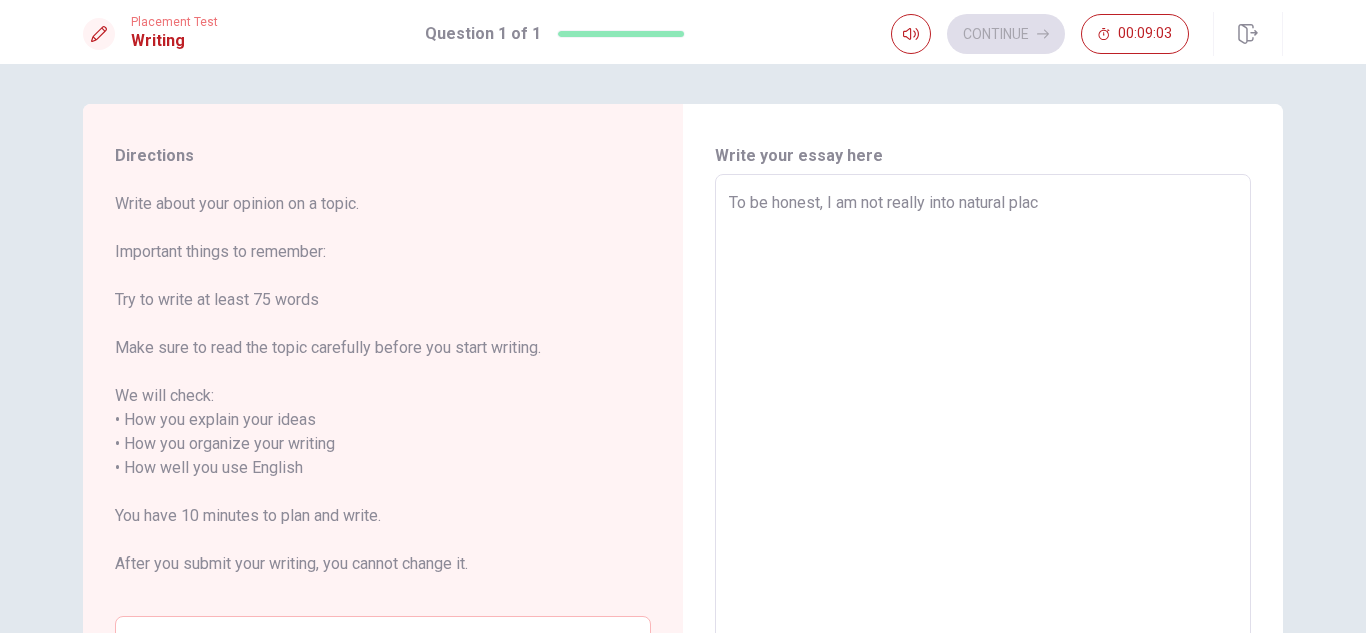 type on "x" 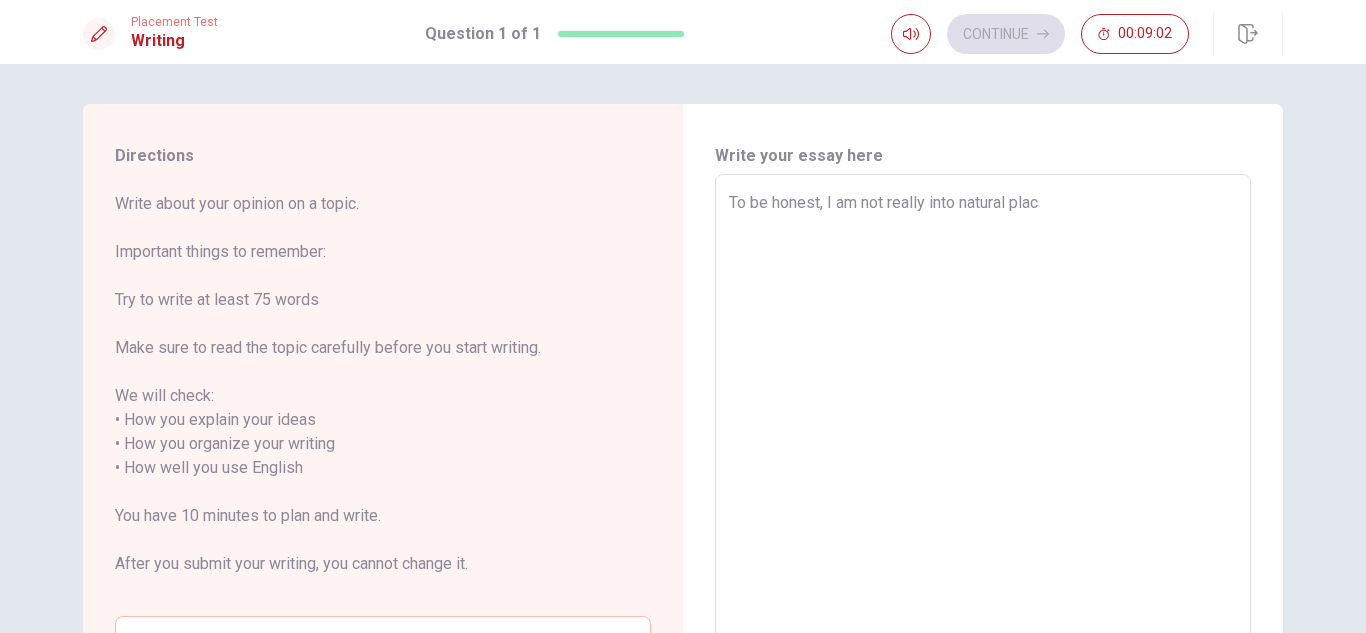 type on "To be honest, I am not really into natural place" 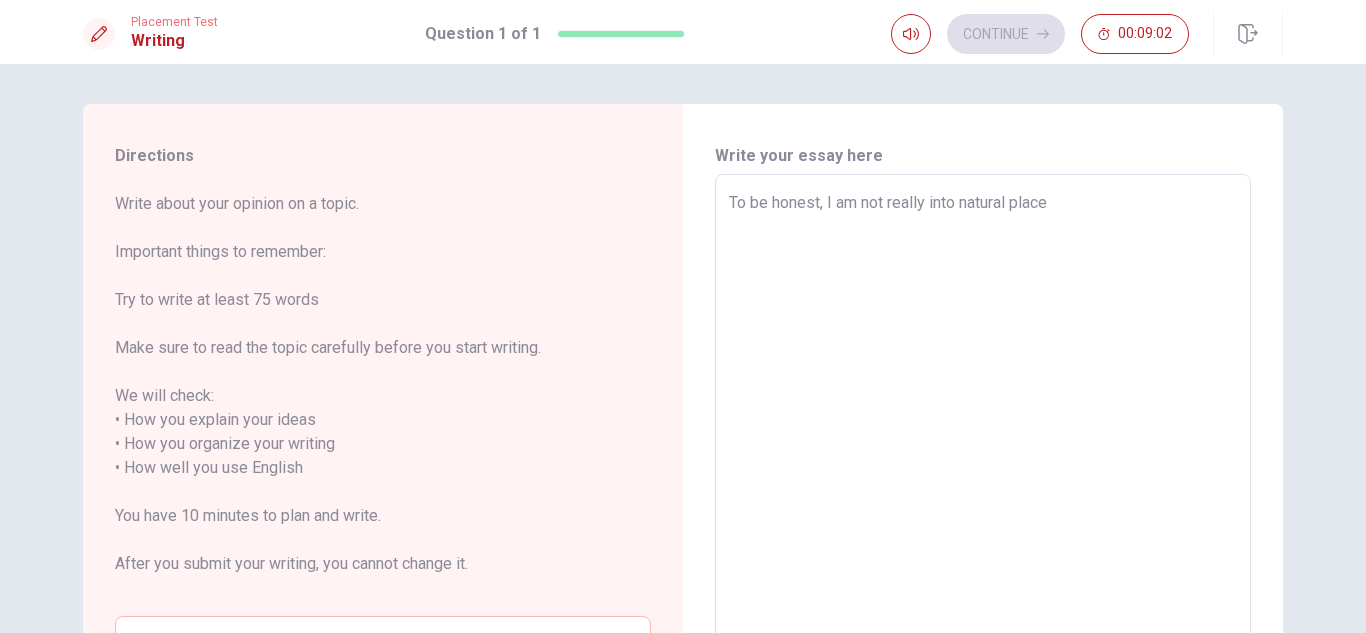 type on "x" 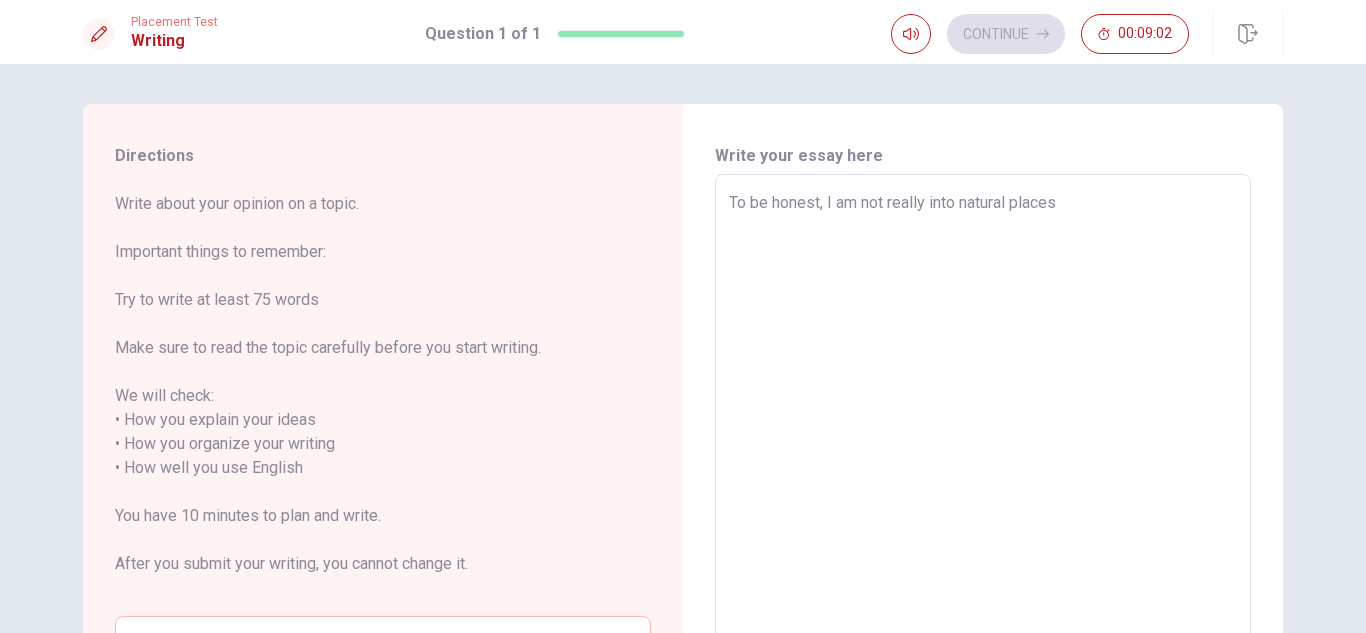 type on "x" 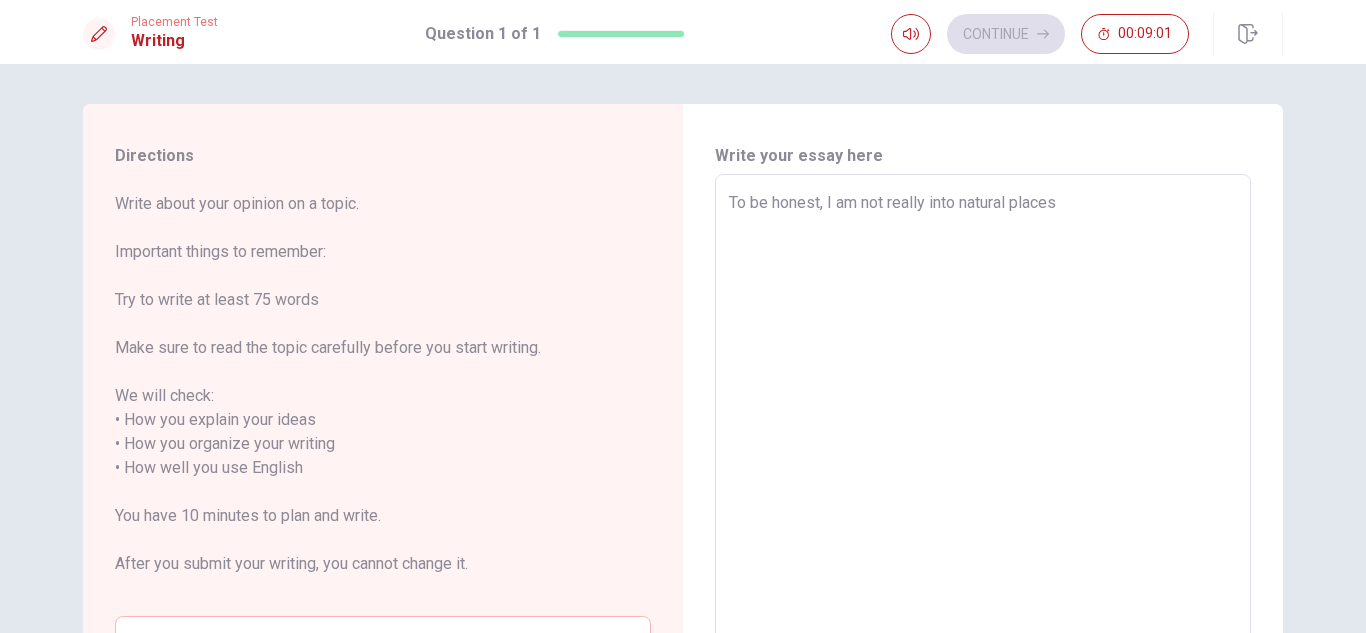 type on "To be honest, I am not really into natural places i" 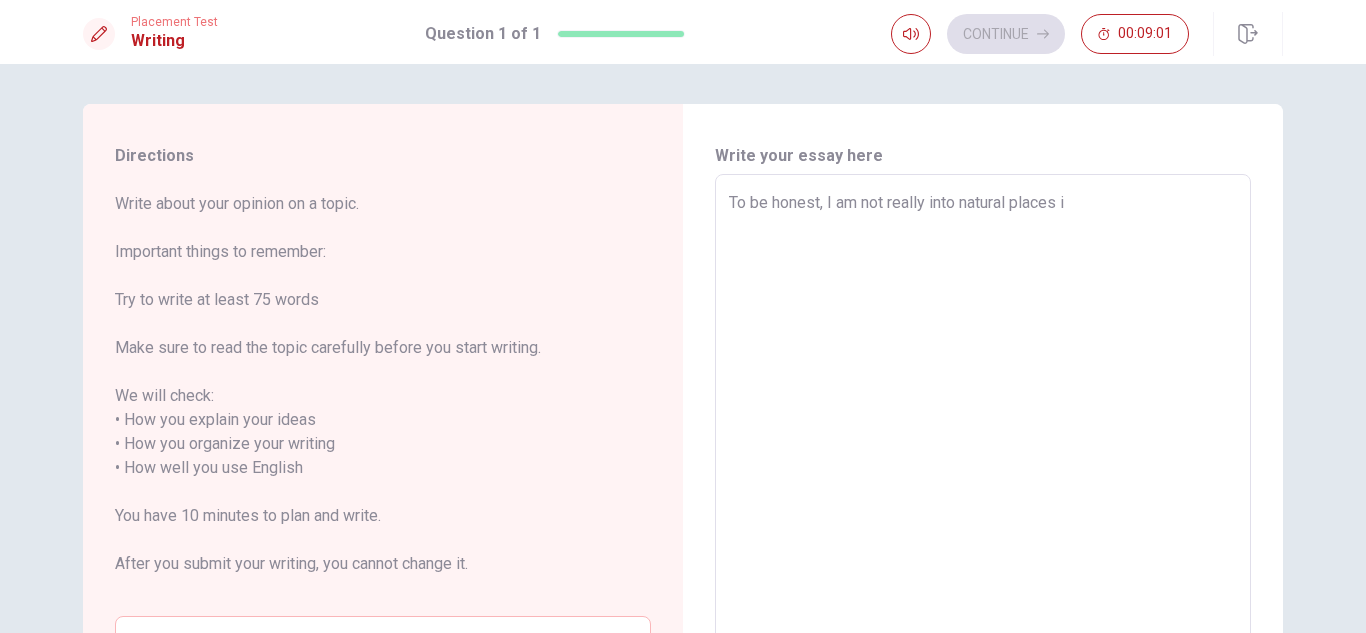 type on "x" 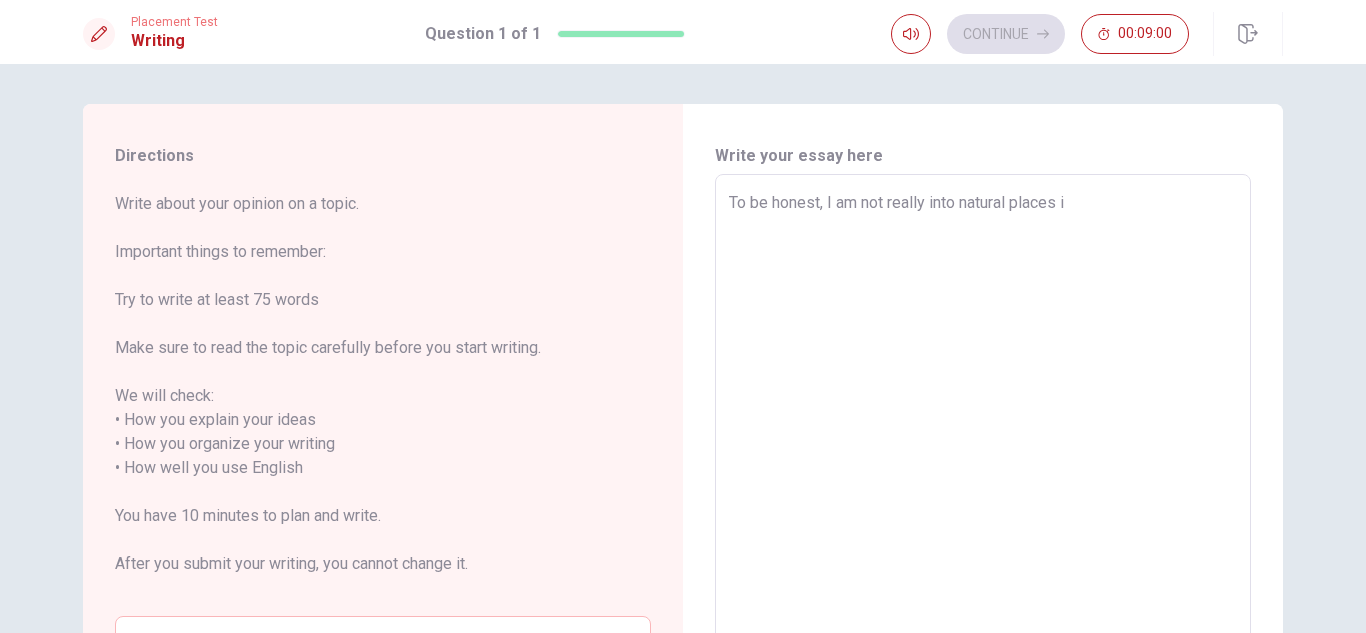 type on "To be honest, I am not really into natural places in" 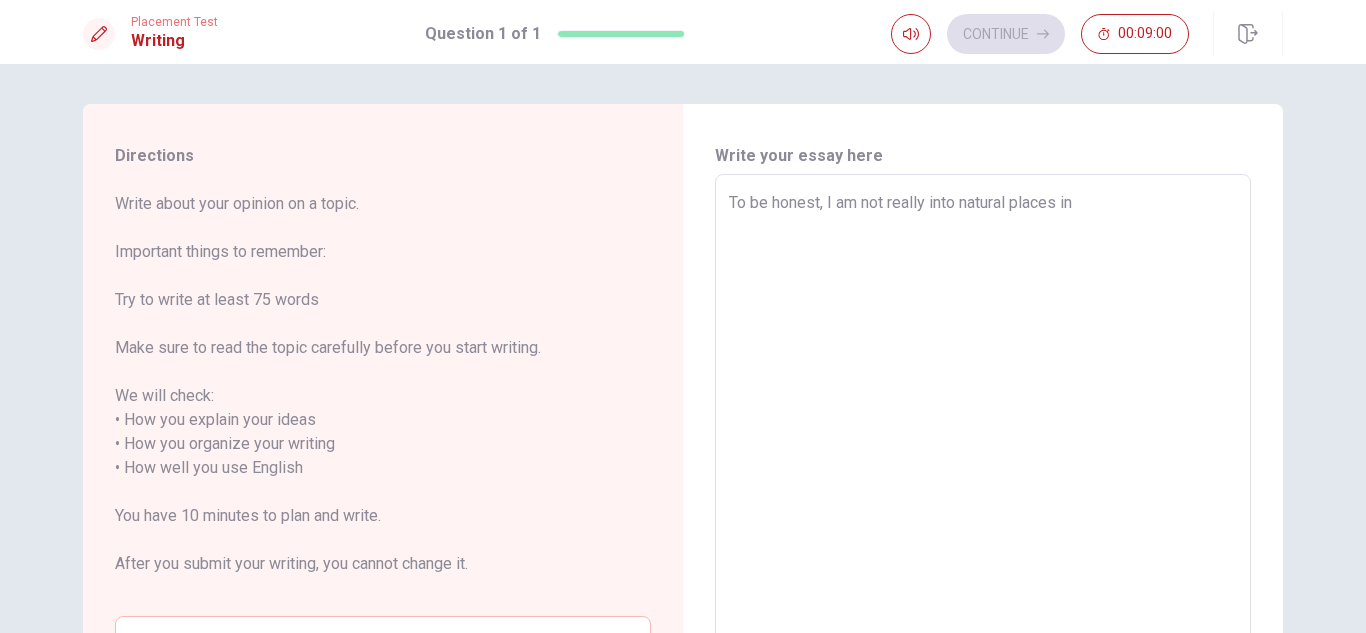 type on "x" 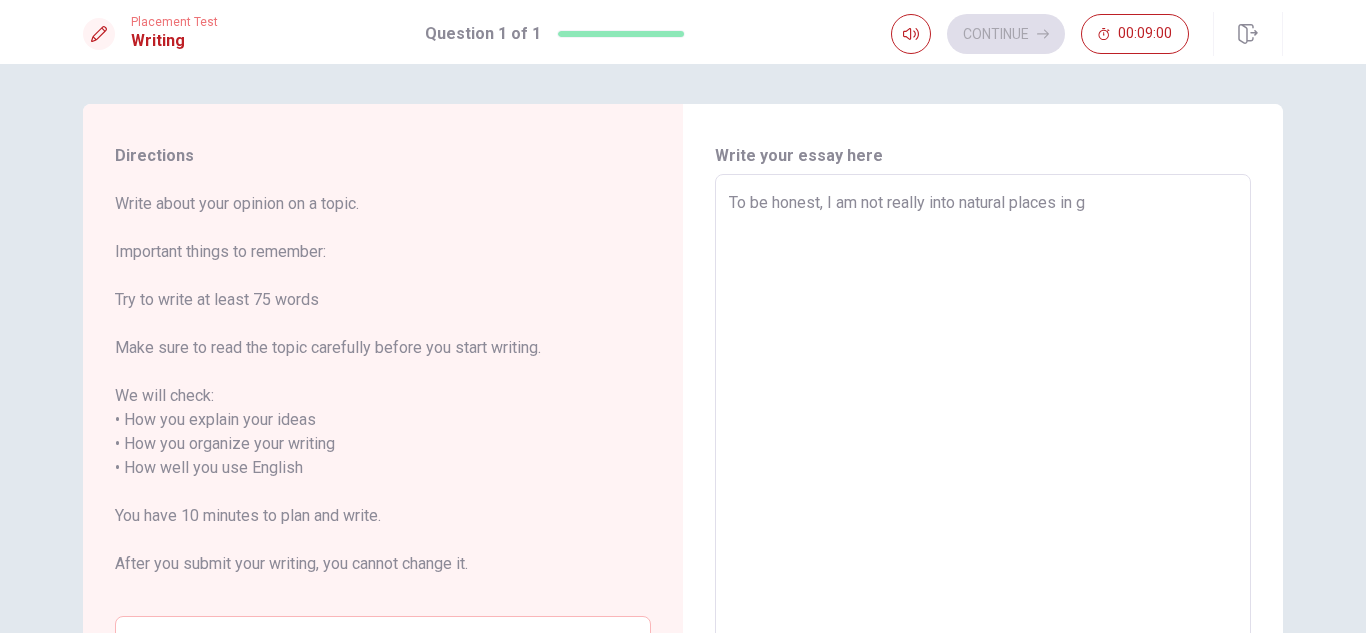 type on "x" 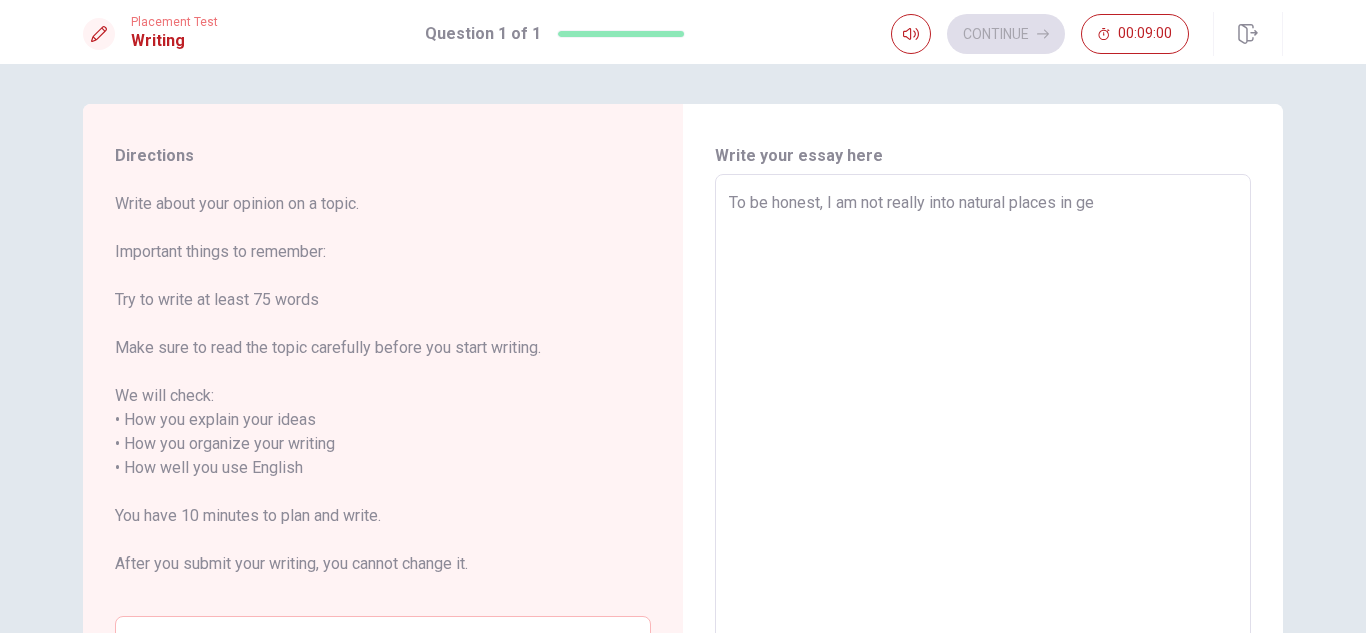 type on "x" 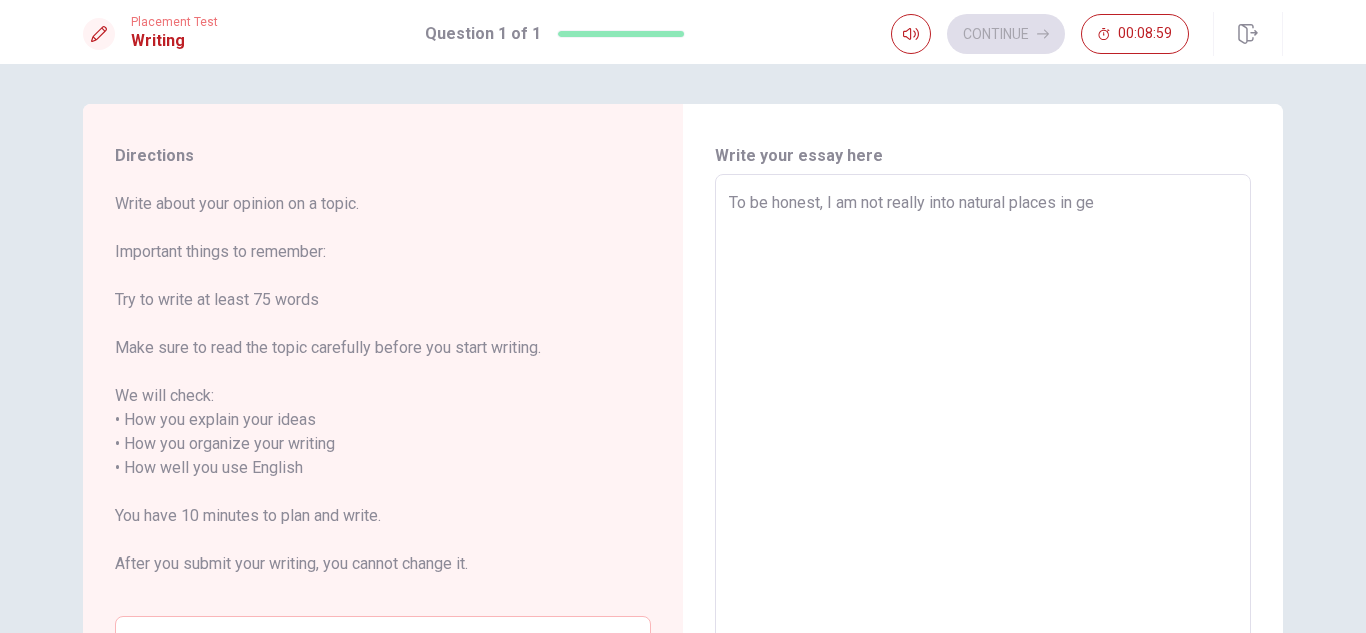 type on "To be honest, I am not really into natural places in gen" 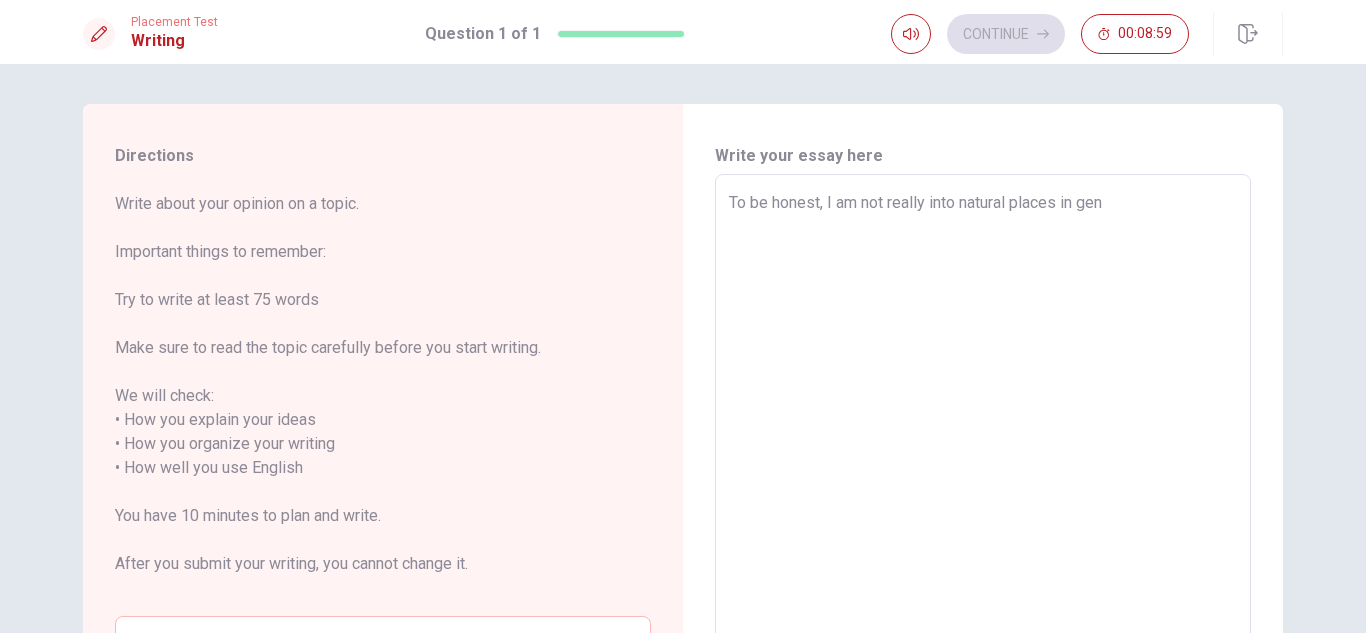 type on "x" 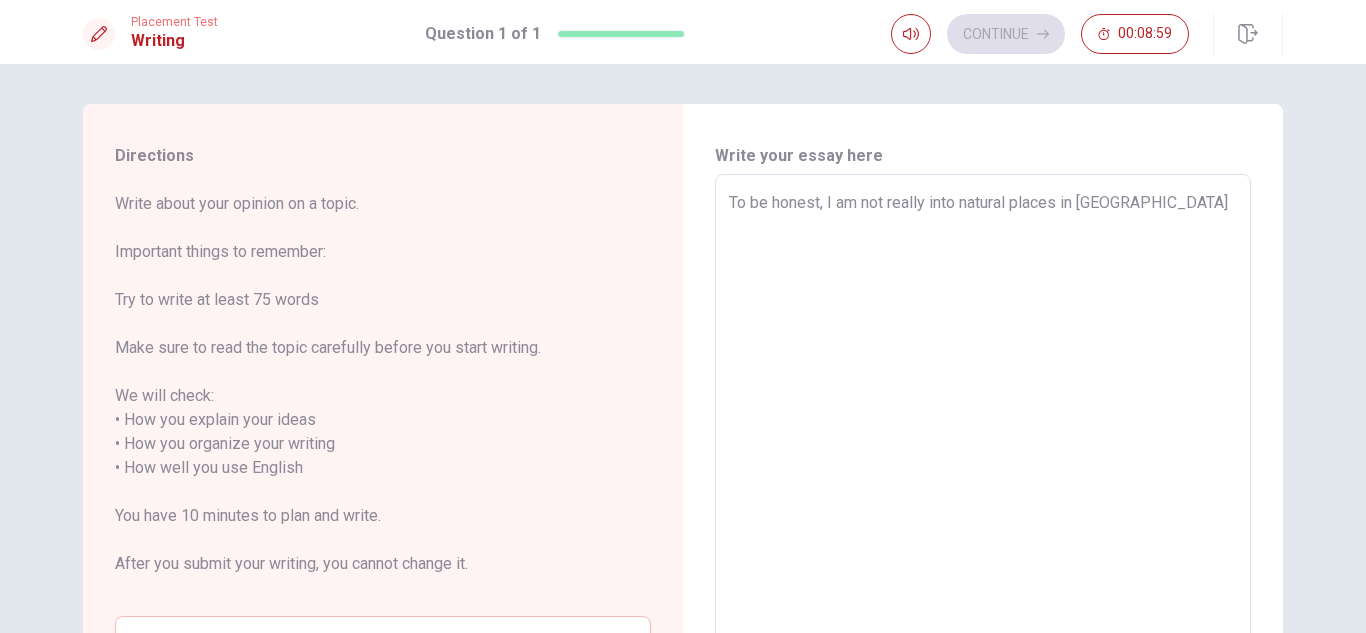 type on "x" 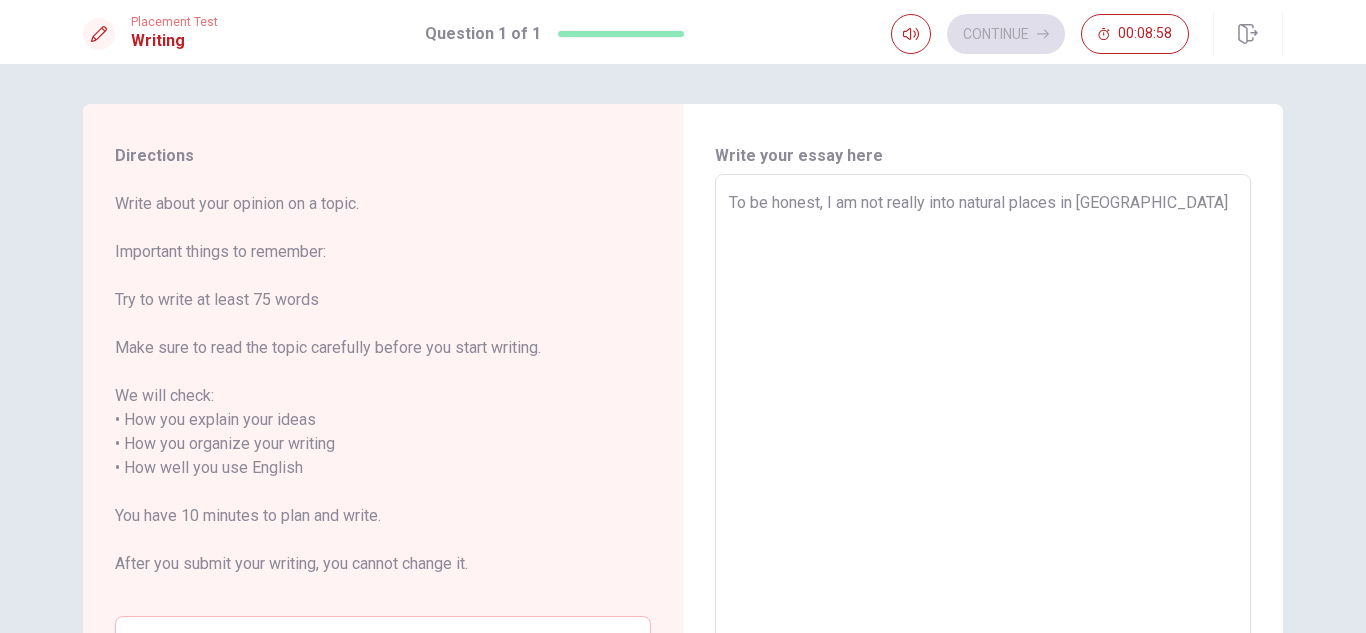 type on "To be honest, I am not really into natural places in [GEOGRAPHIC_DATA]" 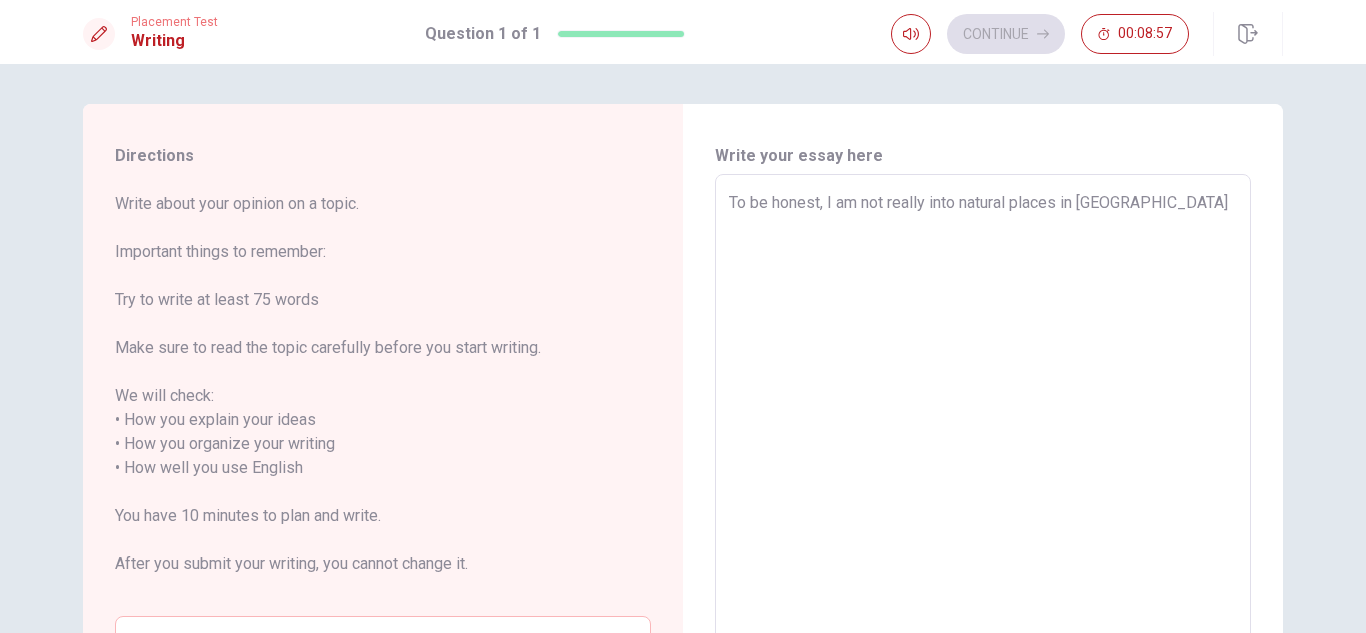 type on "To be honest, I am not really into natural places in gen" 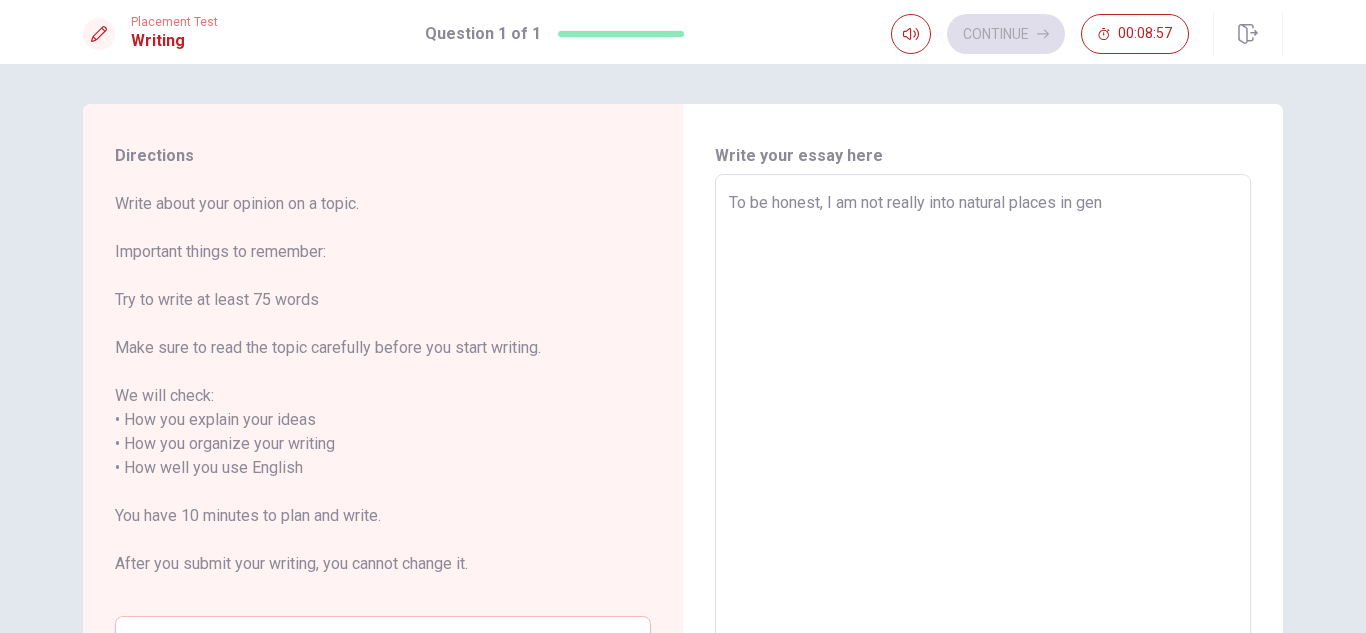 type on "x" 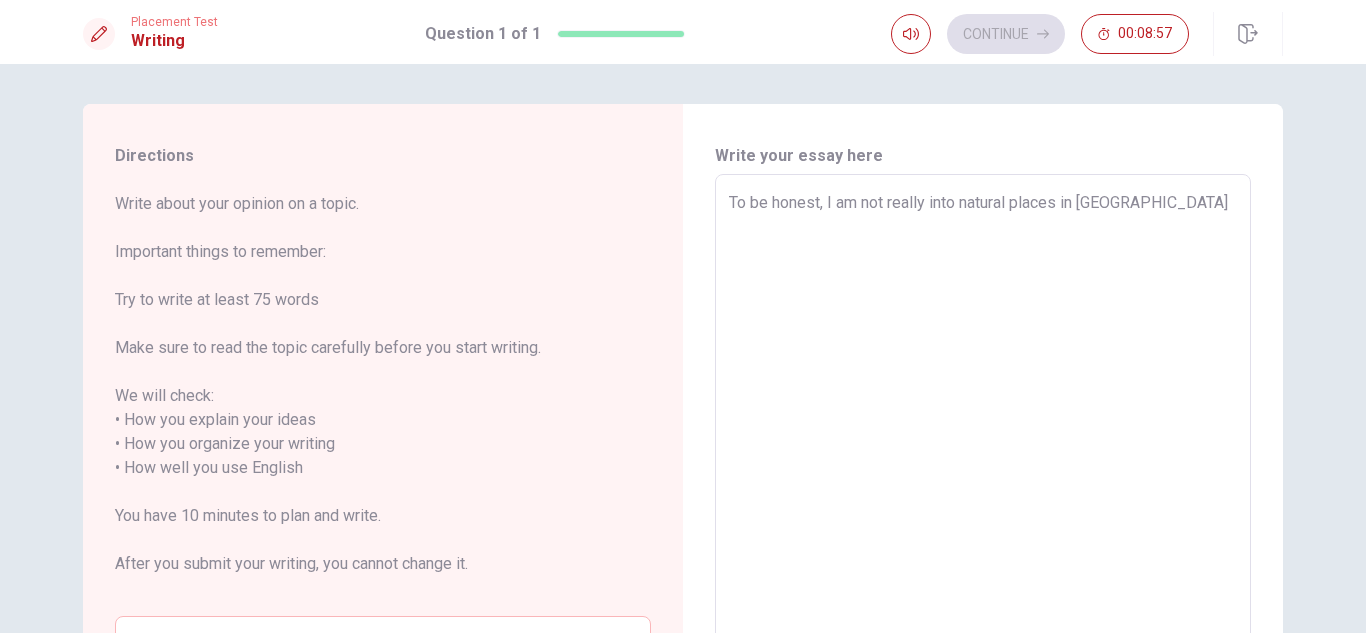 type on "x" 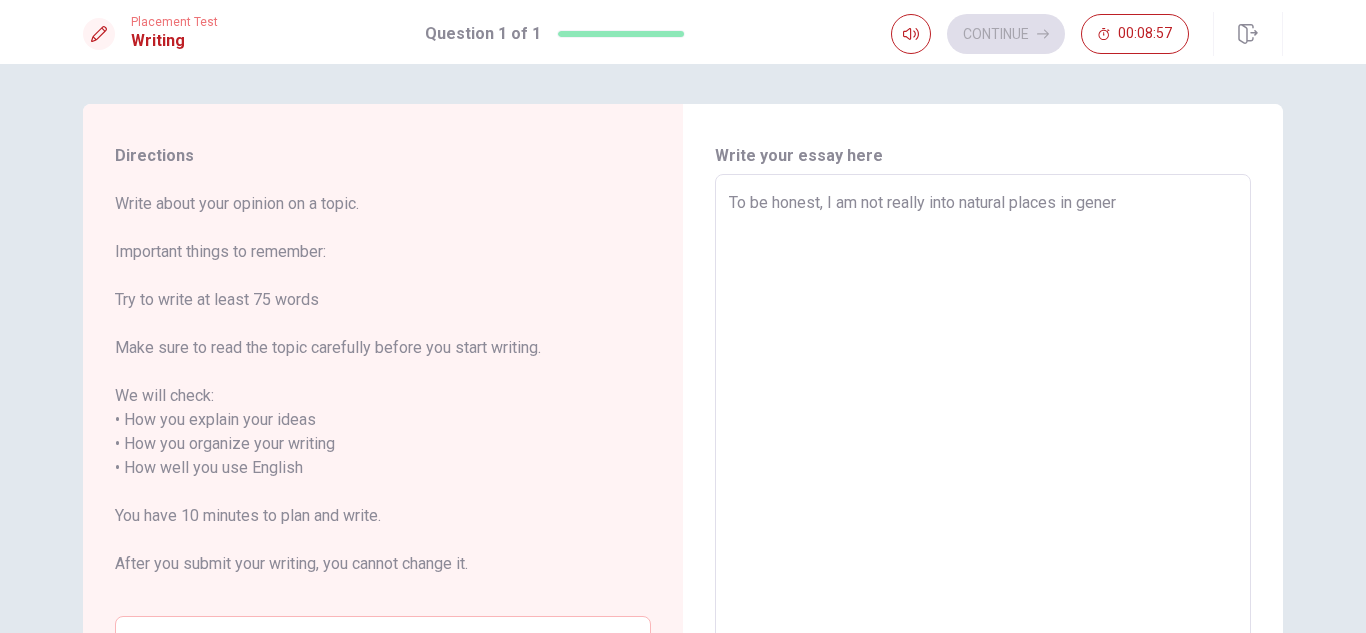 type on "x" 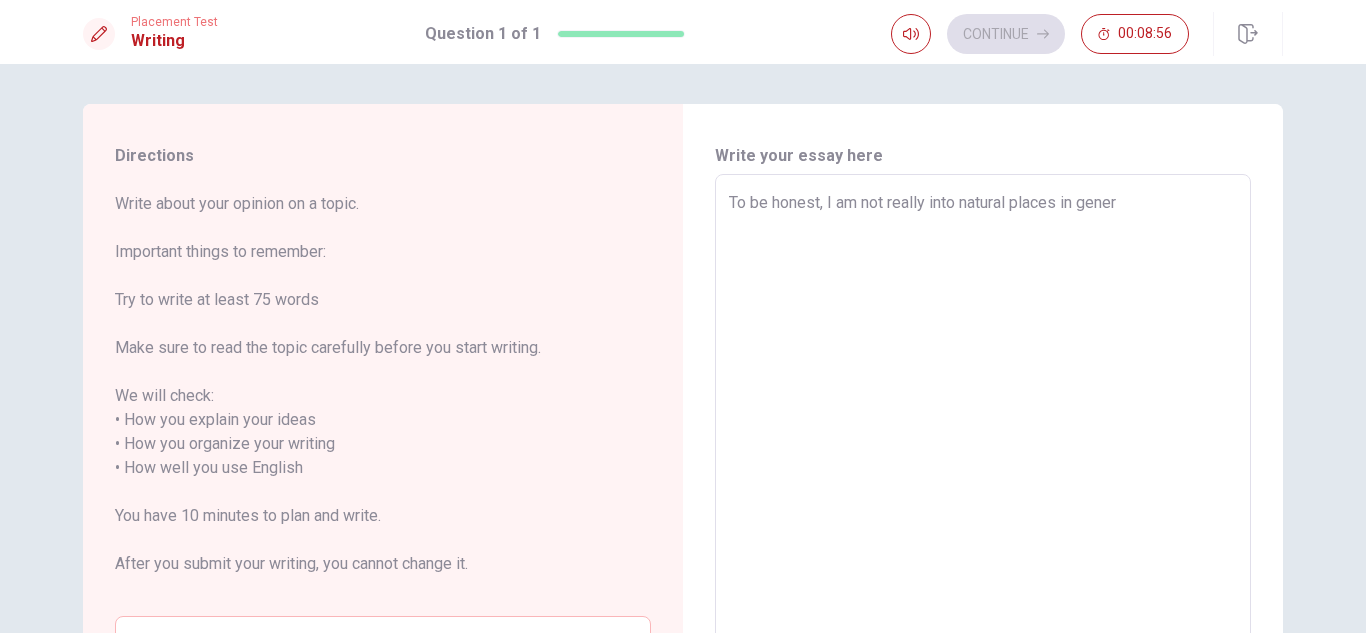type on "To be honest, I am not really into natural places in genera" 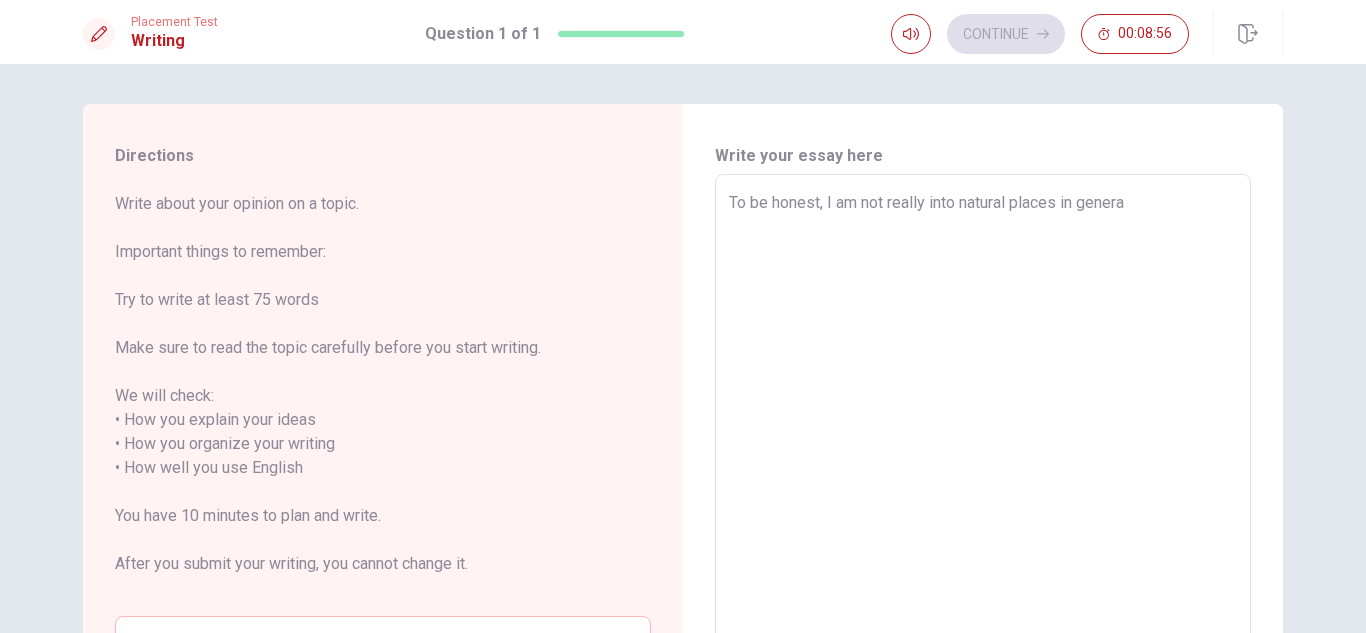 type on "x" 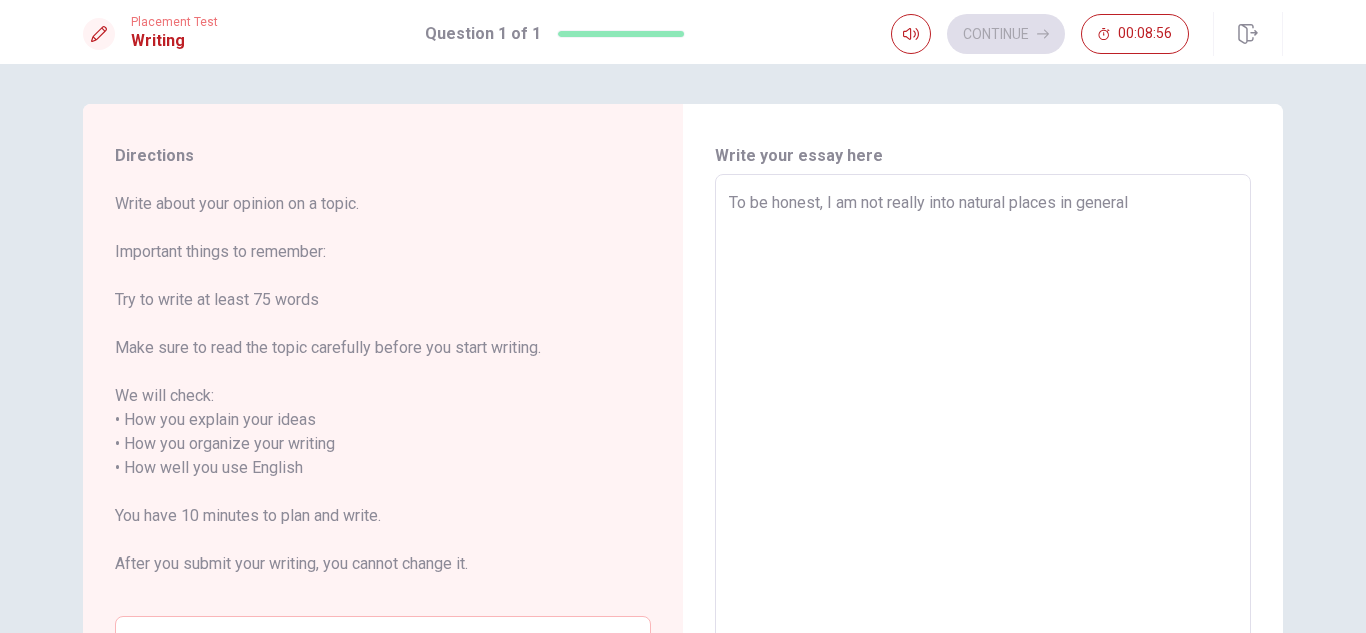 type on "x" 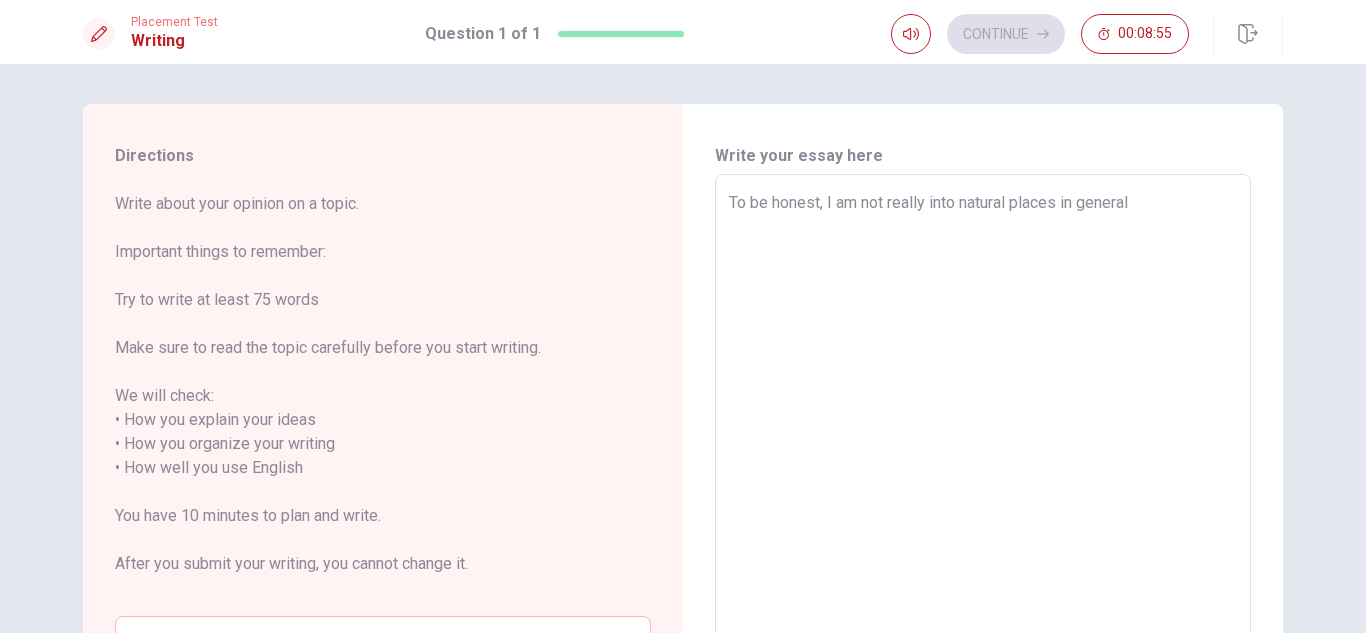 type on "To be honest, I am not really into natural places in general," 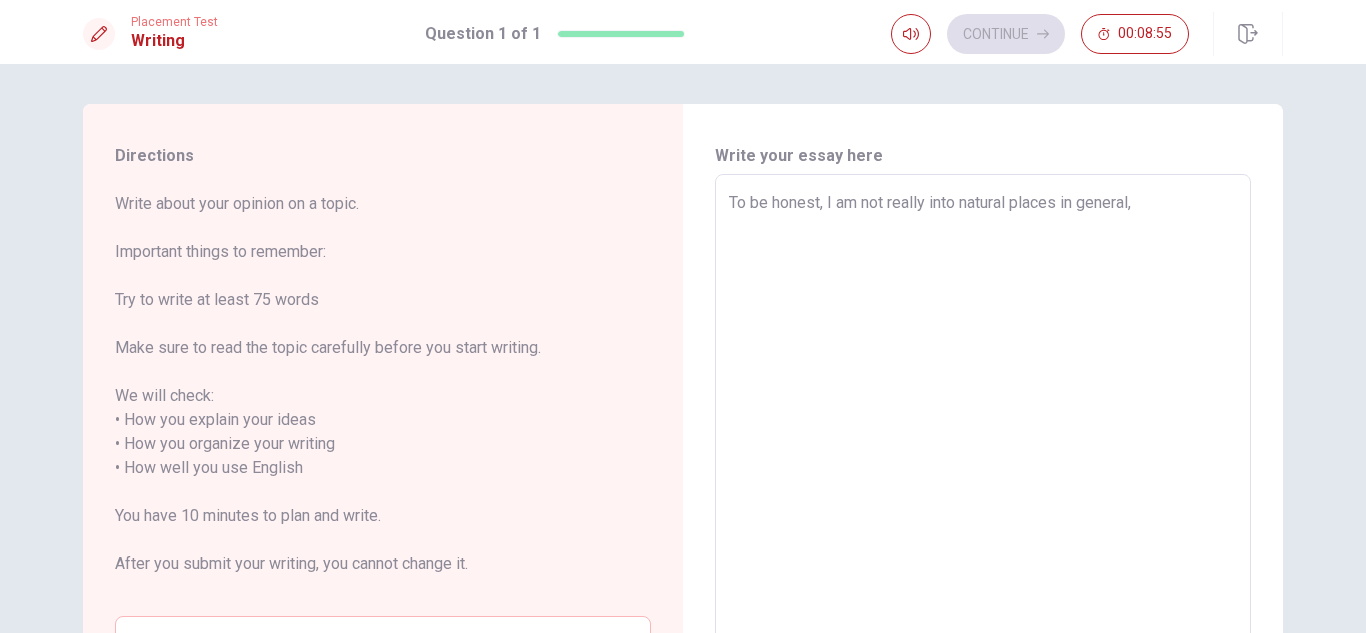 type on "x" 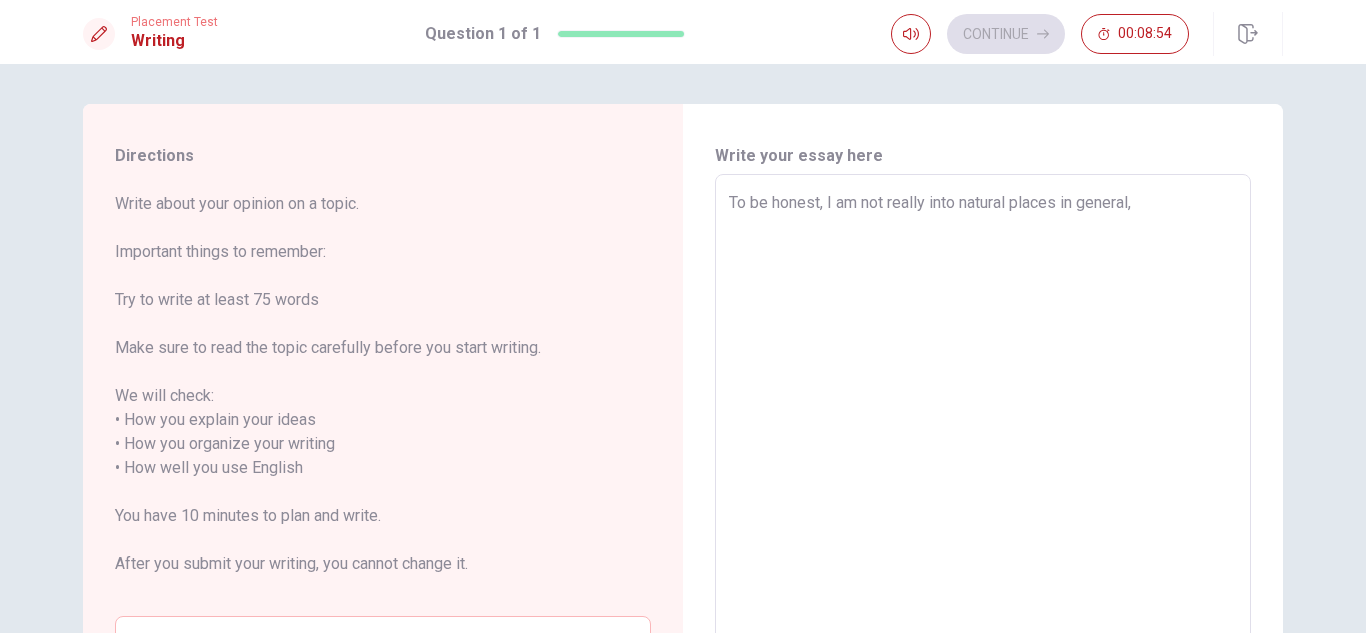 type on "To be honest, I am not really into natural places in general, b" 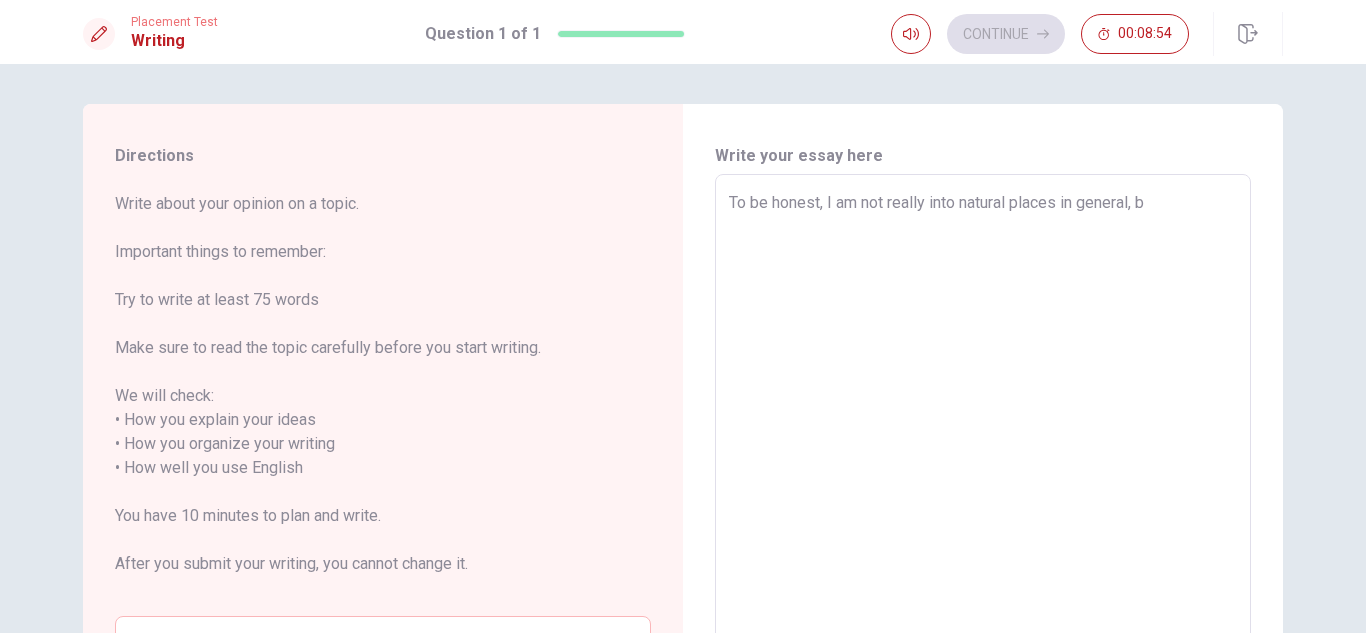 type on "x" 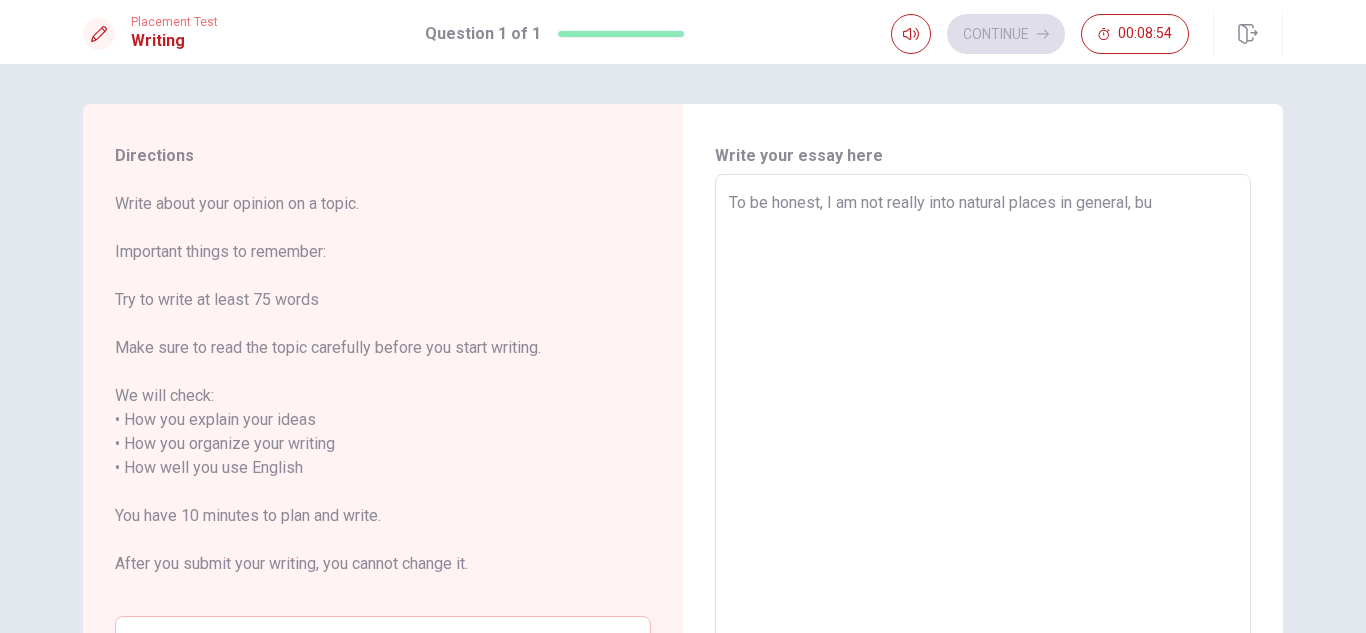 type on "x" 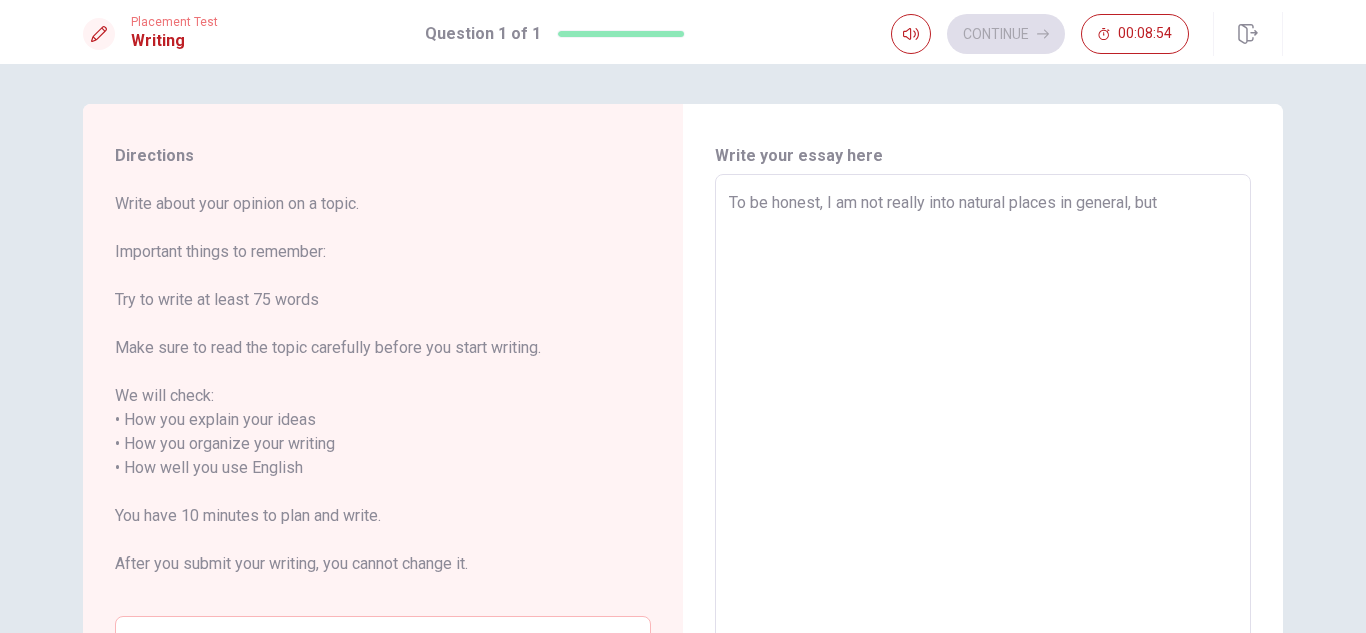 type on "x" 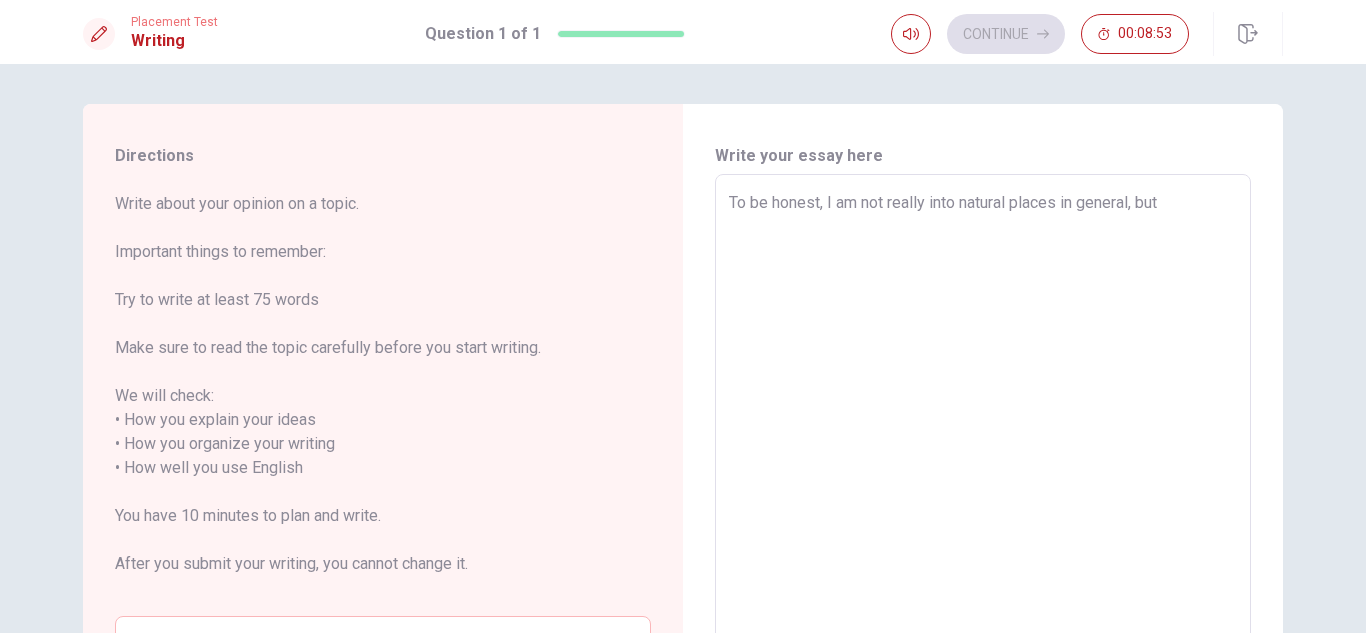 type on "x" 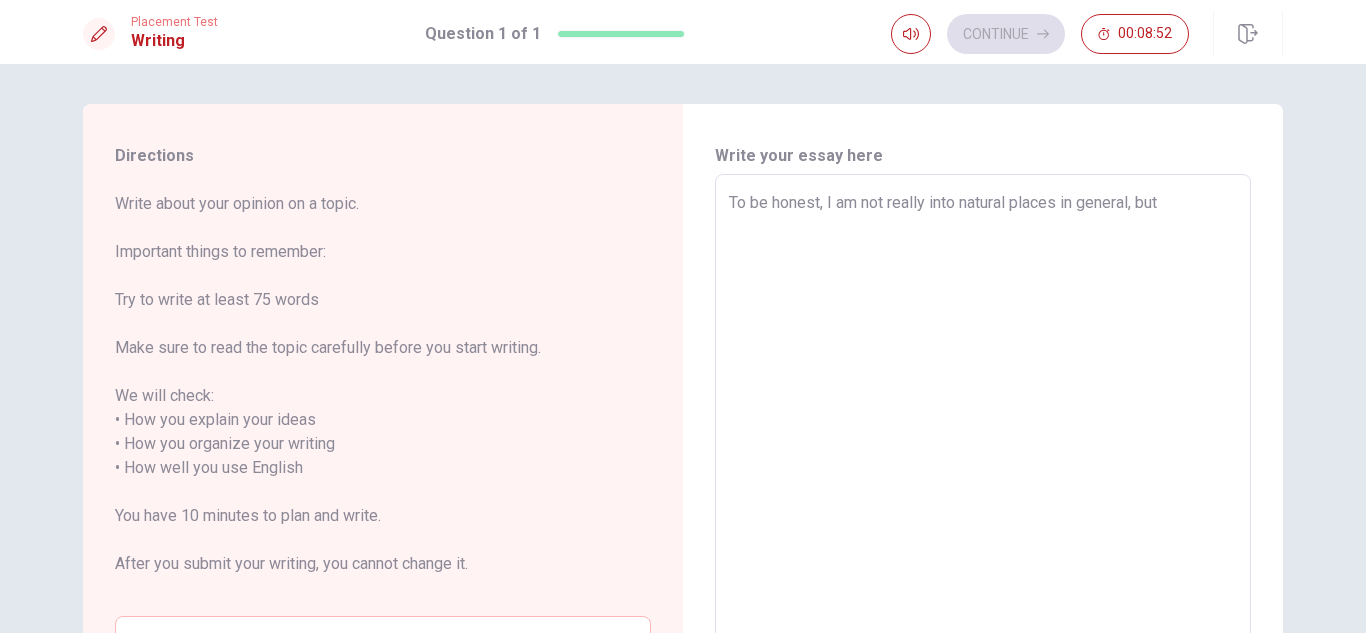 type on "To be honest, I am not really into natural places in general, but t" 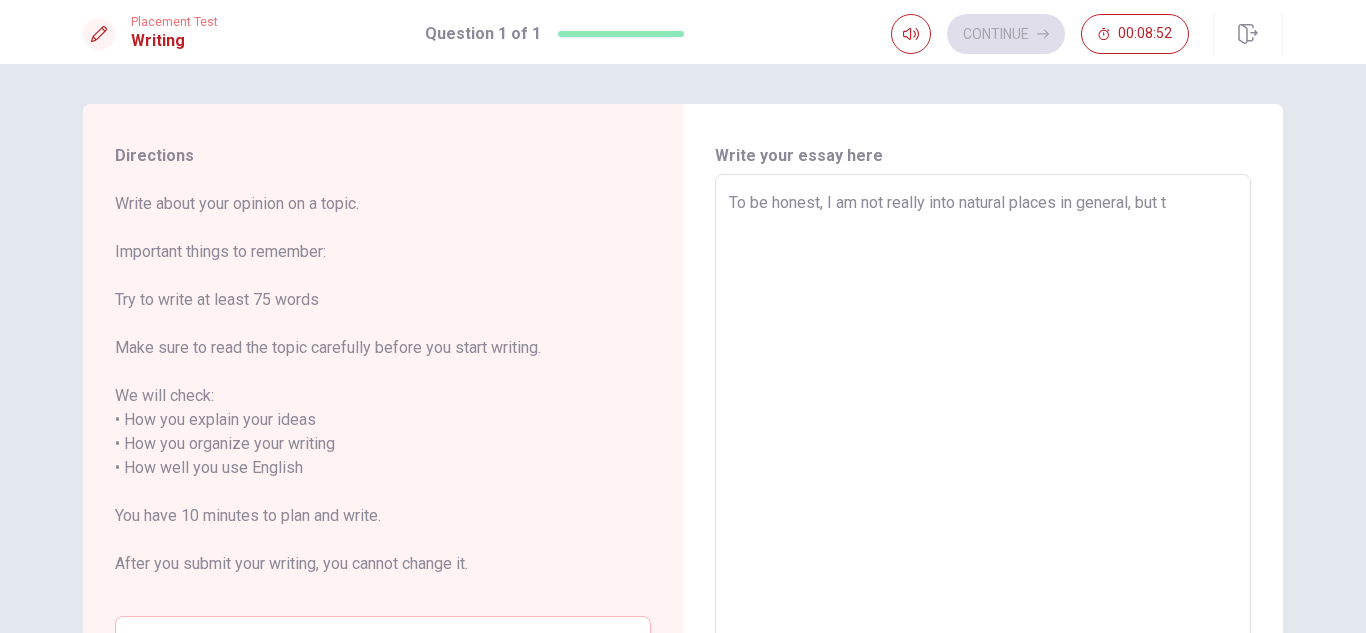 type on "x" 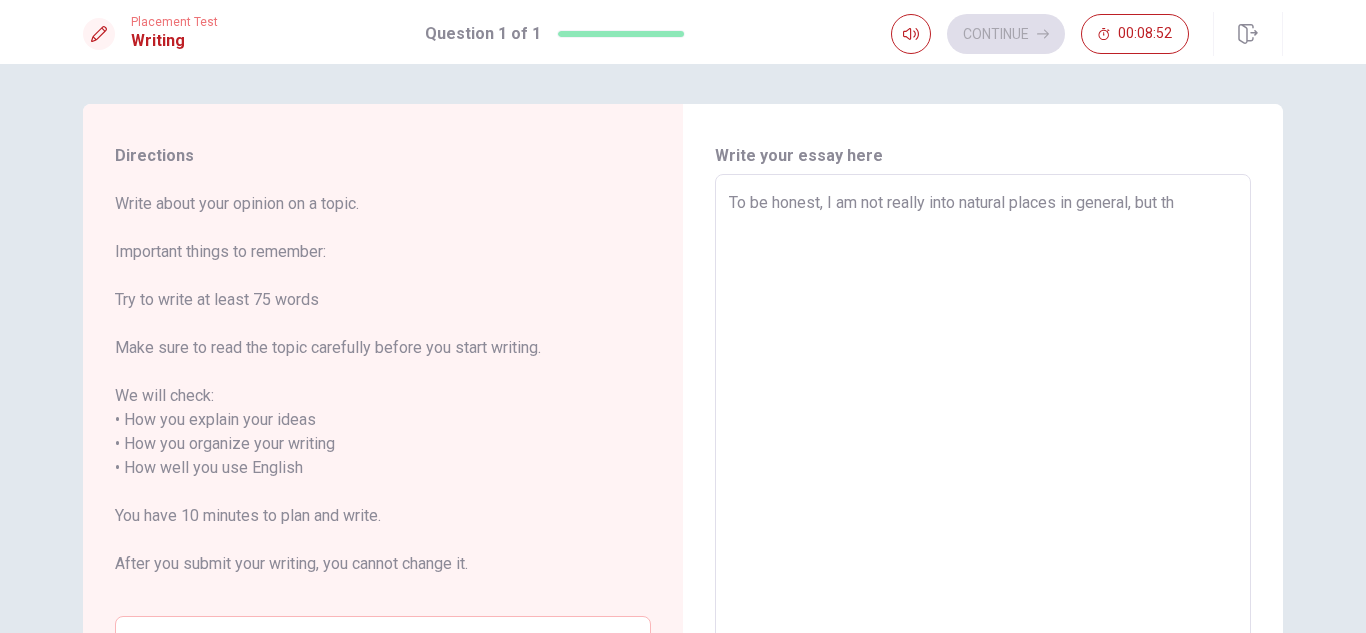 type on "x" 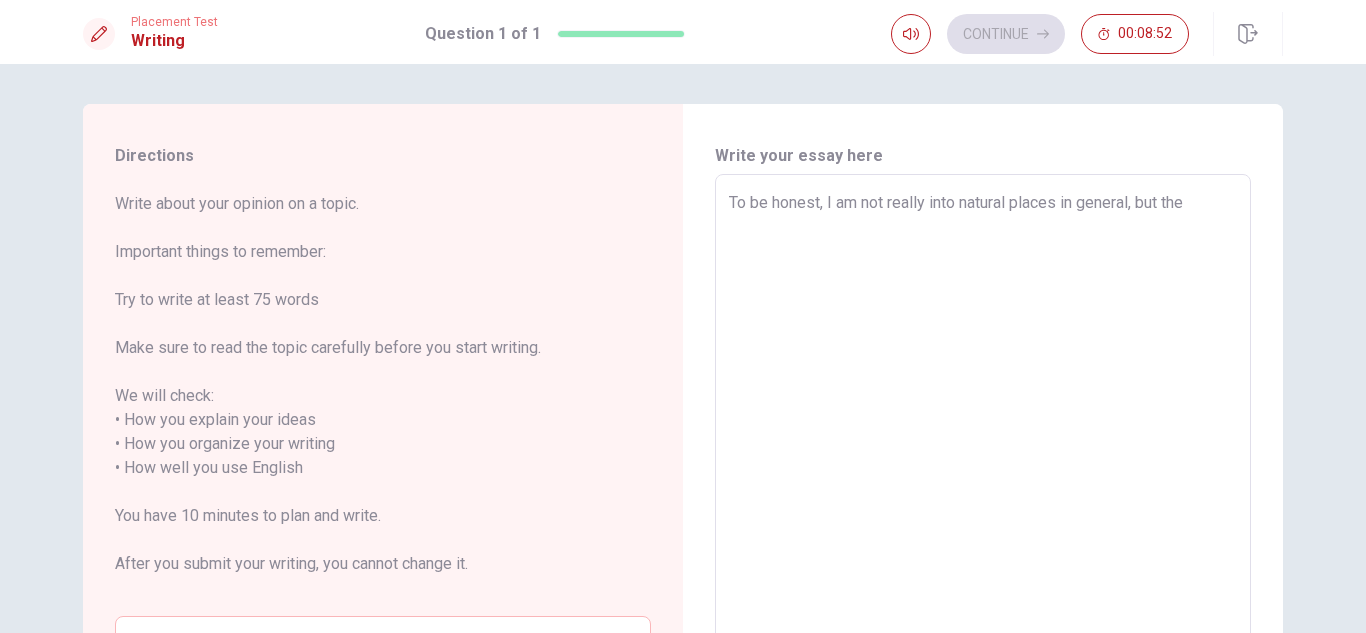 type on "x" 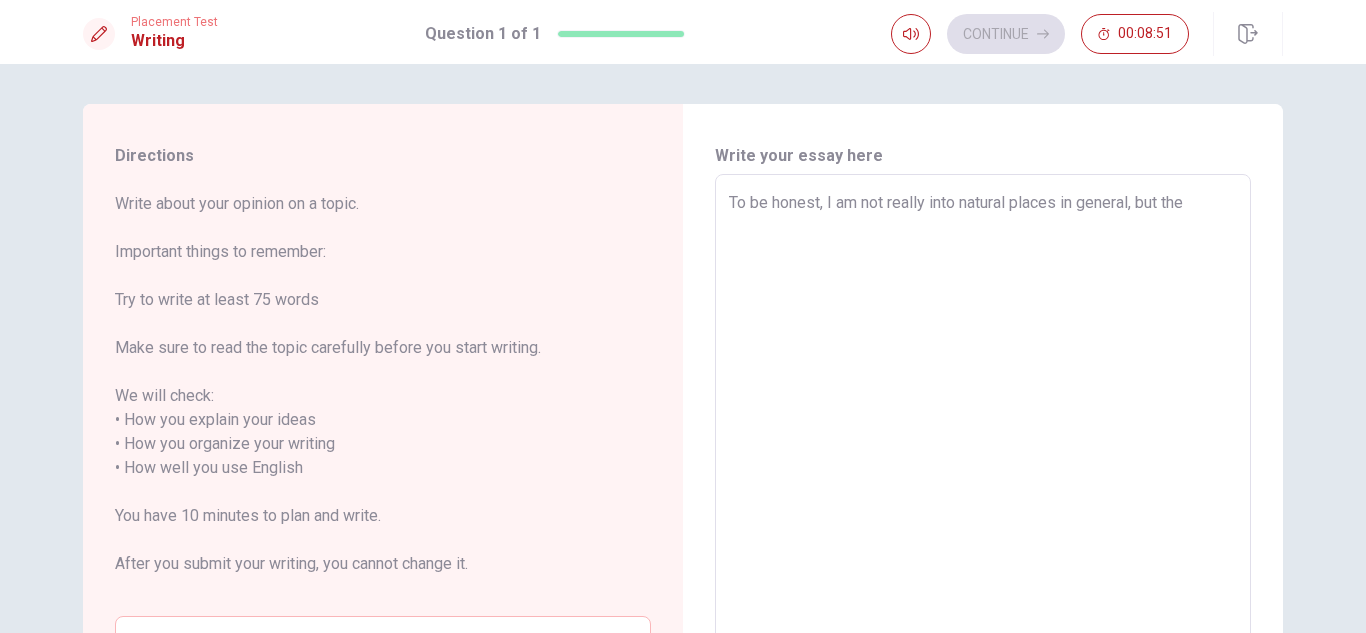type on "To be honest, I am not really into natural places in general, but ther" 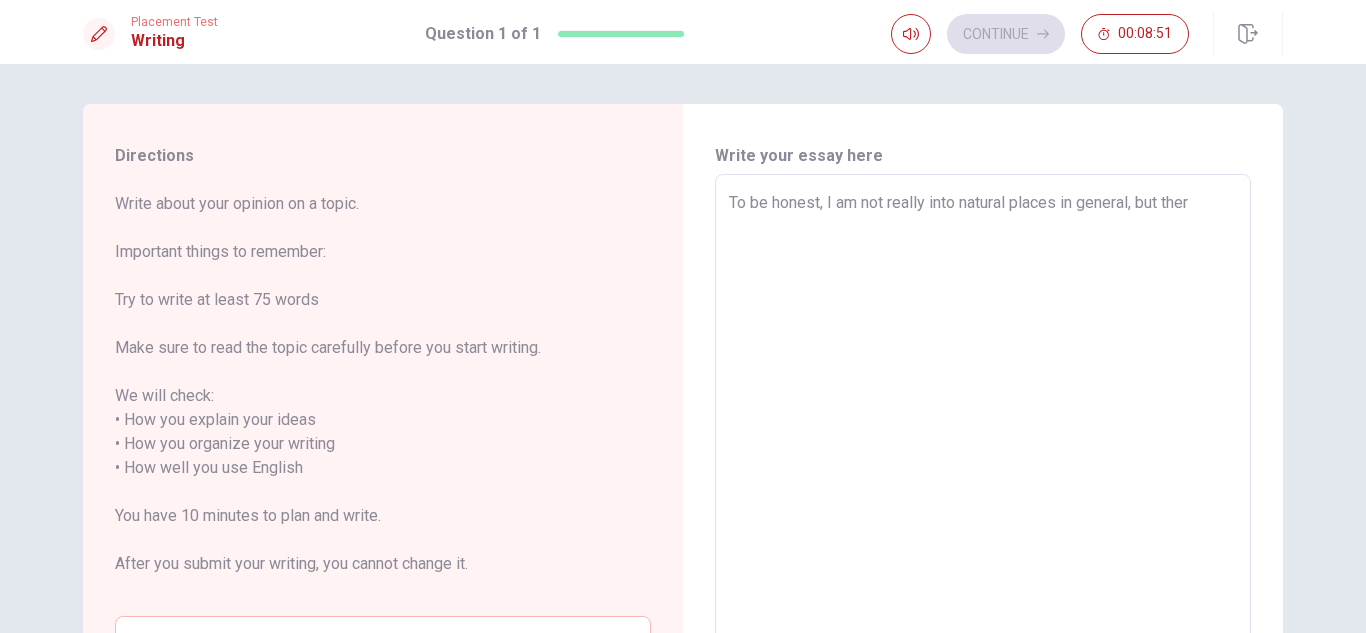 type on "x" 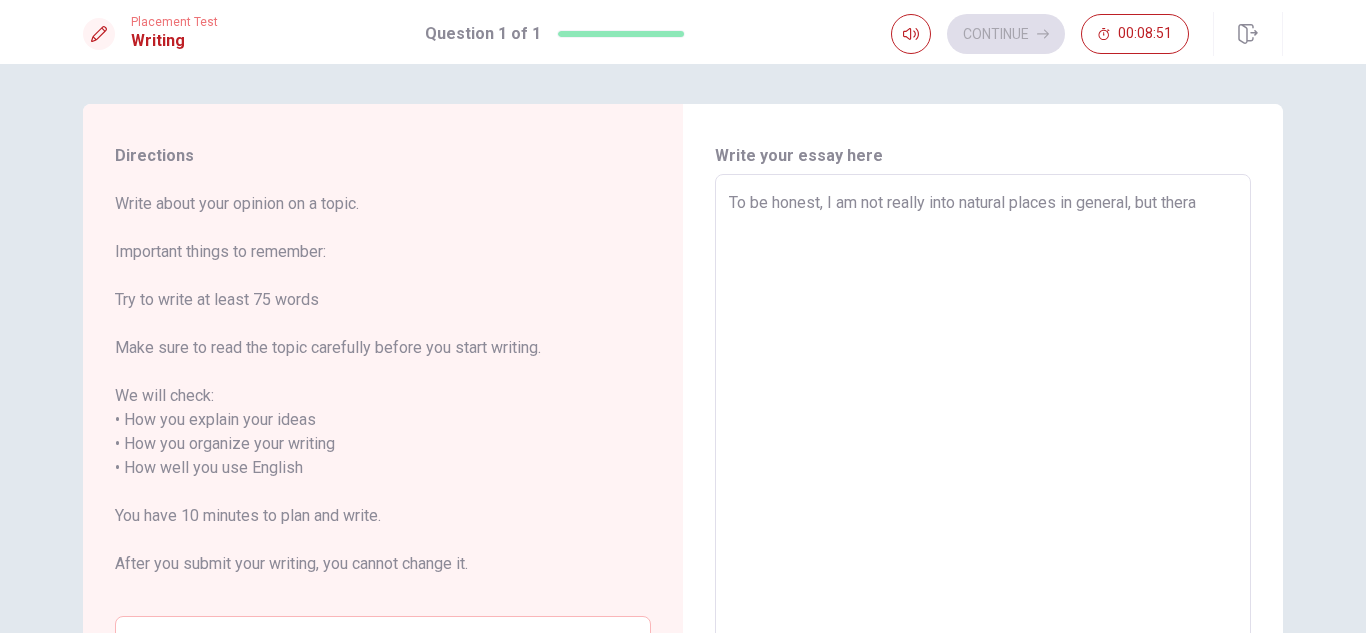 type on "x" 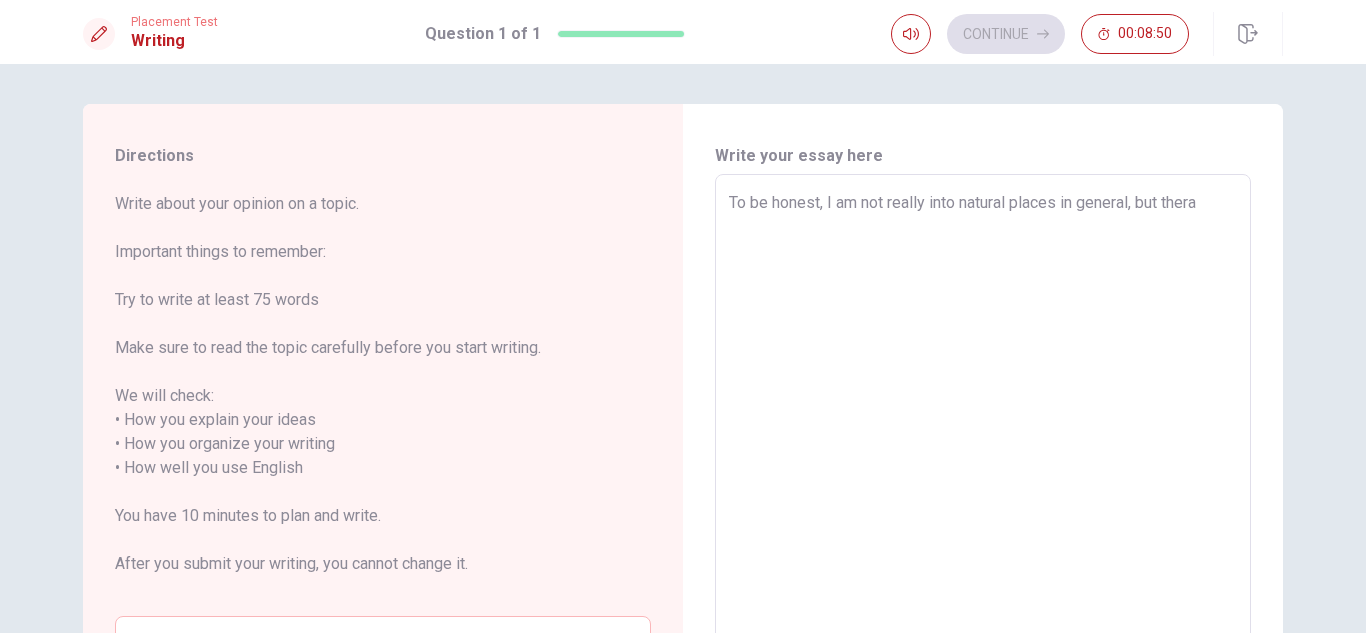 type on "To be honest, I am not really into natural places in general, but thera" 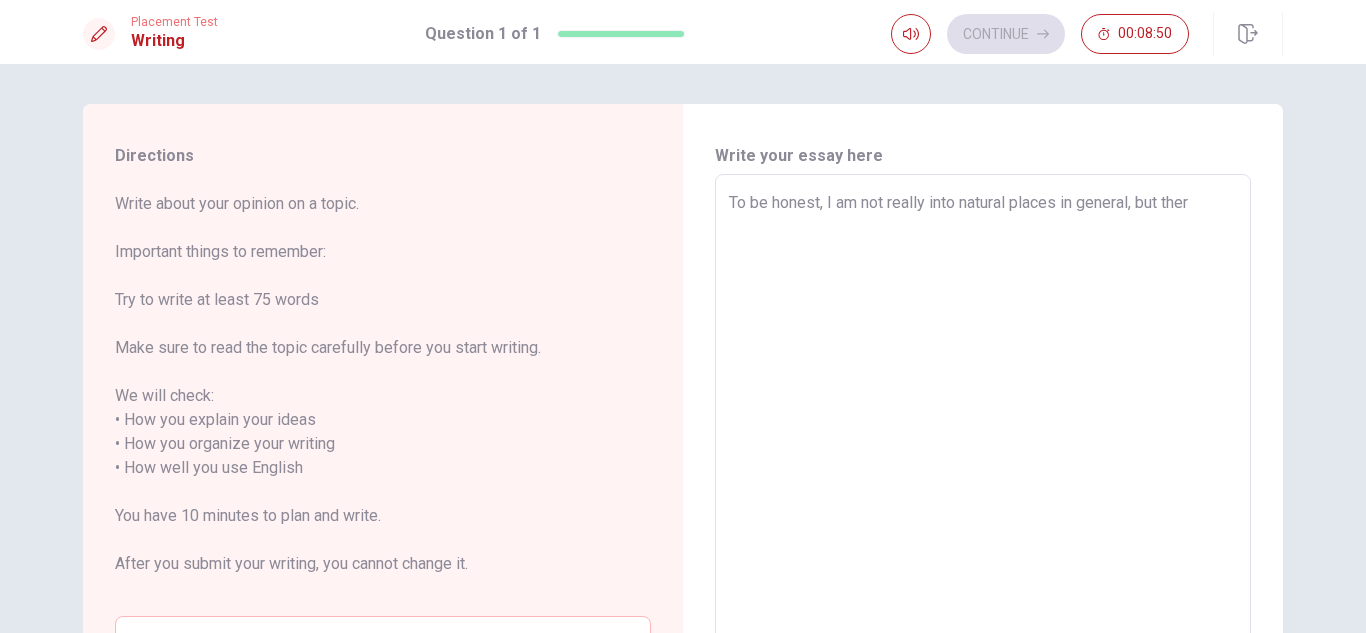 type on "x" 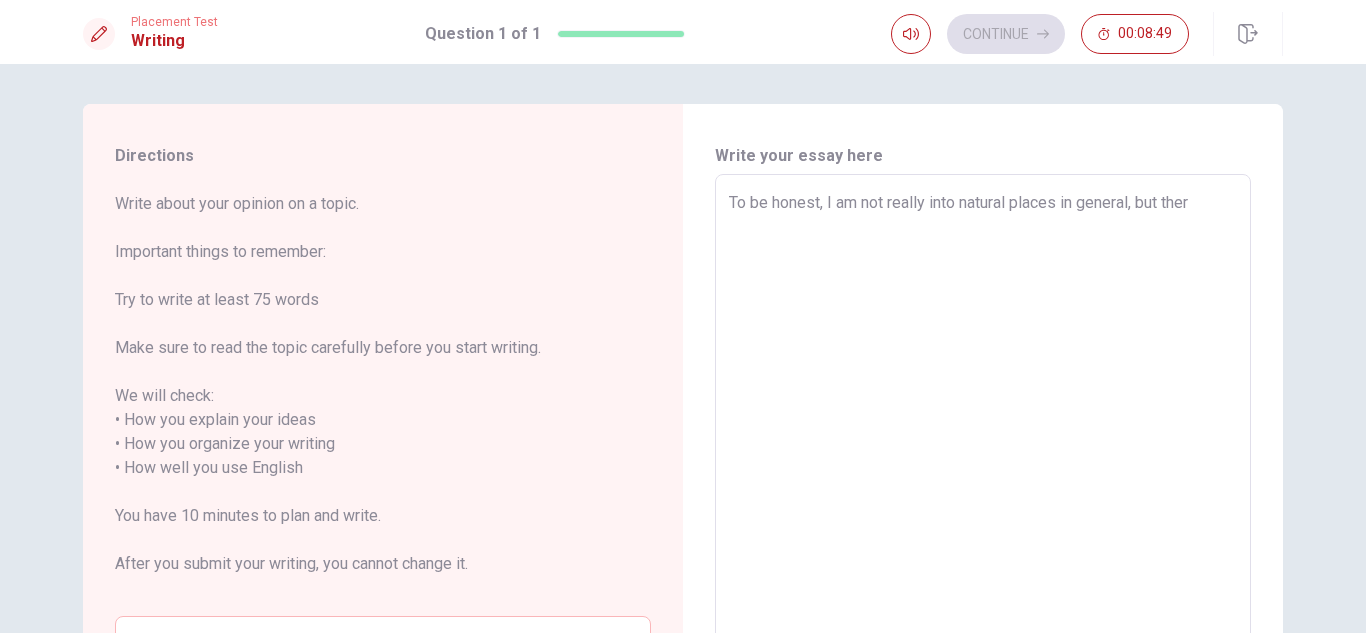 type on "To be honest, I am not really into natural places in general, but there" 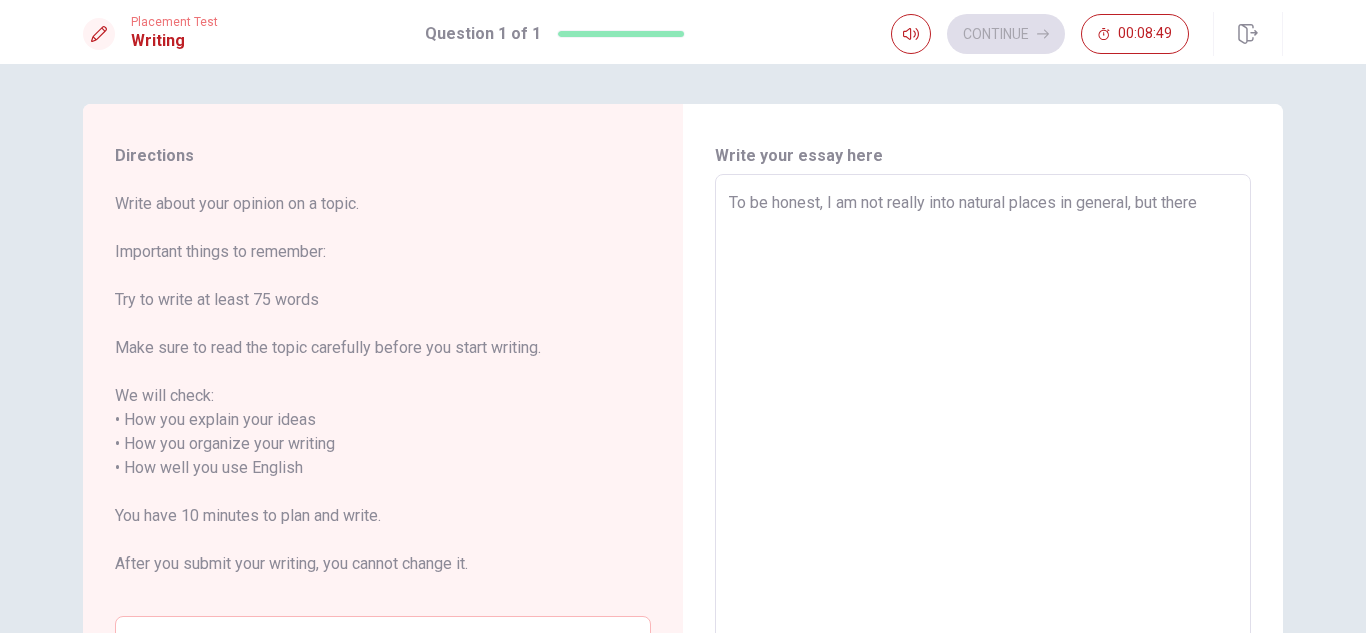 type on "x" 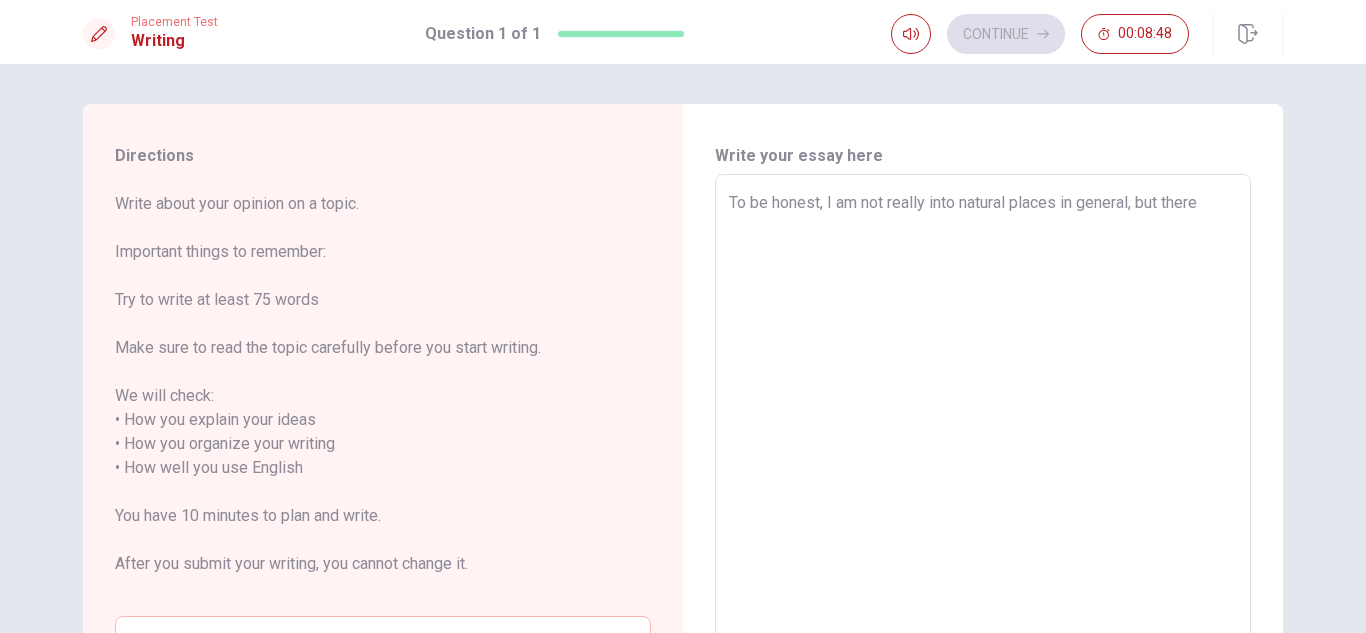 type on "To be honest, I am not really into natural places in general, but there" 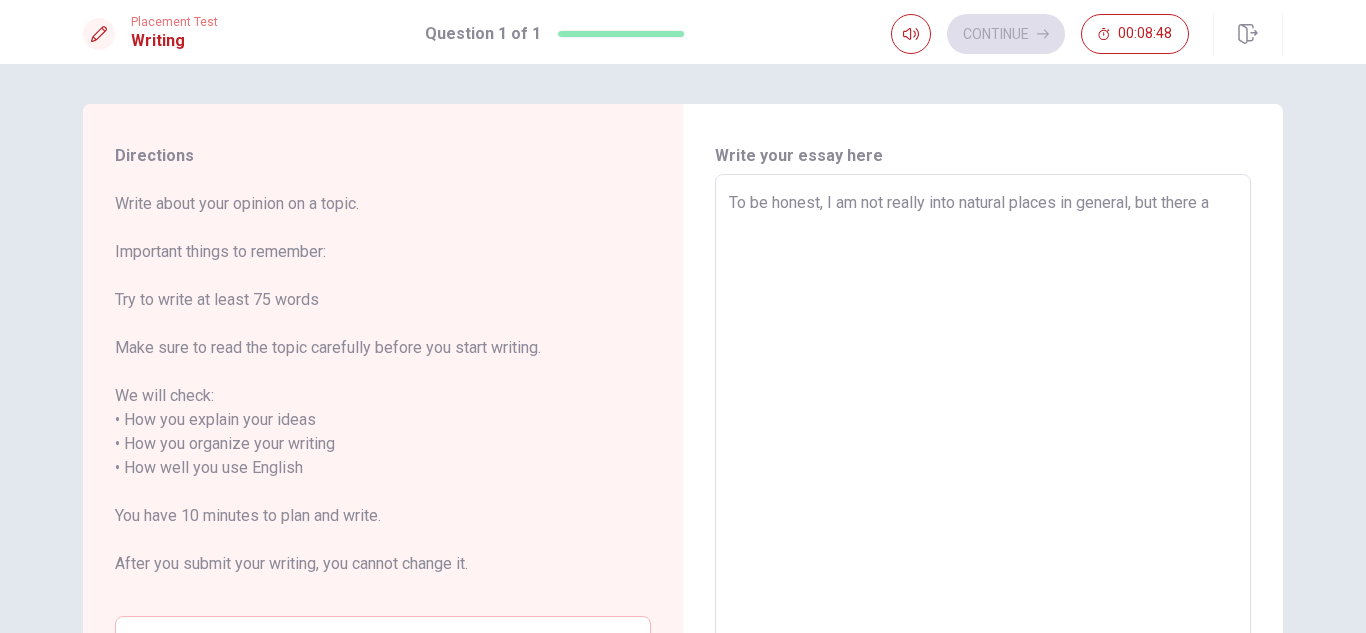 type on "x" 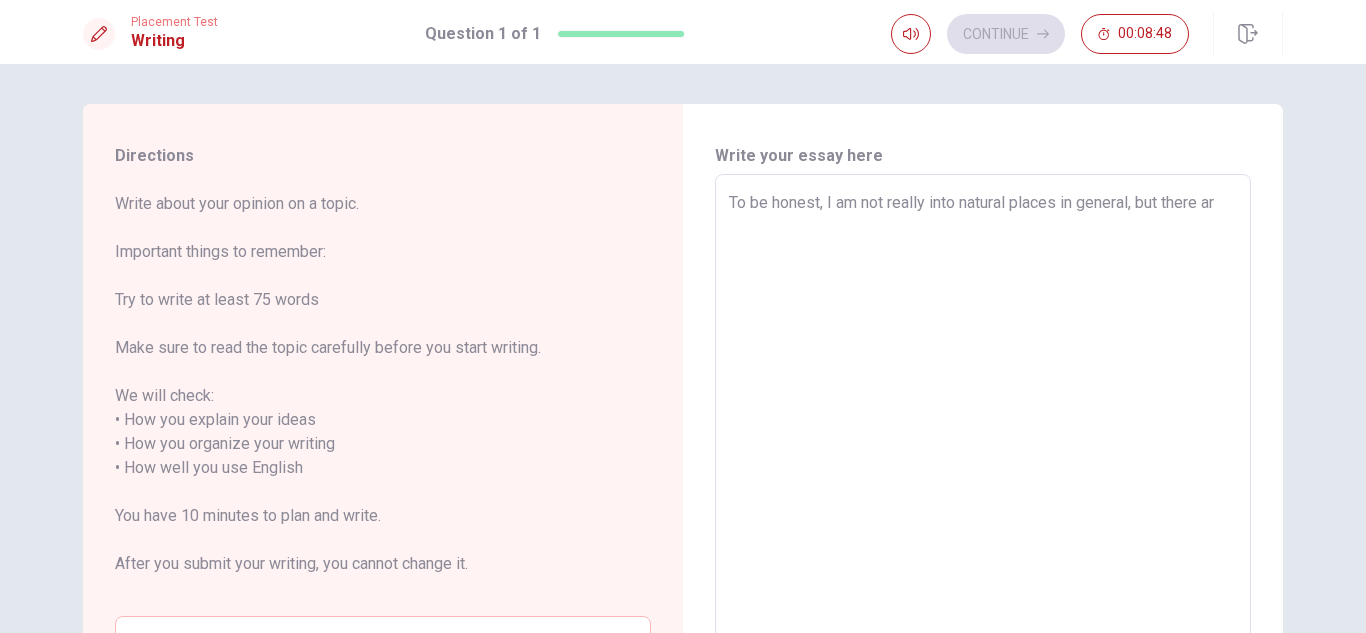 type on "x" 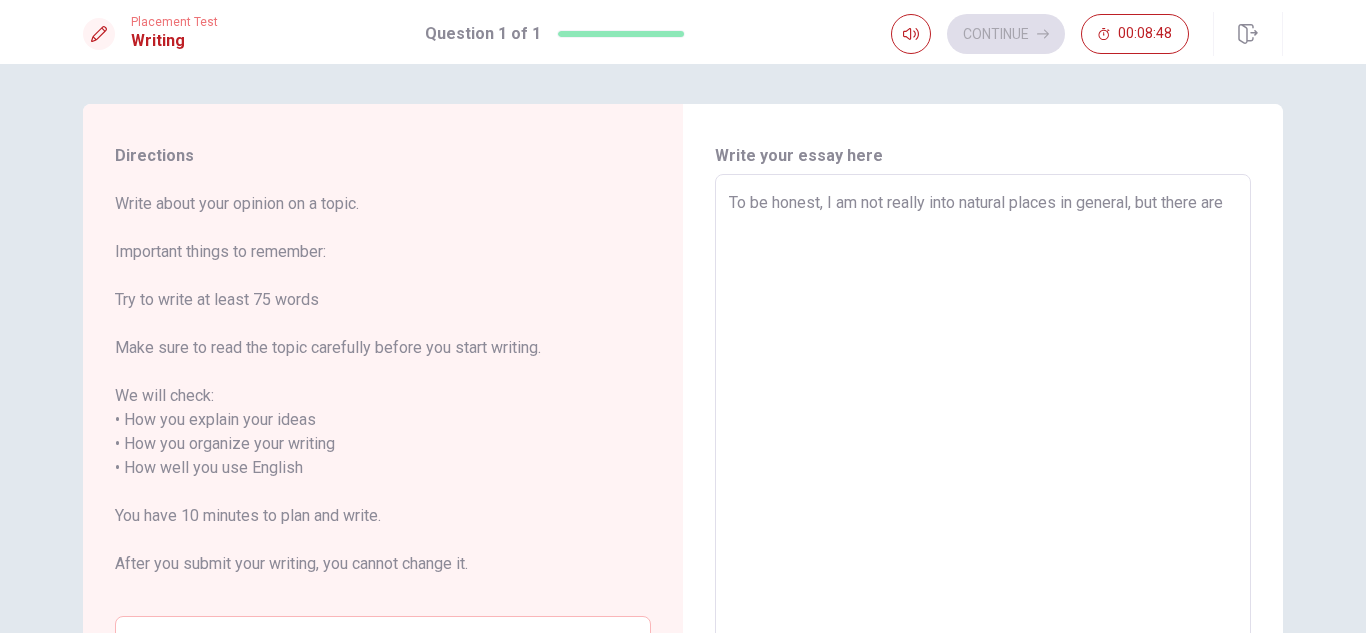 type on "x" 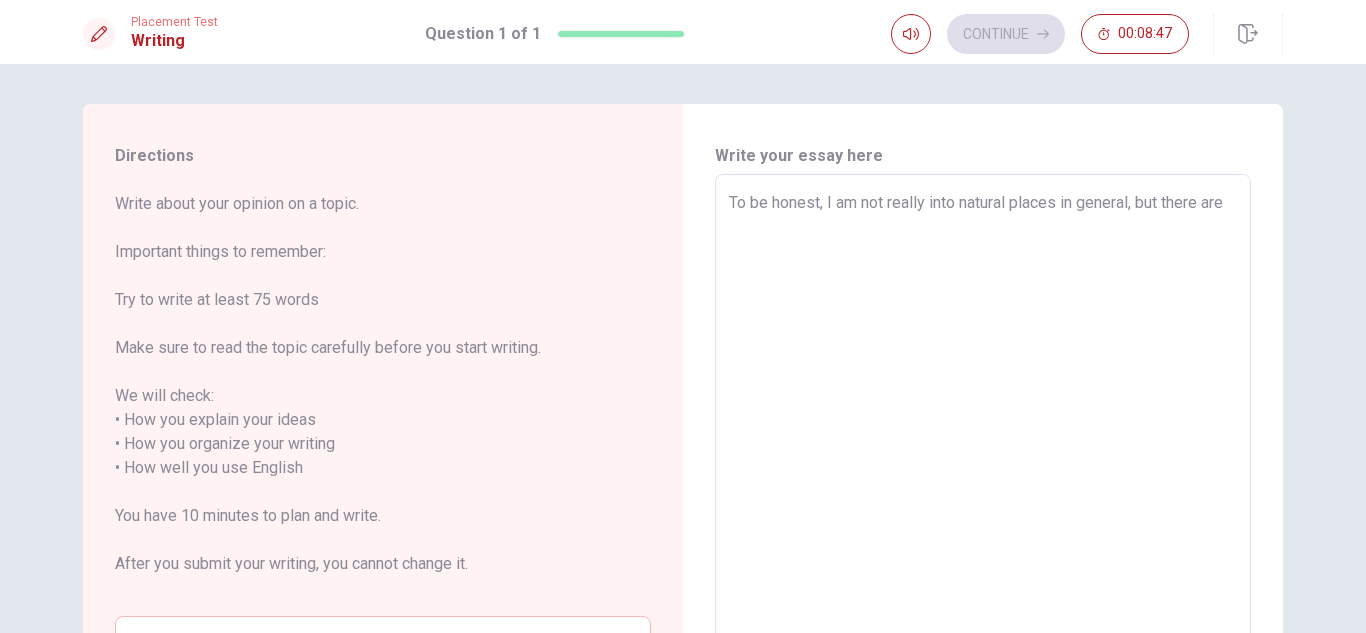 type on "To be honest, I am not really into natural places in general, but there are" 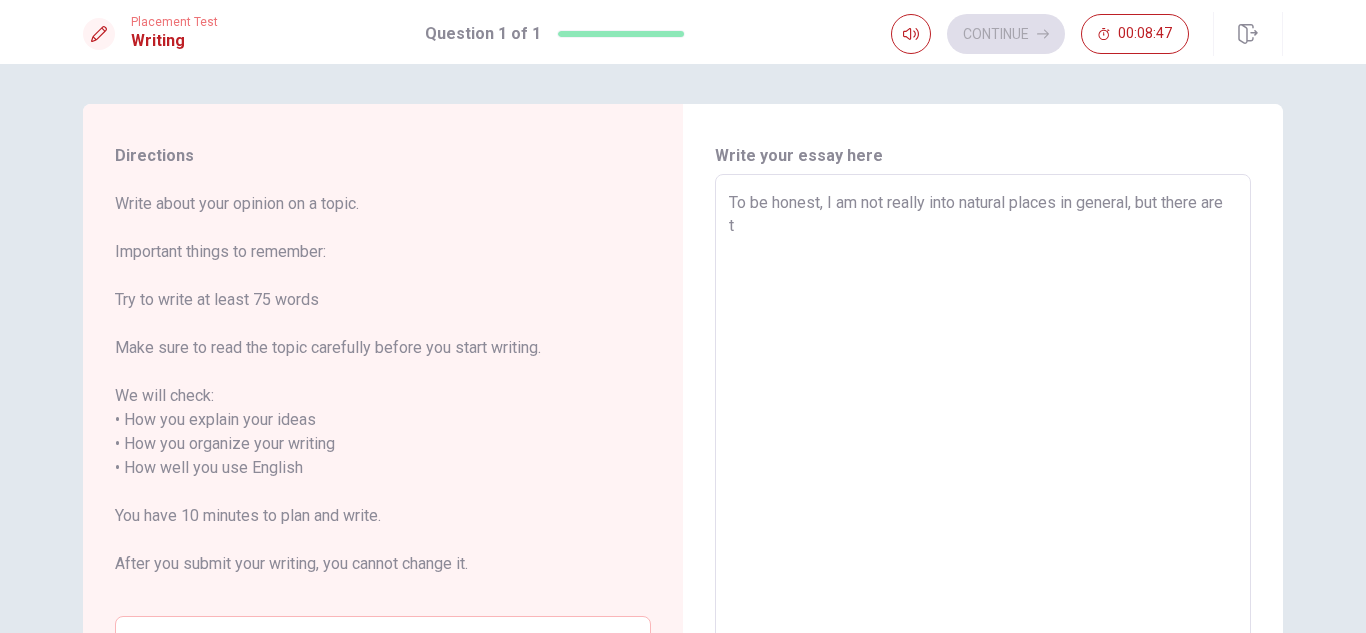 type on "x" 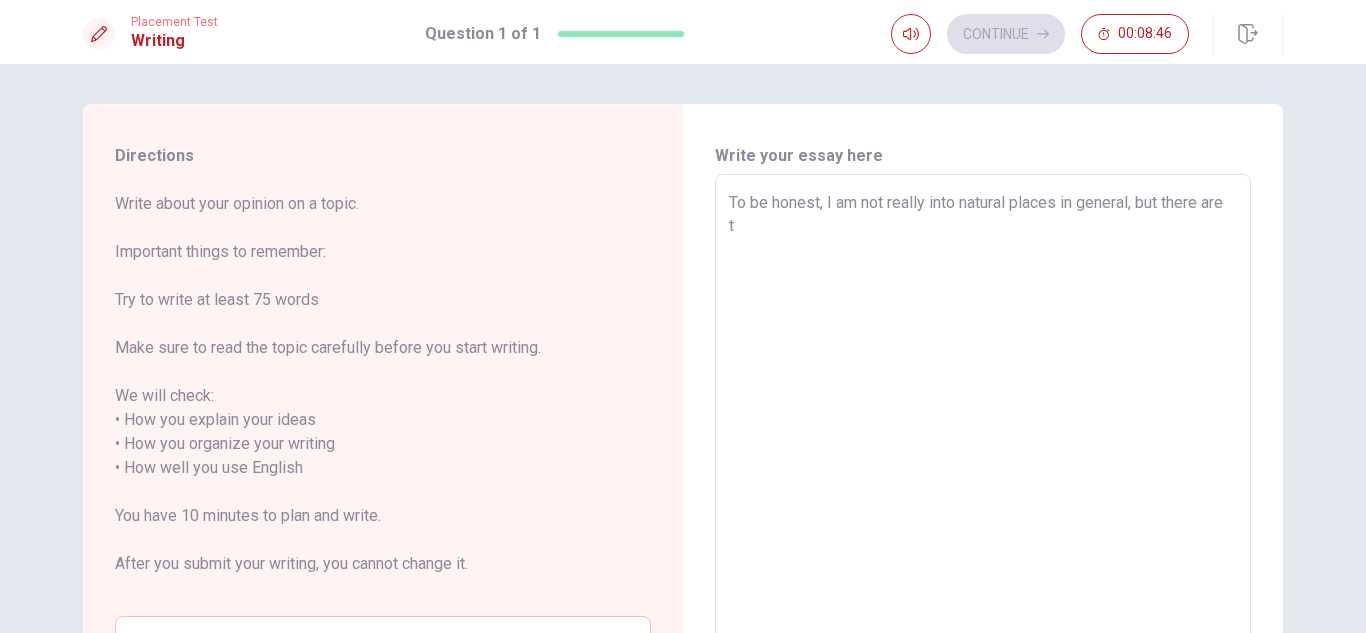 type on "To be honest, I am not really into natural places in general, but there are tu" 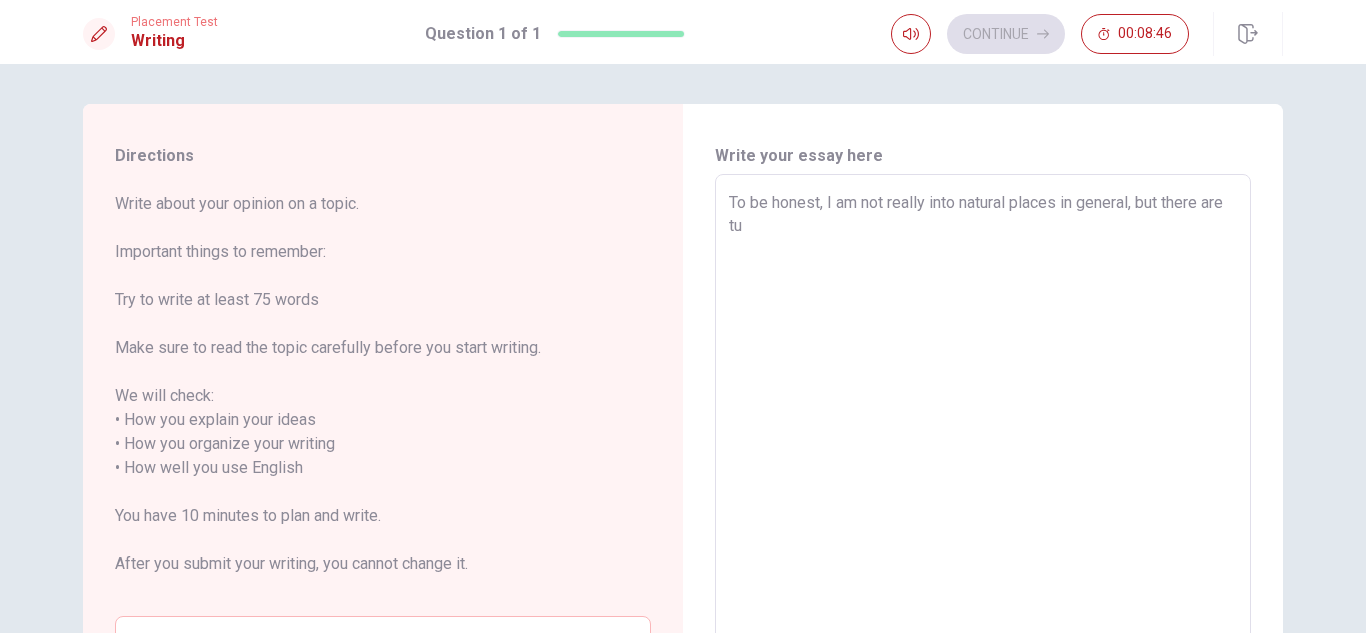 type on "x" 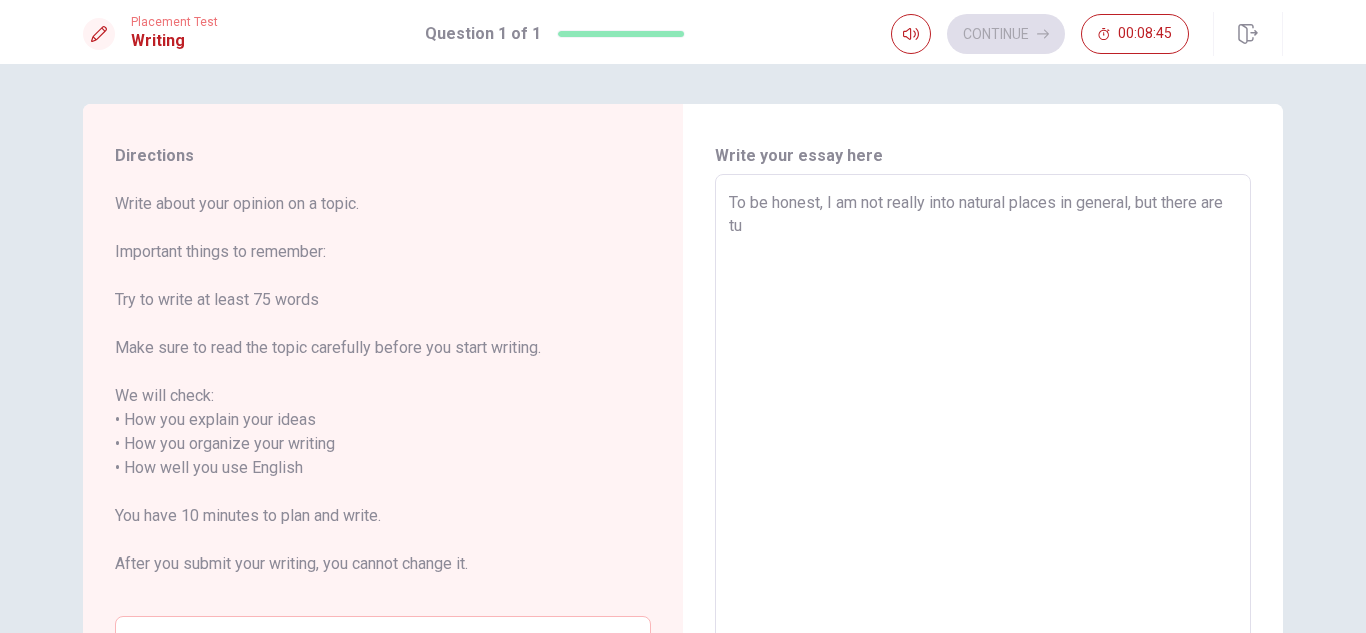 type on "To be honest, I am not really into natural places in general, but there are t" 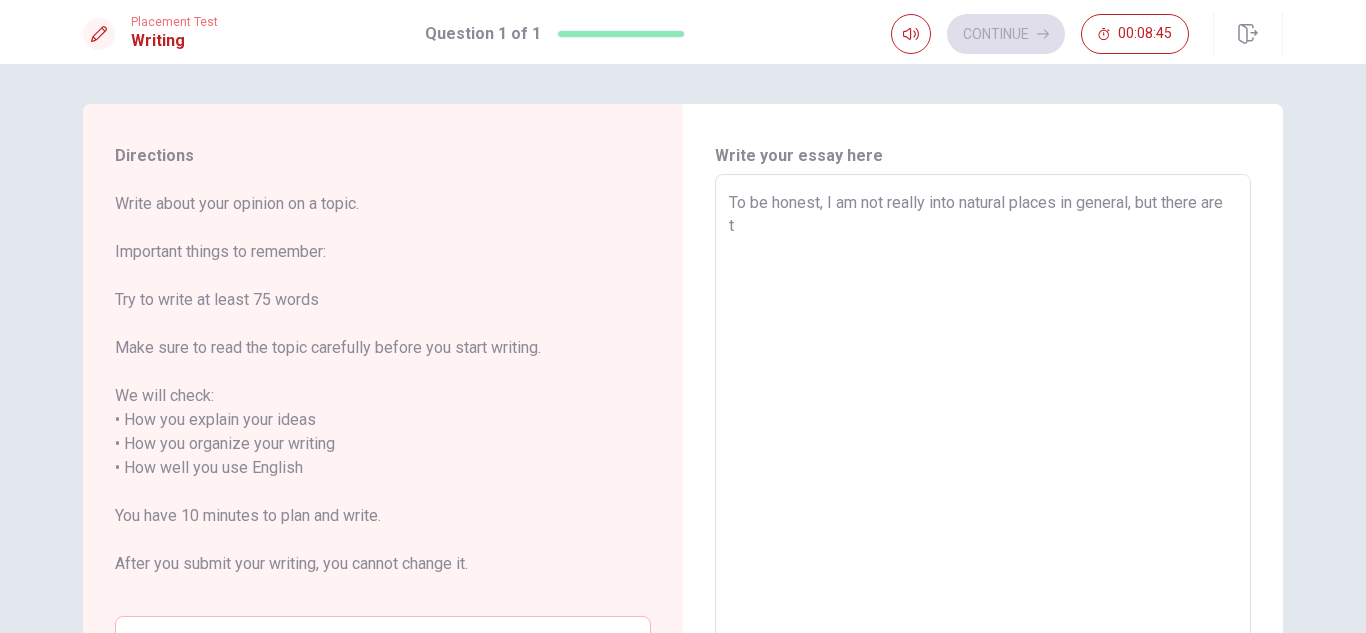 type on "x" 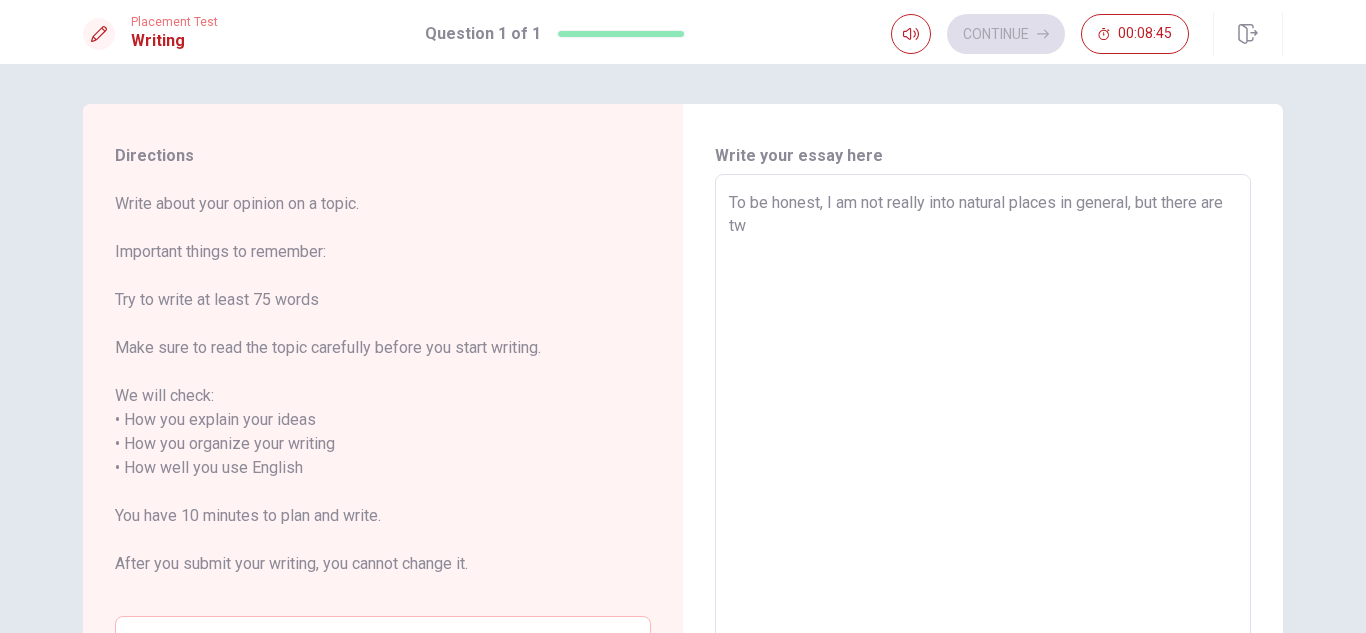 type on "x" 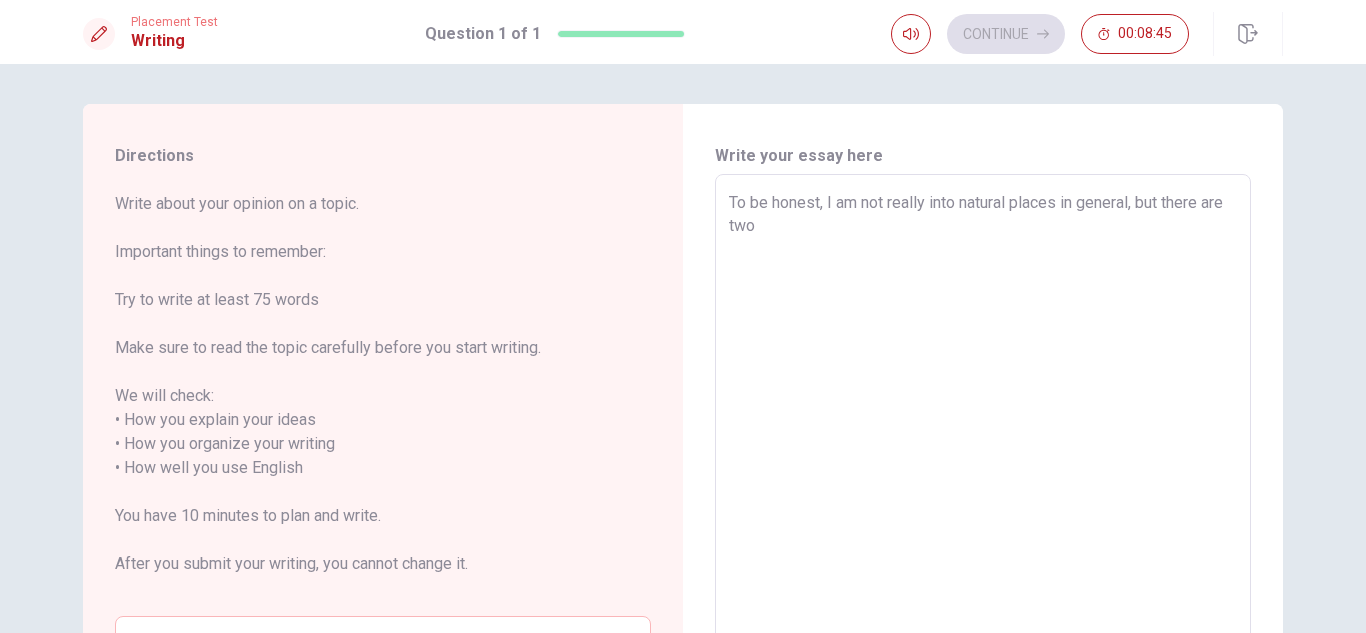 type on "x" 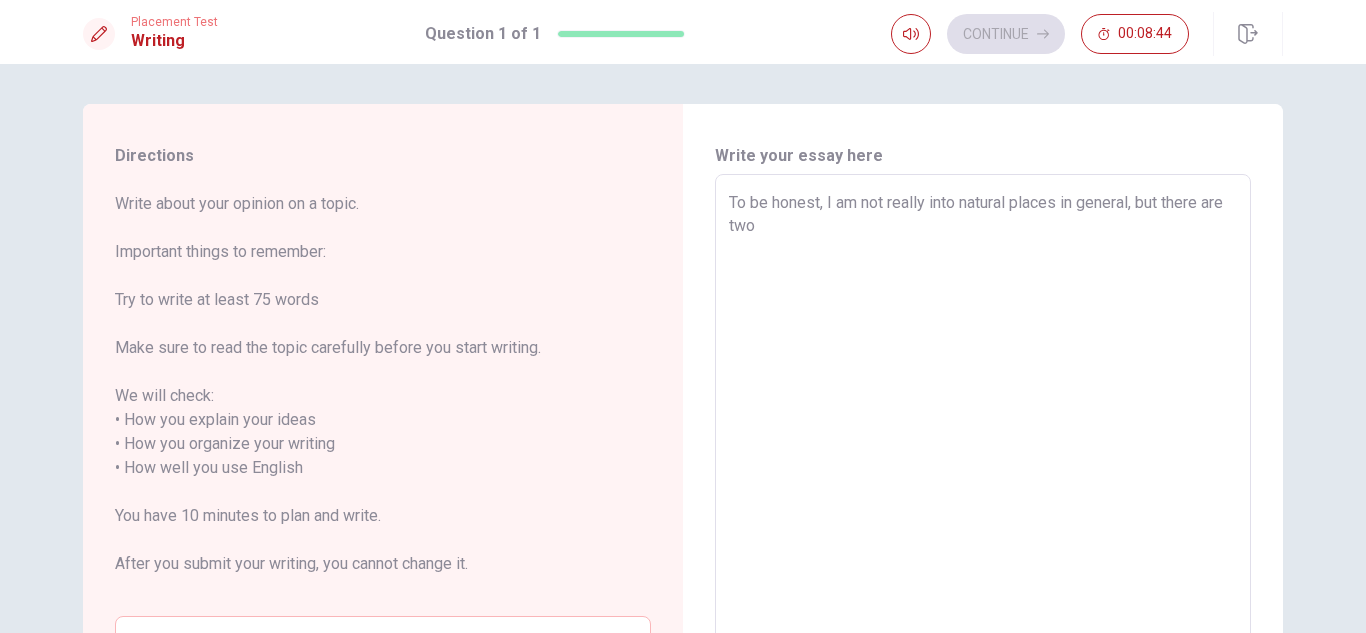 type on "To be honest, I am not really into natural places in general, but there are two" 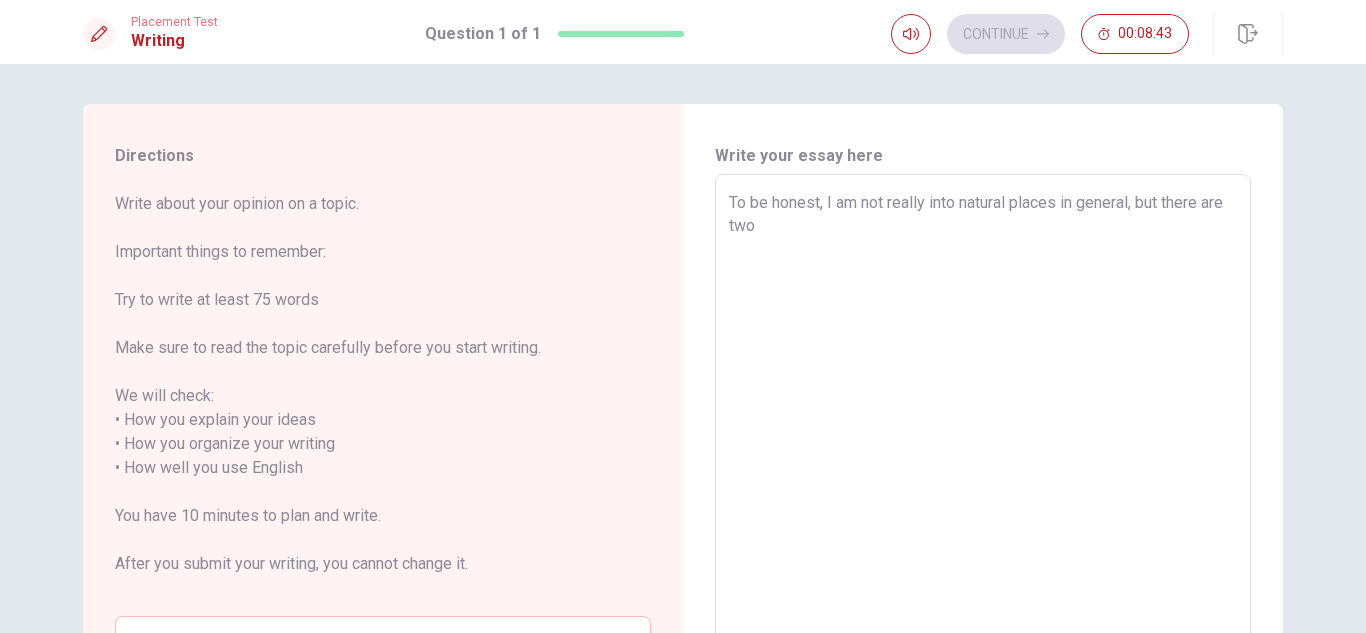 type 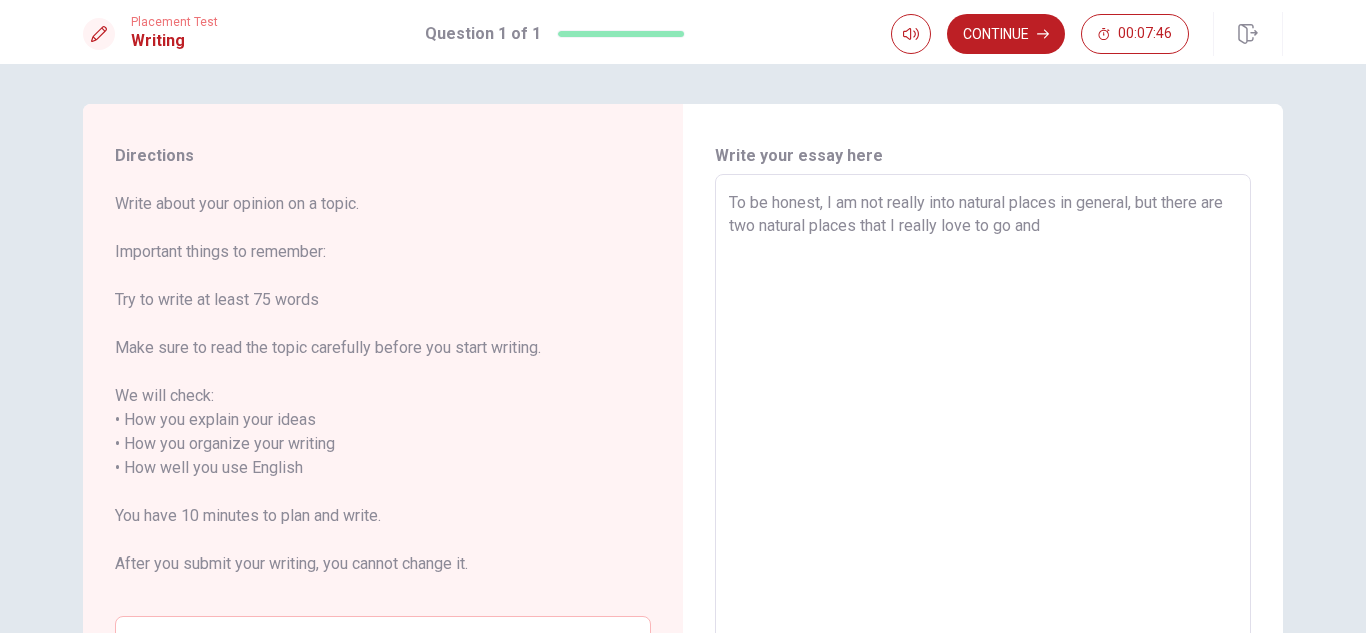 click on "To be honest, I am not really into natural places in general, but there are two natural places that I really love to go and" at bounding box center (983, 468) 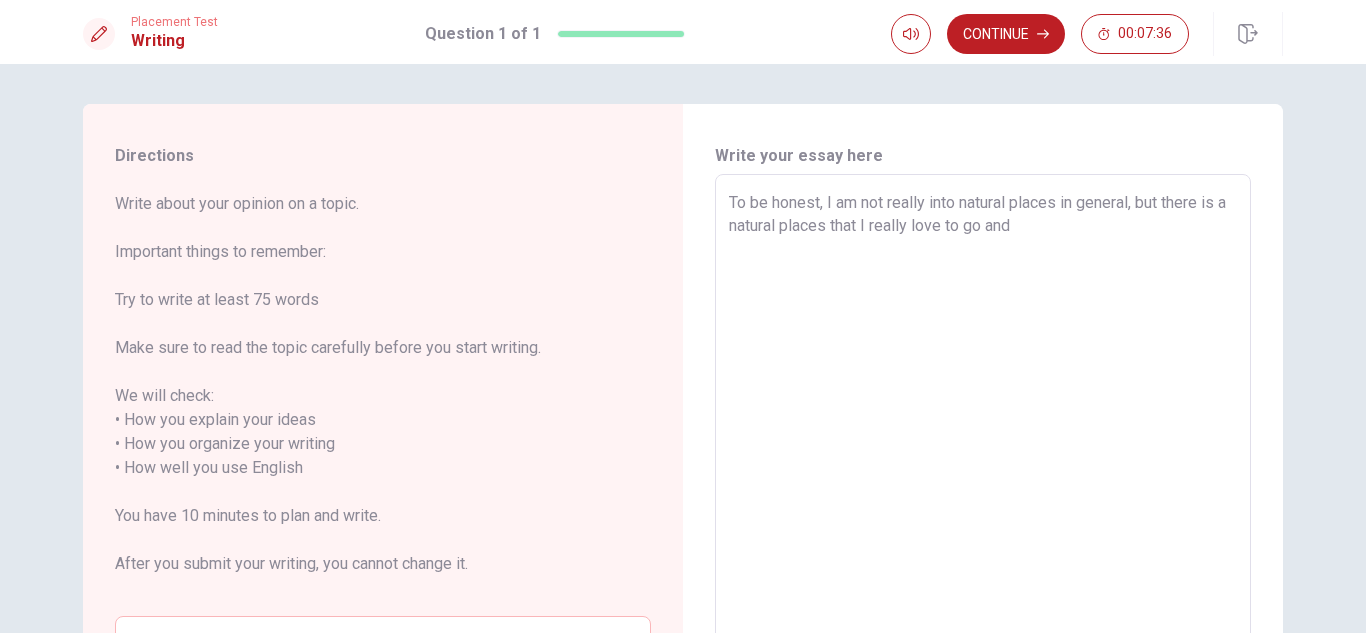 click on "To be honest, I am not really into natural places in general, but there is a natural places that I really love to go and" at bounding box center (983, 468) 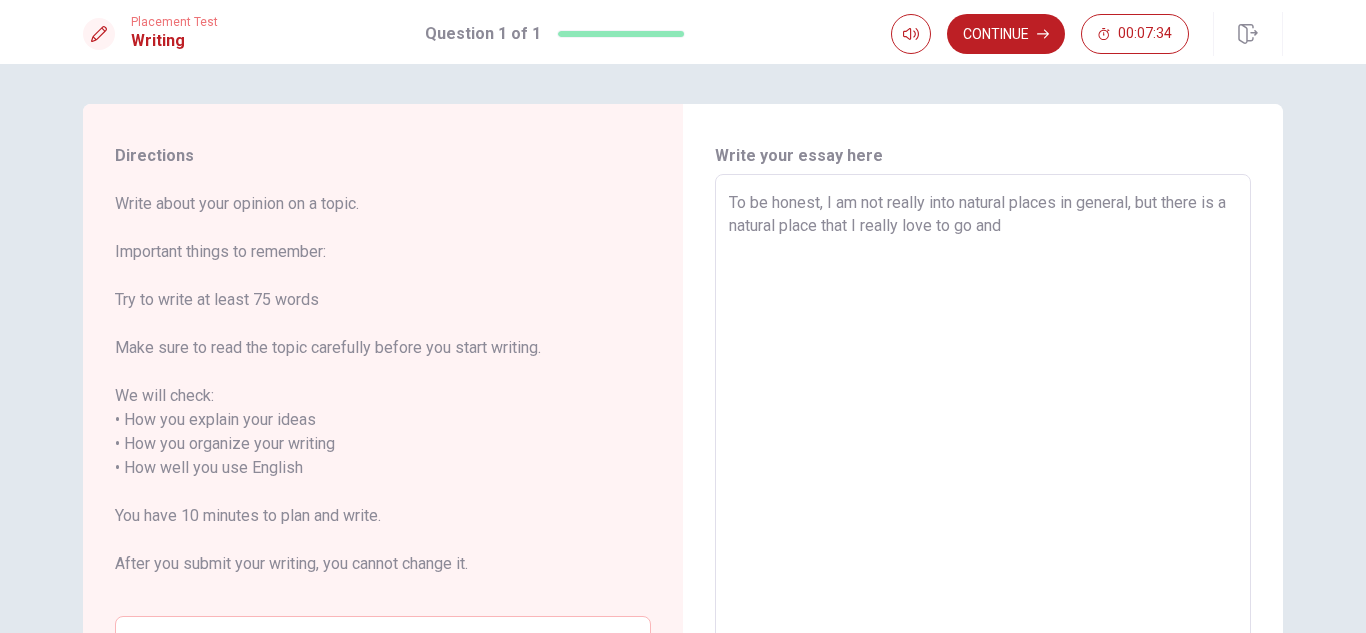 click on "To be honest, I am not really into natural places in general, but there is a natural place that I really love to go and" at bounding box center [983, 468] 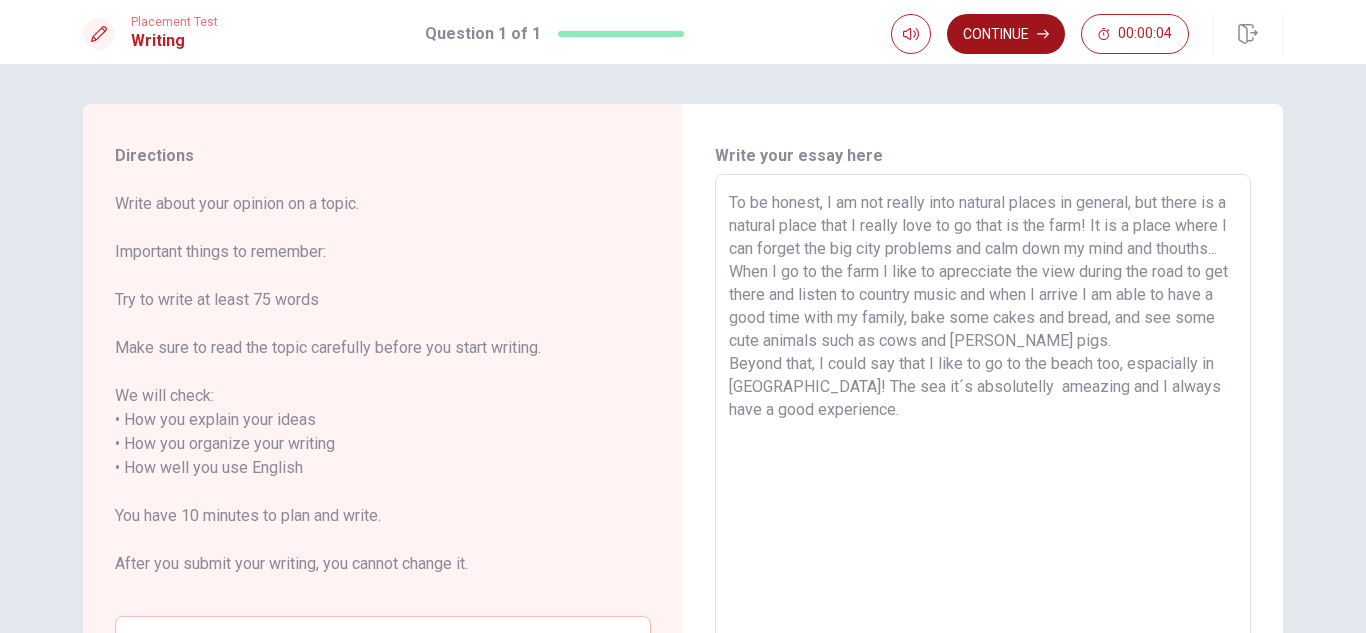 click on "Continue" at bounding box center (1006, 34) 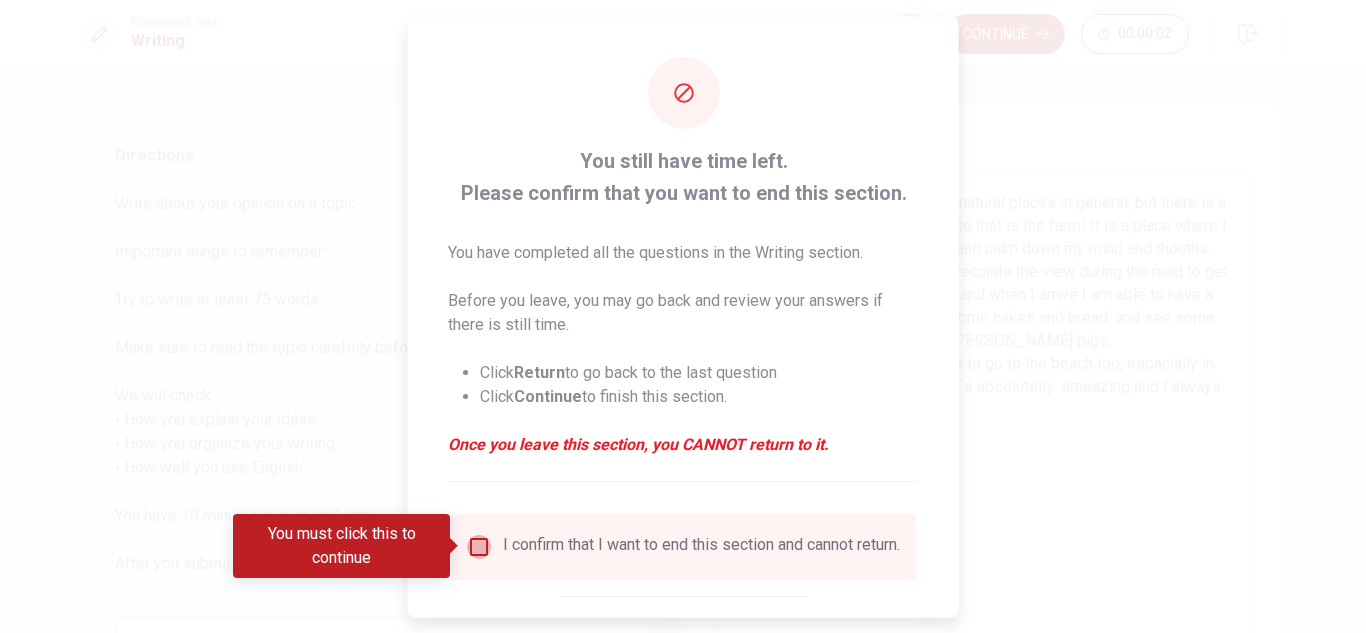 click at bounding box center [479, 546] 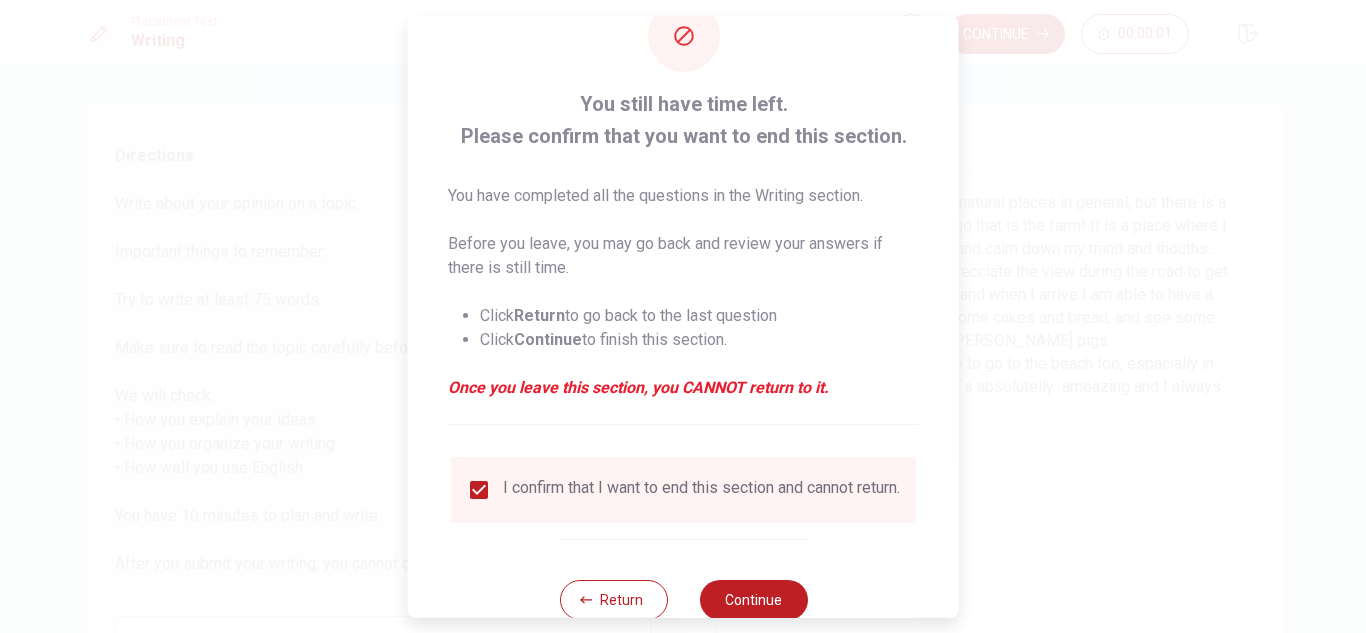 scroll, scrollTop: 113, scrollLeft: 0, axis: vertical 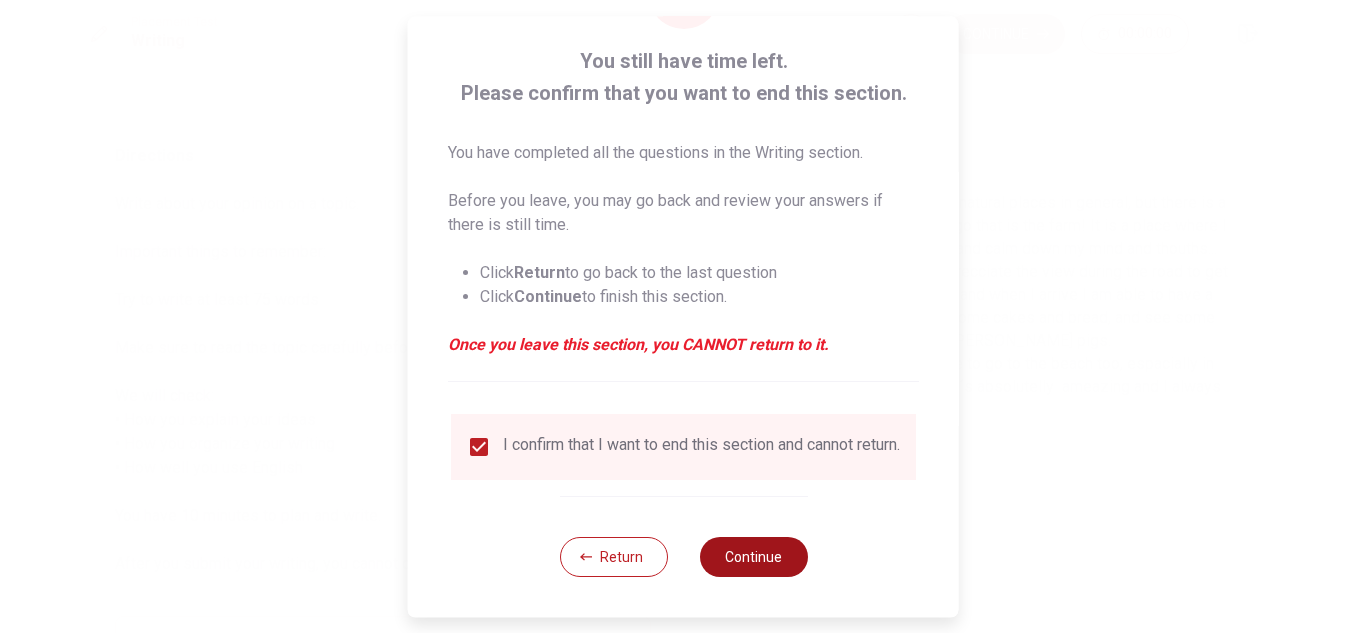 click on "Continue" at bounding box center (753, 557) 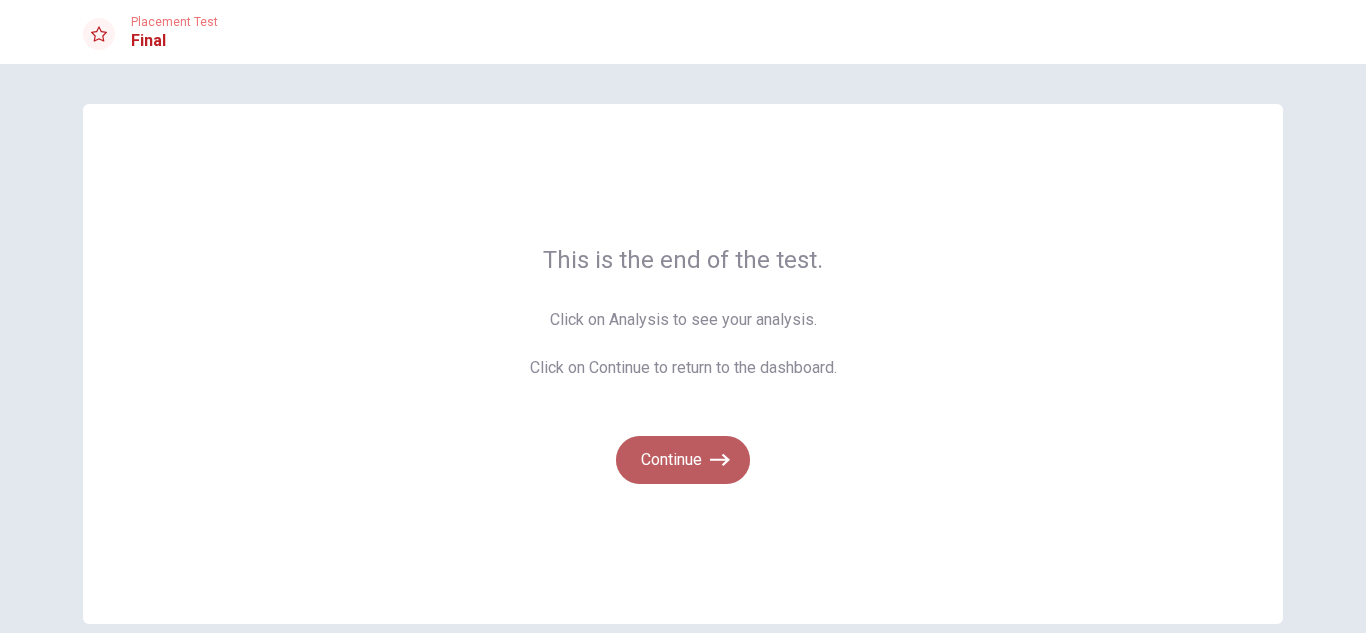 click on "Continue" at bounding box center (683, 460) 